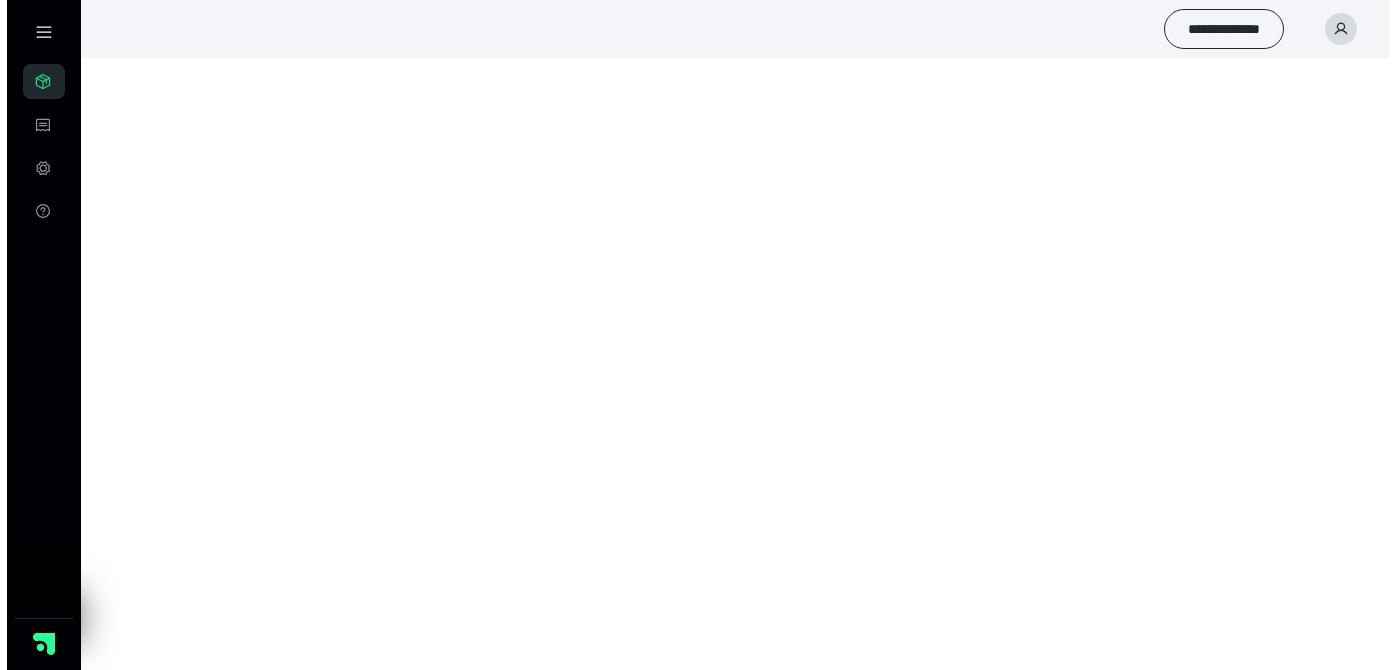 scroll, scrollTop: 0, scrollLeft: 0, axis: both 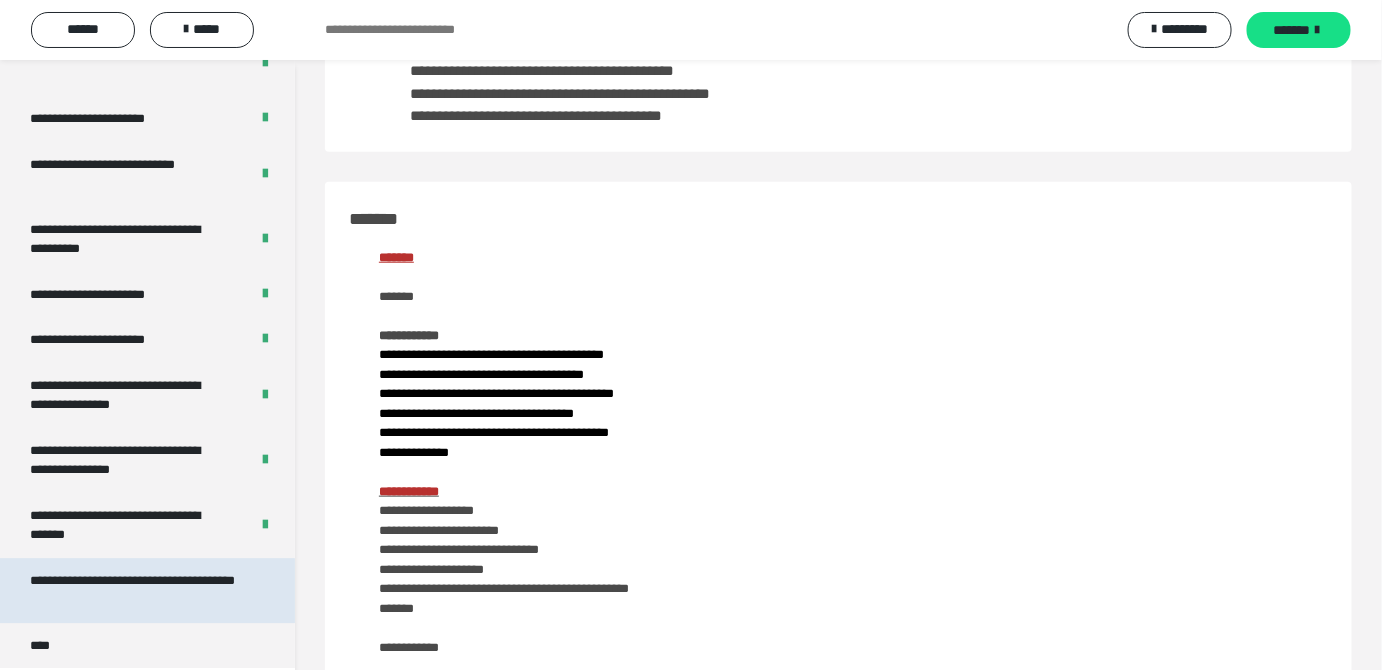 drag, startPoint x: 141, startPoint y: 586, endPoint x: 212, endPoint y: 590, distance: 71.11259 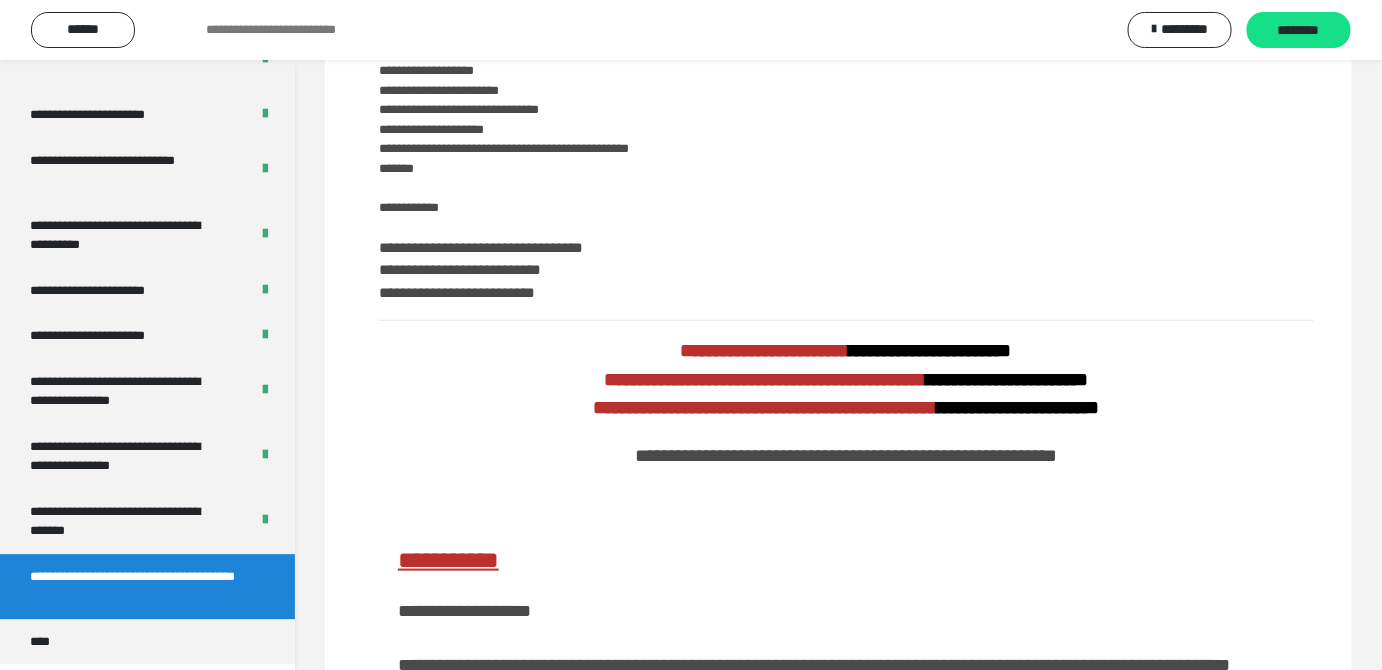 scroll, scrollTop: 0, scrollLeft: 0, axis: both 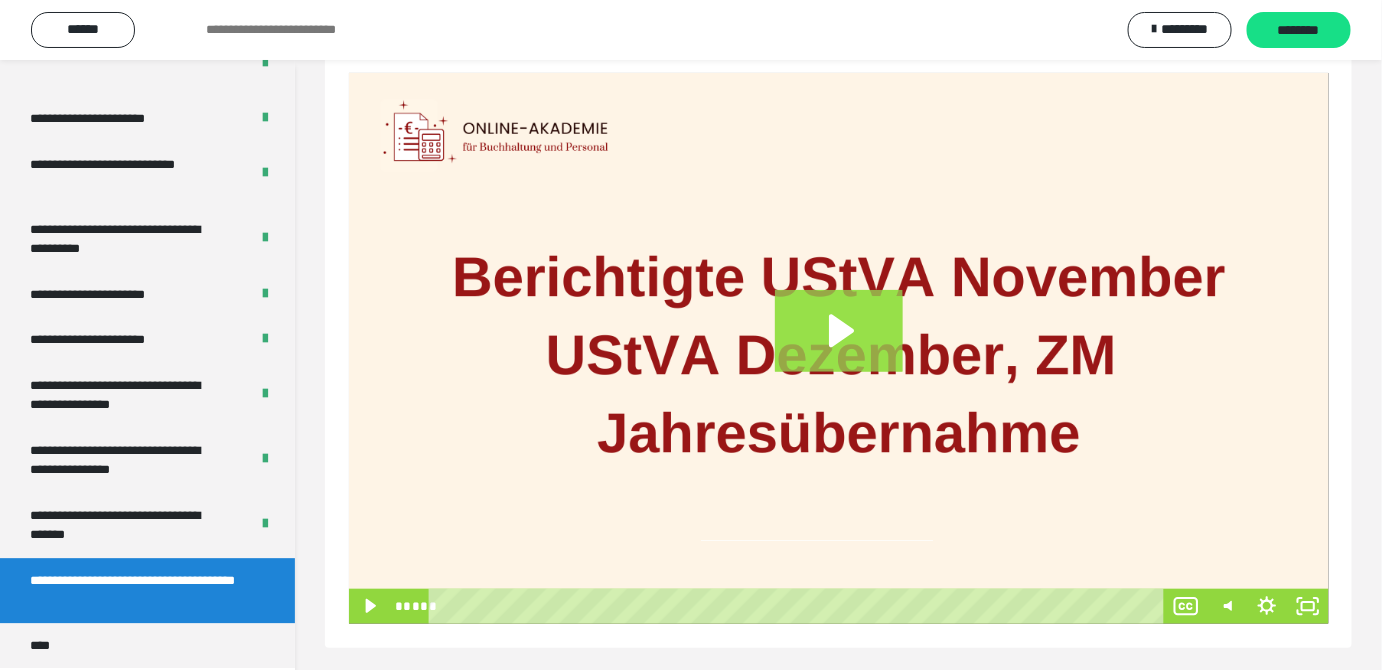 click 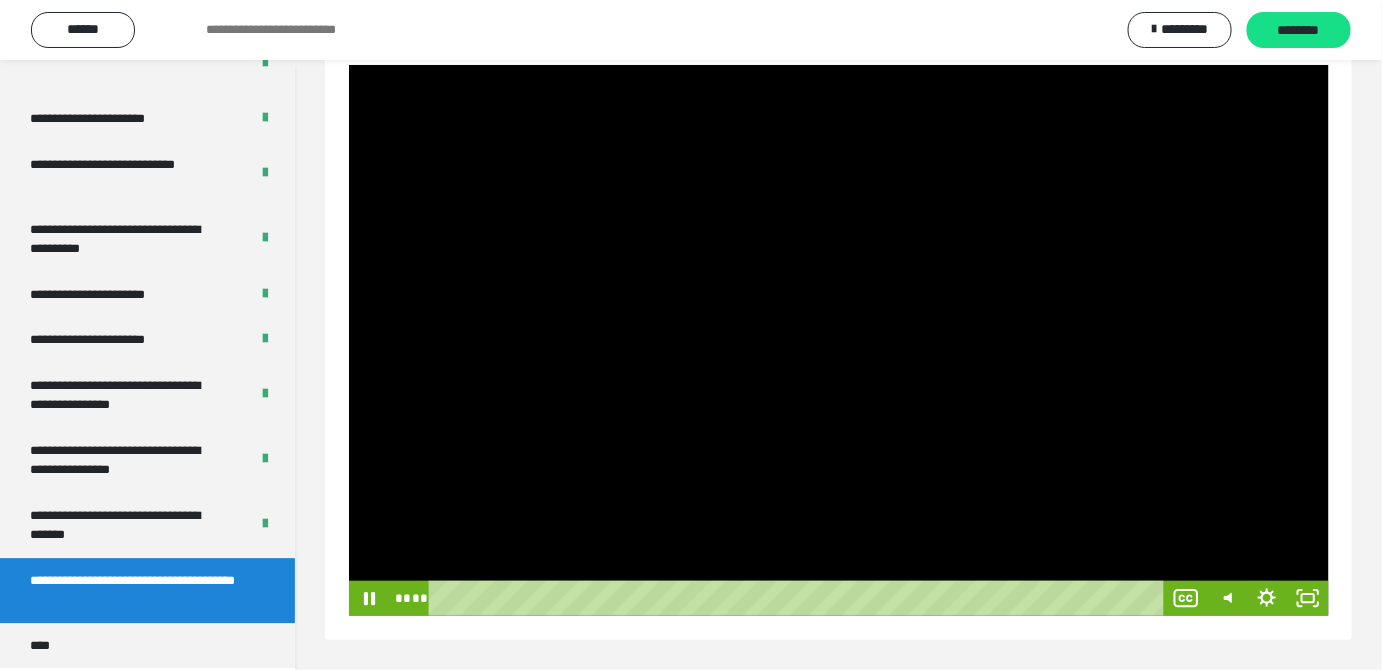 scroll, scrollTop: 283, scrollLeft: 0, axis: vertical 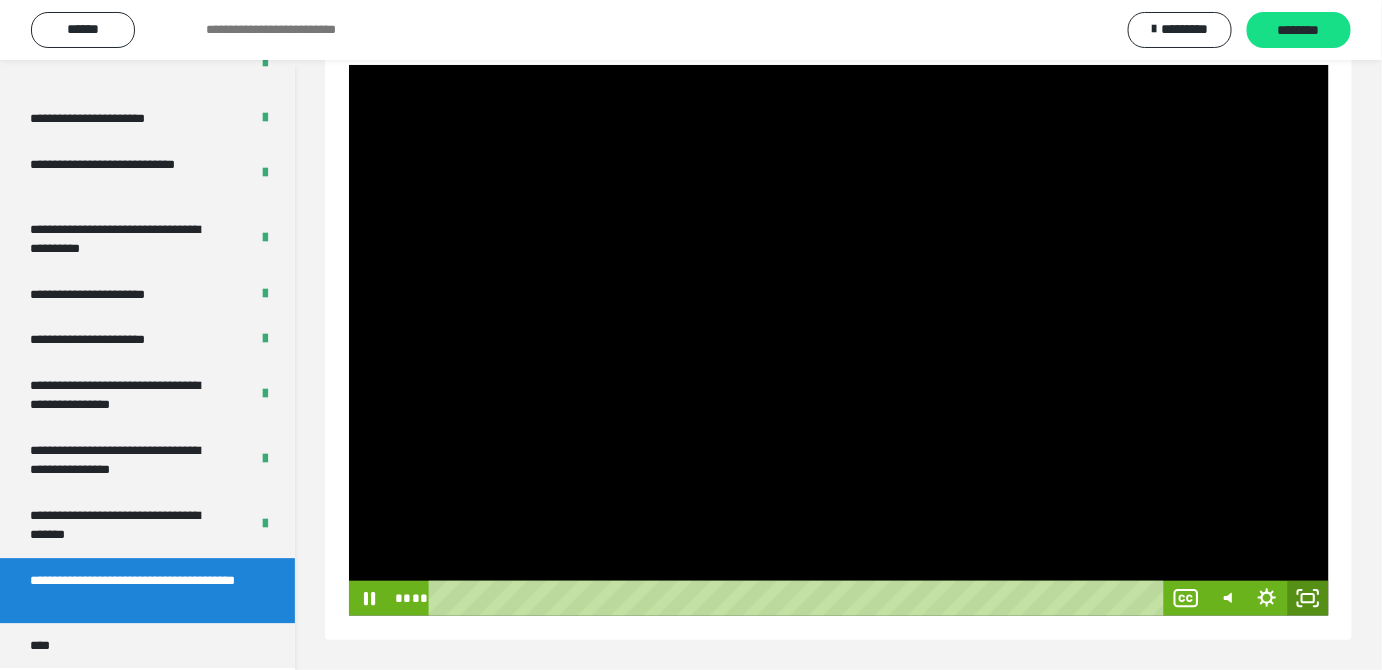 drag, startPoint x: 1300, startPoint y: 607, endPoint x: 1296, endPoint y: 685, distance: 78.10249 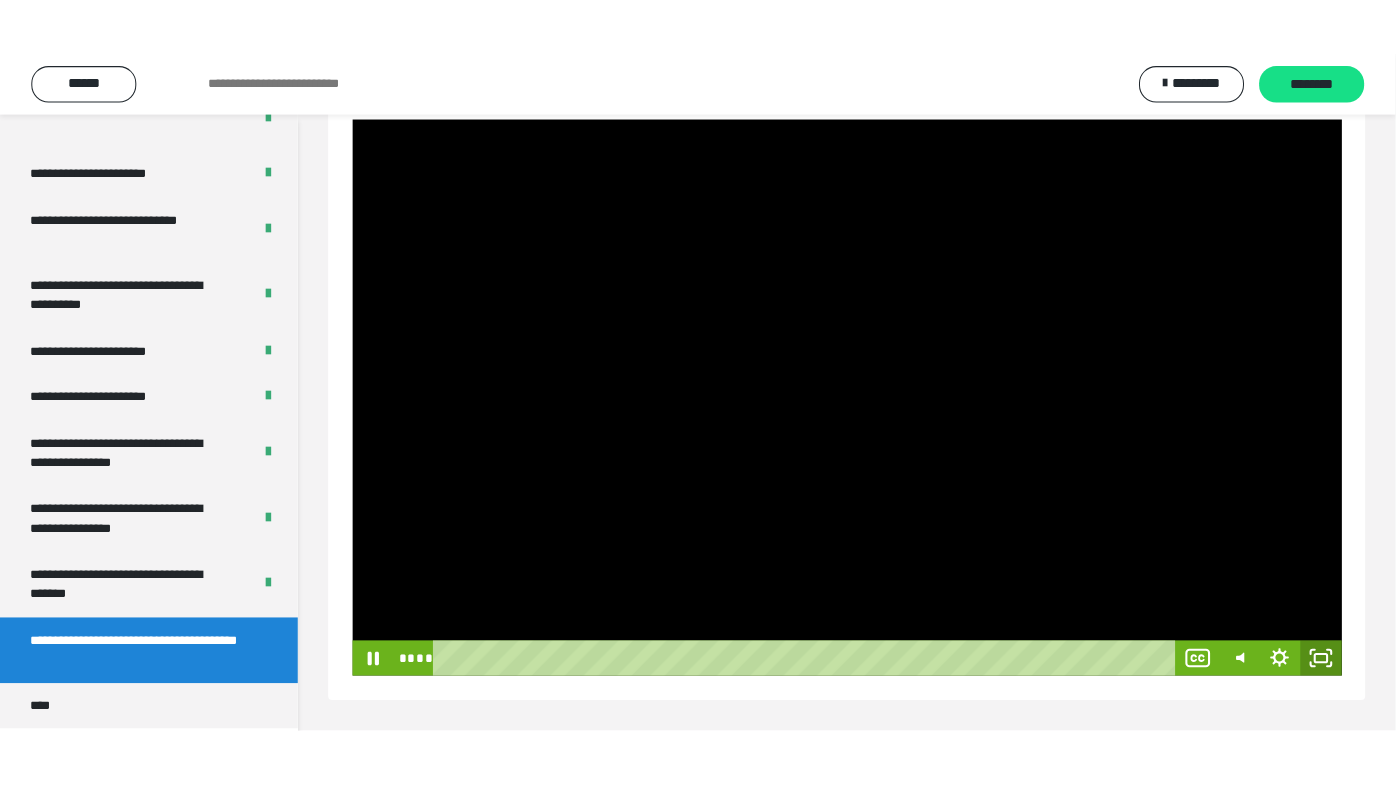 scroll, scrollTop: 177, scrollLeft: 0, axis: vertical 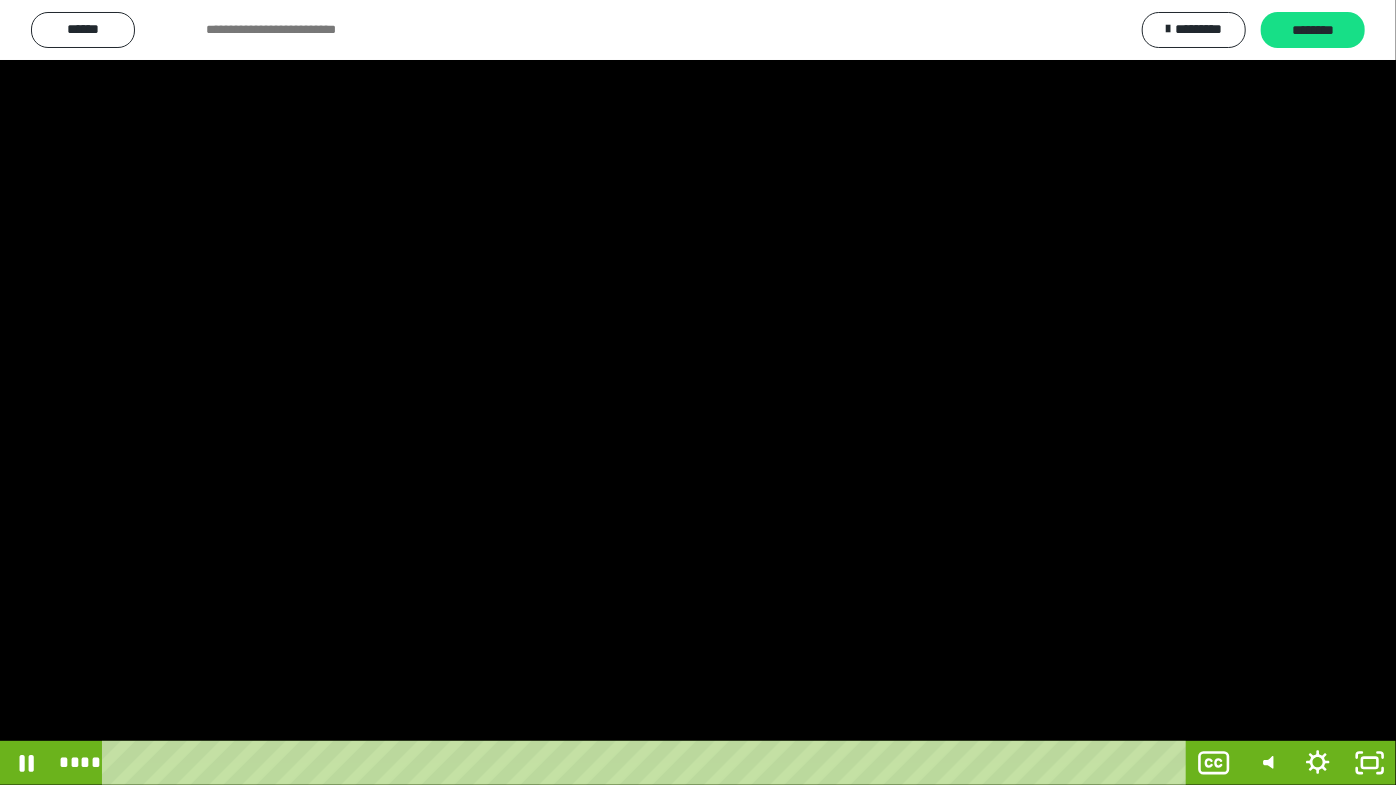 click at bounding box center (698, 392) 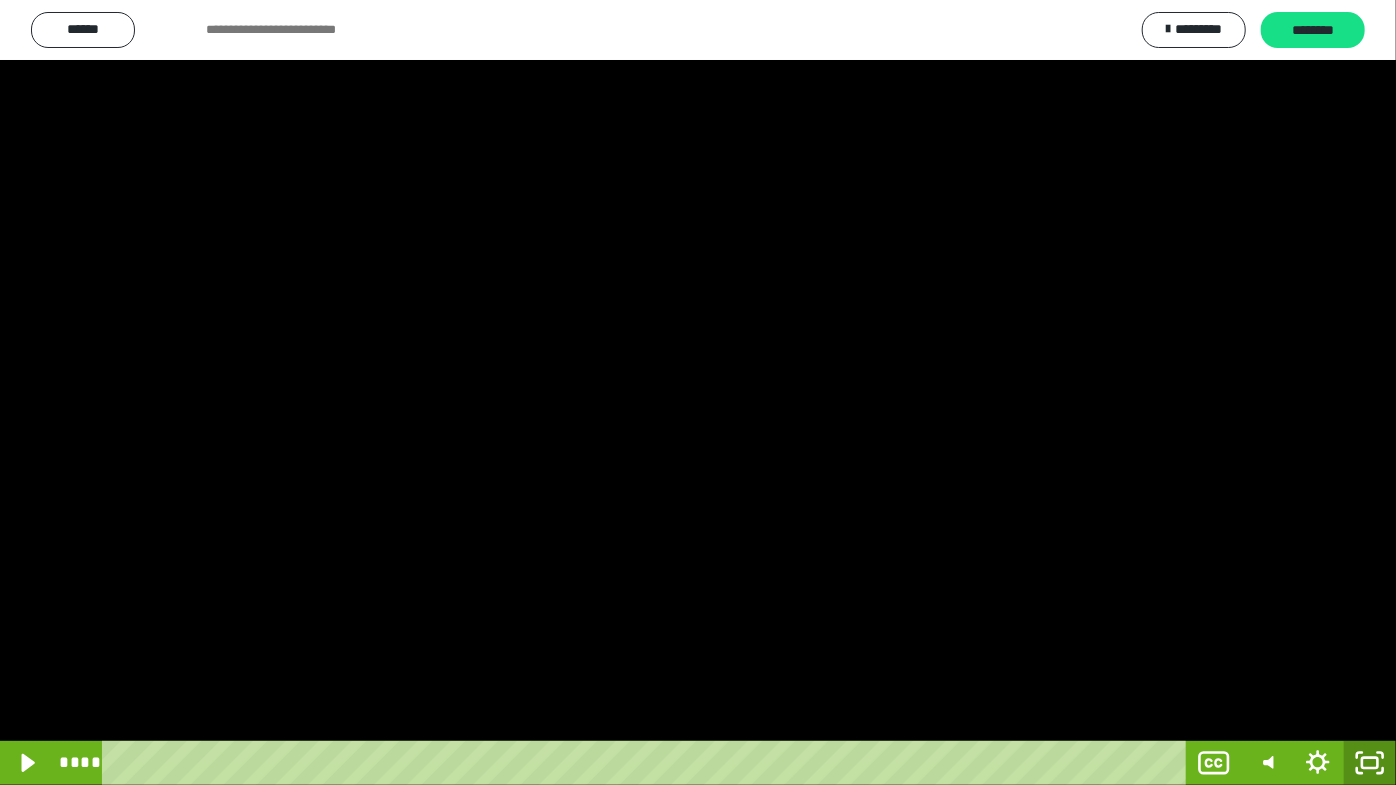 click 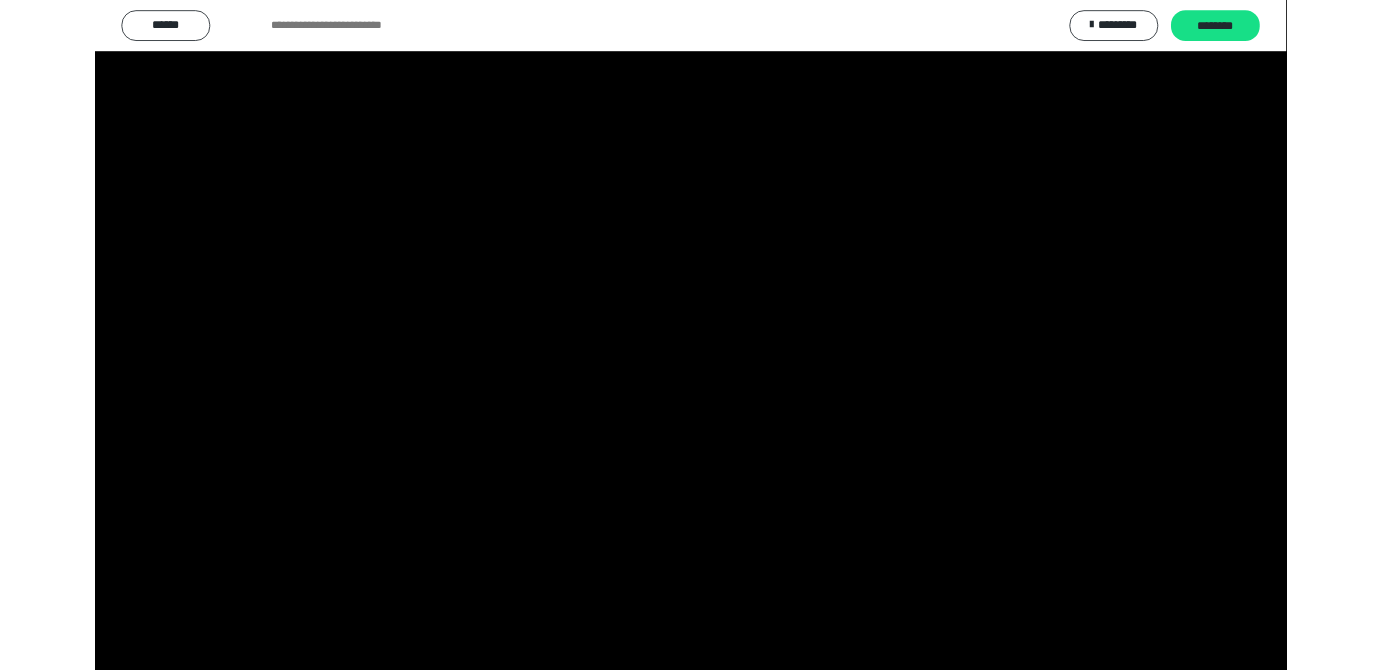 scroll, scrollTop: 4172, scrollLeft: 0, axis: vertical 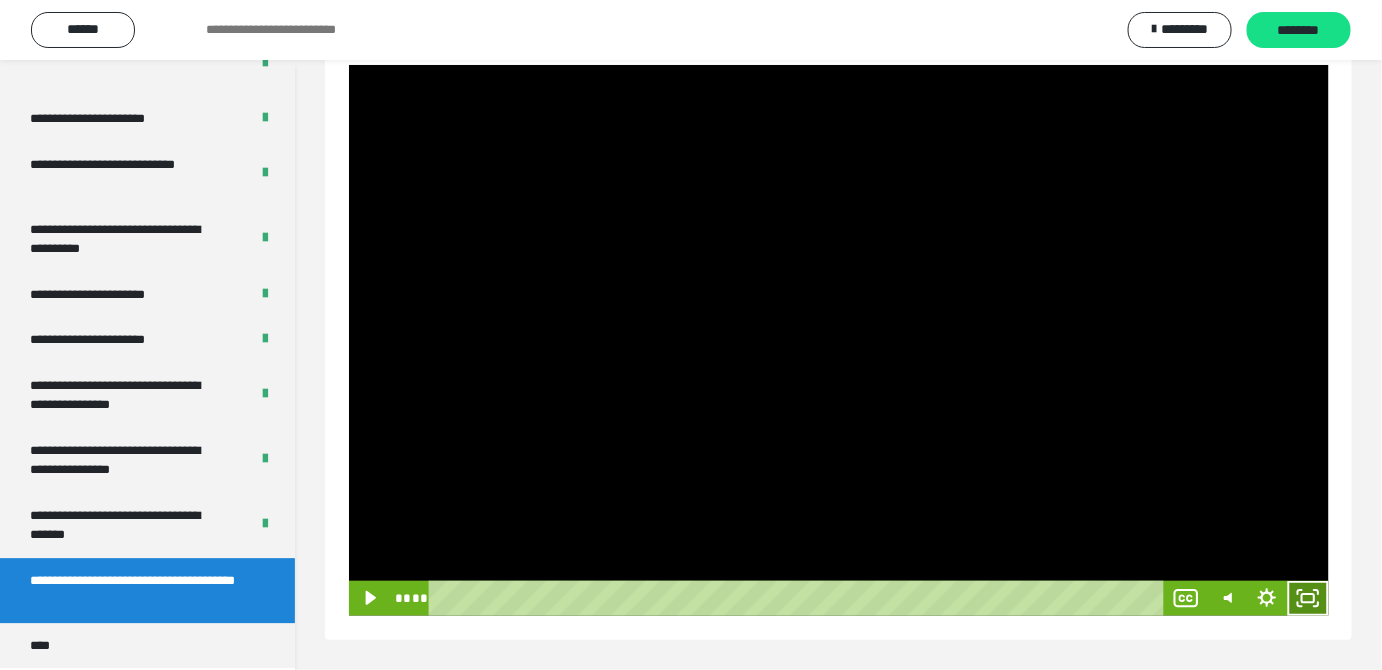 drag, startPoint x: 1303, startPoint y: 597, endPoint x: 1304, endPoint y: 685, distance: 88.005684 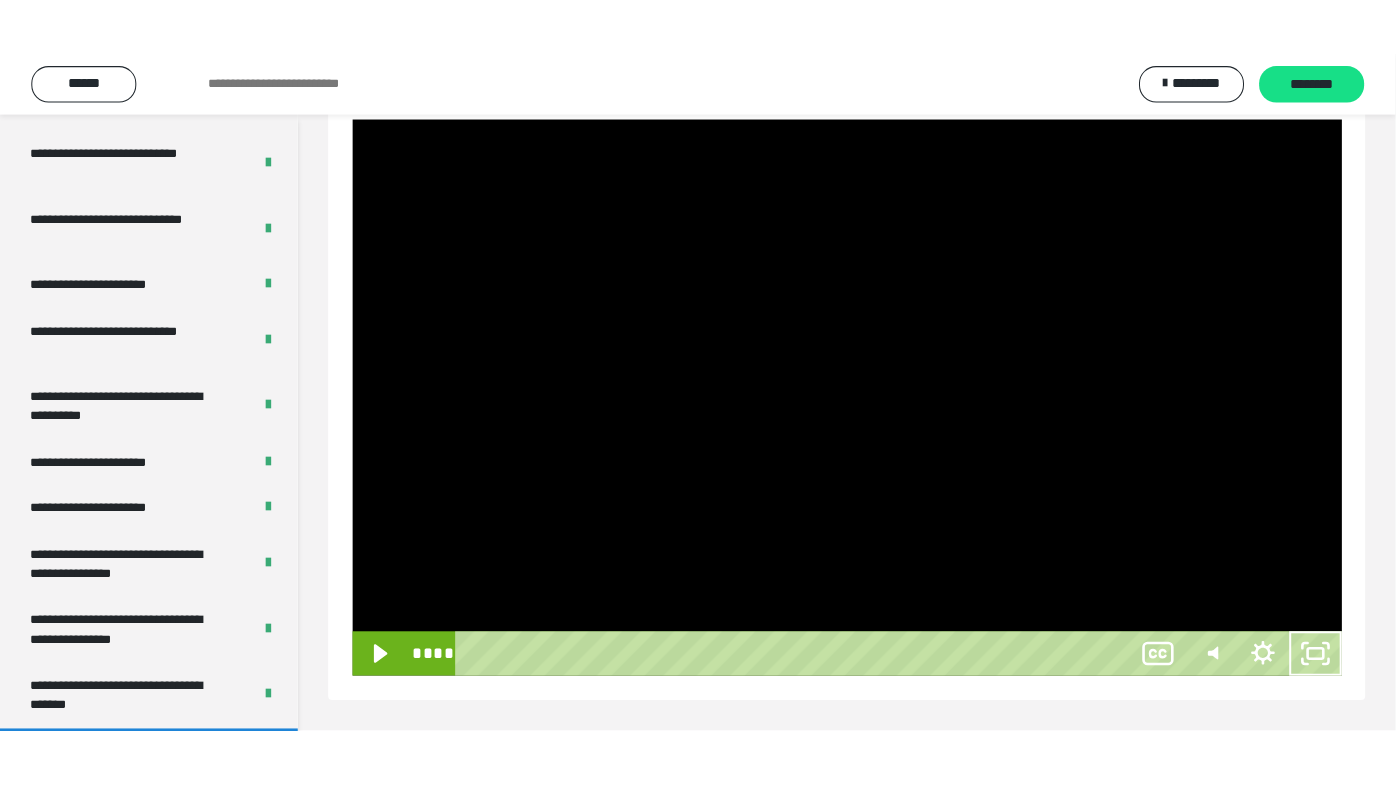 scroll, scrollTop: 177, scrollLeft: 0, axis: vertical 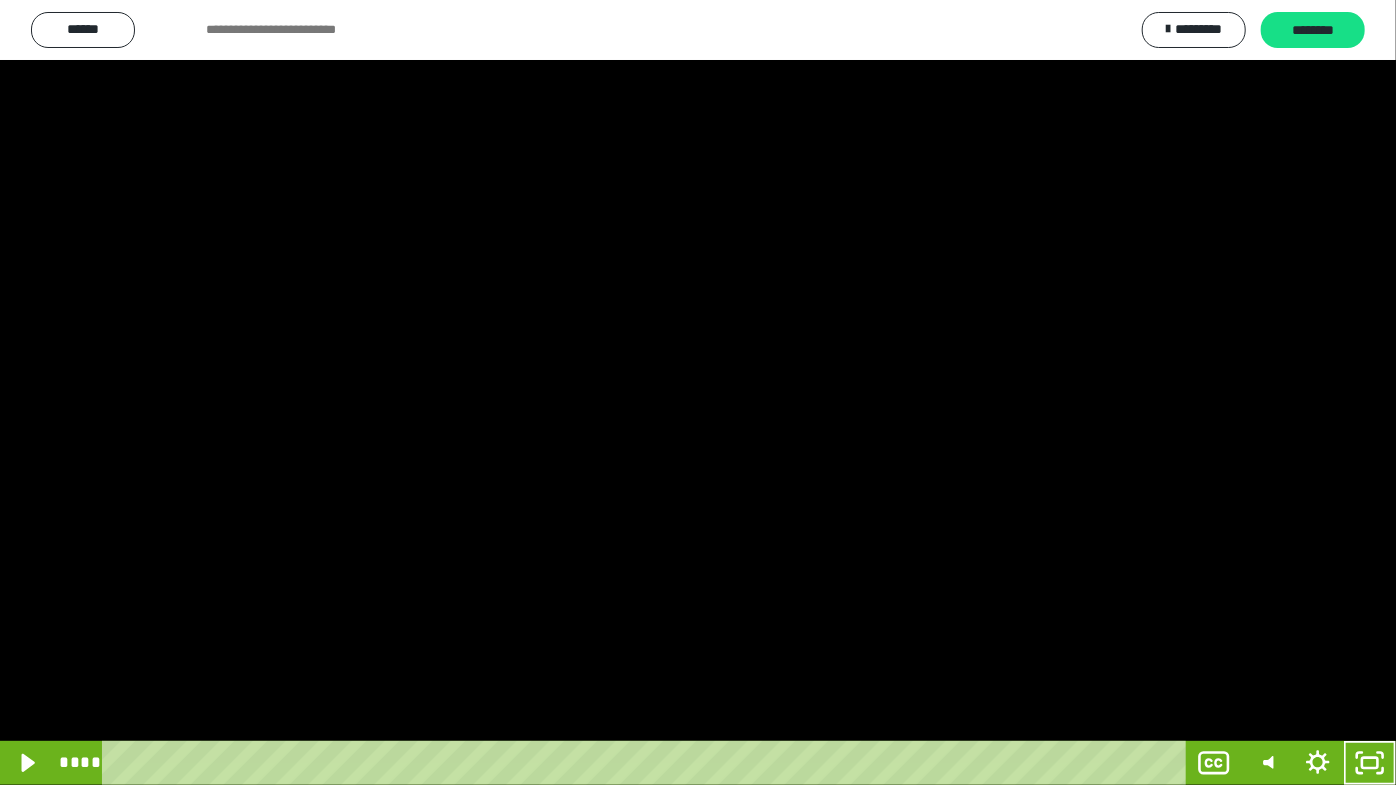 drag, startPoint x: 840, startPoint y: 500, endPoint x: 882, endPoint y: 527, distance: 49.92995 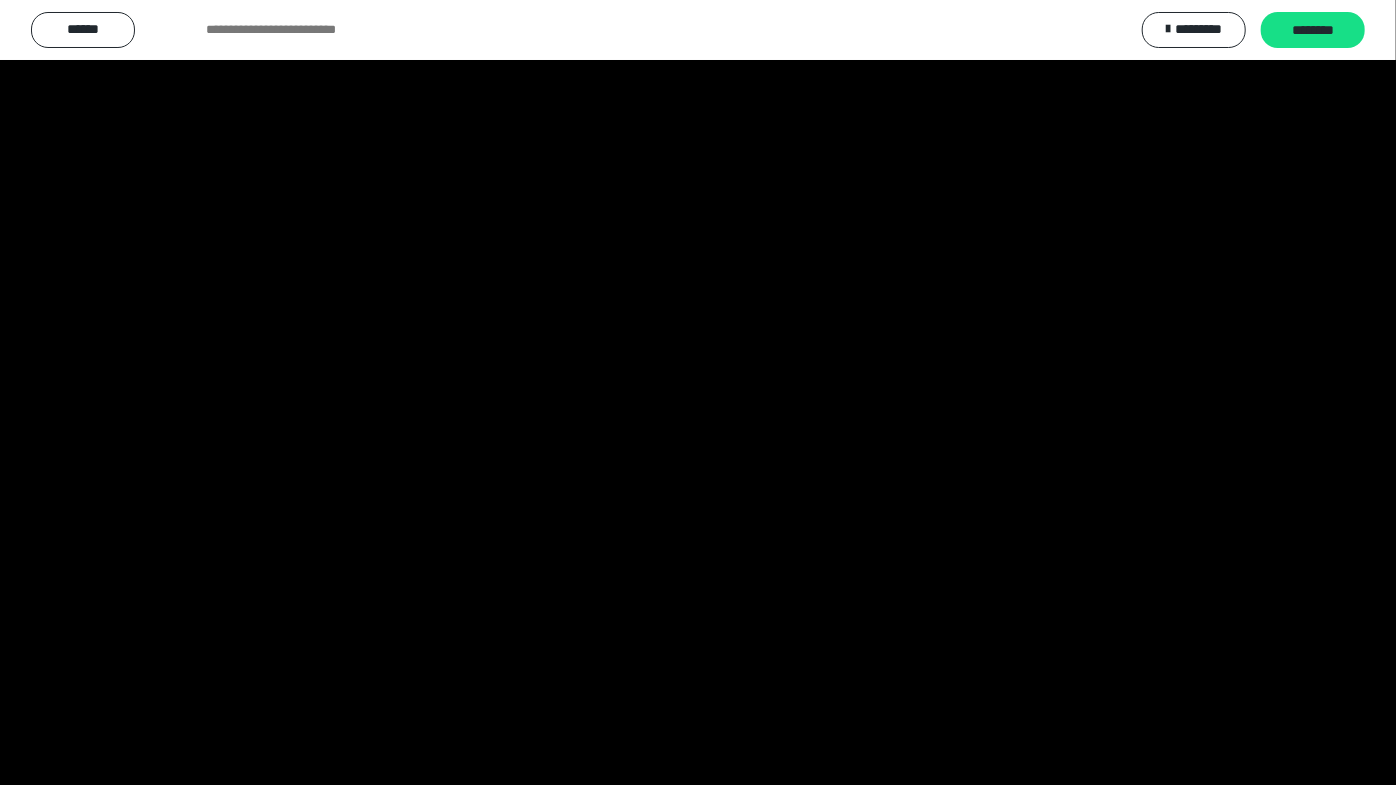 click at bounding box center [698, 392] 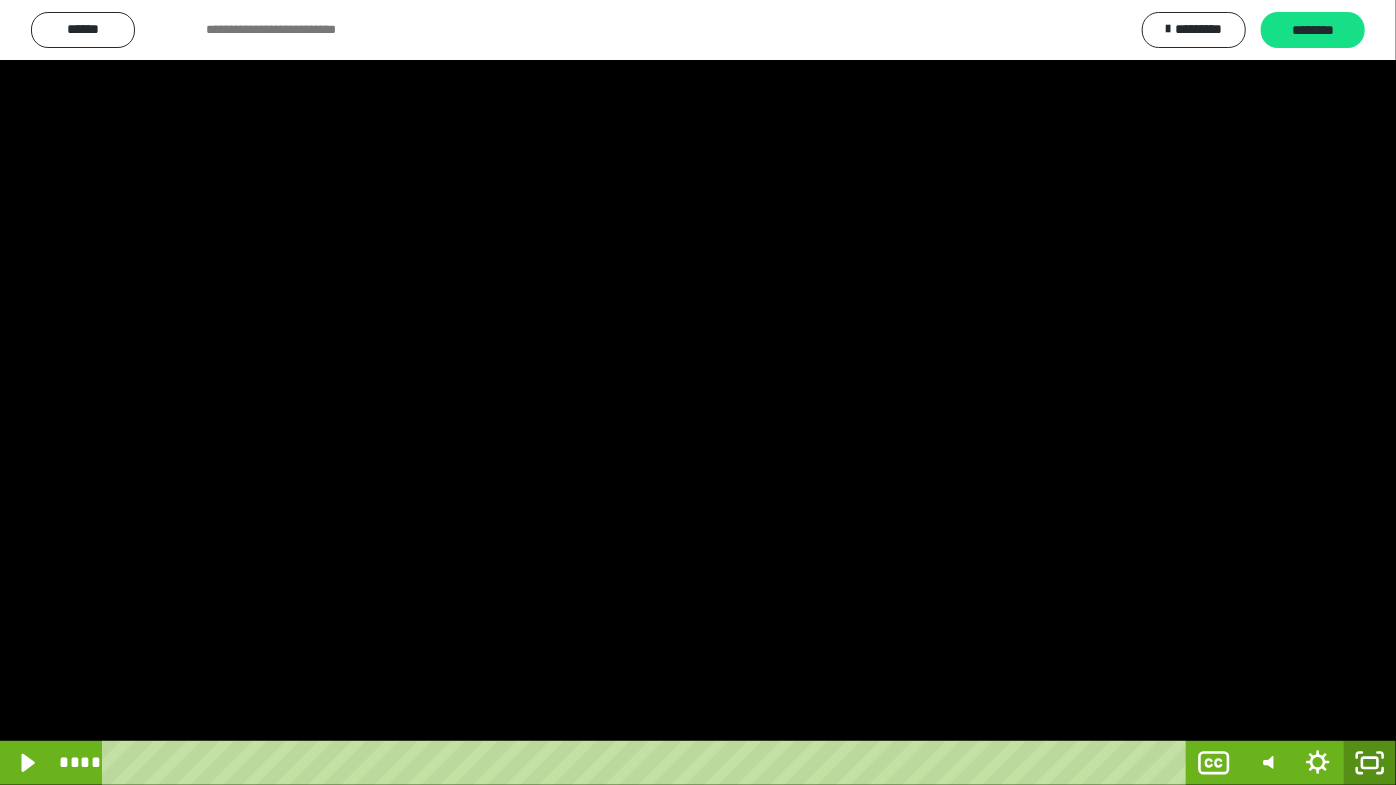 drag, startPoint x: 1370, startPoint y: 762, endPoint x: 1072, endPoint y: 511, distance: 389.6216 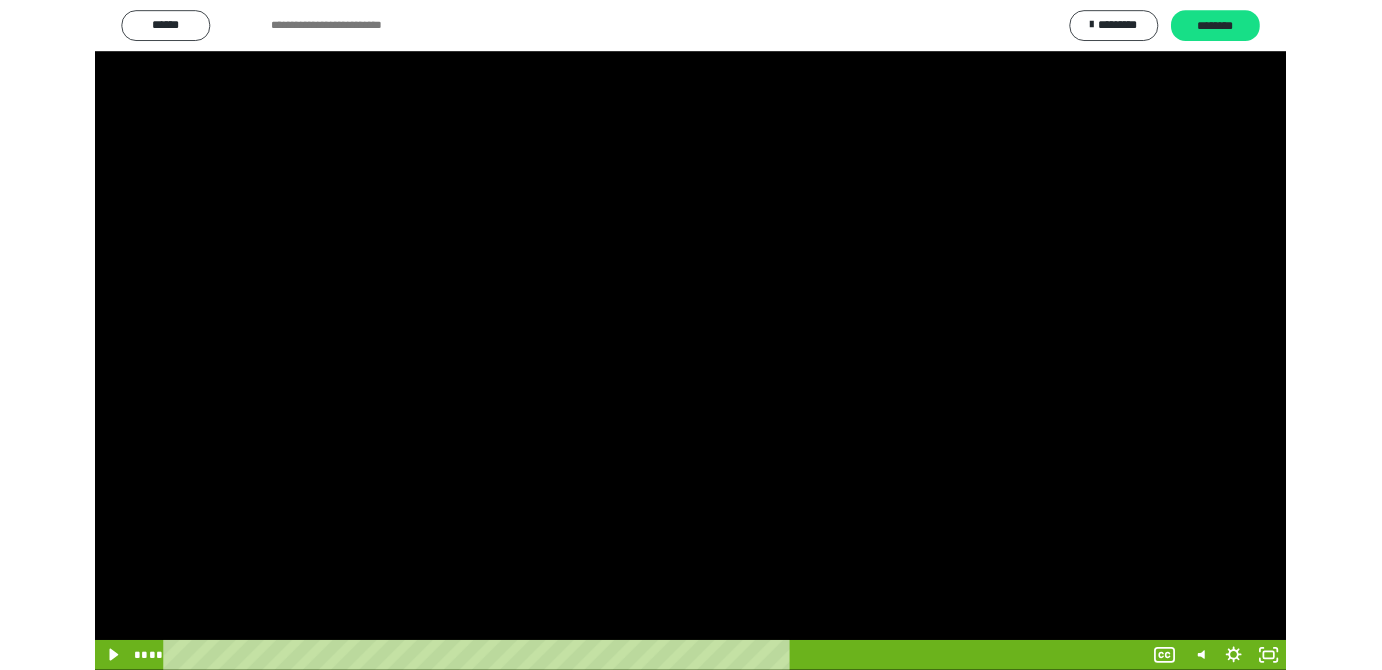 scroll, scrollTop: 4172, scrollLeft: 0, axis: vertical 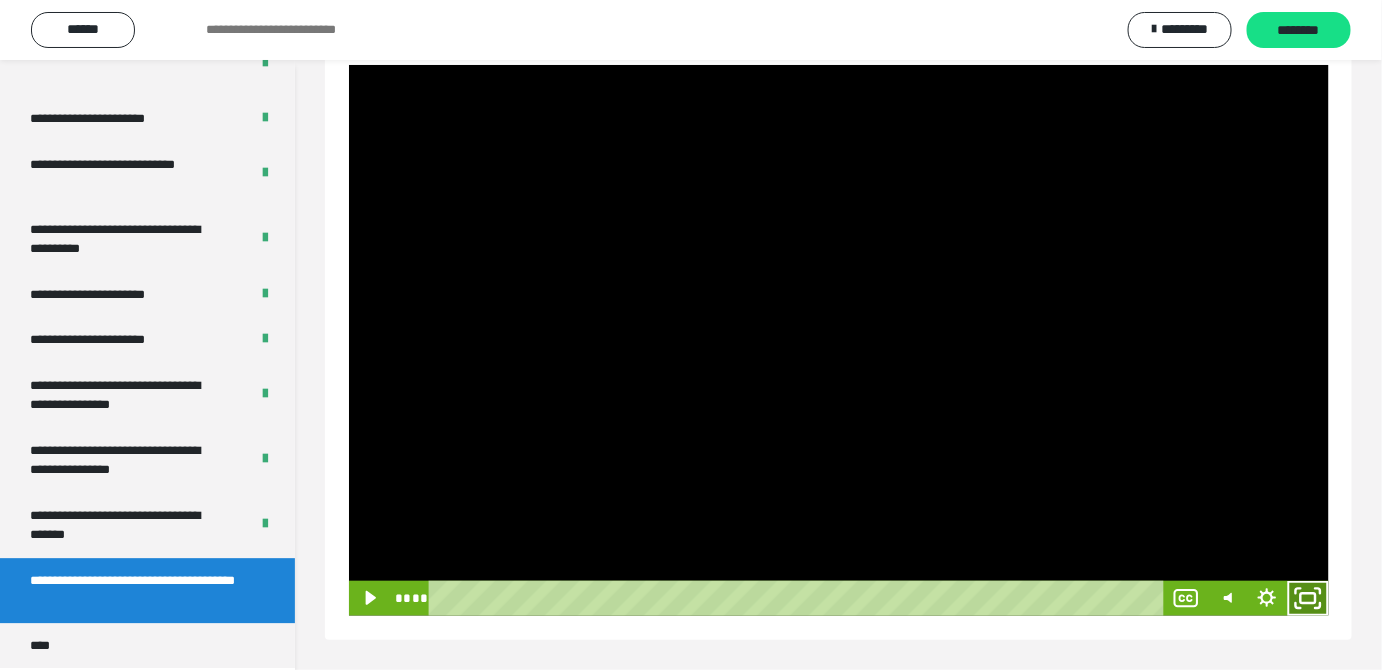 drag, startPoint x: 1308, startPoint y: 602, endPoint x: 1307, endPoint y: 686, distance: 84.00595 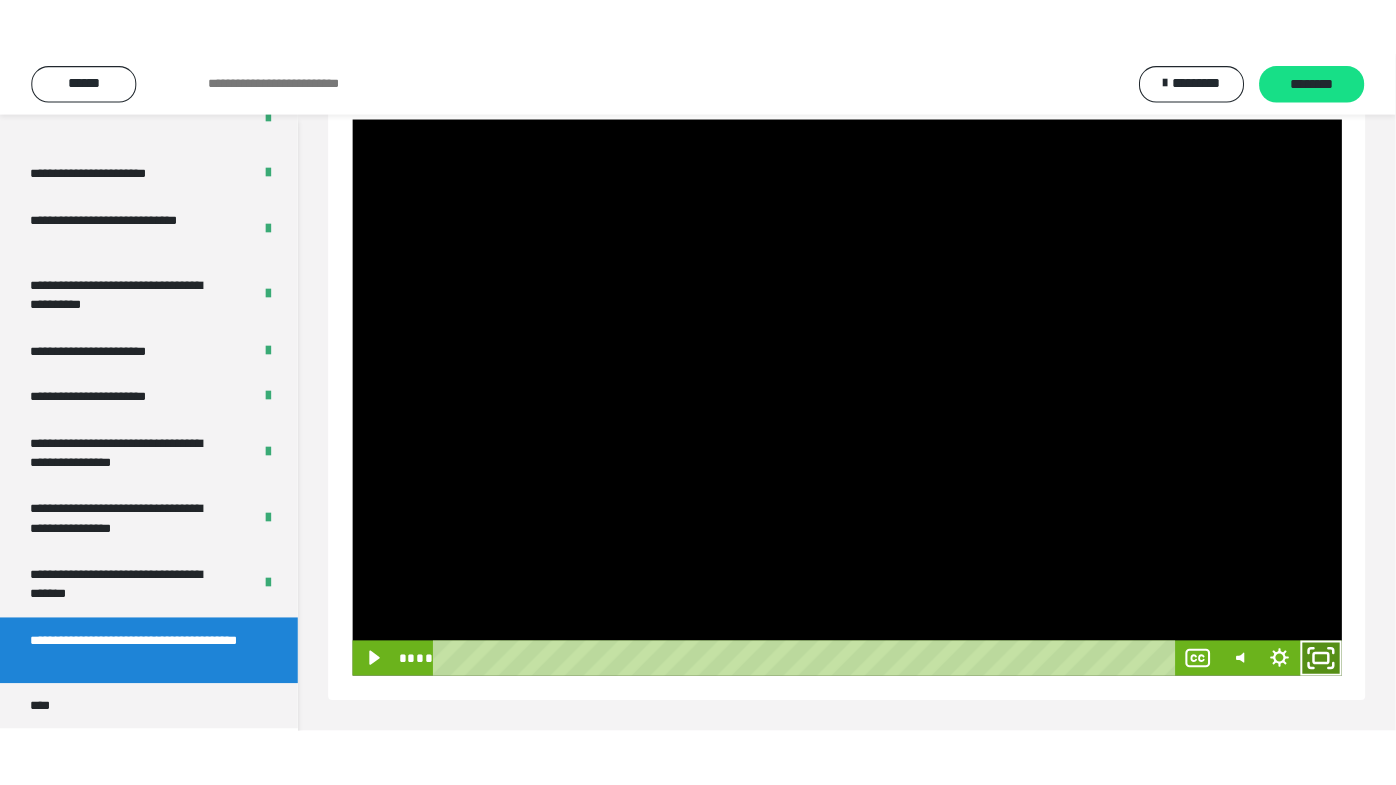 scroll, scrollTop: 177, scrollLeft: 0, axis: vertical 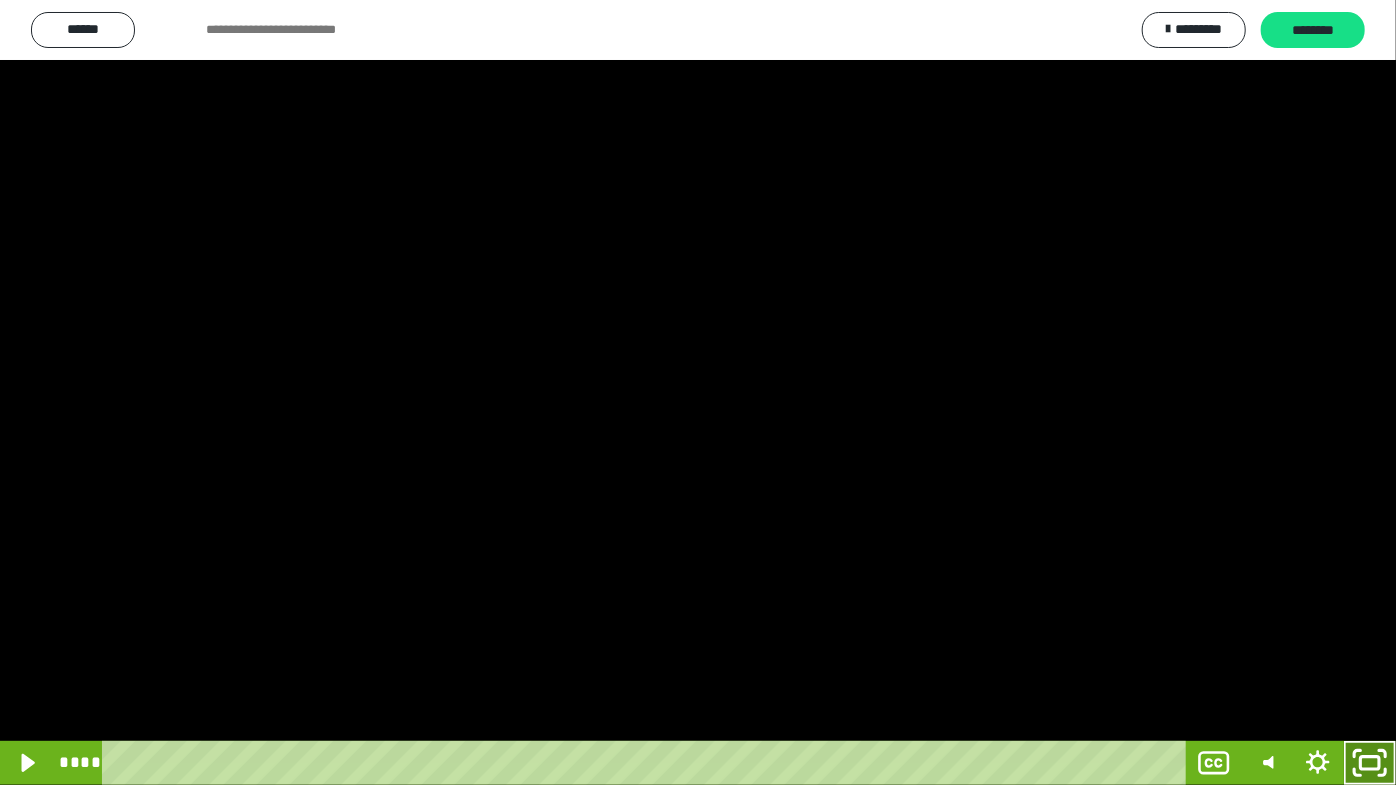 click 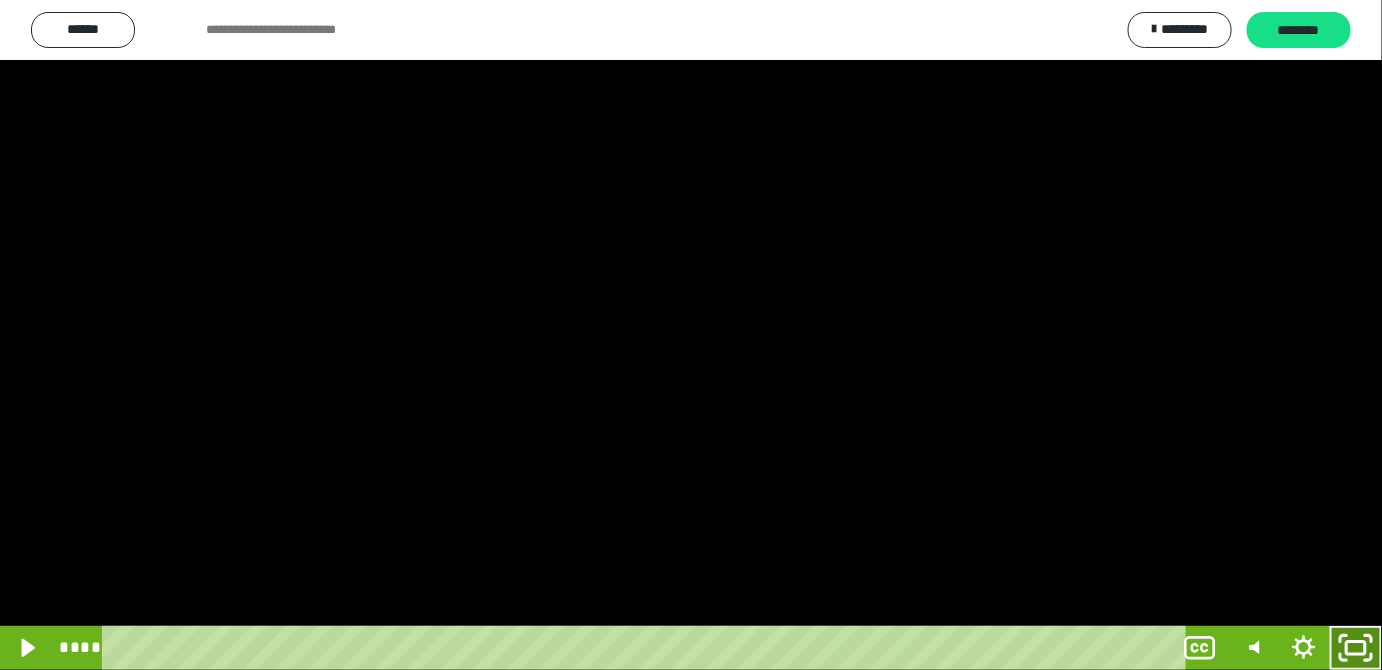 scroll, scrollTop: 4172, scrollLeft: 0, axis: vertical 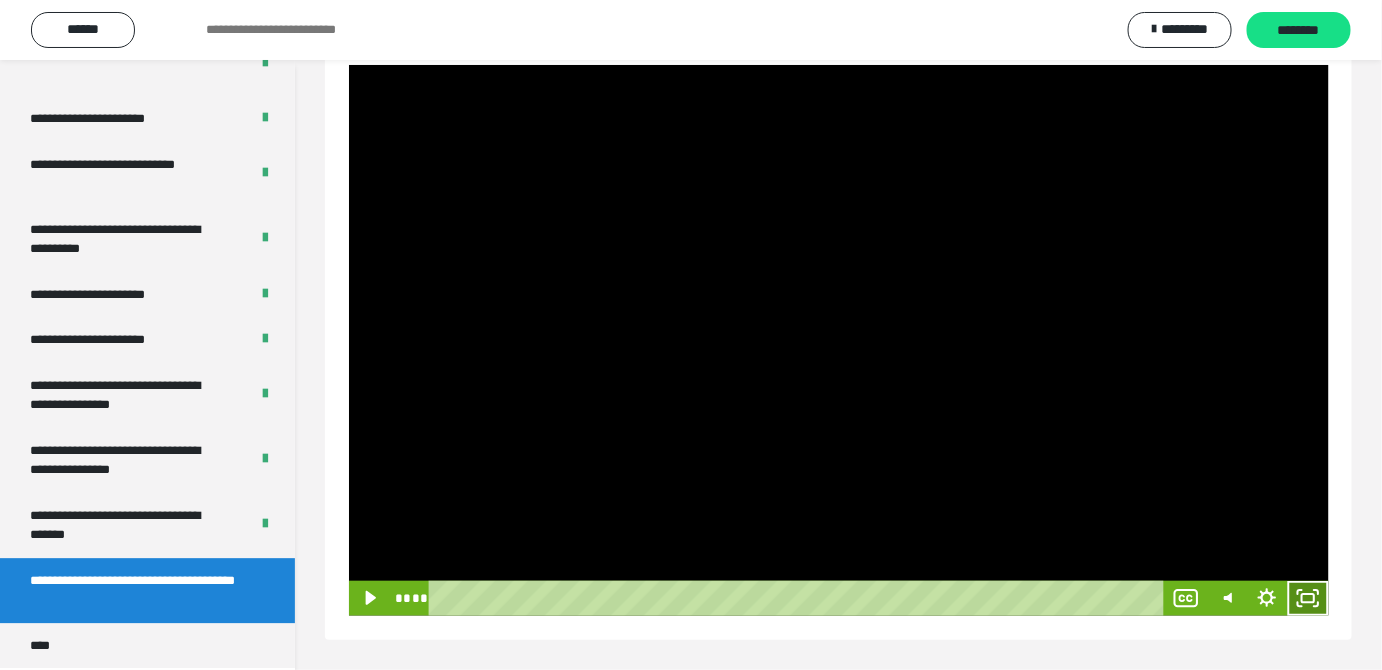 click 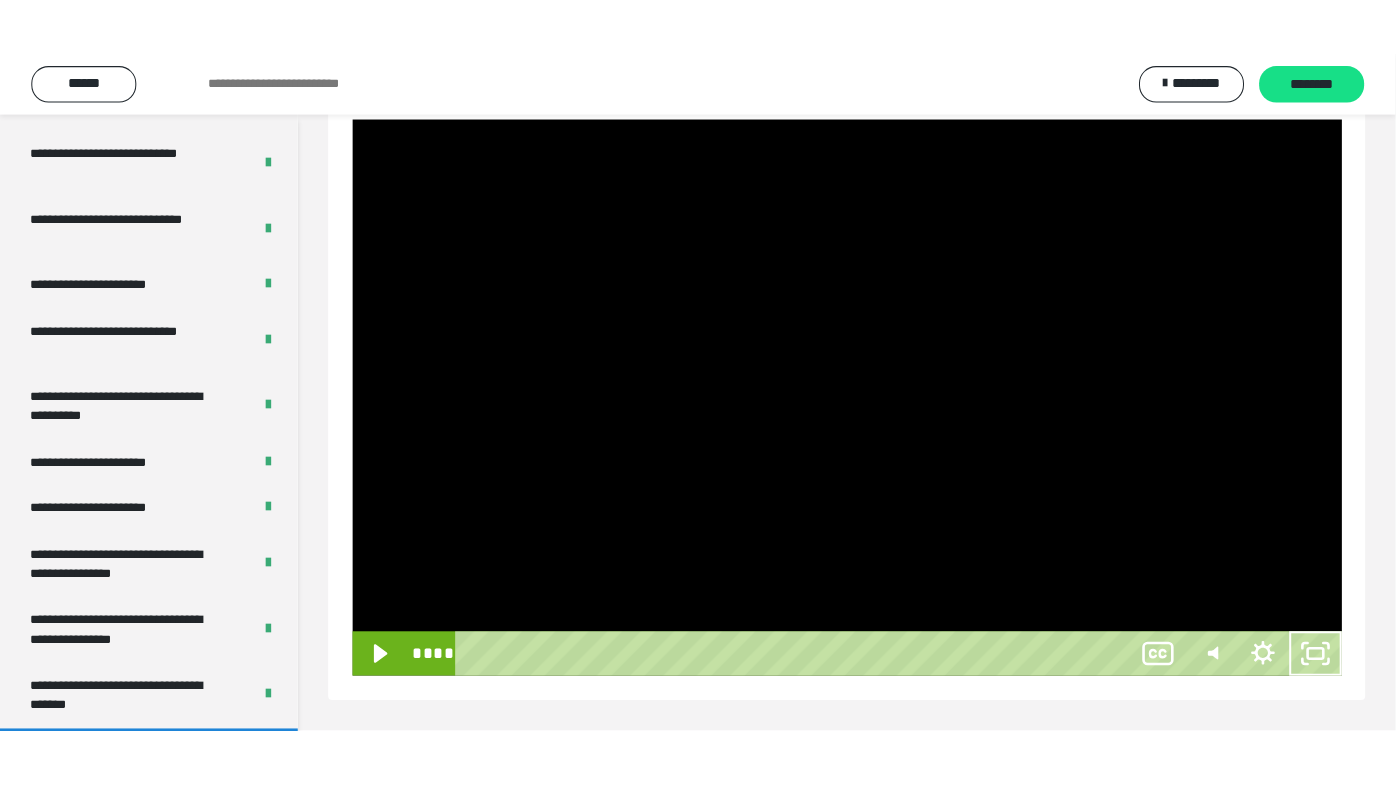 scroll, scrollTop: 177, scrollLeft: 0, axis: vertical 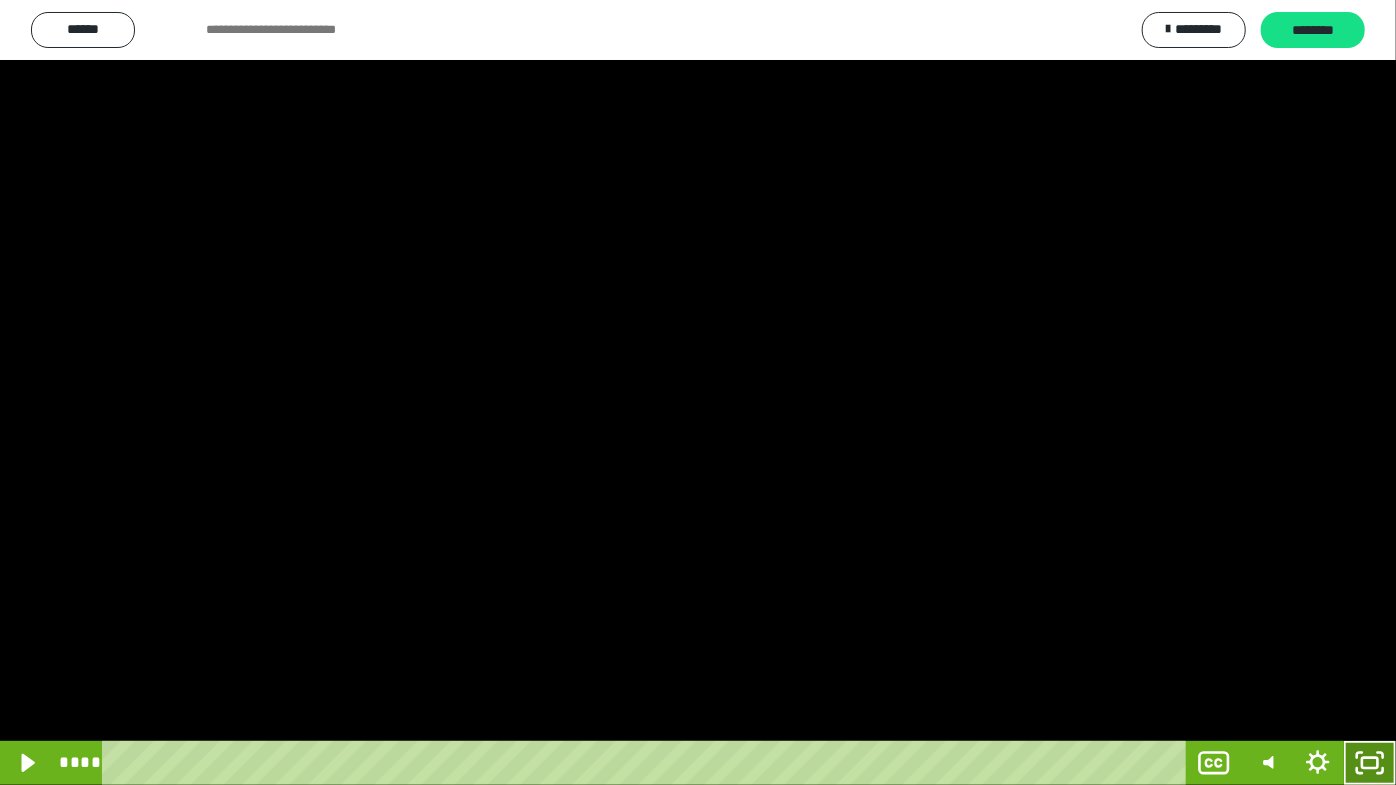 drag, startPoint x: 1366, startPoint y: 769, endPoint x: 1075, endPoint y: 470, distance: 417.23135 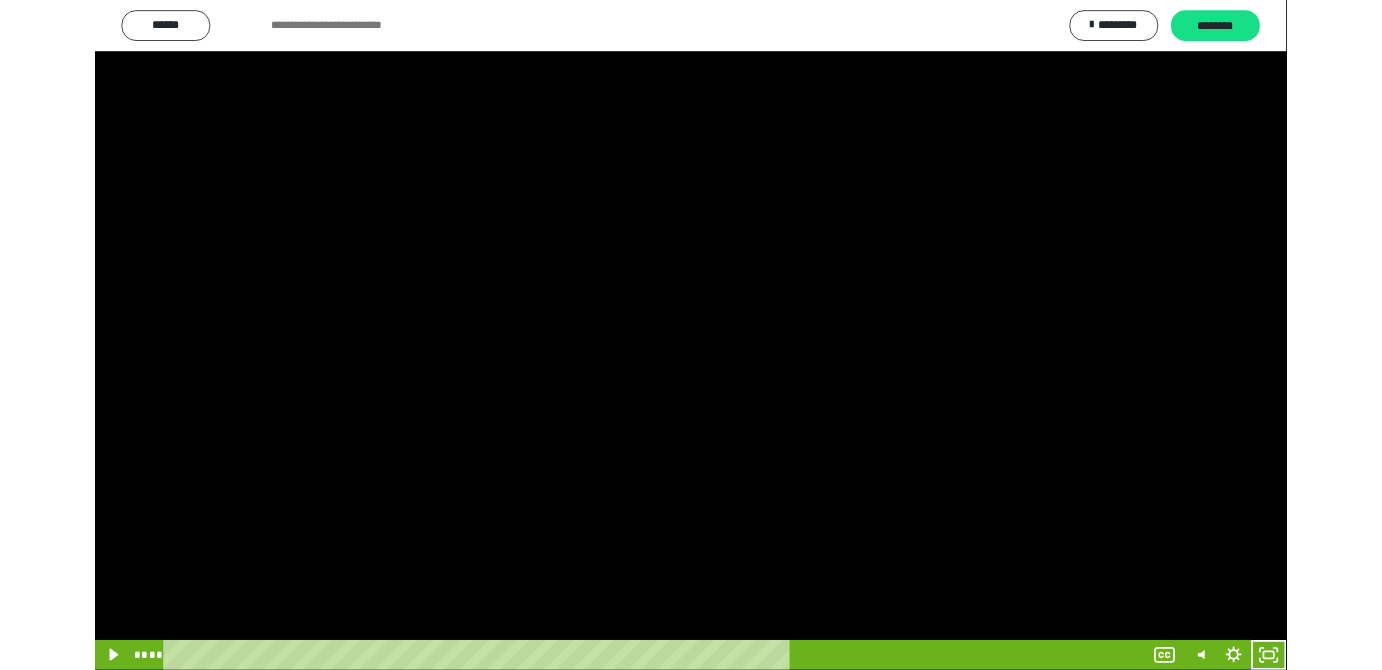 scroll, scrollTop: 4172, scrollLeft: 0, axis: vertical 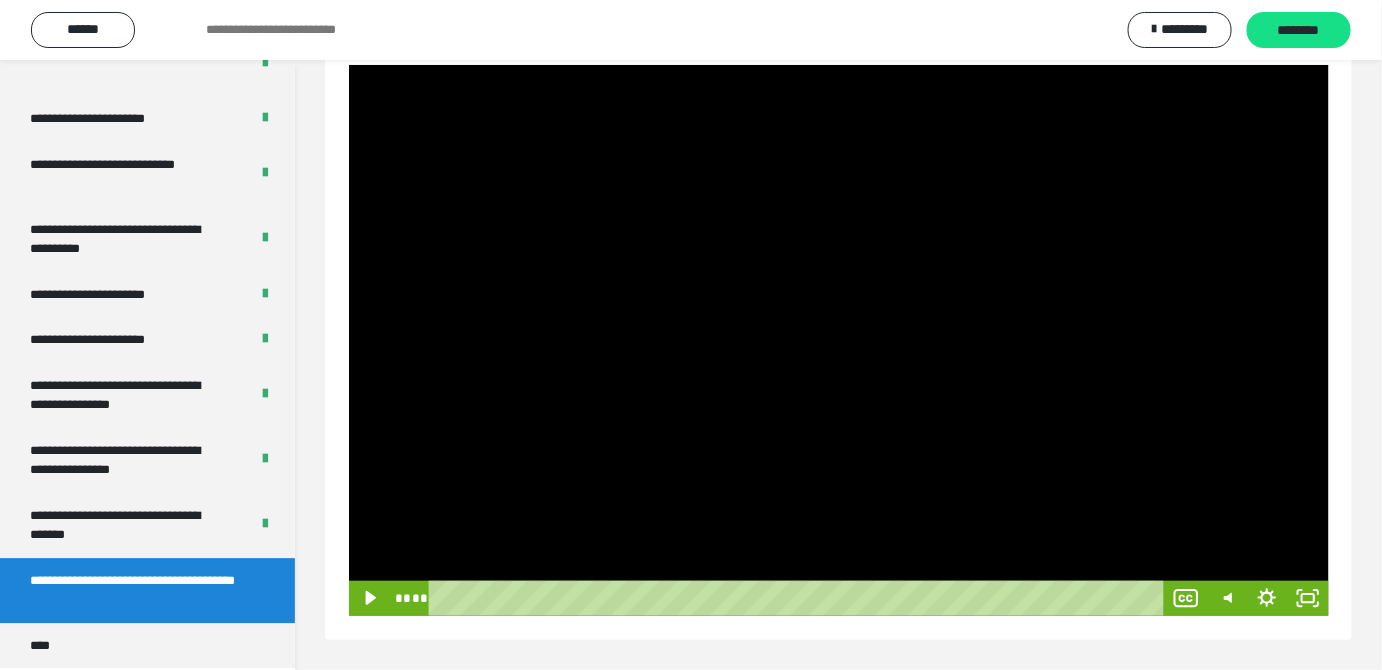 click at bounding box center [839, 340] 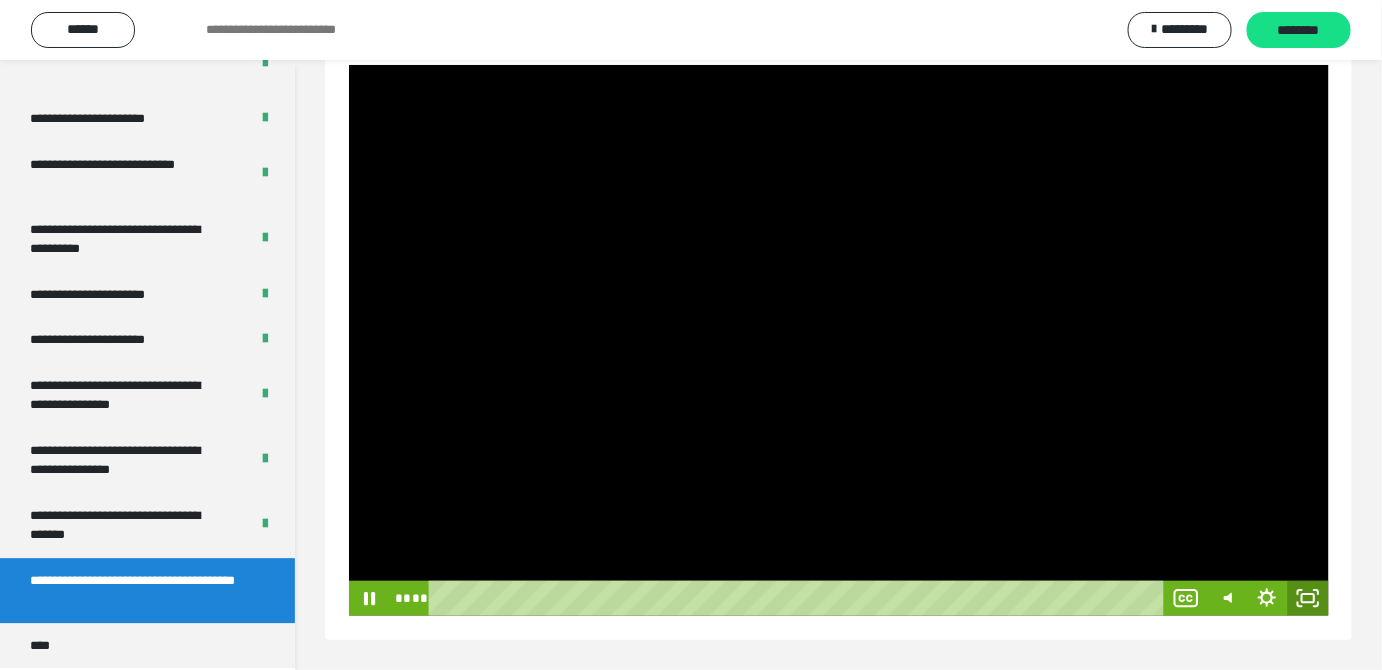 click 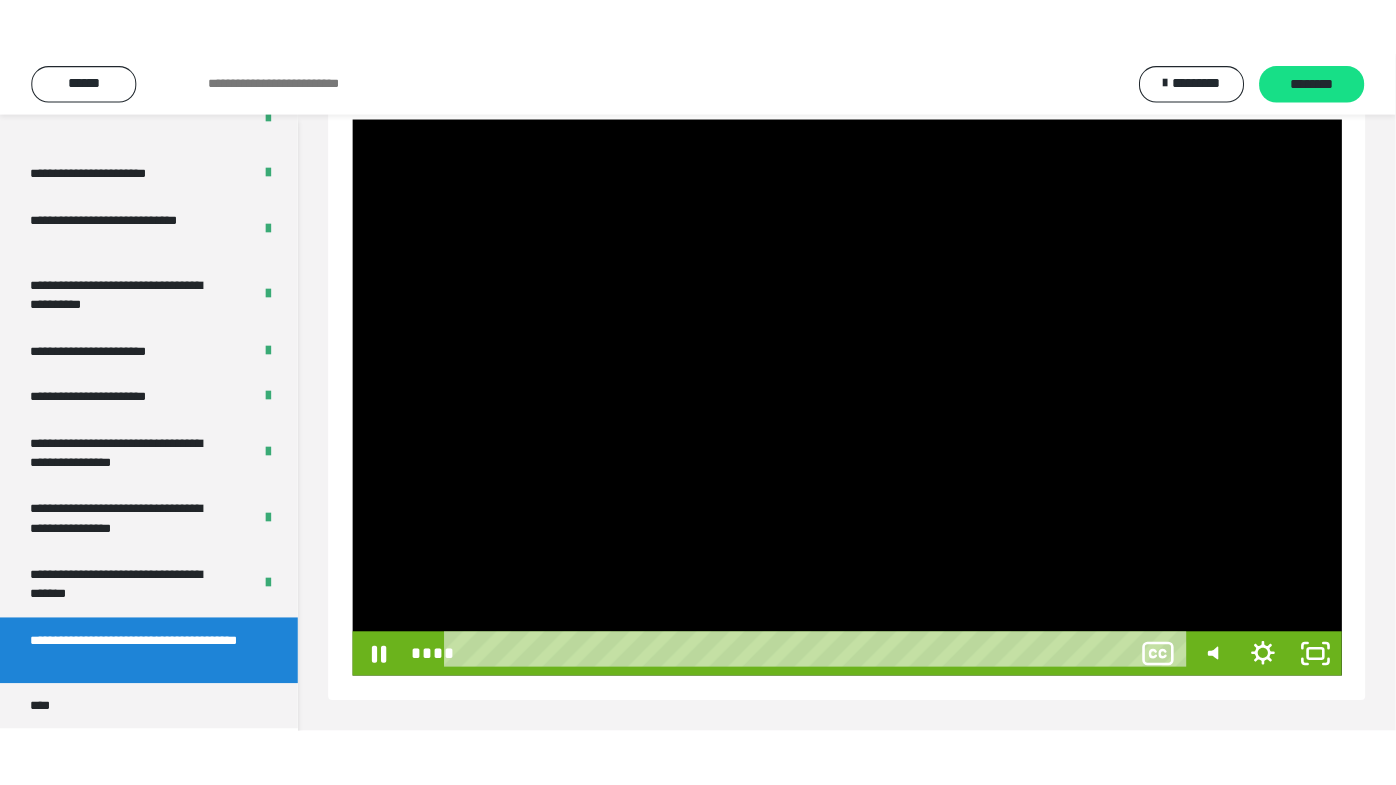 scroll, scrollTop: 177, scrollLeft: 0, axis: vertical 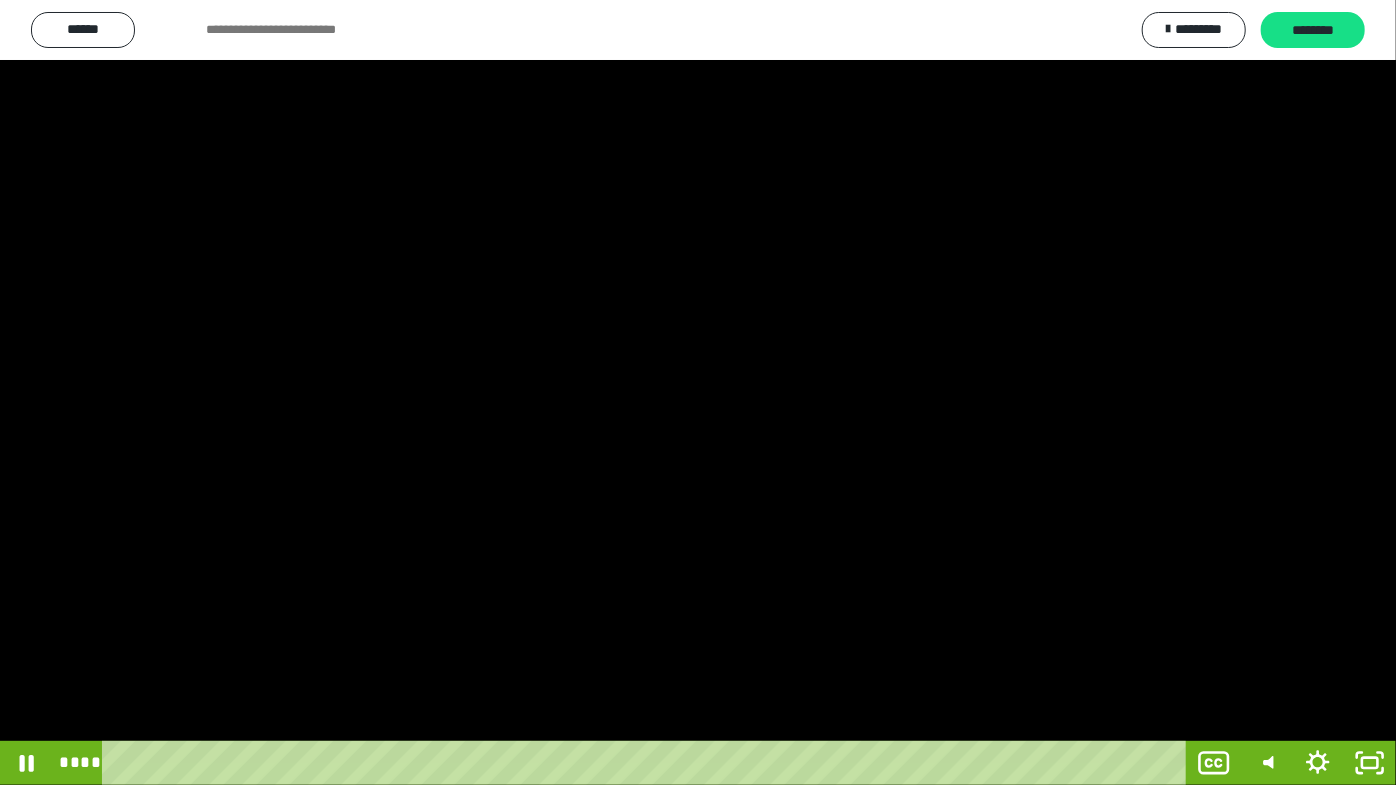 drag, startPoint x: 732, startPoint y: 512, endPoint x: 768, endPoint y: 522, distance: 37.363083 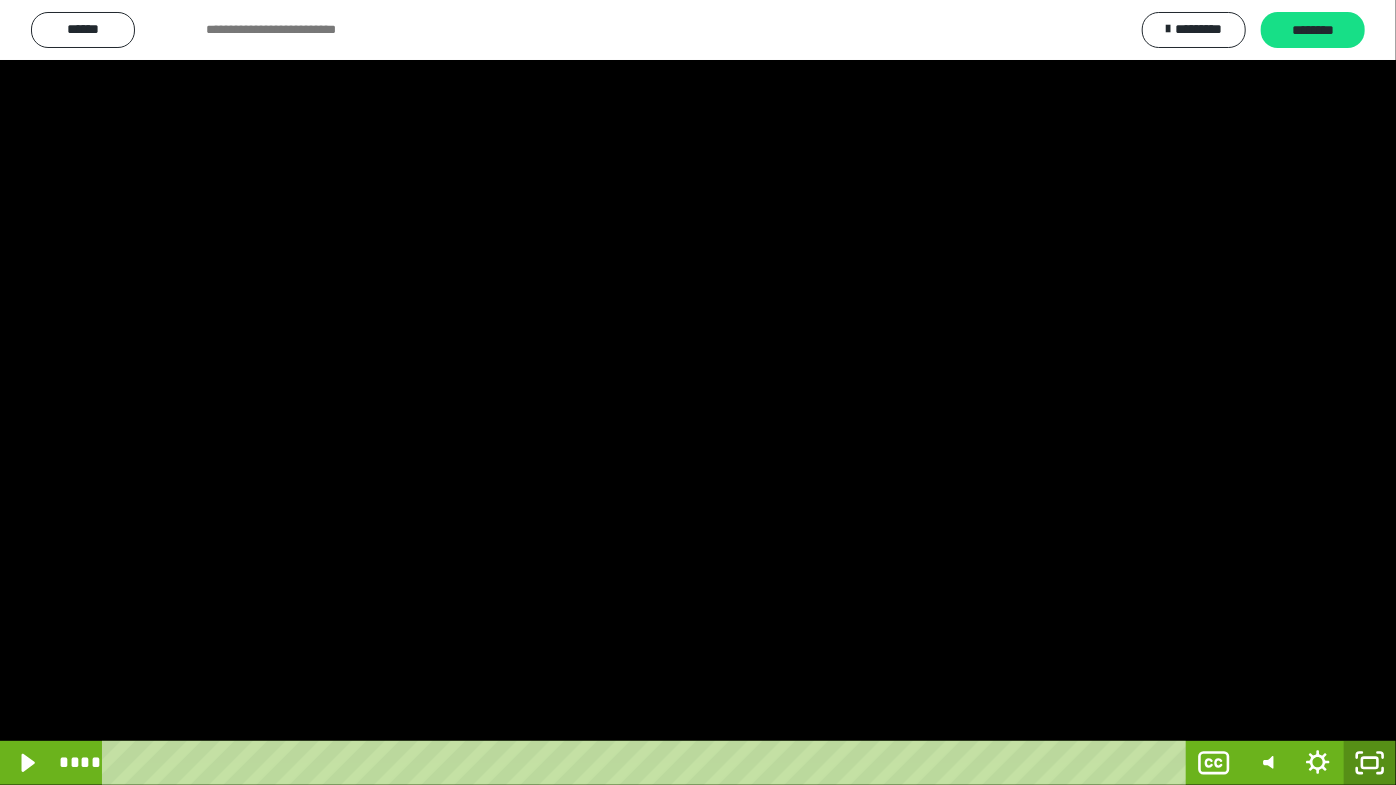 click 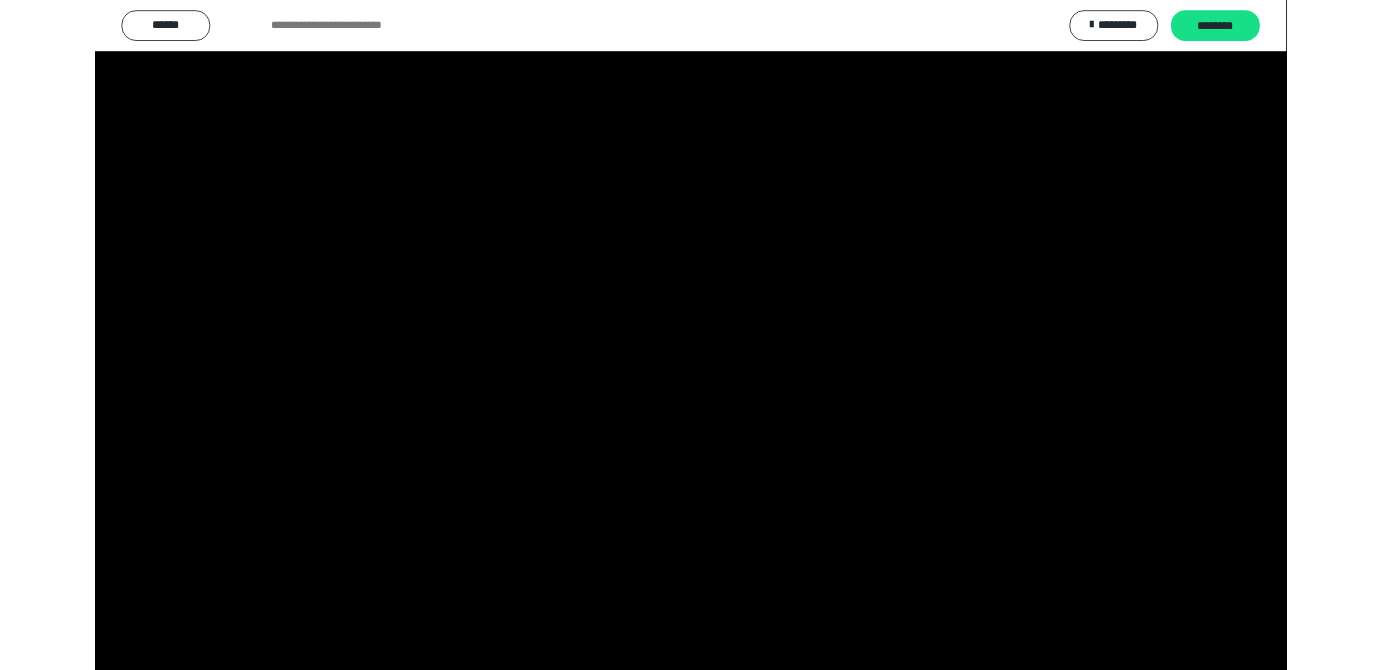scroll, scrollTop: 4172, scrollLeft: 0, axis: vertical 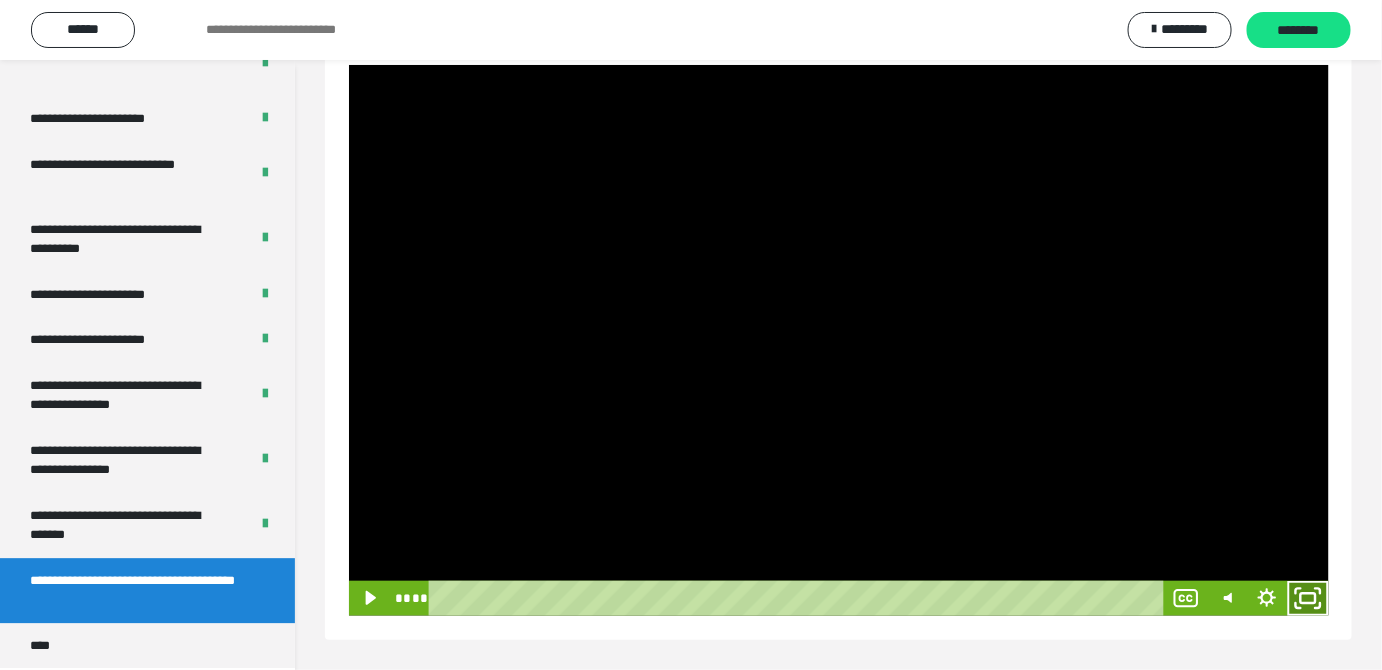drag, startPoint x: 1310, startPoint y: 590, endPoint x: 1154, endPoint y: 606, distance: 156.81836 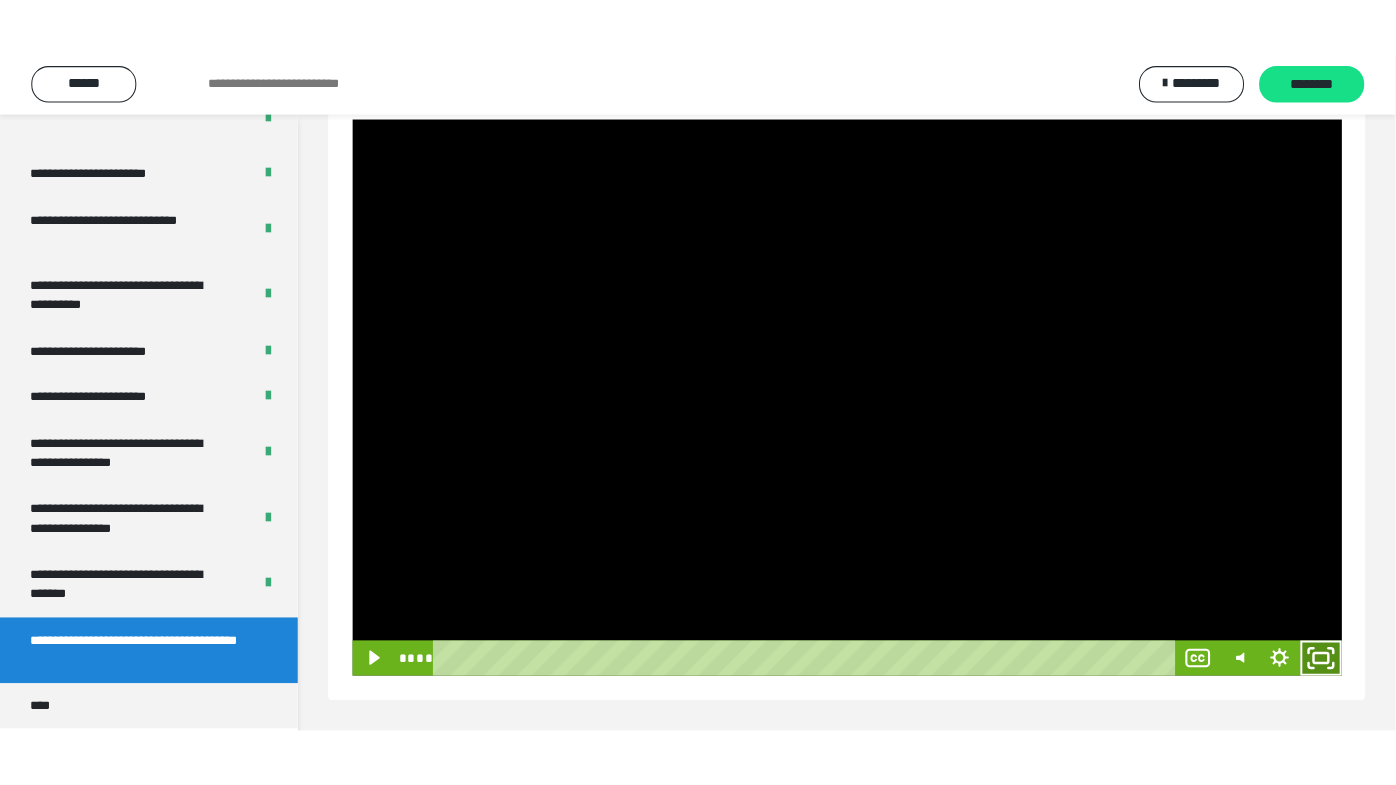 scroll, scrollTop: 177, scrollLeft: 0, axis: vertical 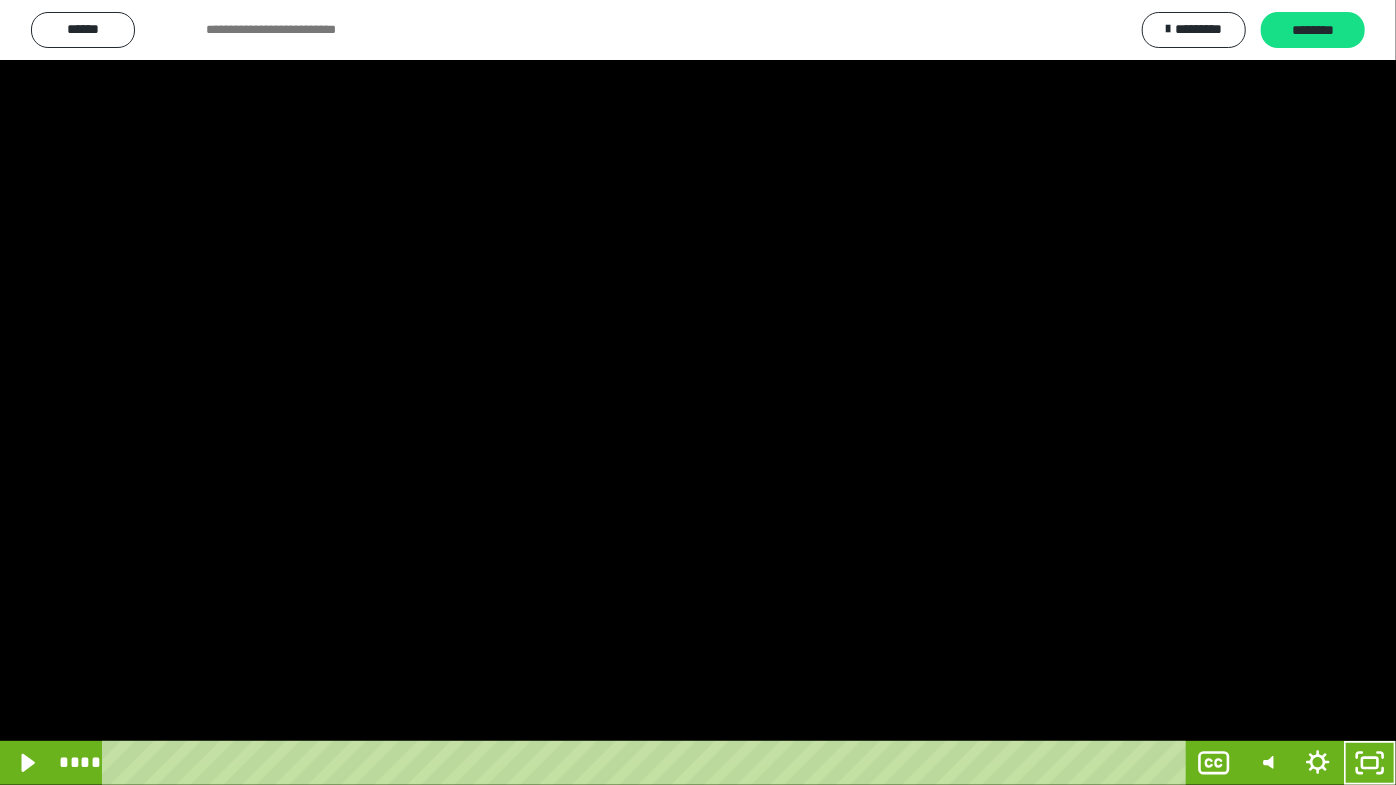click at bounding box center [698, 392] 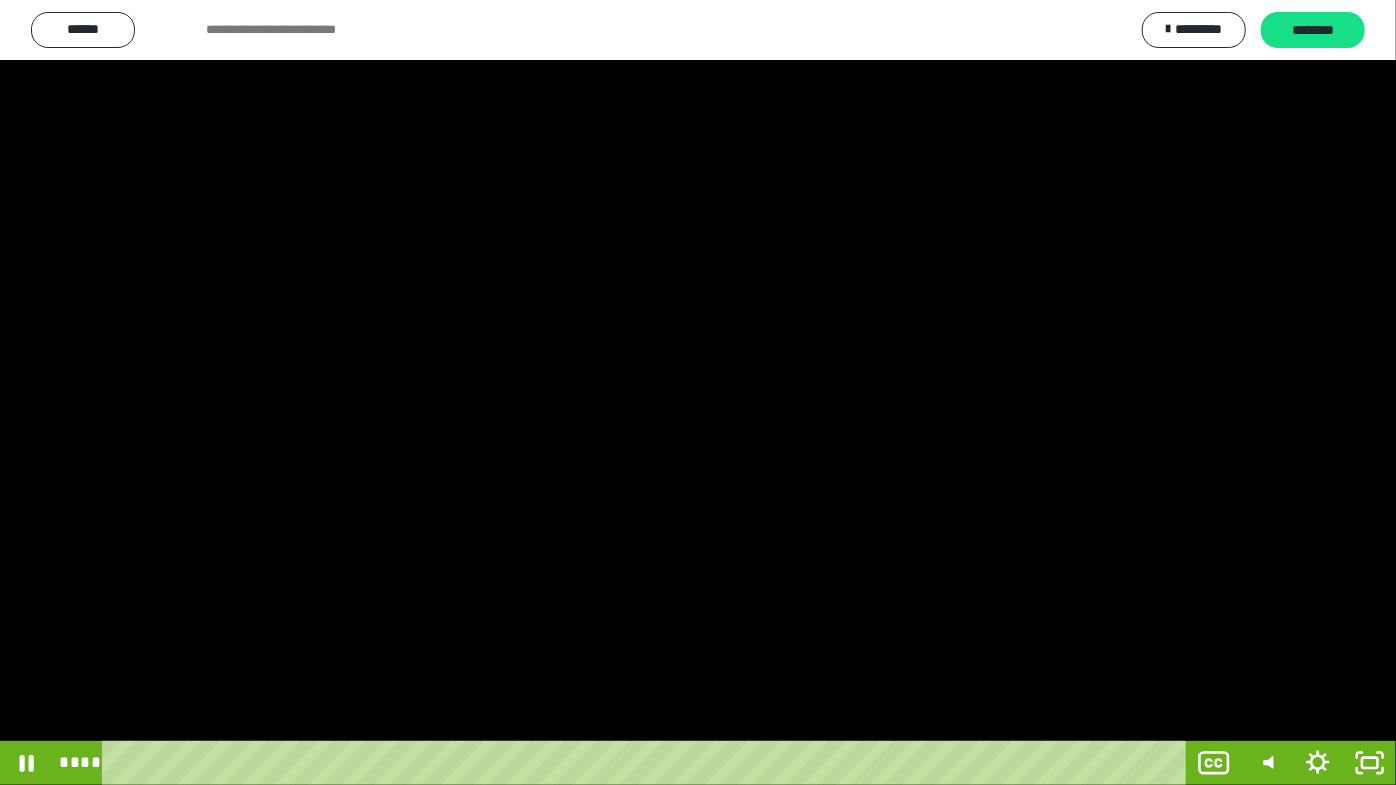 click at bounding box center [698, 392] 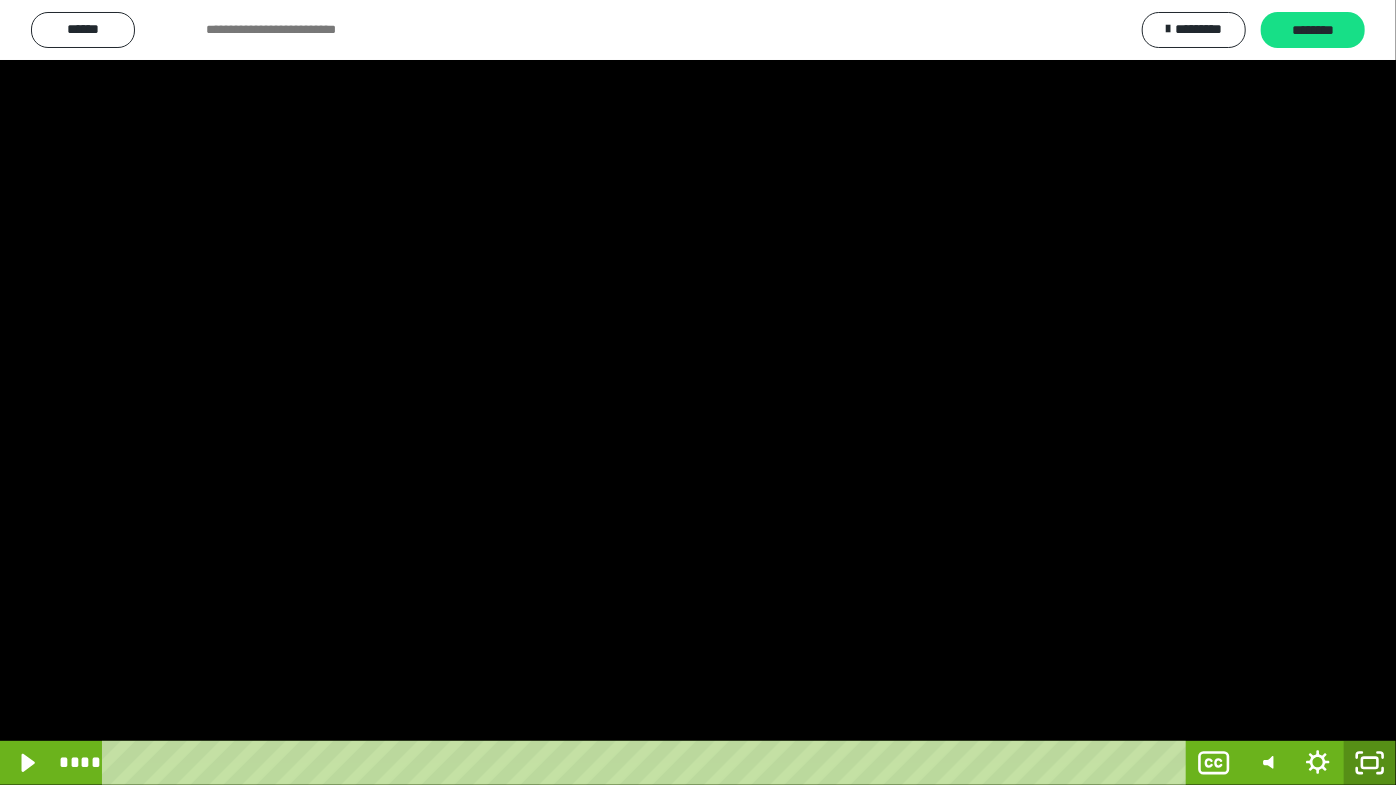 click 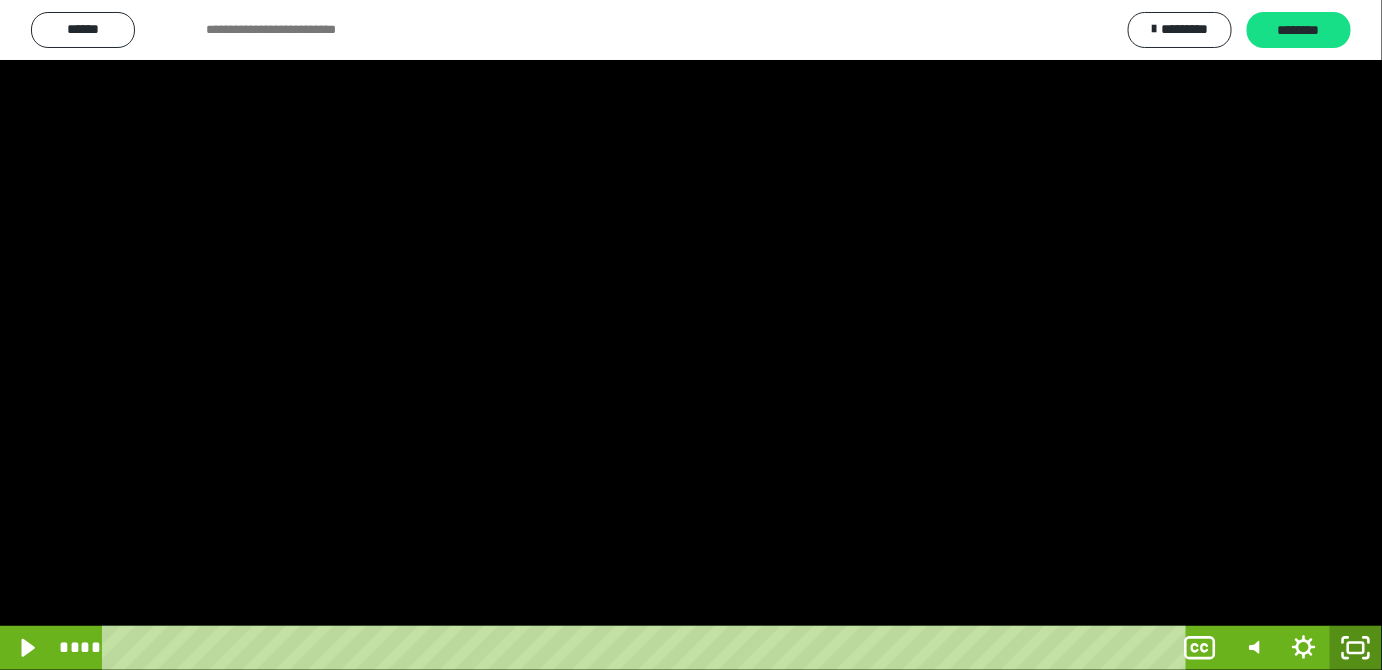 scroll, scrollTop: 4172, scrollLeft: 0, axis: vertical 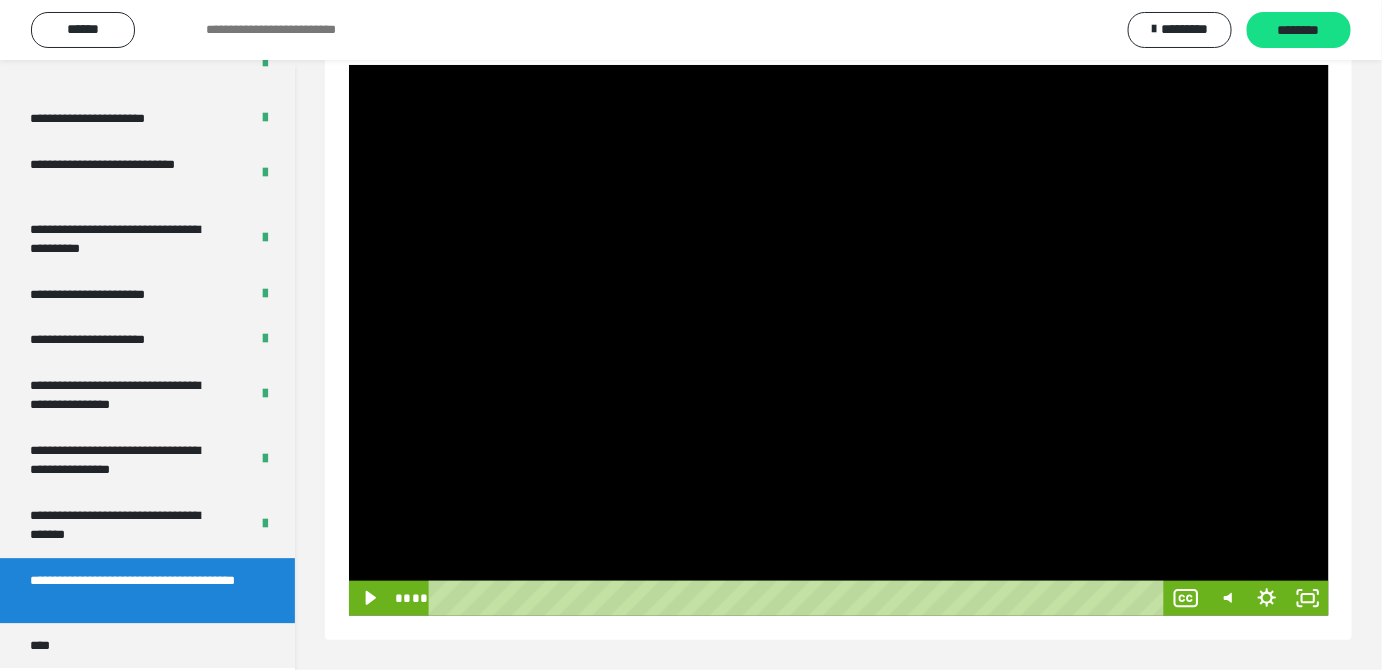 click at bounding box center [839, 340] 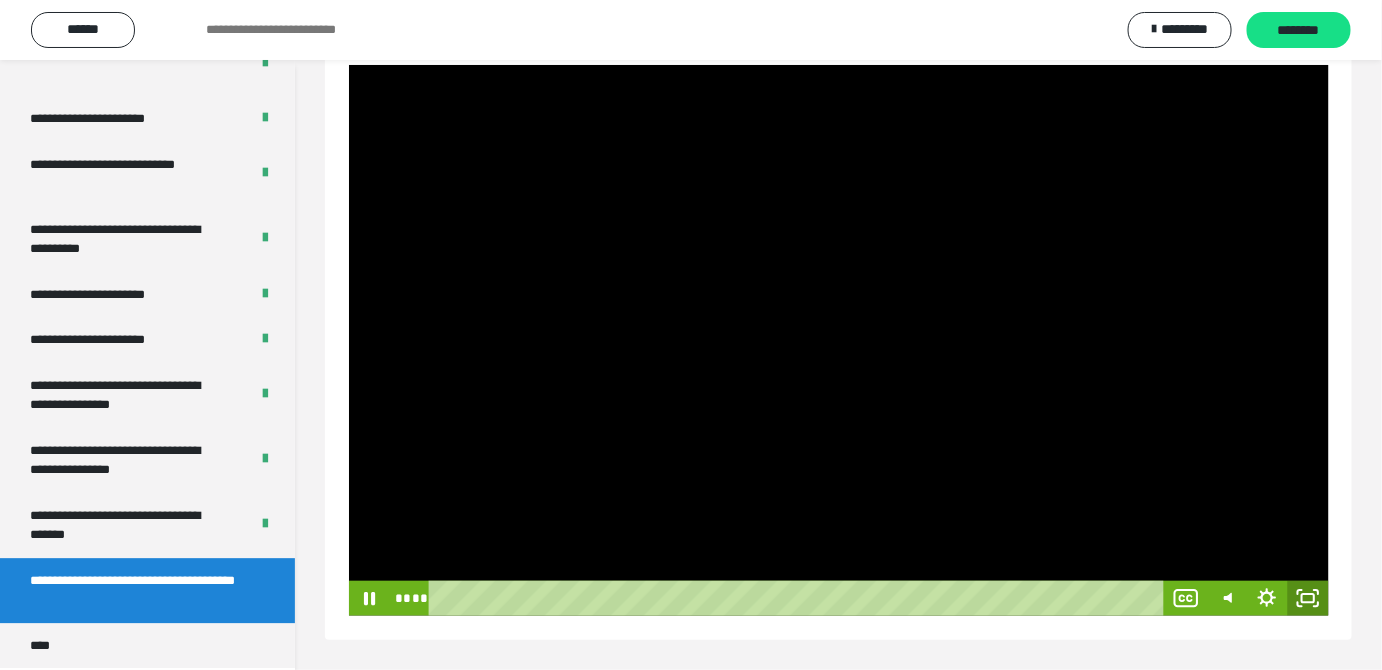 click 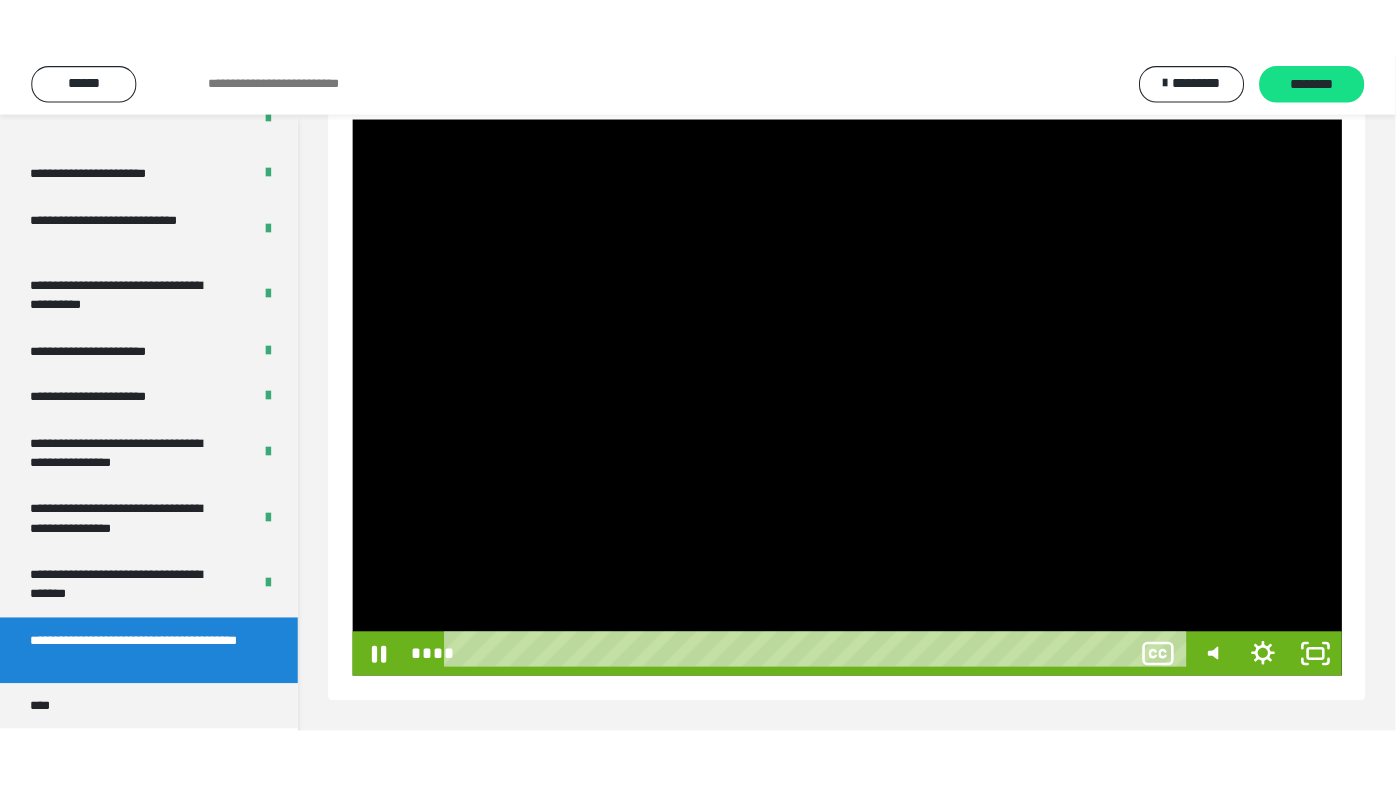 scroll, scrollTop: 177, scrollLeft: 0, axis: vertical 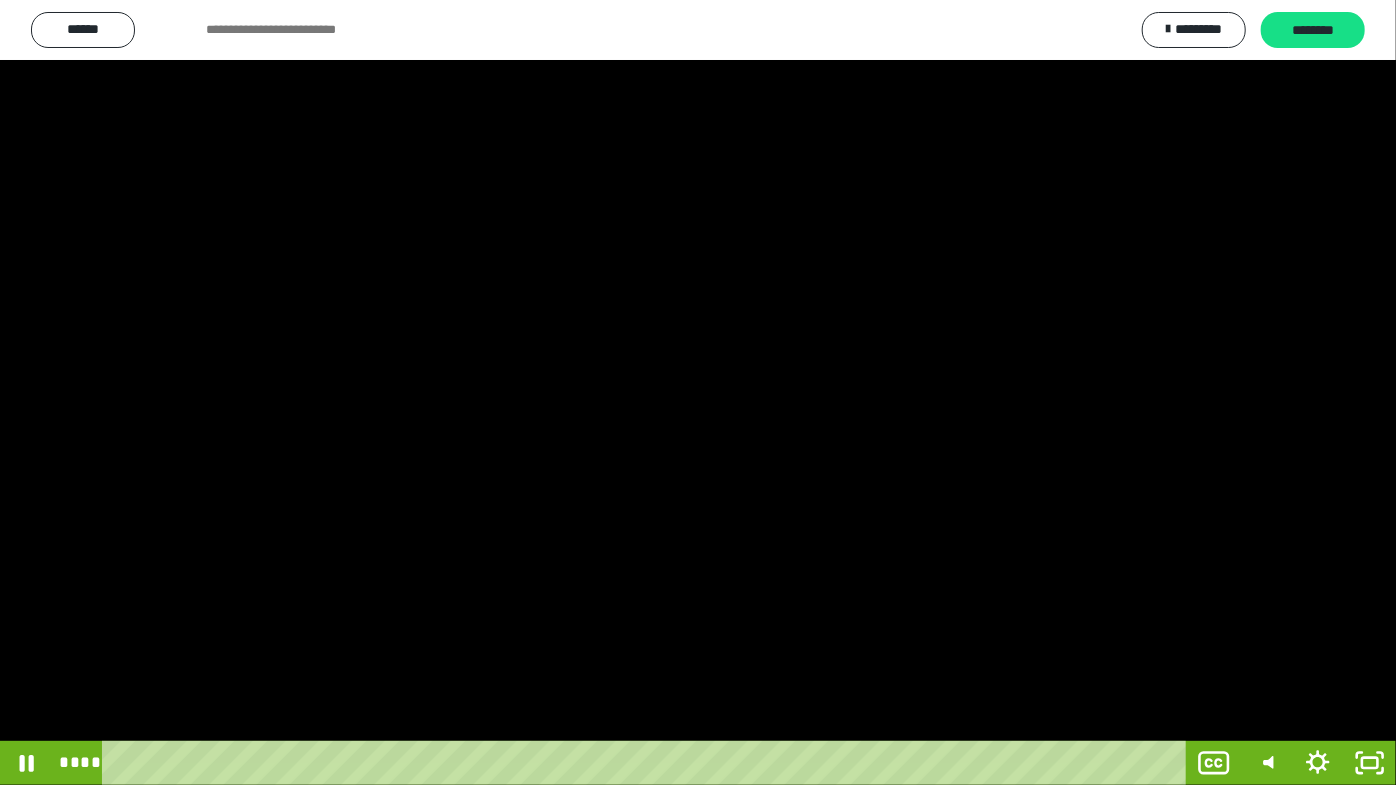 click at bounding box center [698, 392] 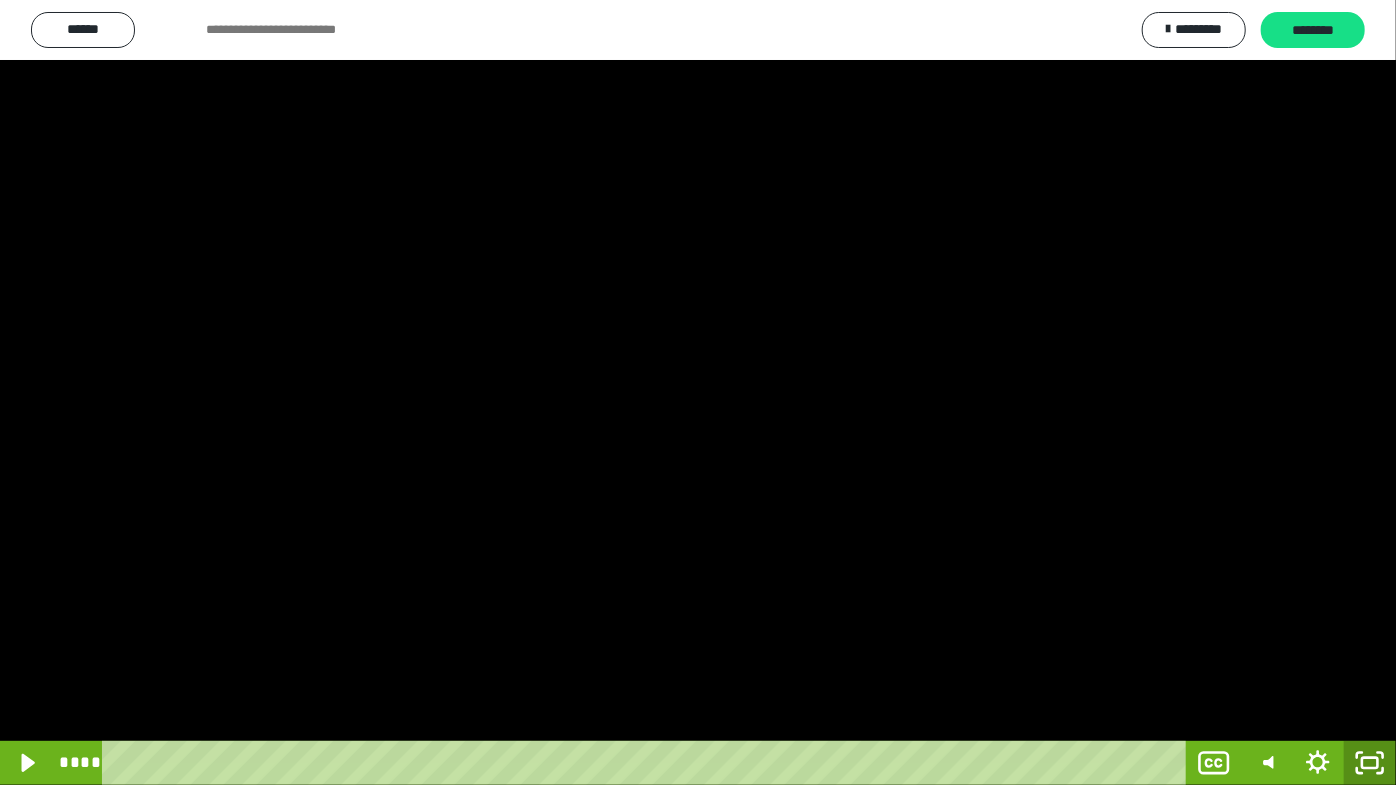 click 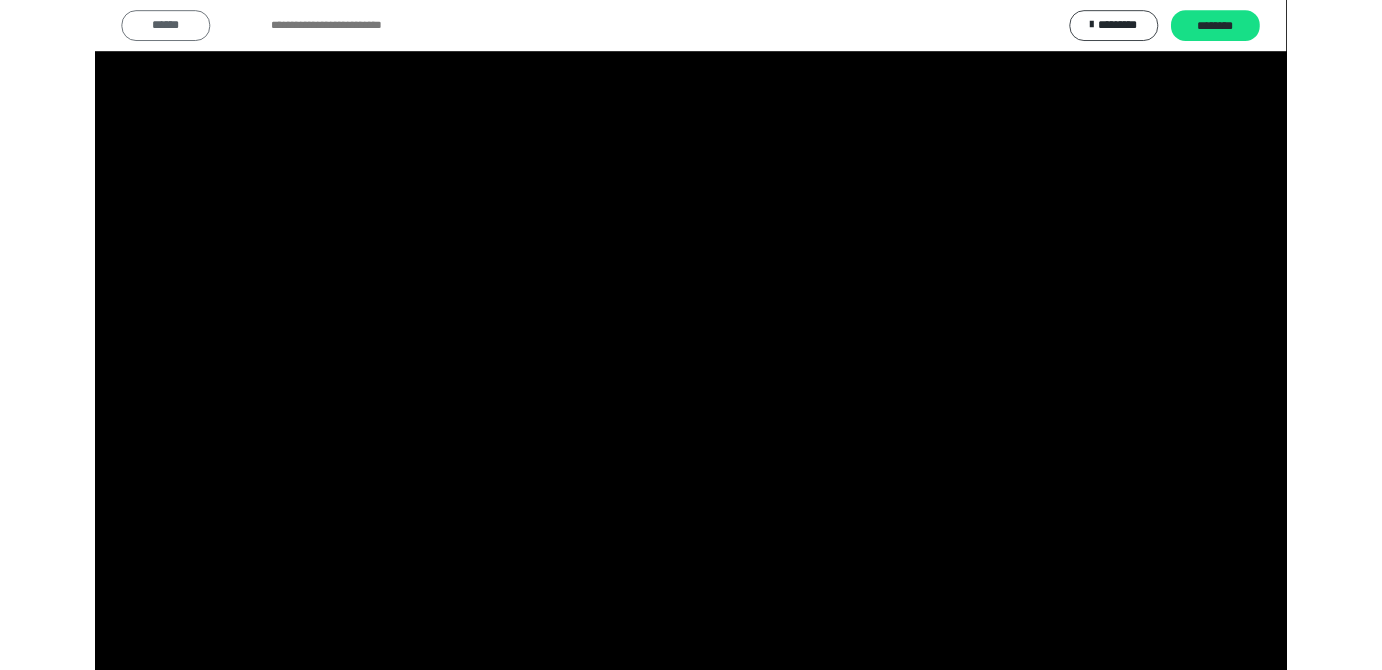 scroll, scrollTop: 4172, scrollLeft: 0, axis: vertical 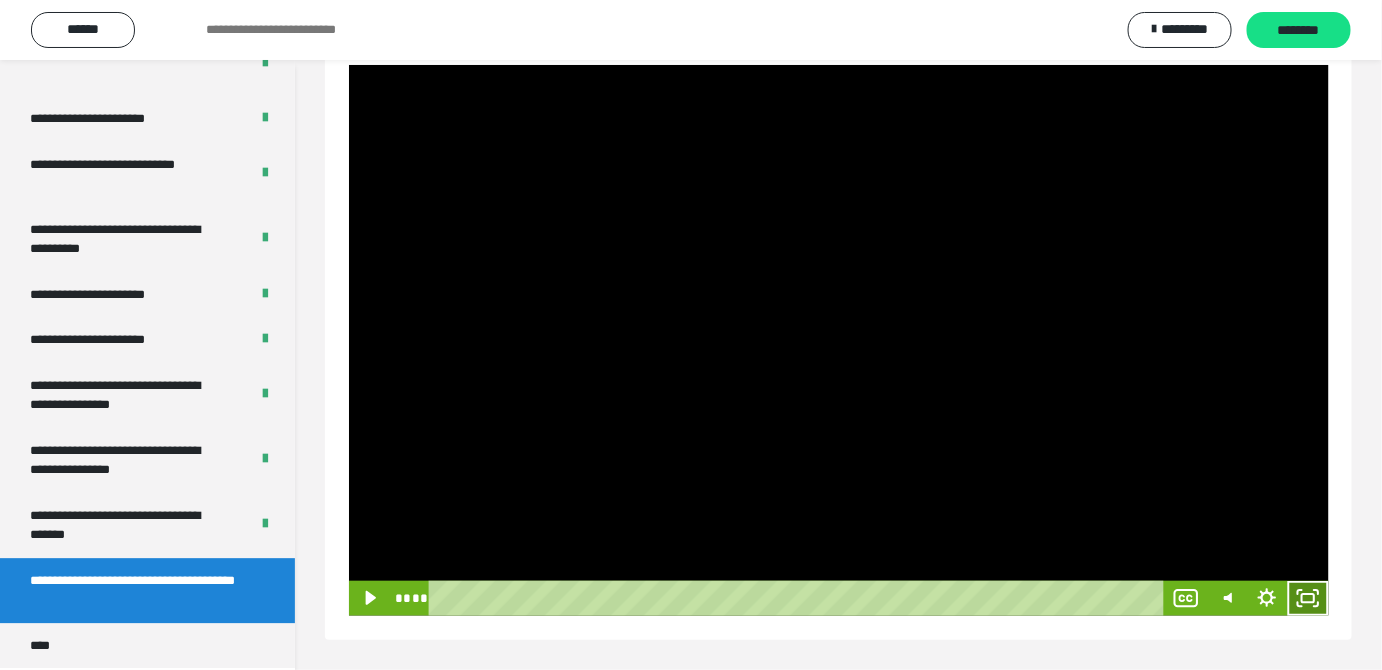 click 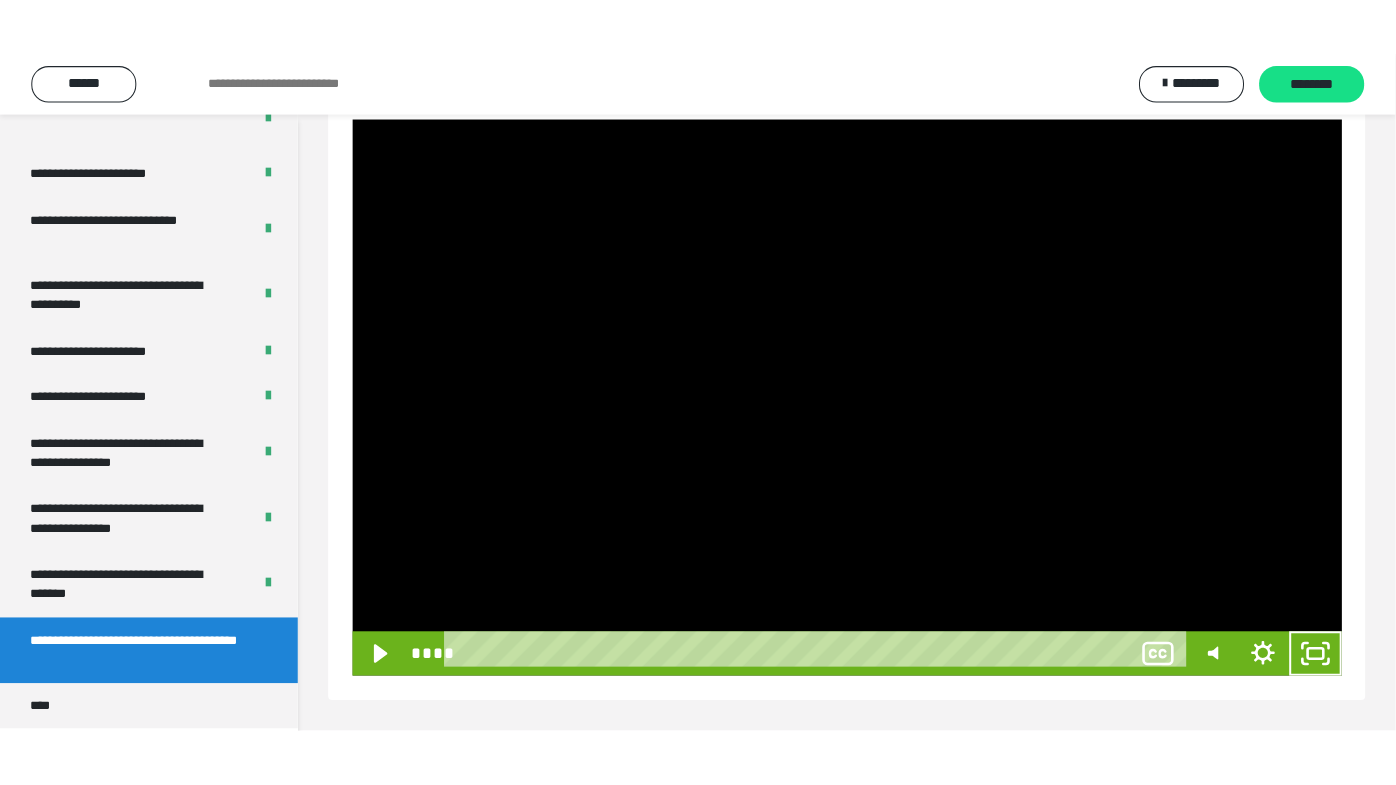 scroll, scrollTop: 177, scrollLeft: 0, axis: vertical 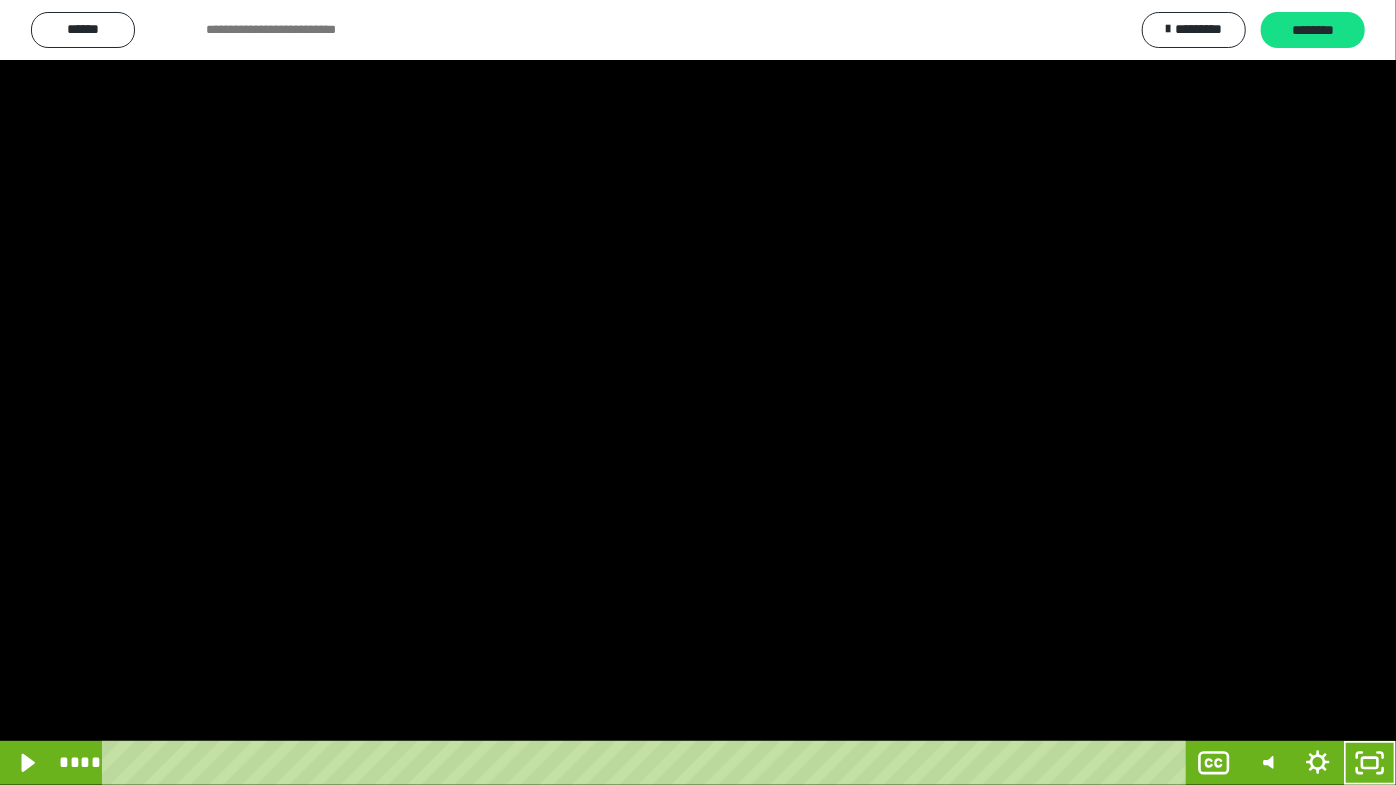 click at bounding box center [698, 392] 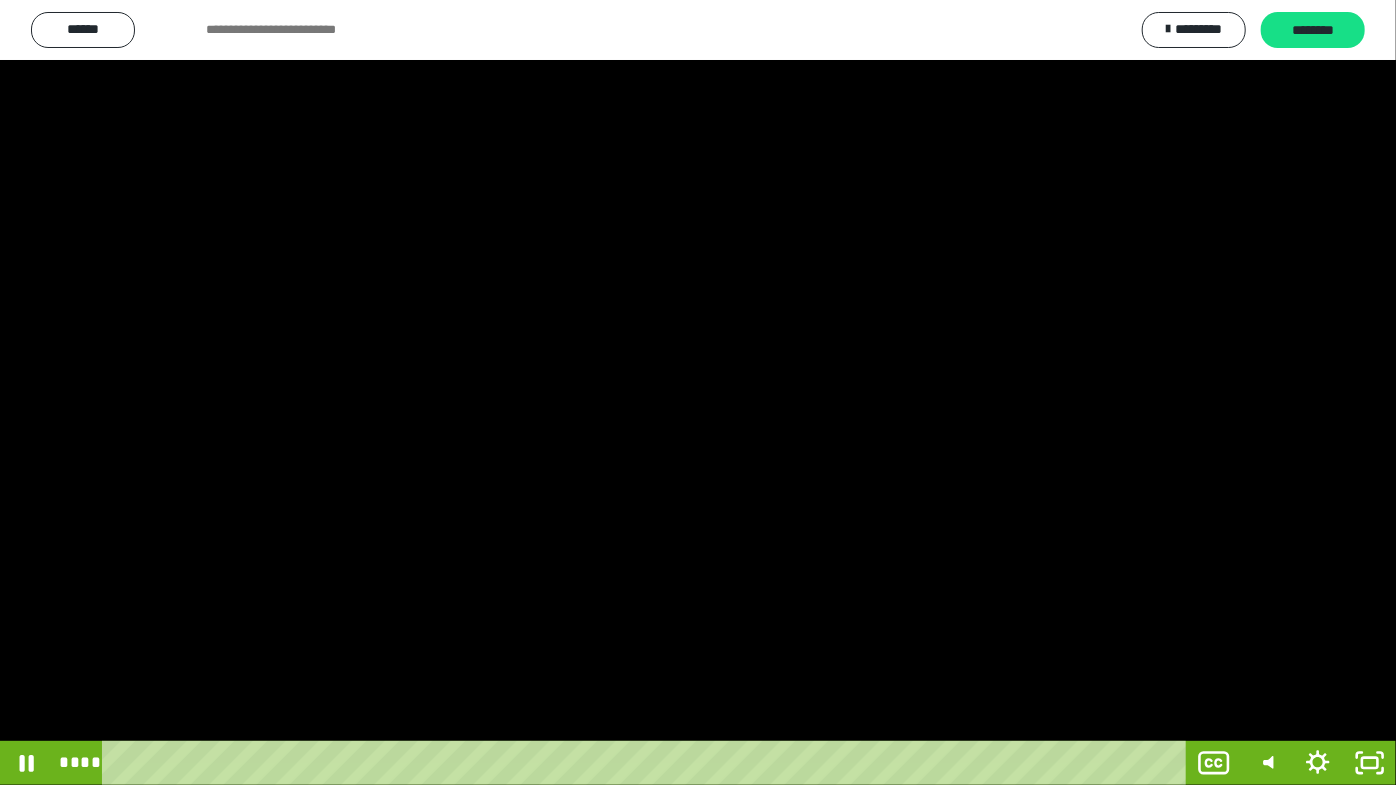 click at bounding box center [698, 392] 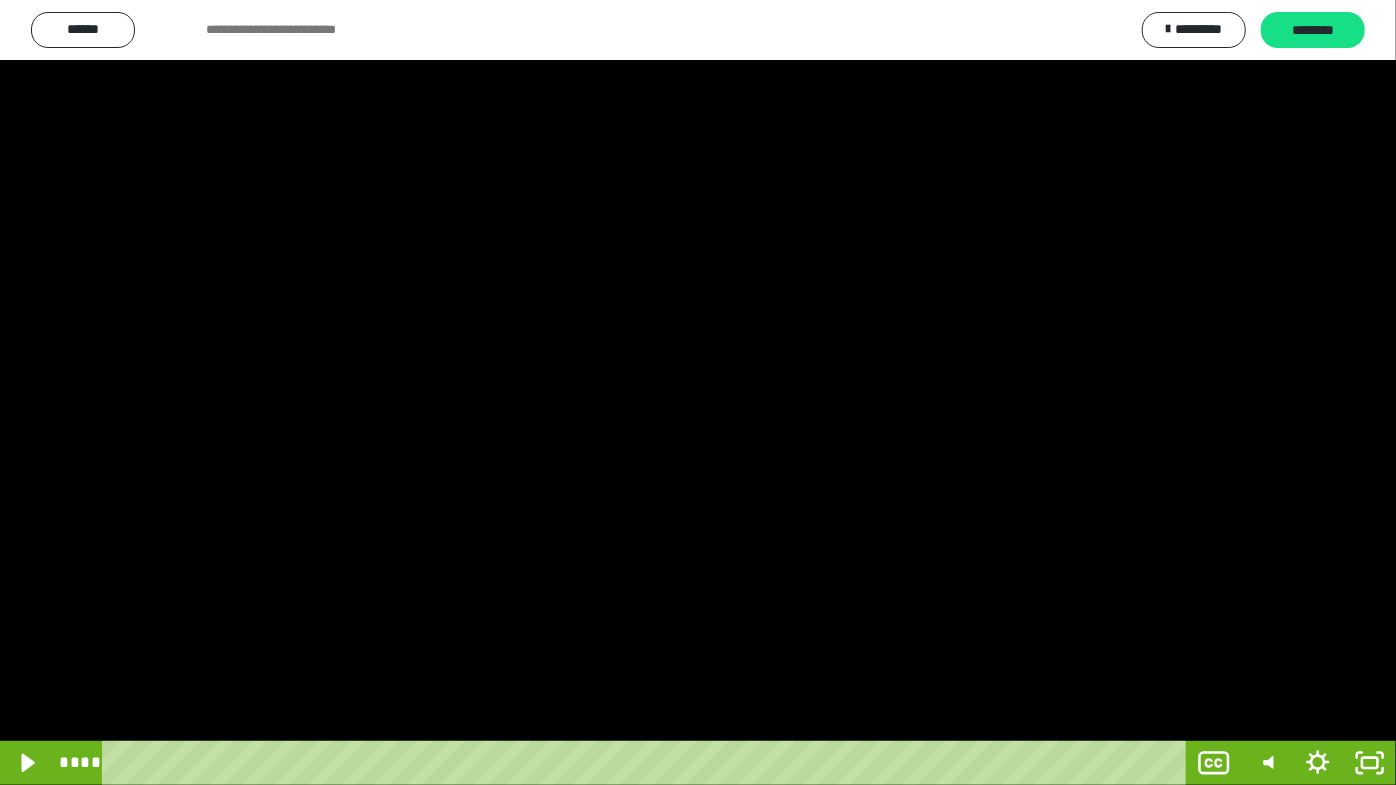 click at bounding box center [698, 392] 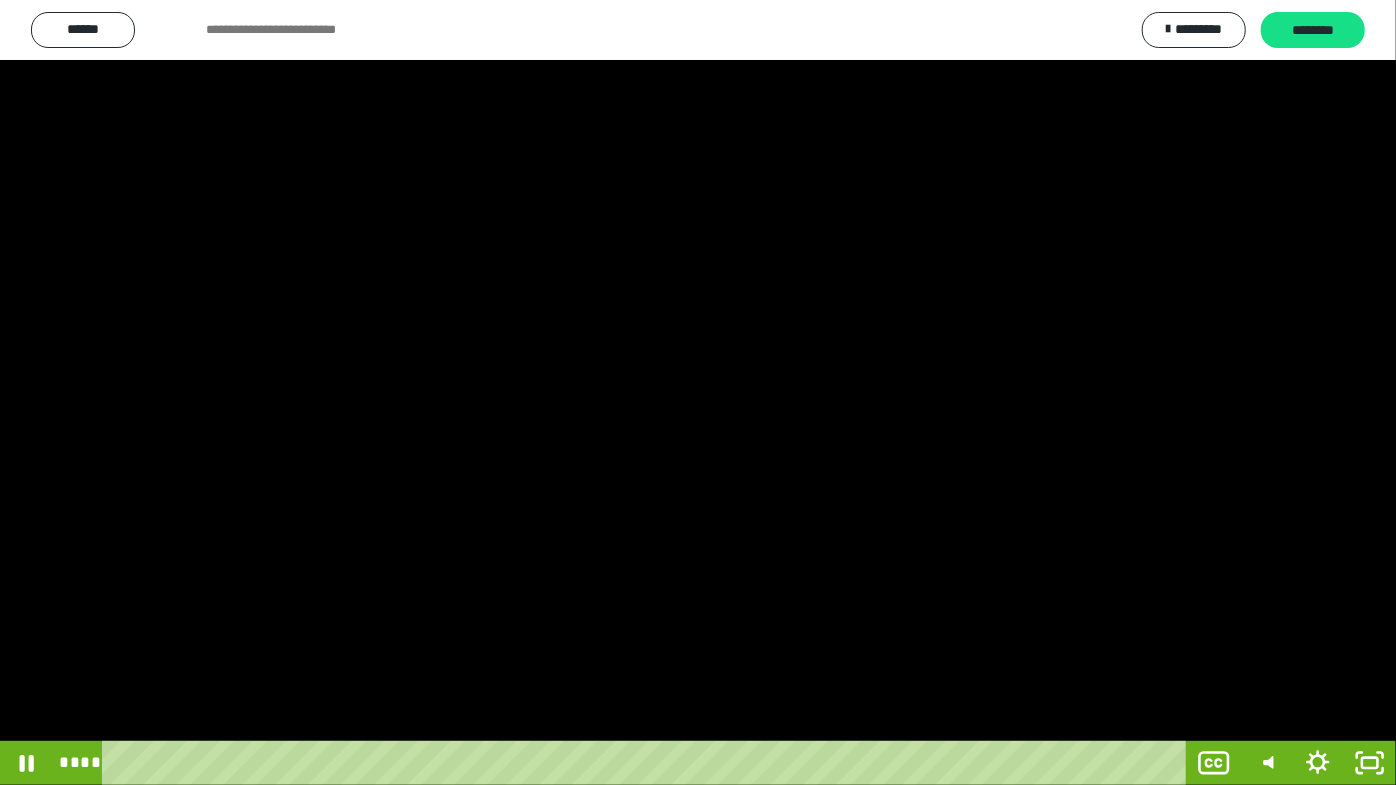 click at bounding box center [698, 392] 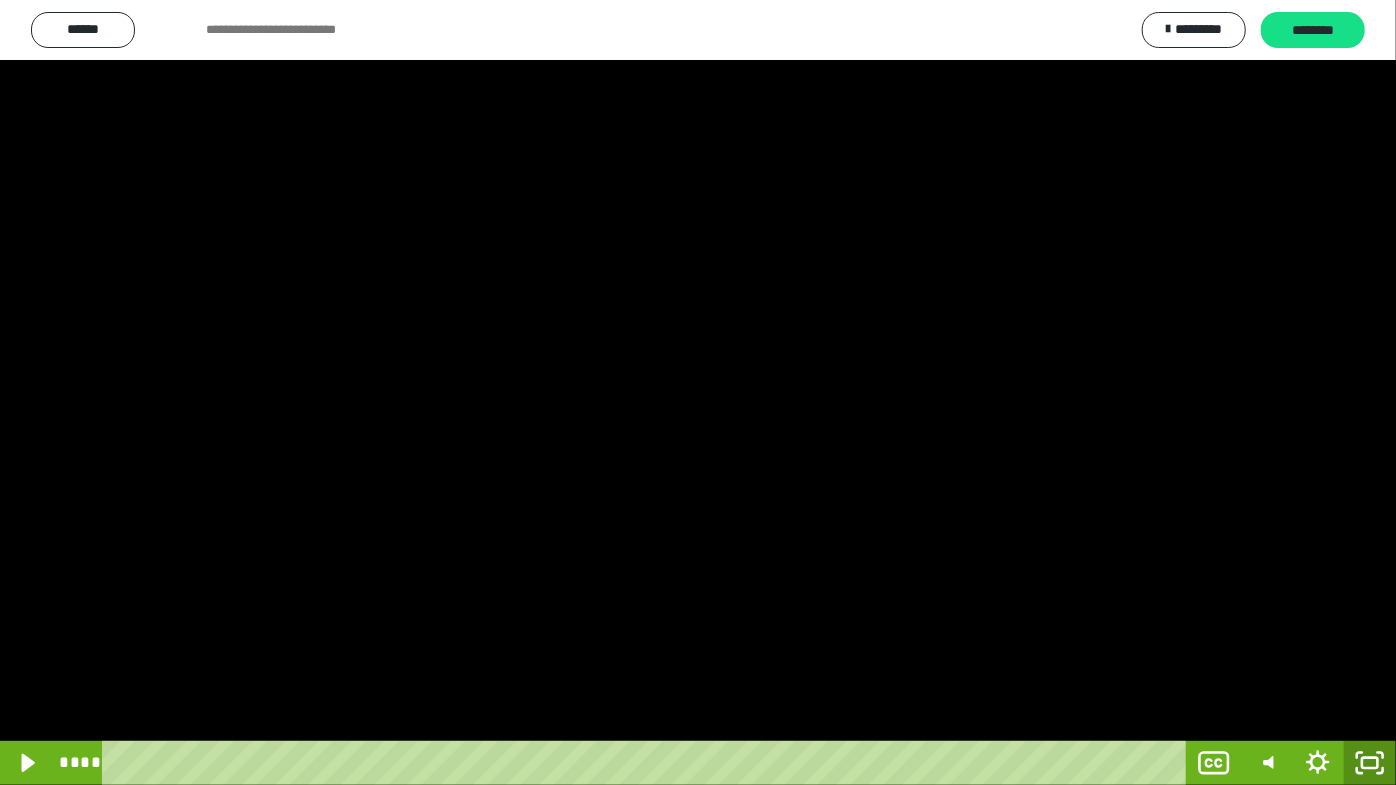 drag, startPoint x: 1362, startPoint y: 765, endPoint x: 1165, endPoint y: 478, distance: 348.1063 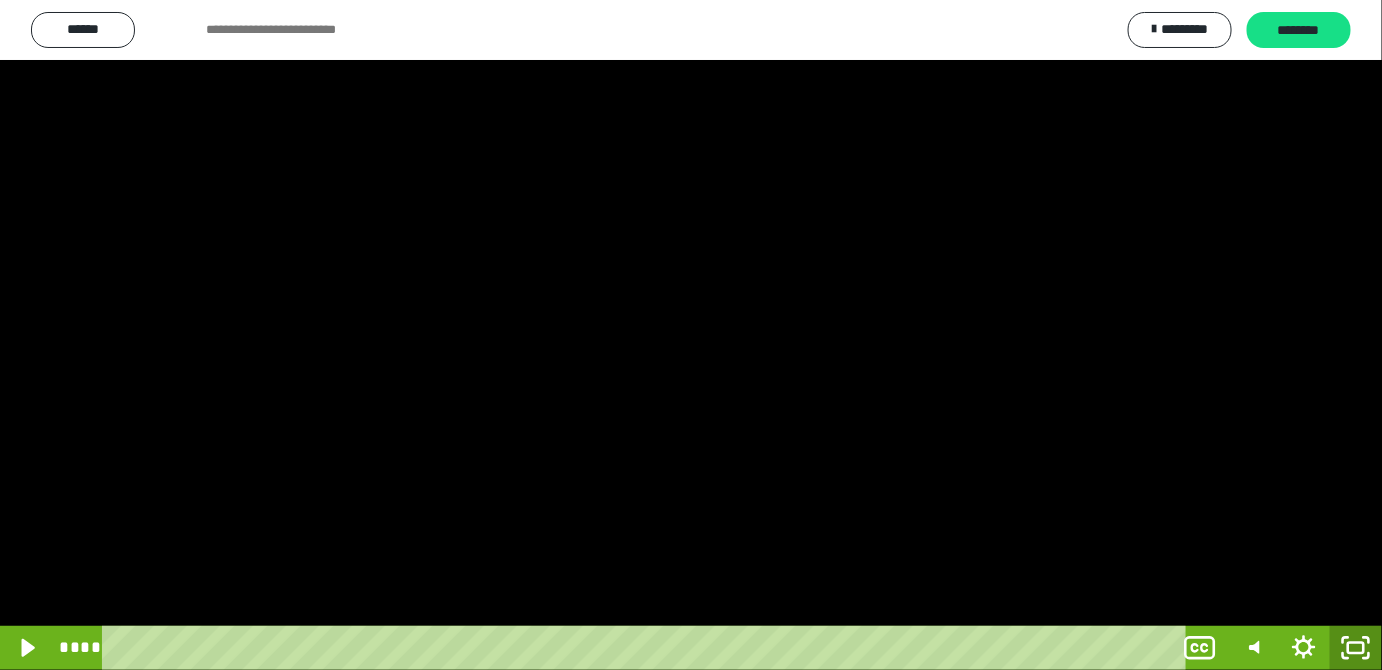 scroll, scrollTop: 4172, scrollLeft: 0, axis: vertical 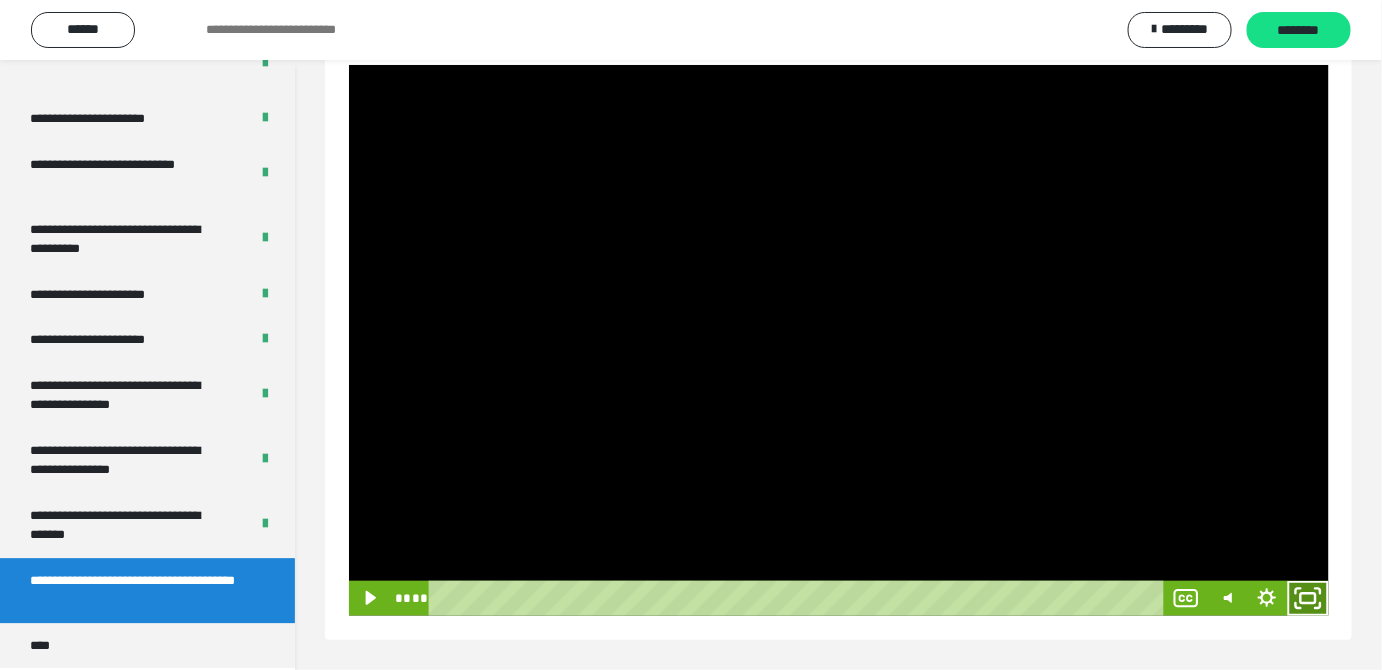 drag, startPoint x: 1303, startPoint y: 601, endPoint x: 1117, endPoint y: 620, distance: 186.96791 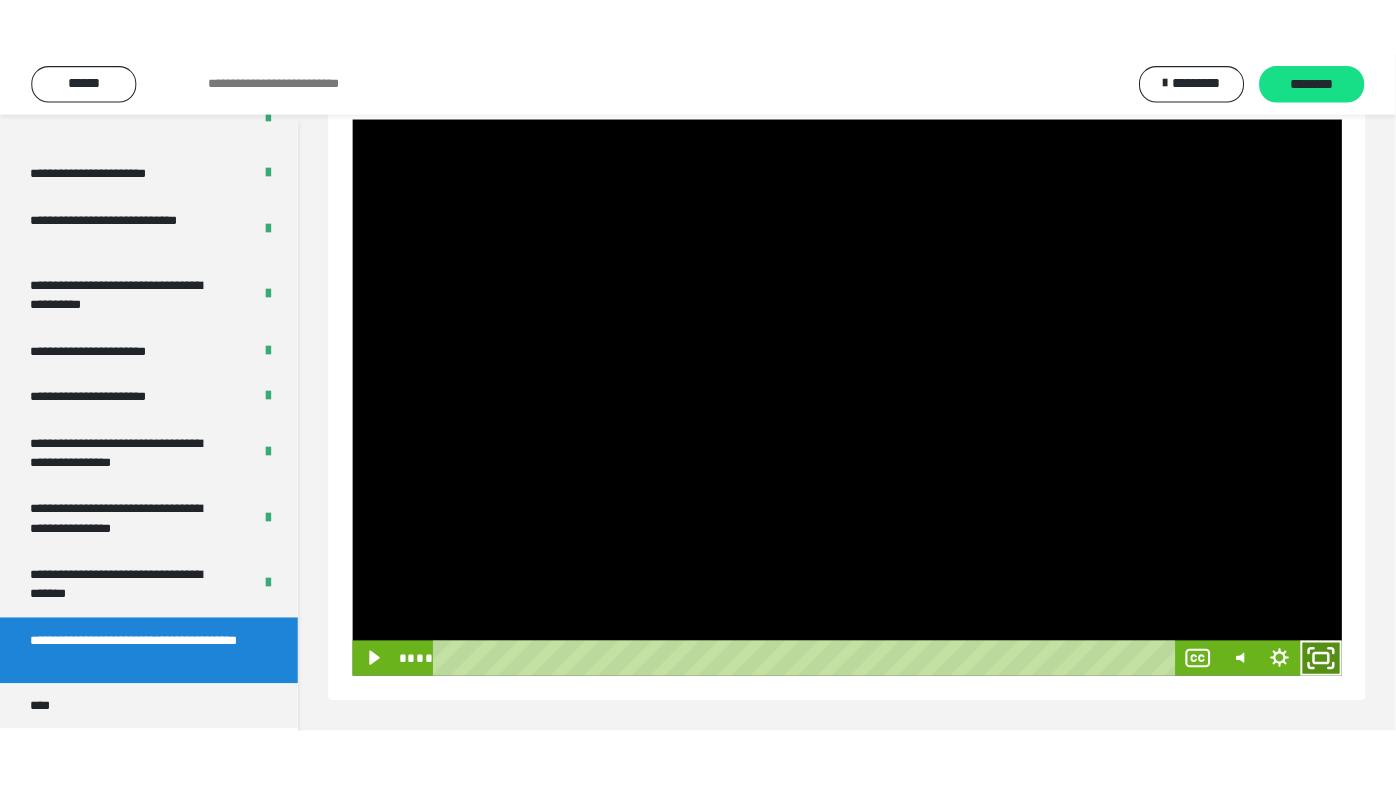 scroll, scrollTop: 177, scrollLeft: 0, axis: vertical 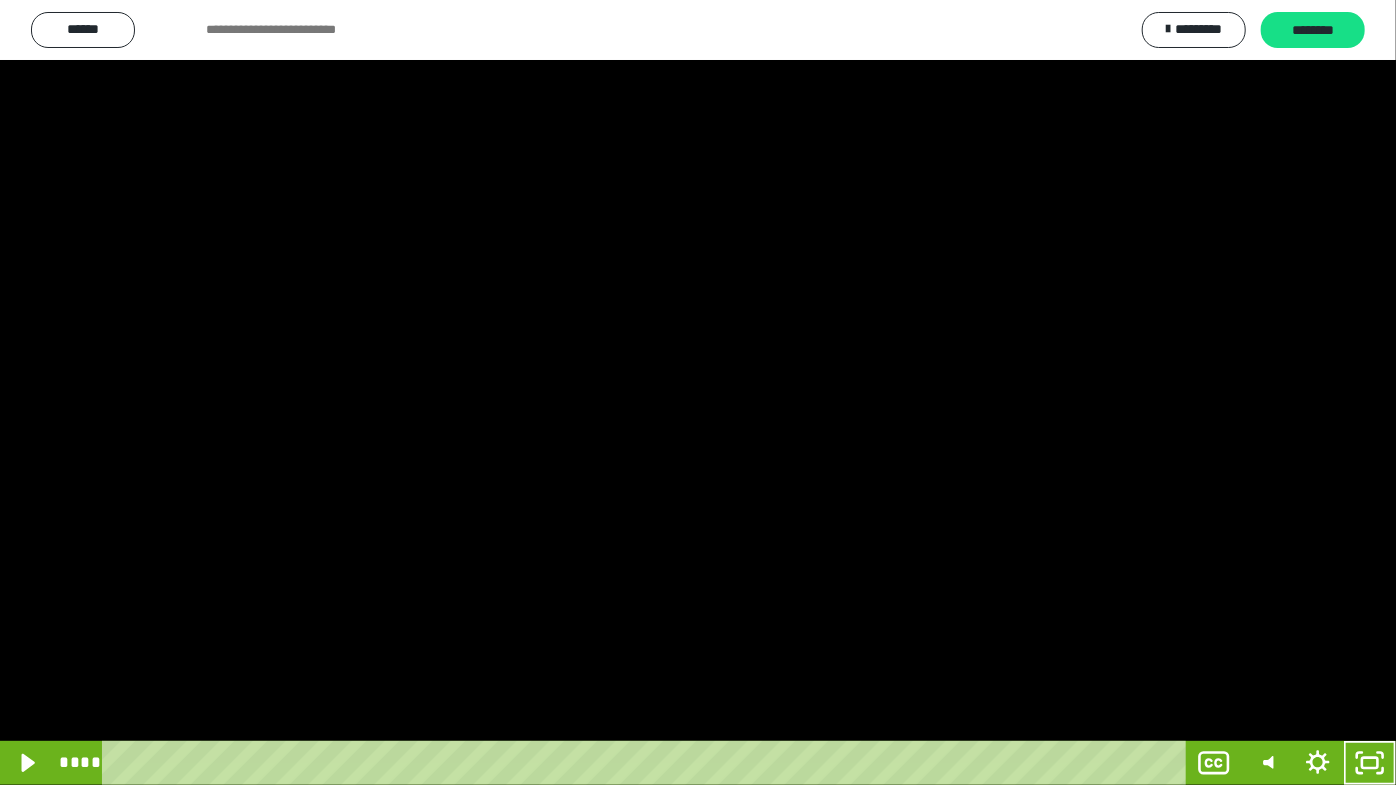 click at bounding box center [698, 392] 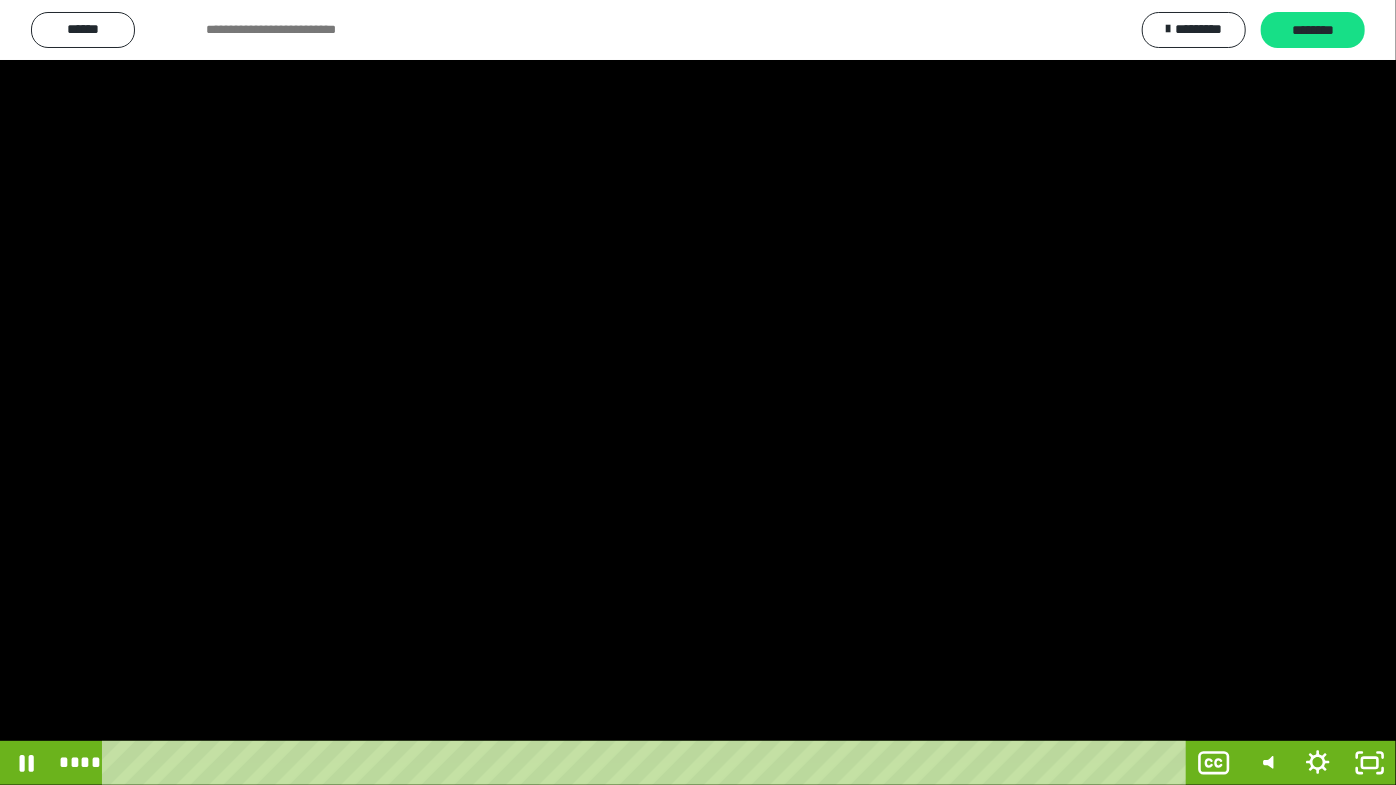click at bounding box center (698, 392) 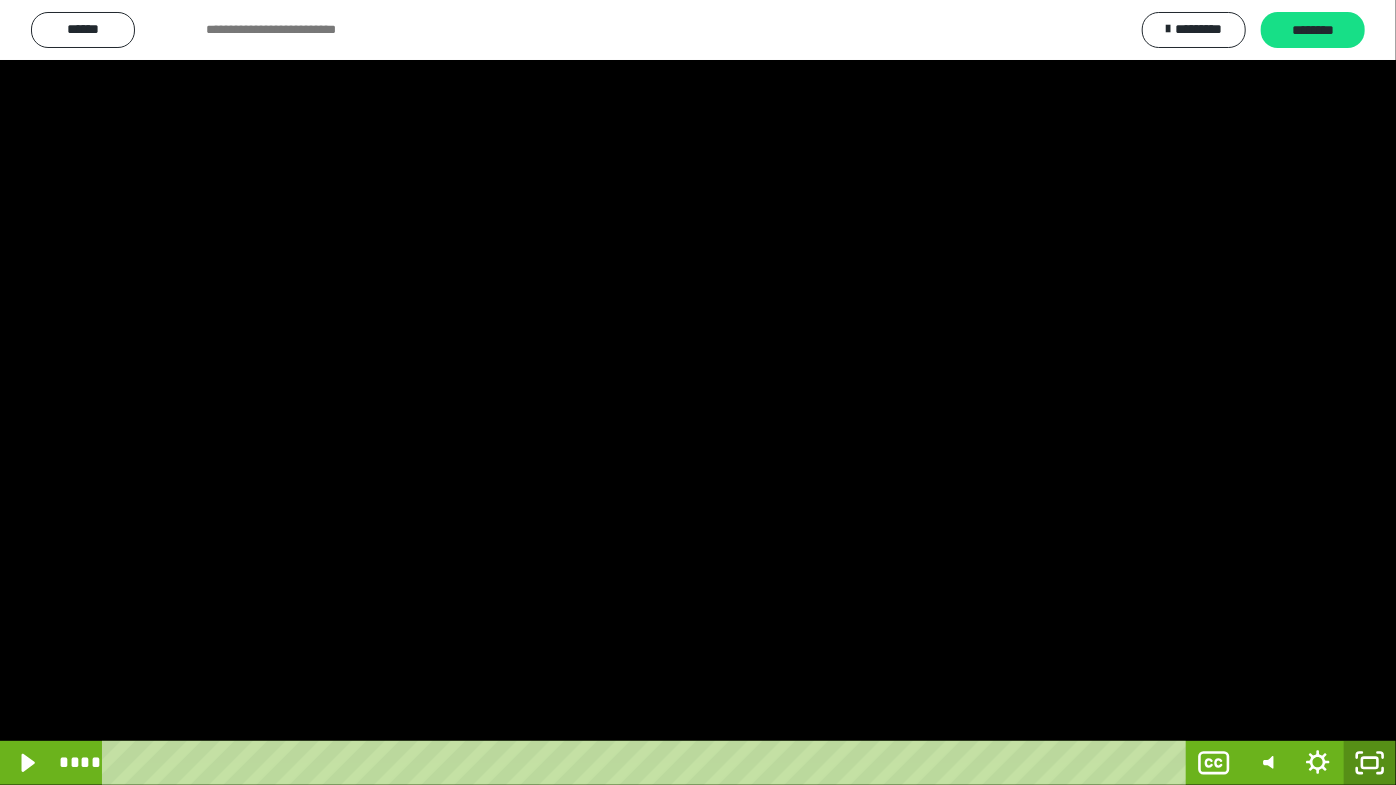 click 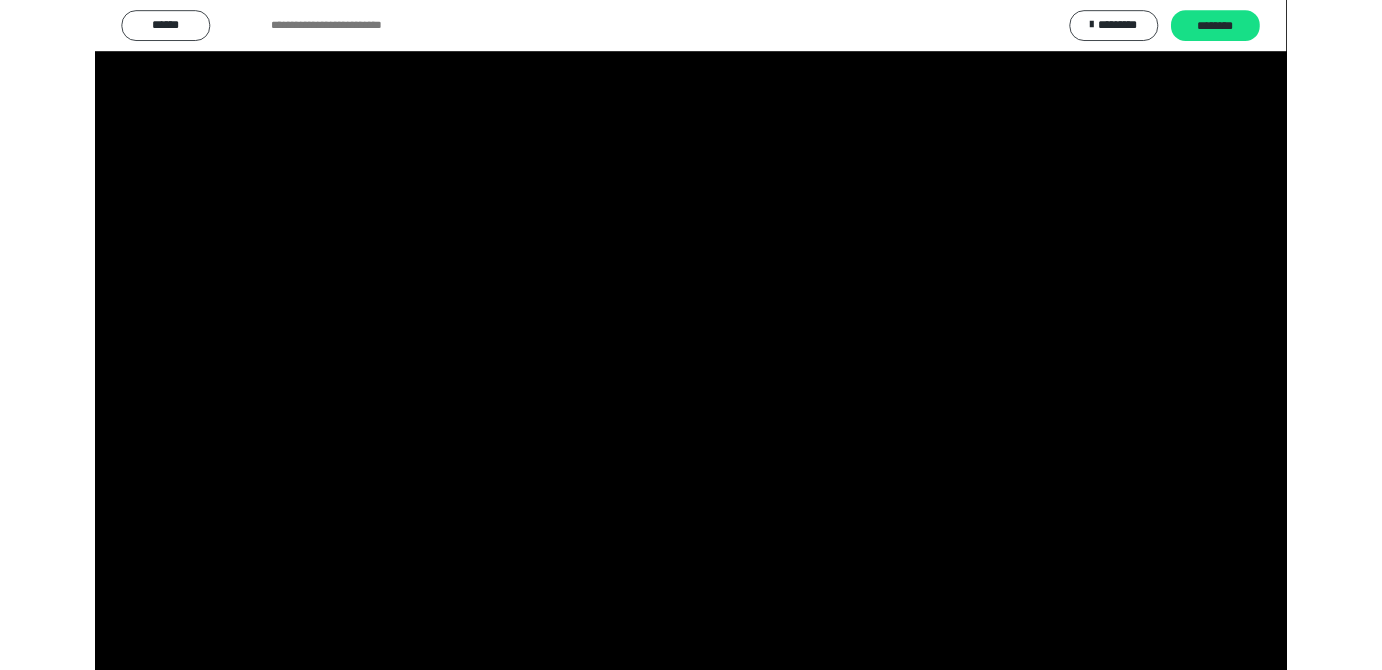 scroll, scrollTop: 4172, scrollLeft: 0, axis: vertical 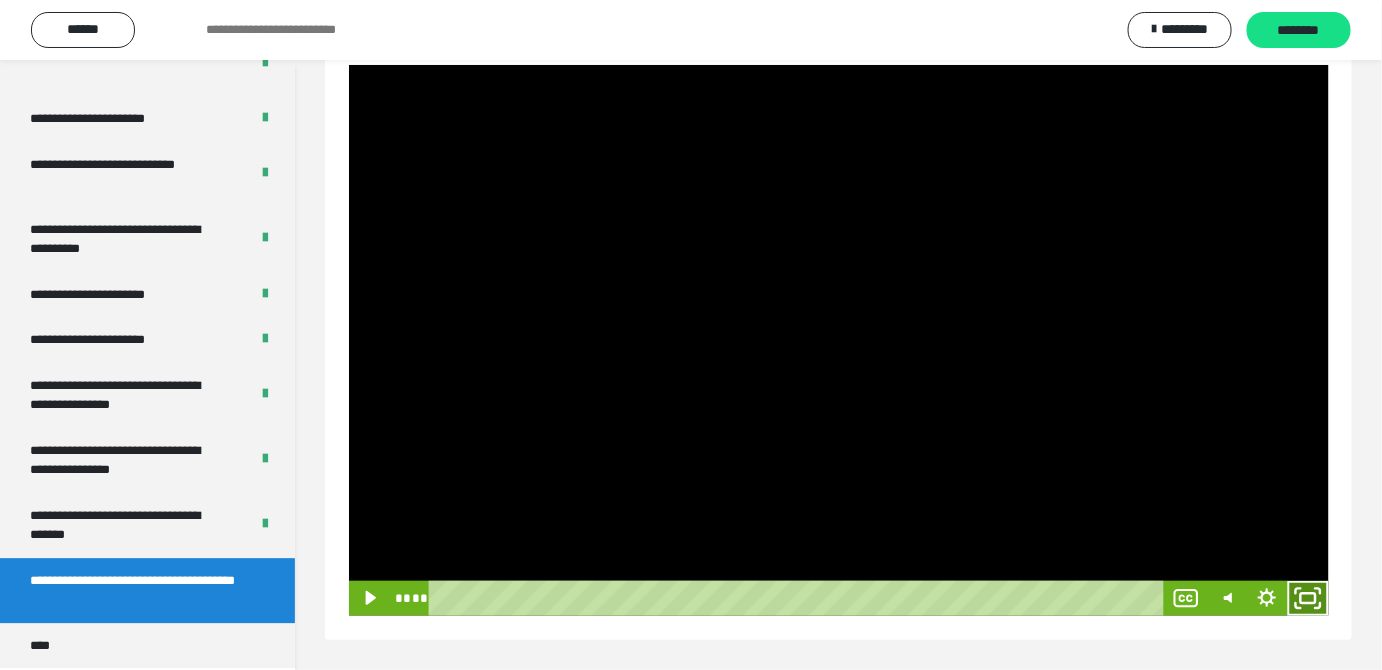 click 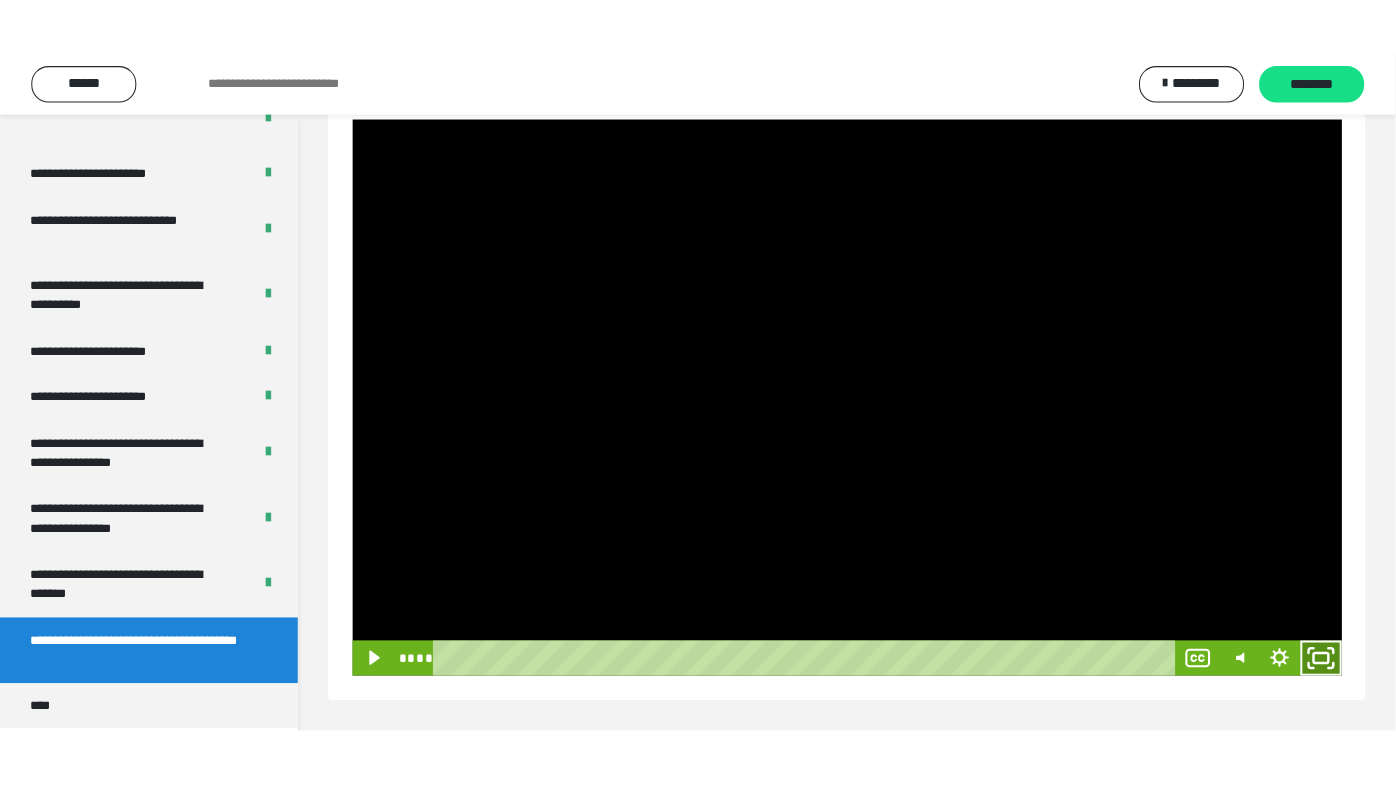scroll, scrollTop: 177, scrollLeft: 0, axis: vertical 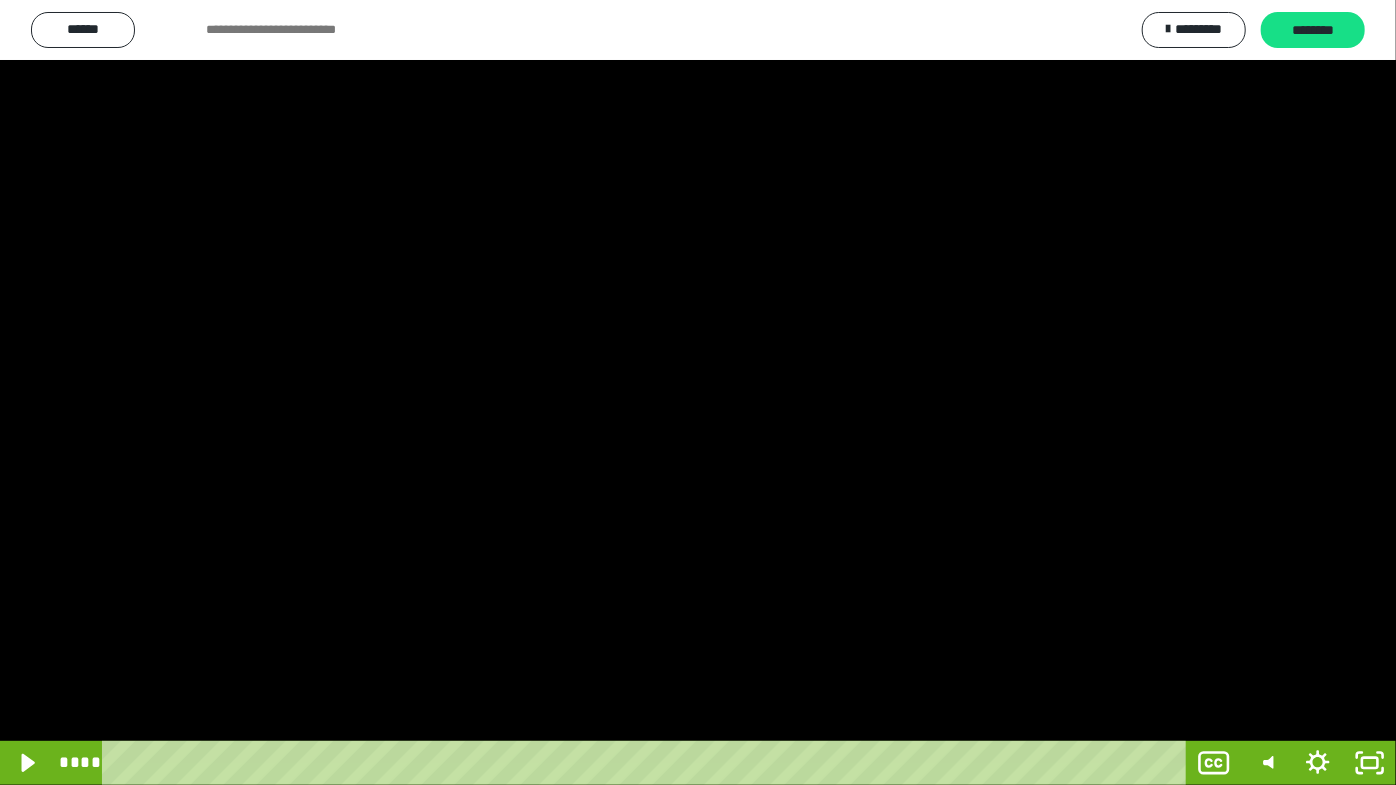 click at bounding box center [698, 392] 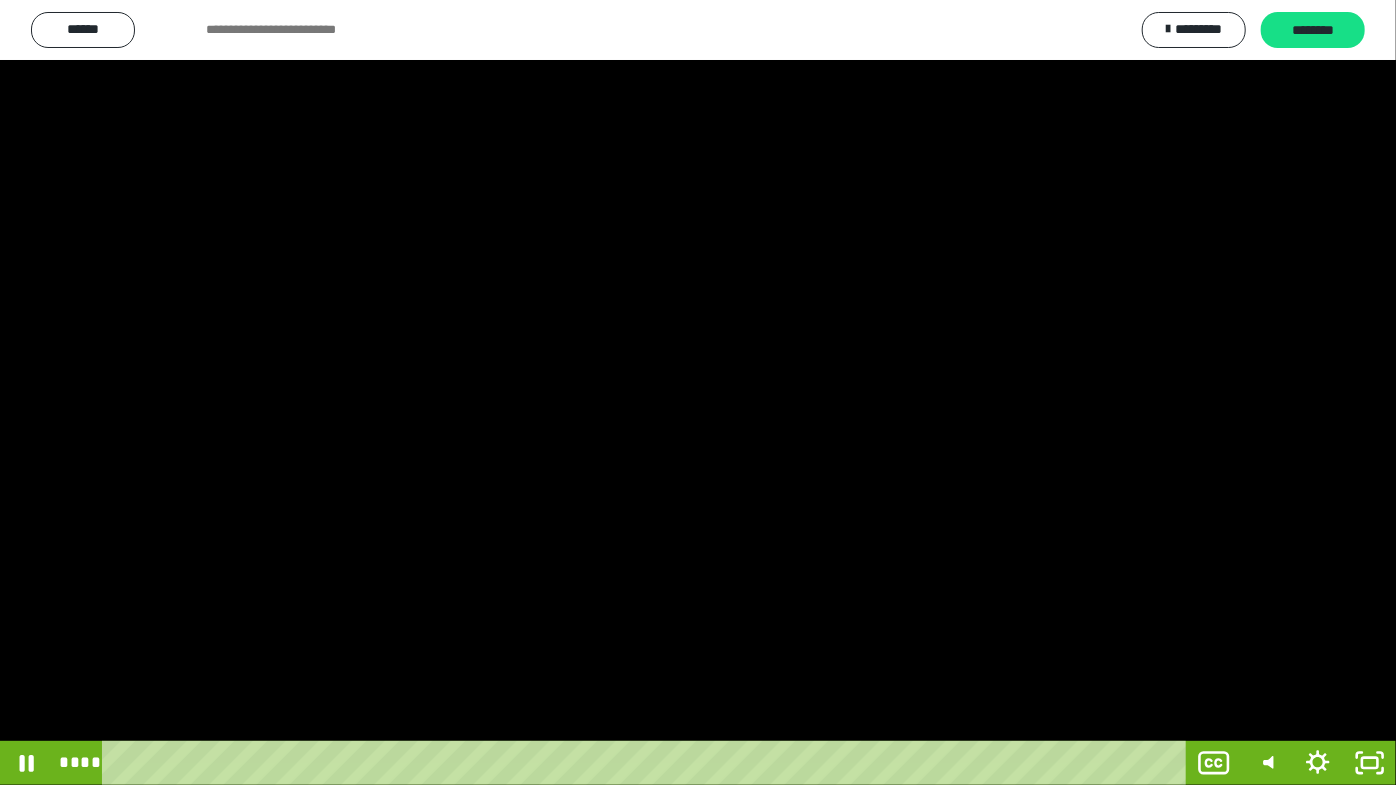 click at bounding box center (698, 392) 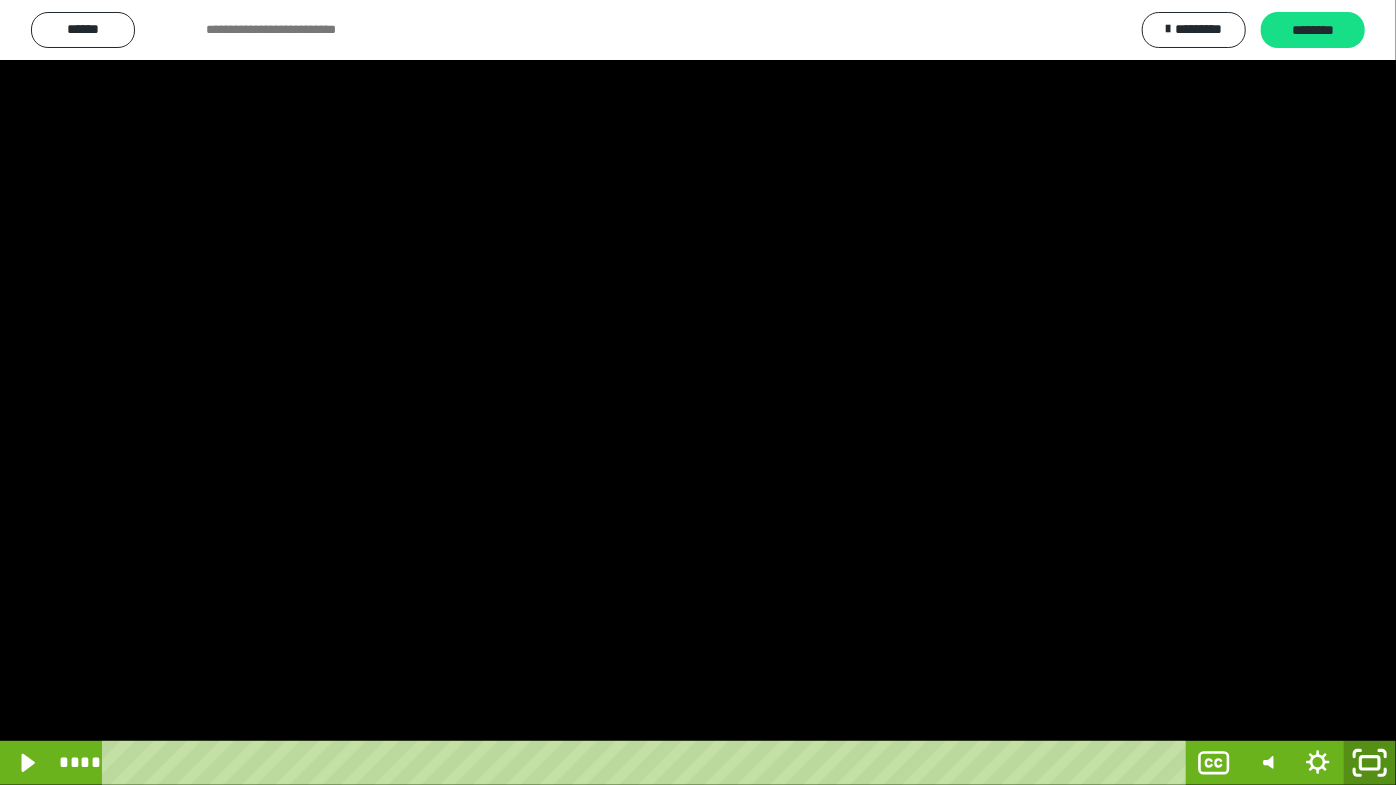 drag, startPoint x: 1370, startPoint y: 771, endPoint x: 986, endPoint y: 594, distance: 422.82974 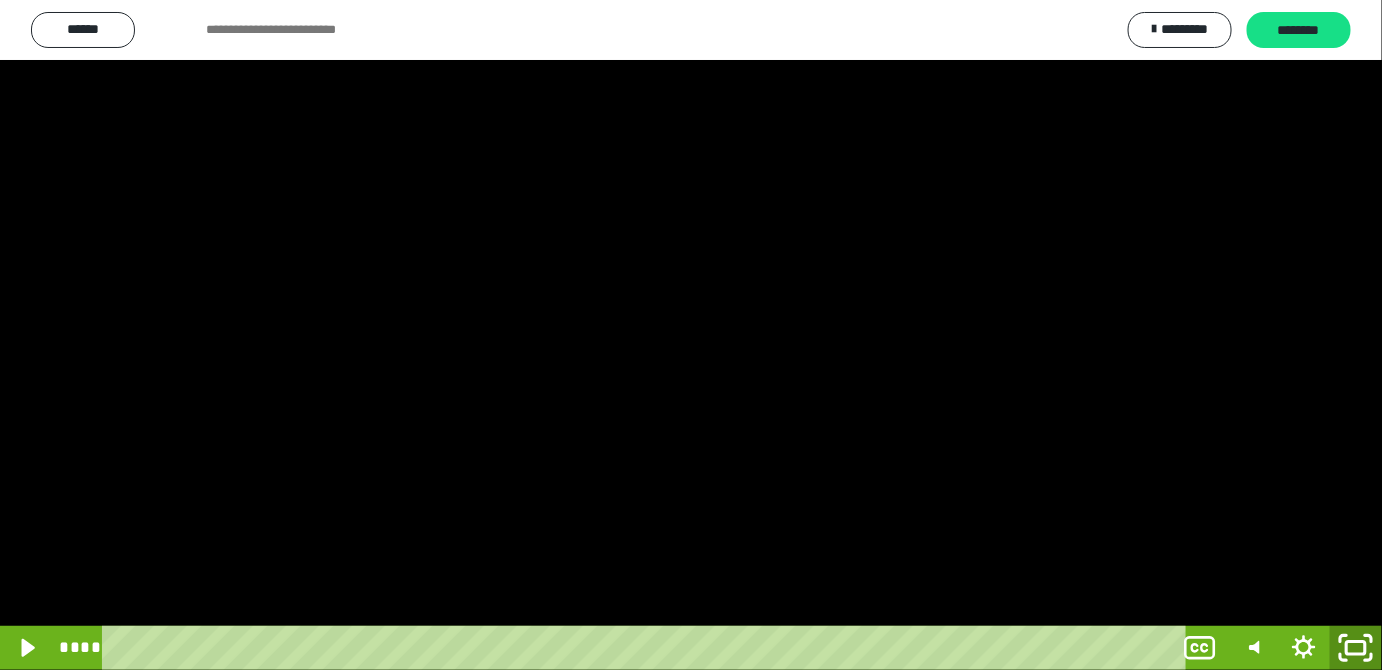 scroll, scrollTop: 4172, scrollLeft: 0, axis: vertical 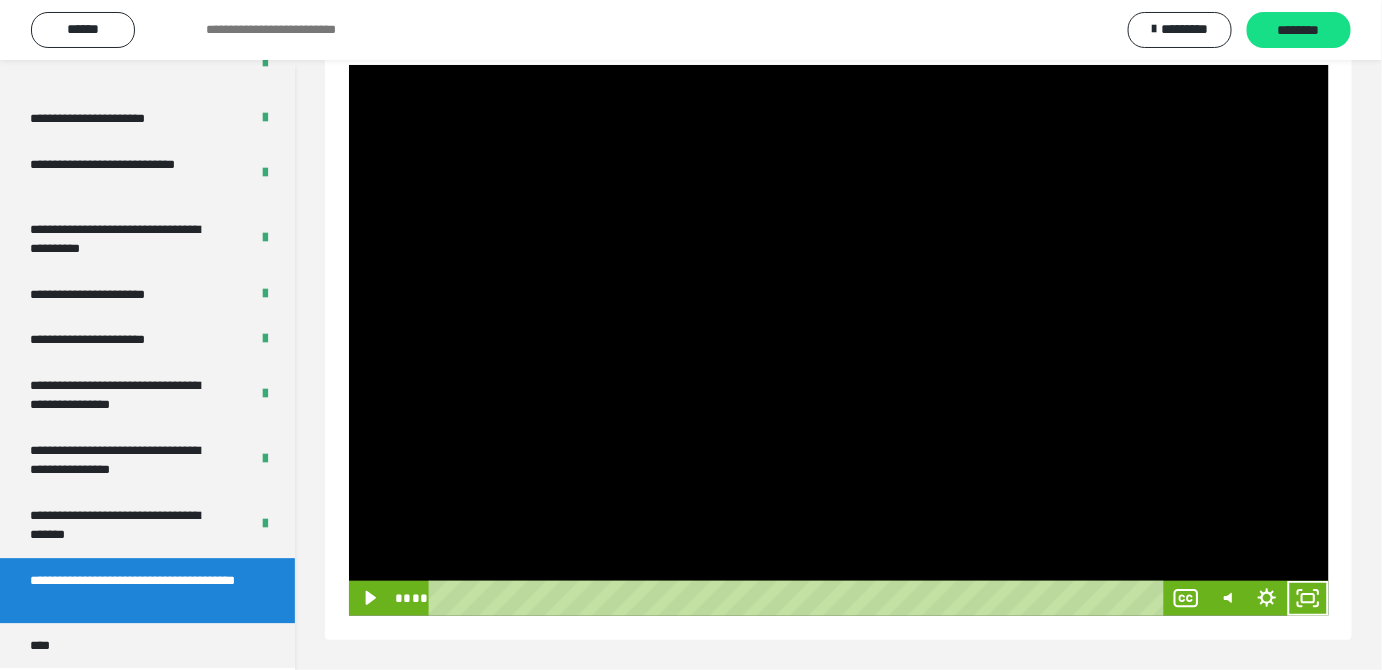 click at bounding box center (839, 340) 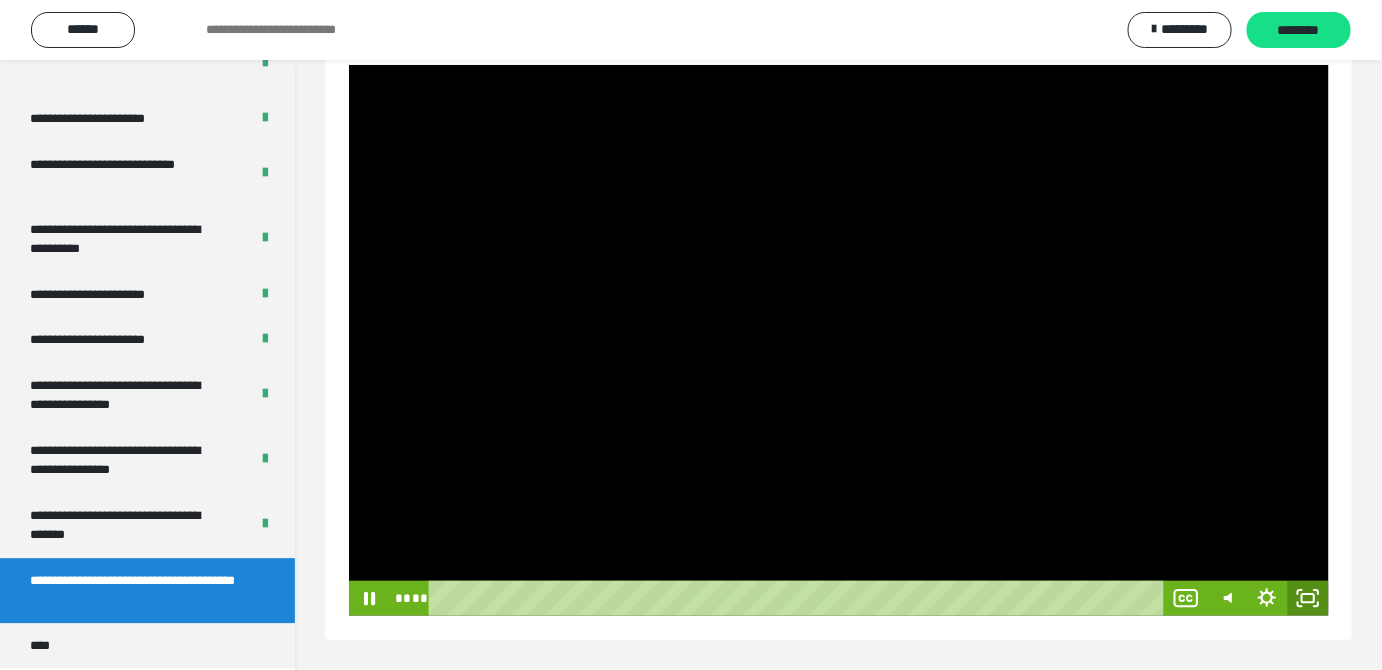 click 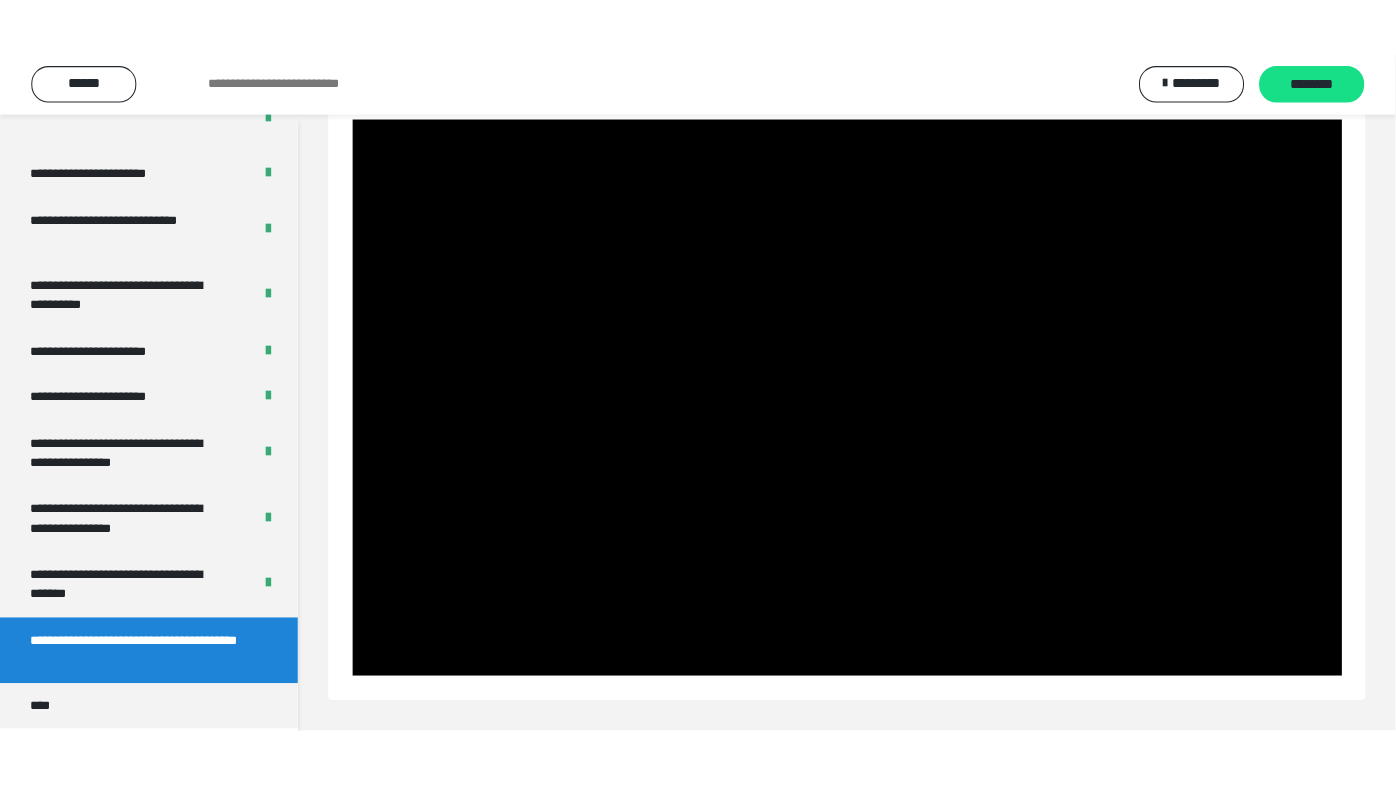scroll, scrollTop: 177, scrollLeft: 0, axis: vertical 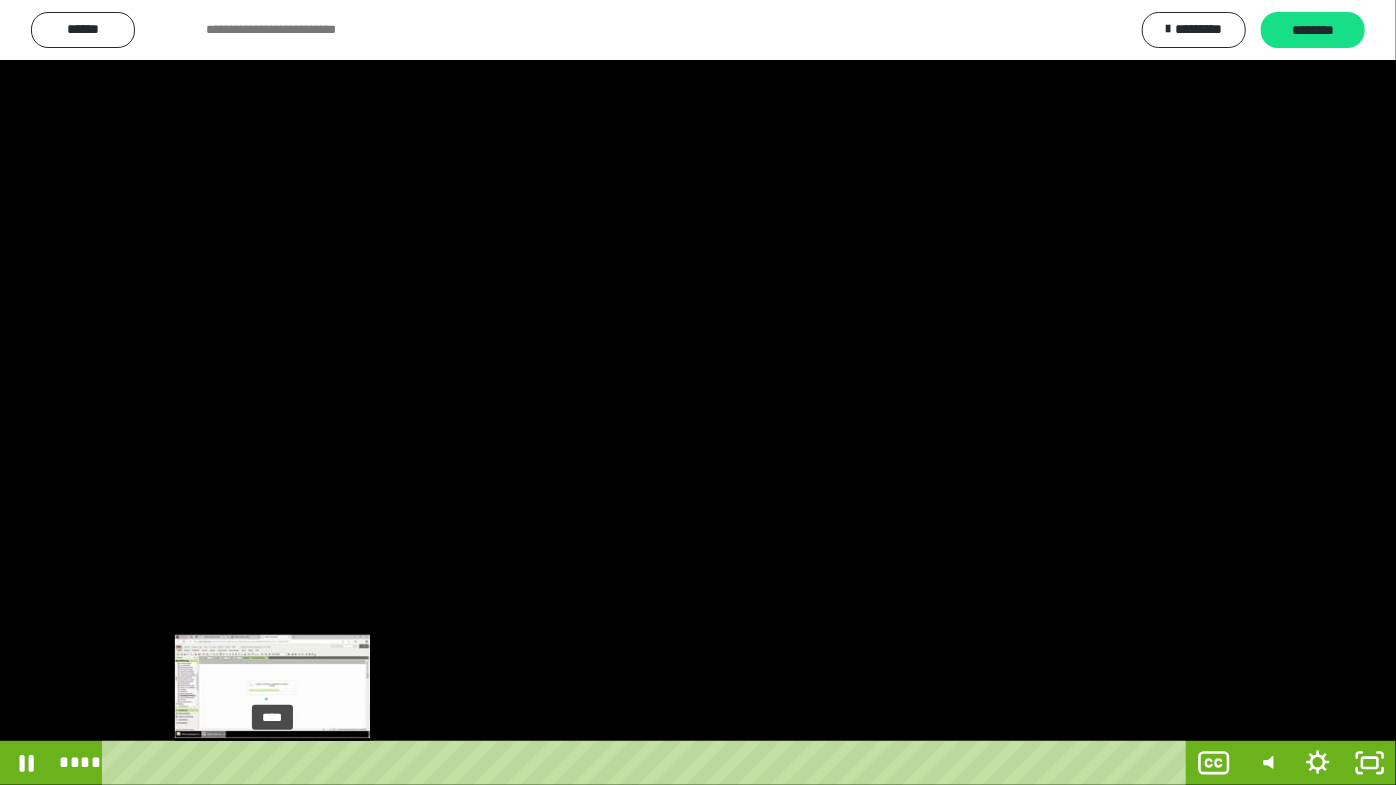 click on "****" at bounding box center (649, 763) 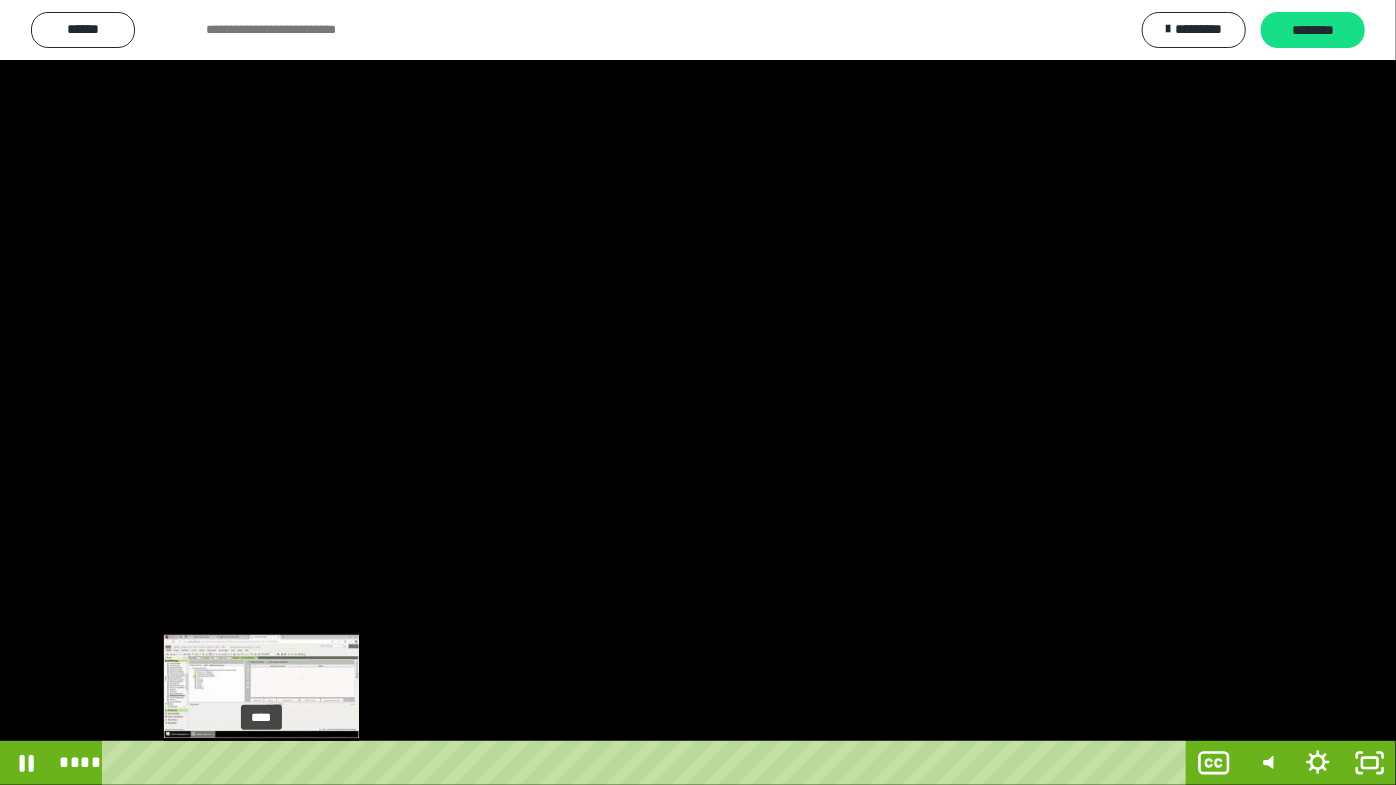 click on "****" at bounding box center (649, 763) 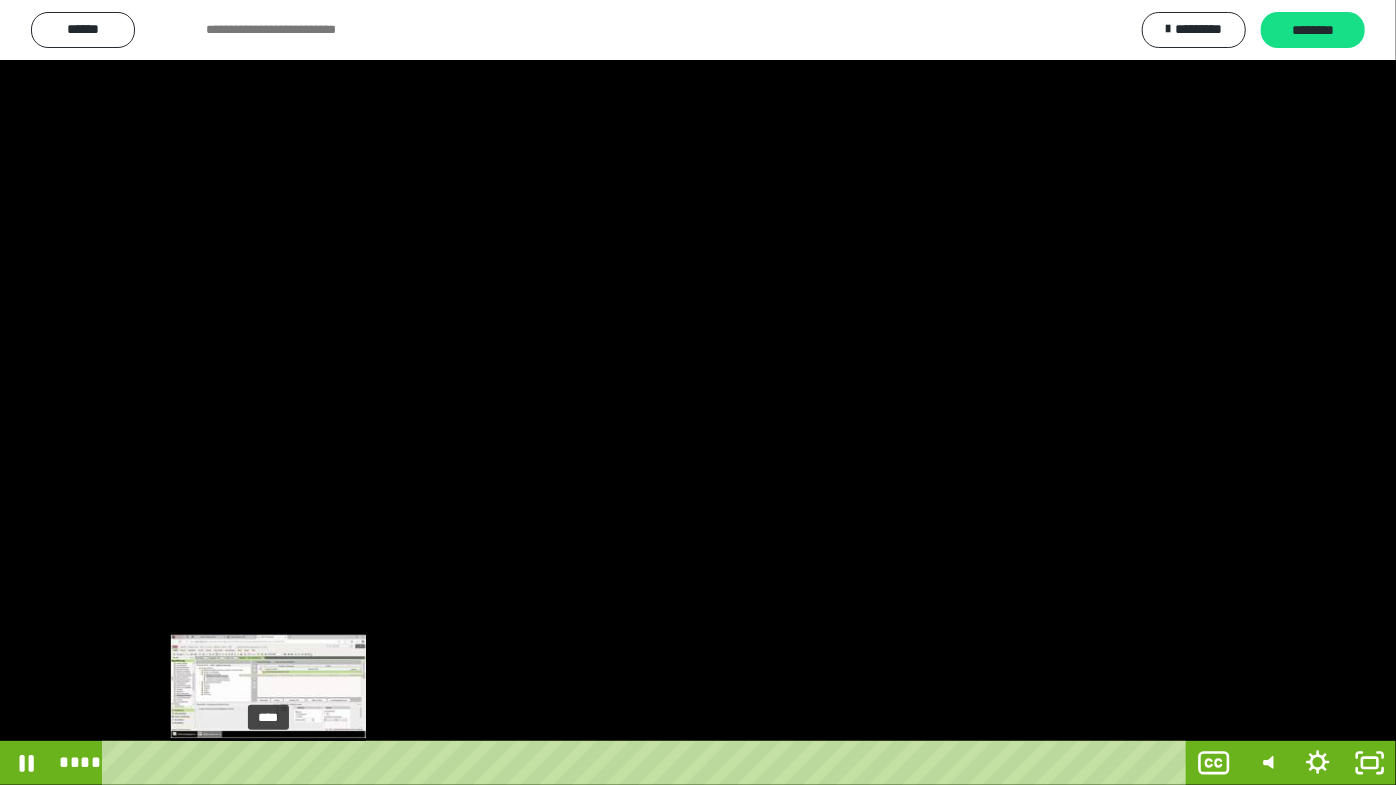 click on "****" at bounding box center (649, 763) 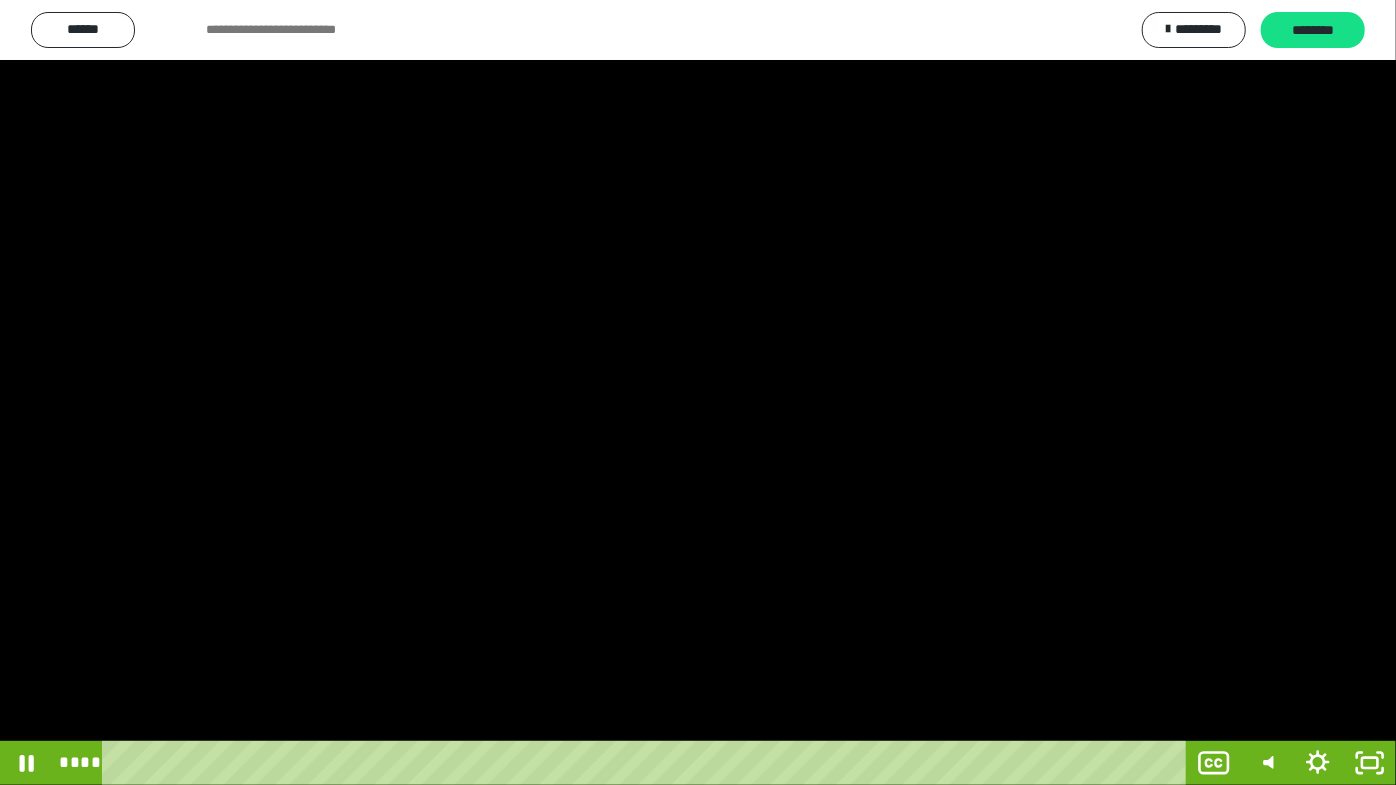 click at bounding box center (698, 392) 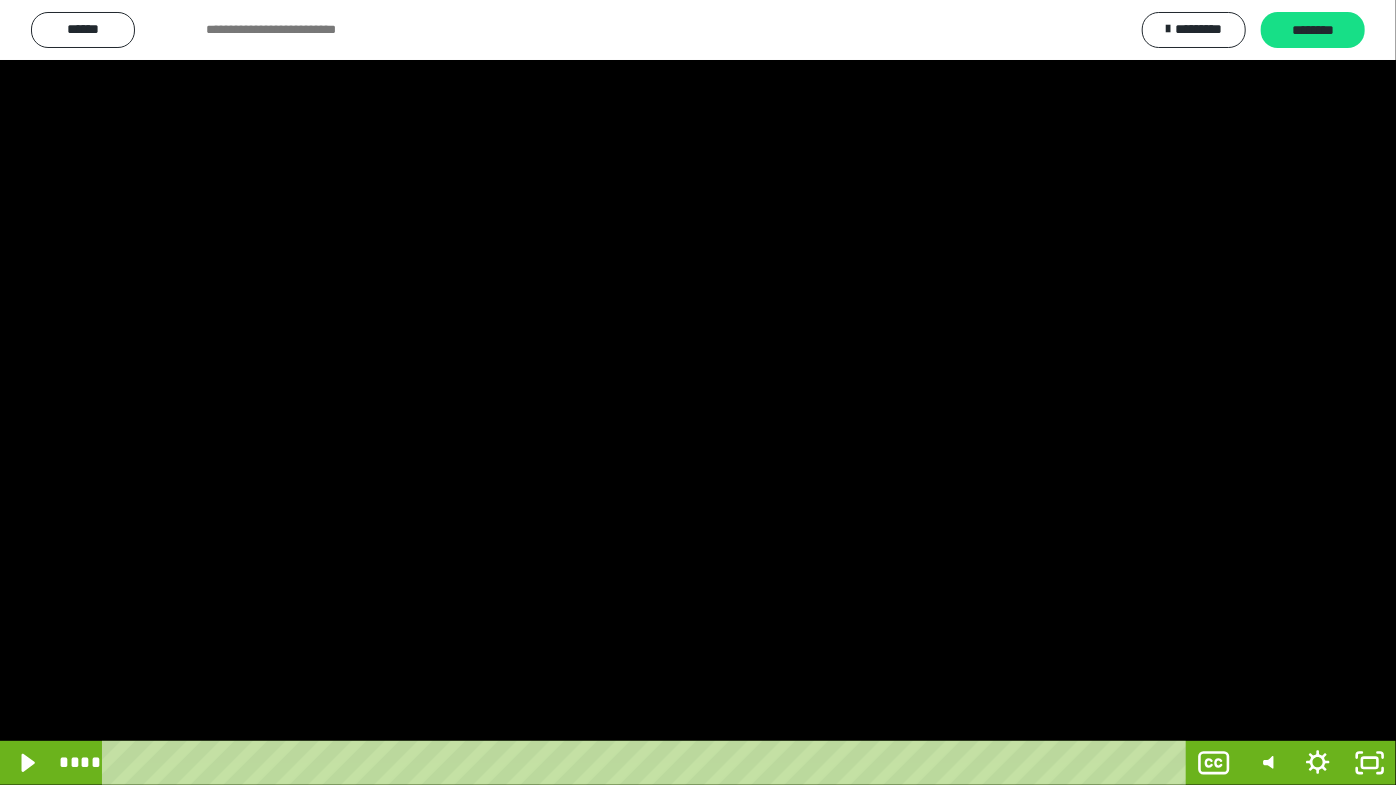 click at bounding box center (698, 392) 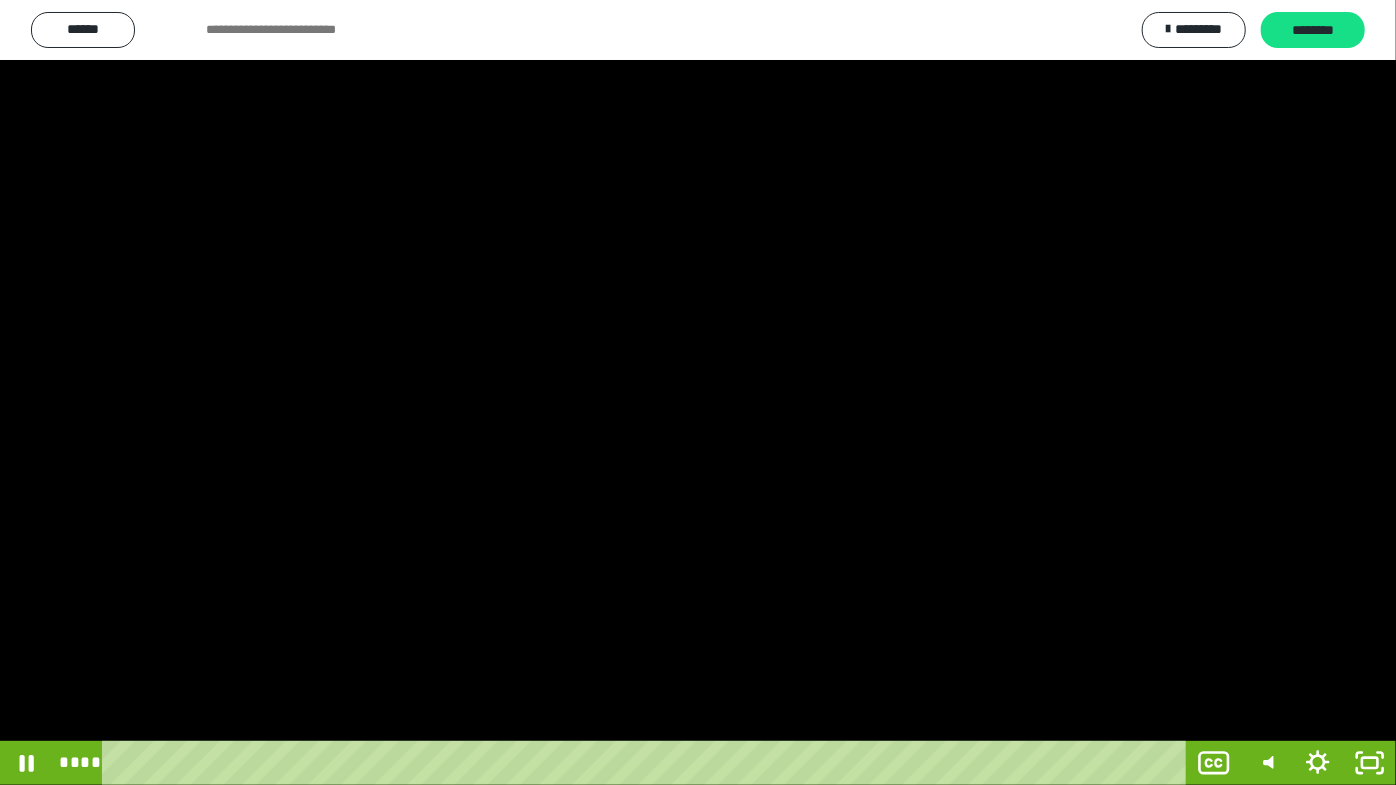 click at bounding box center [698, 392] 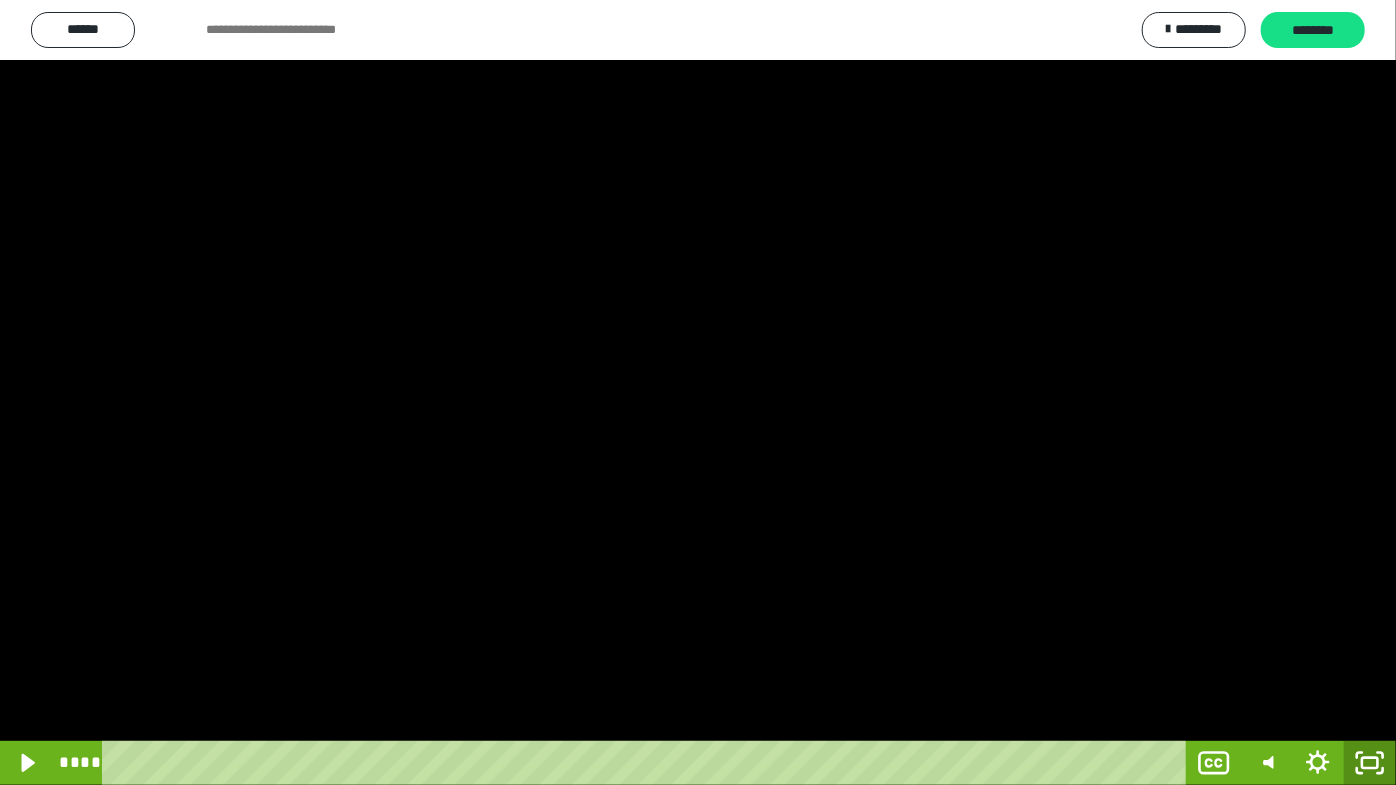 click 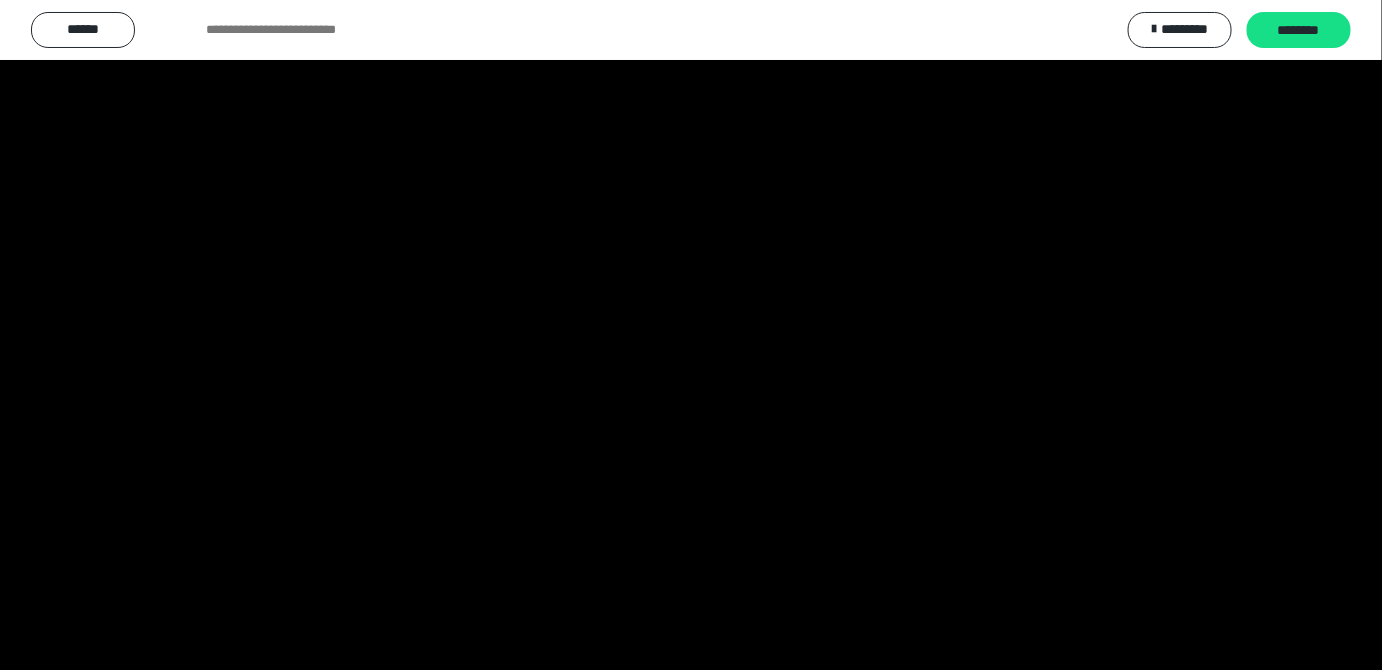 scroll, scrollTop: 4172, scrollLeft: 0, axis: vertical 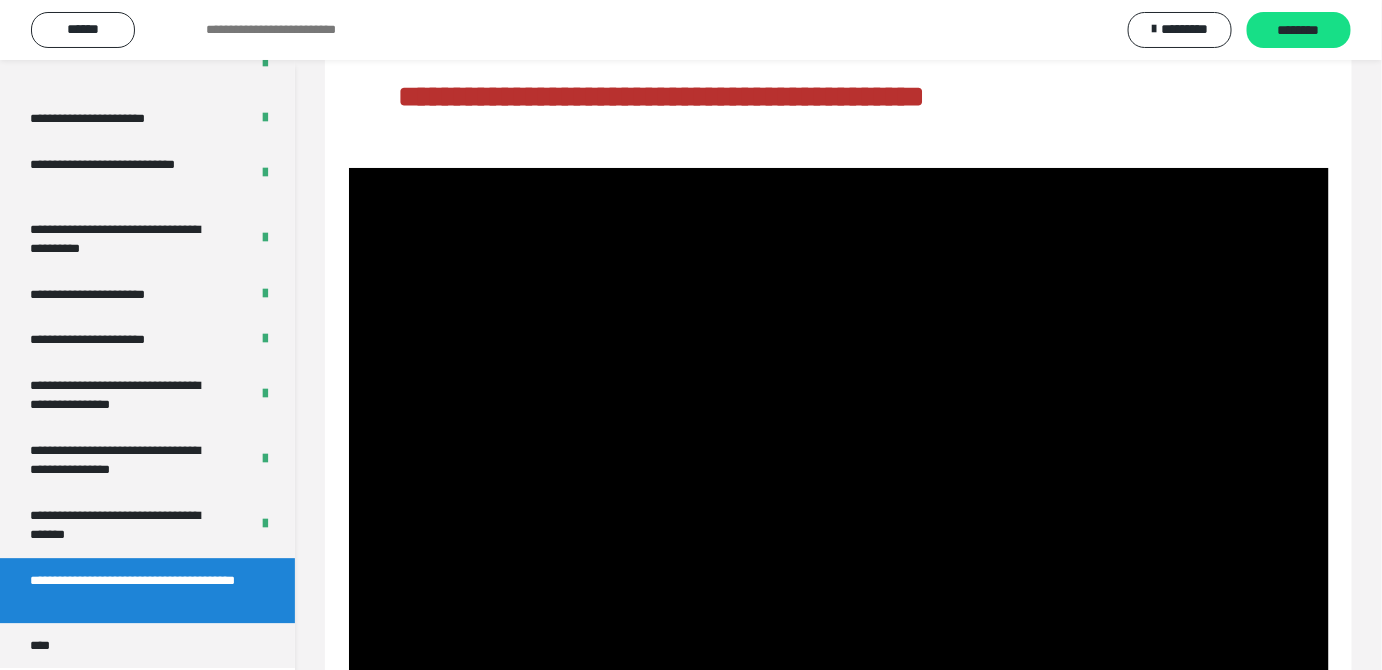 click at bounding box center (839, 443) 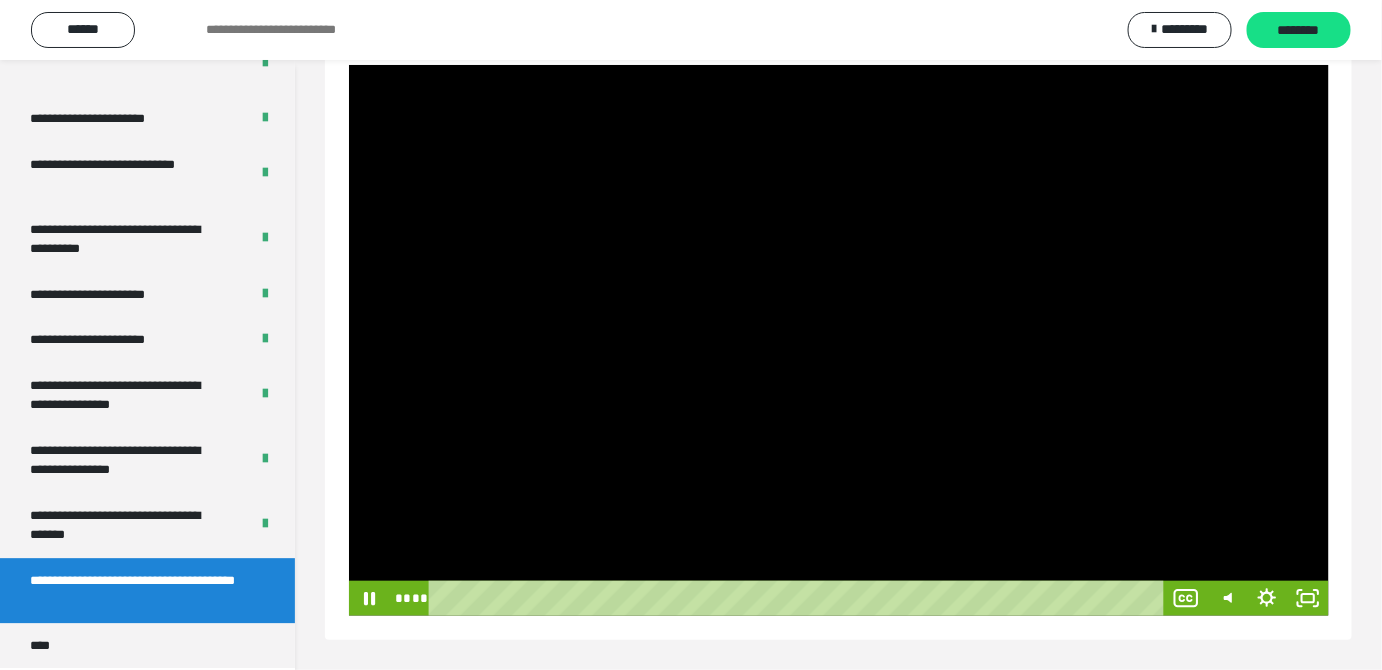 scroll, scrollTop: 283, scrollLeft: 0, axis: vertical 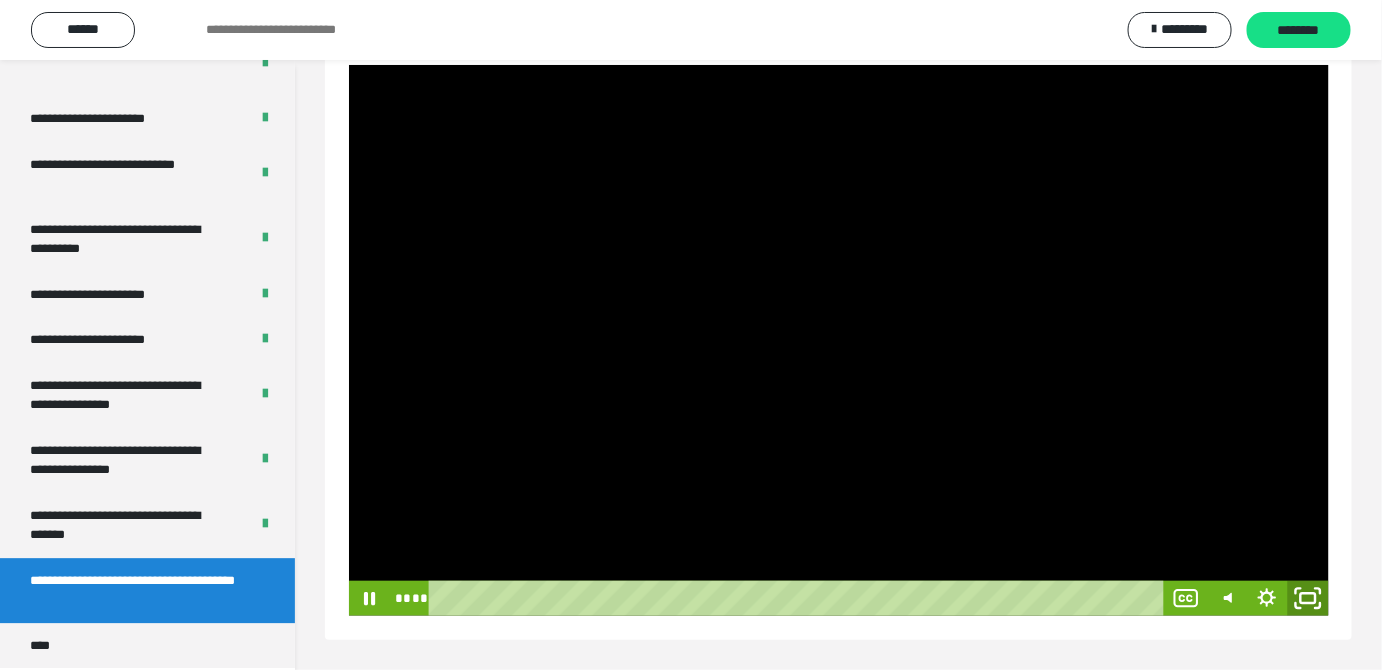 click 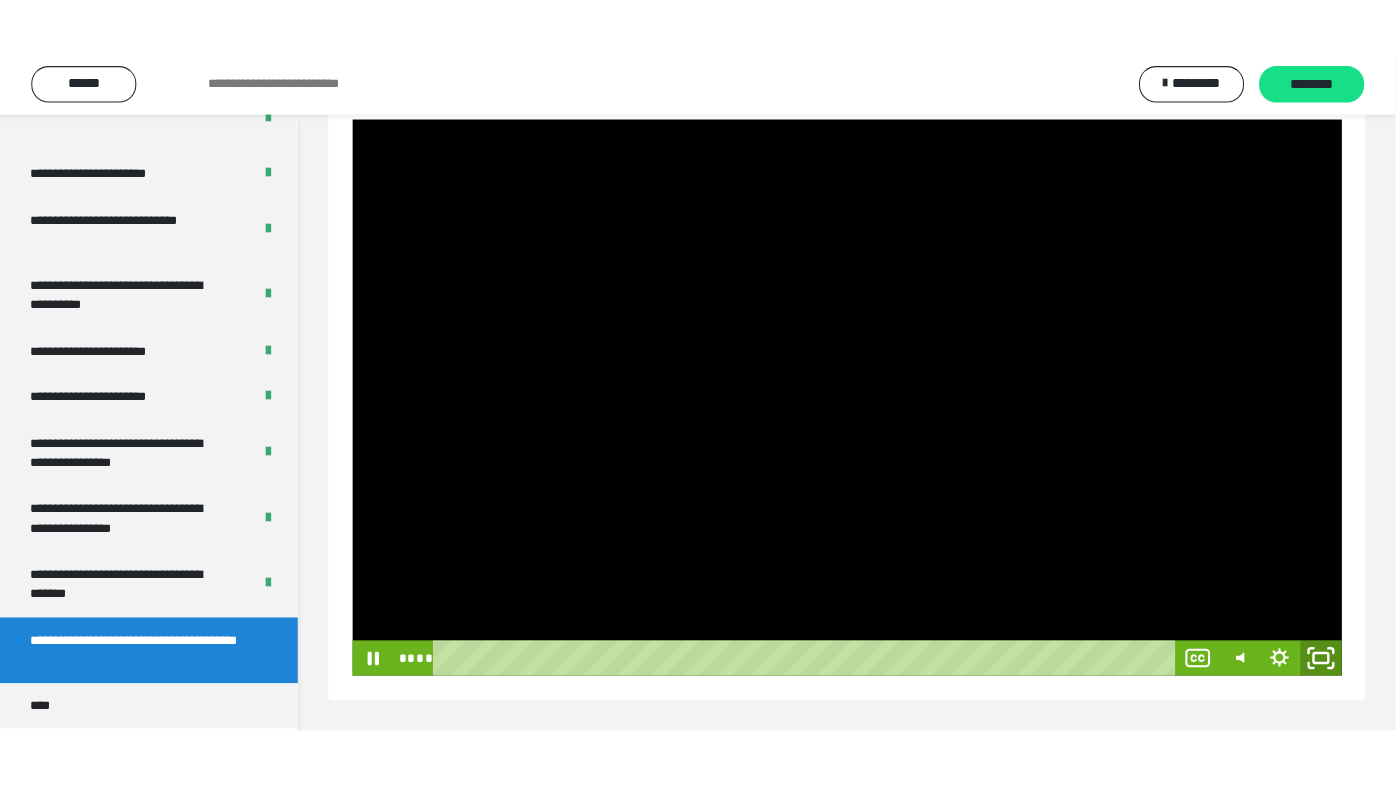 scroll, scrollTop: 177, scrollLeft: 0, axis: vertical 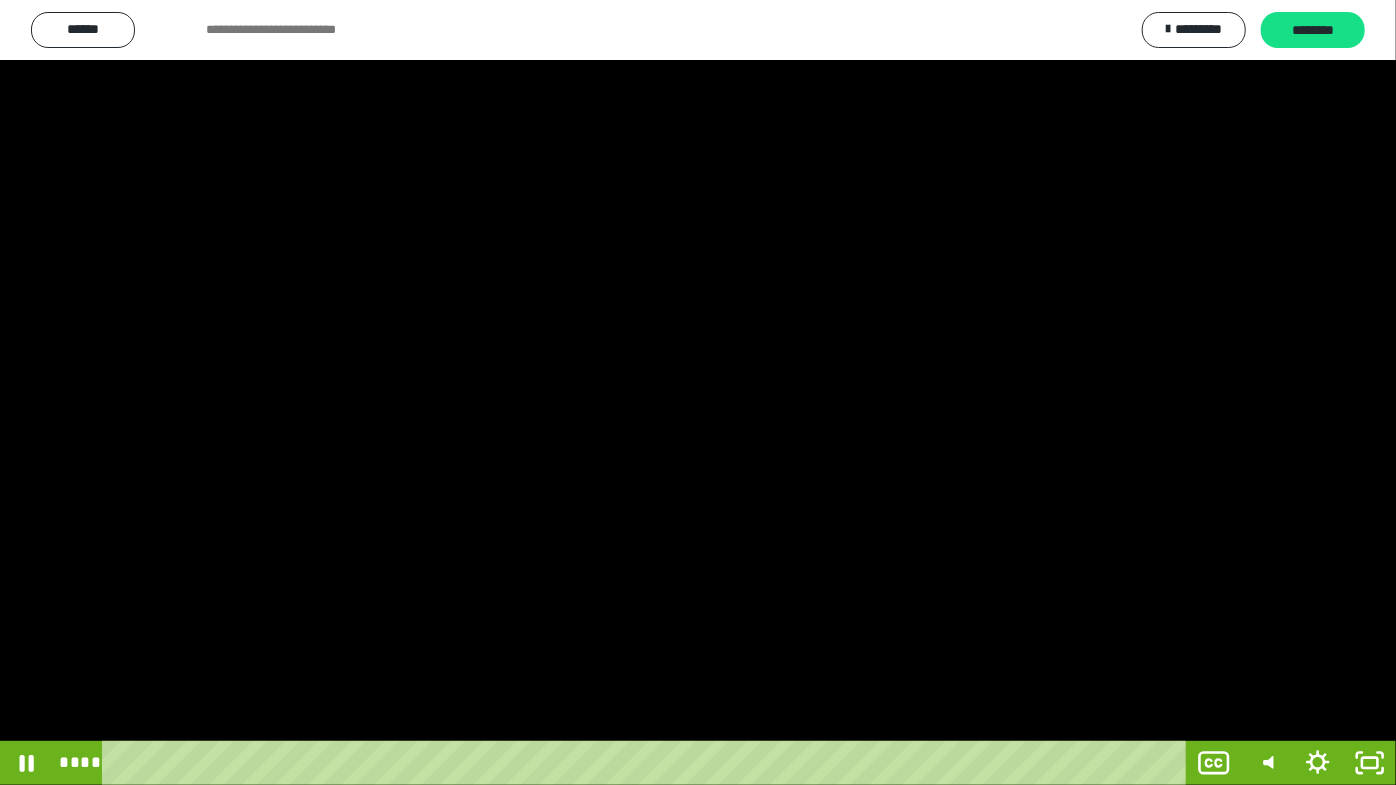 click at bounding box center (698, 392) 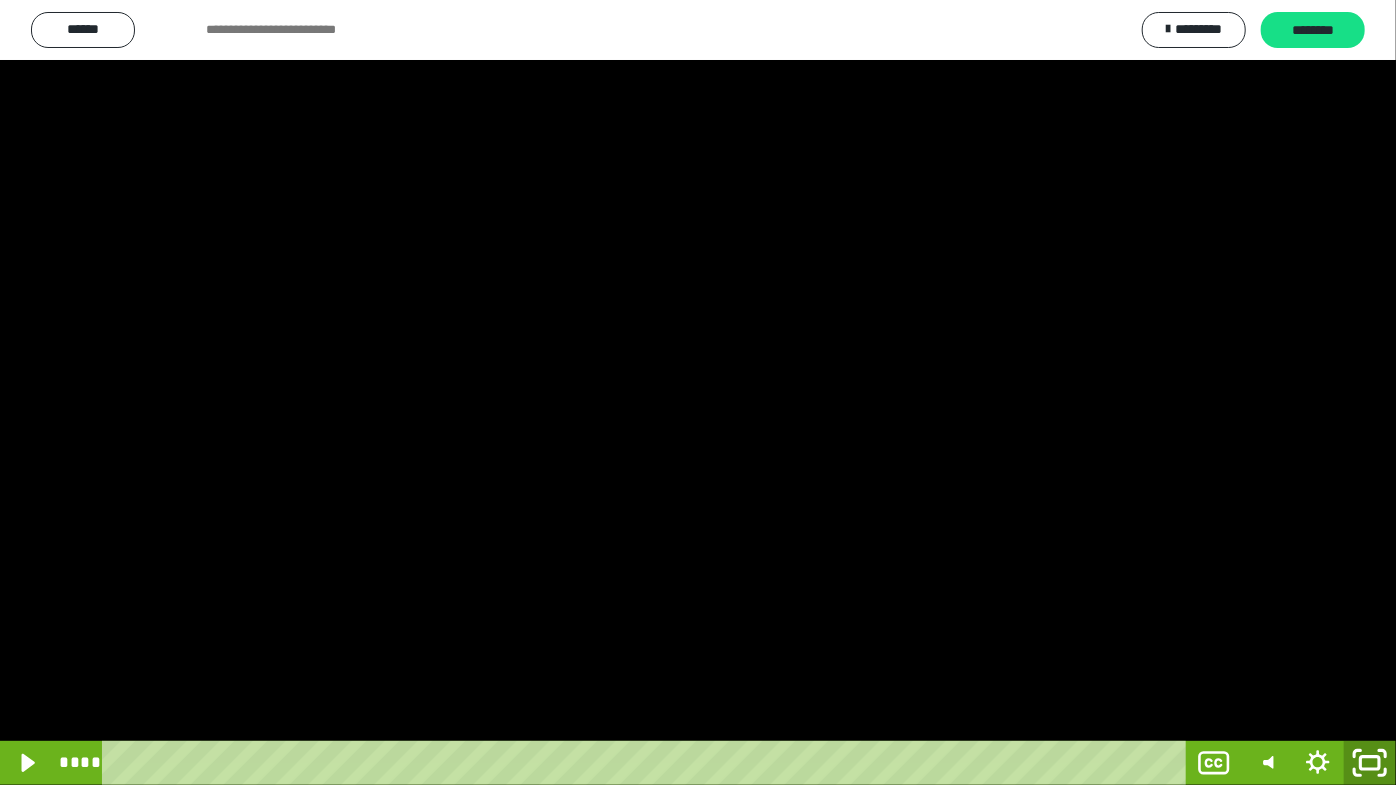 click 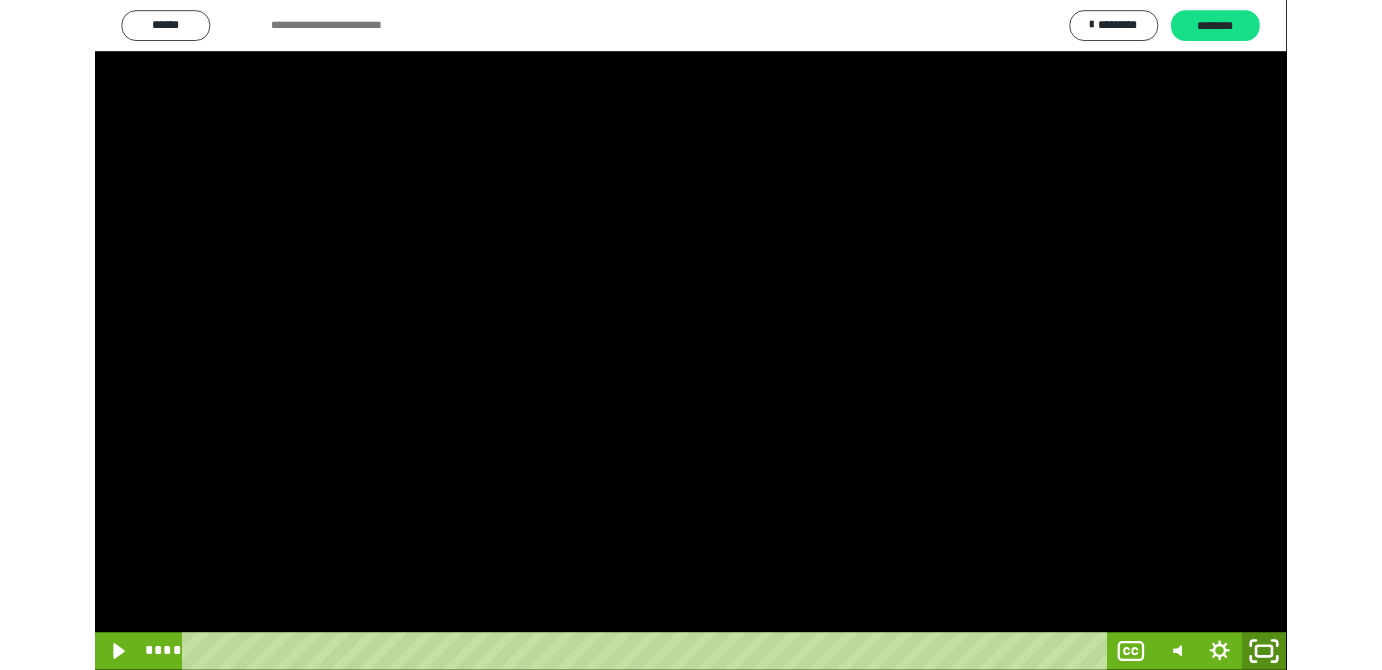 scroll, scrollTop: 4172, scrollLeft: 0, axis: vertical 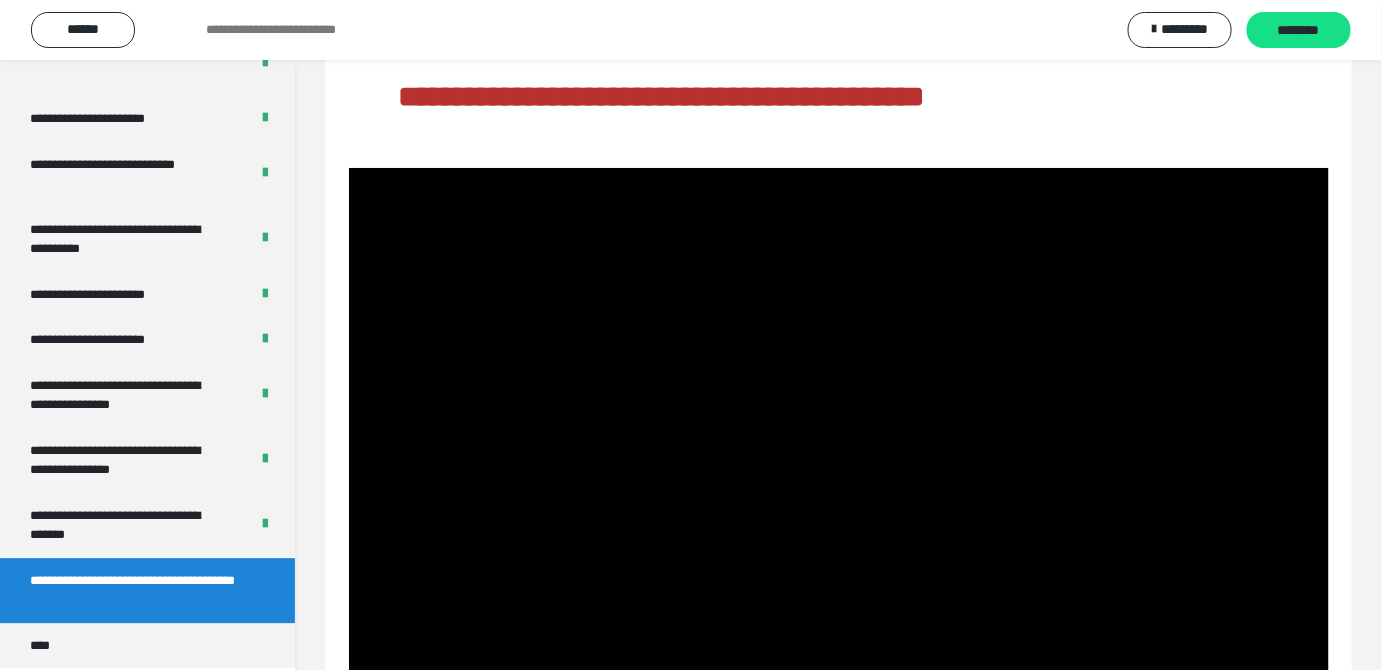 drag, startPoint x: 850, startPoint y: 346, endPoint x: 1078, endPoint y: 431, distance: 243.329 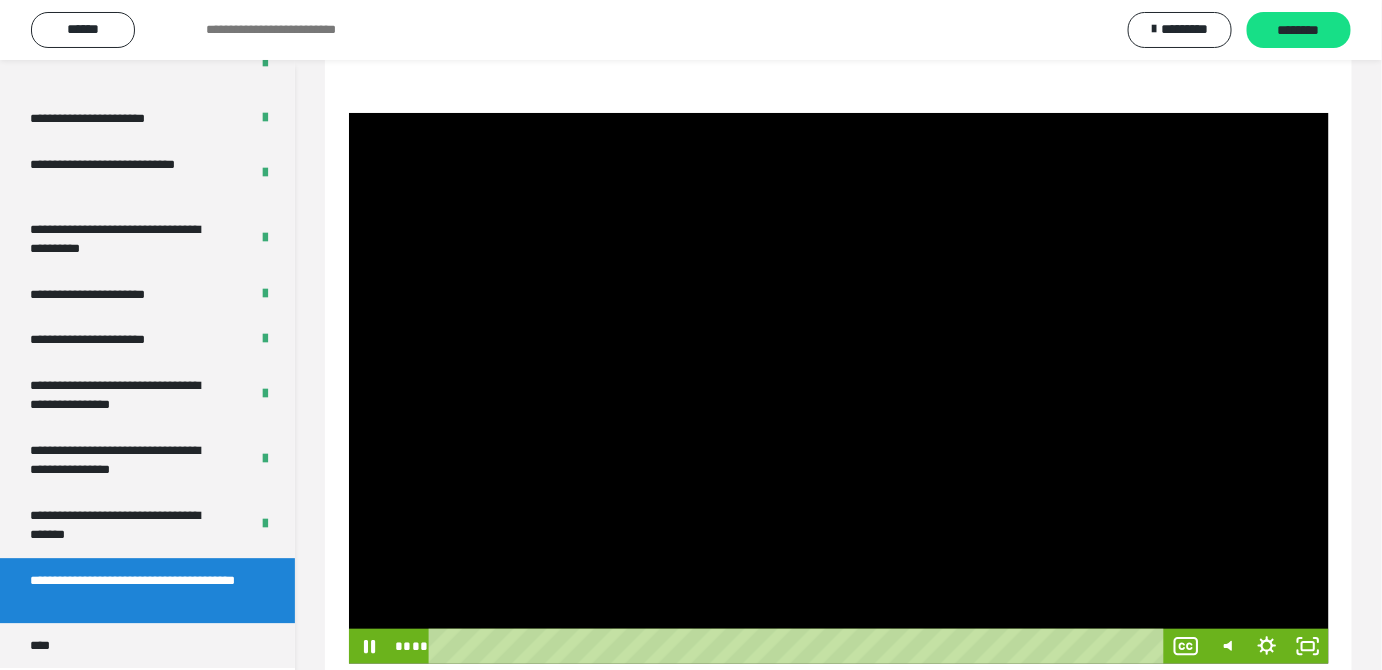 scroll, scrollTop: 283, scrollLeft: 0, axis: vertical 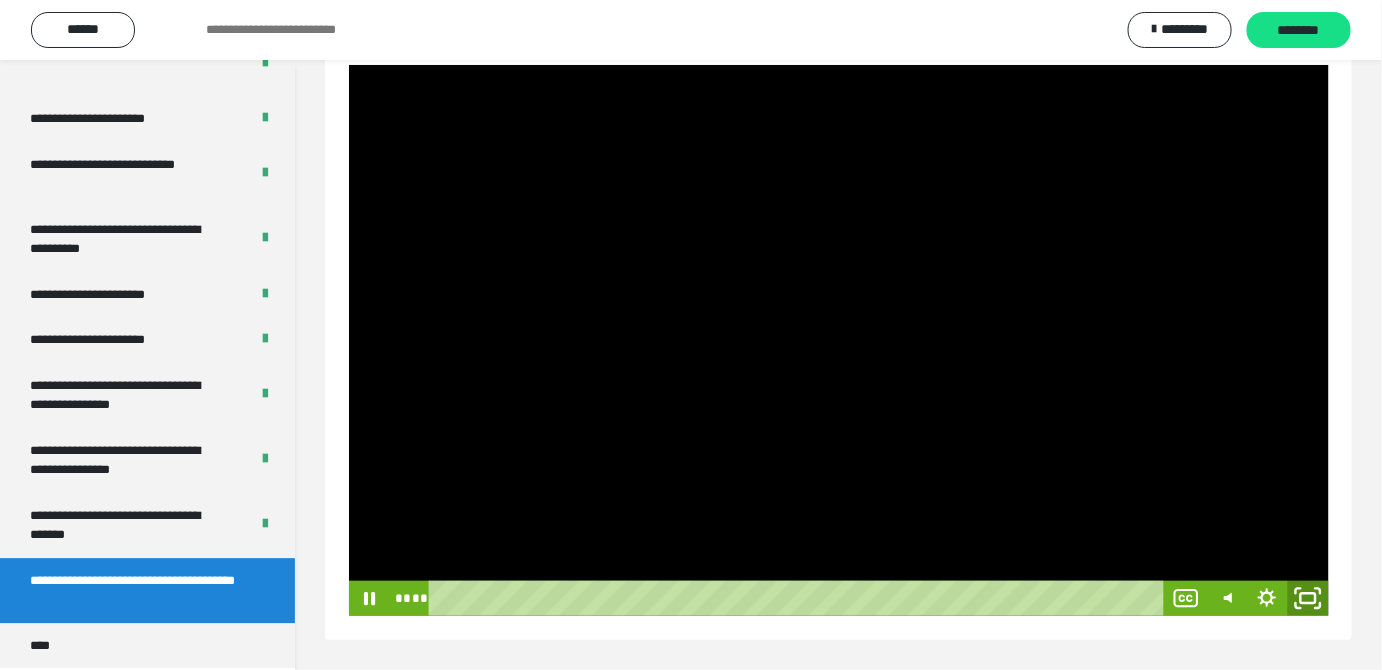 drag, startPoint x: 1311, startPoint y: 600, endPoint x: 1317, endPoint y: 696, distance: 96.18732 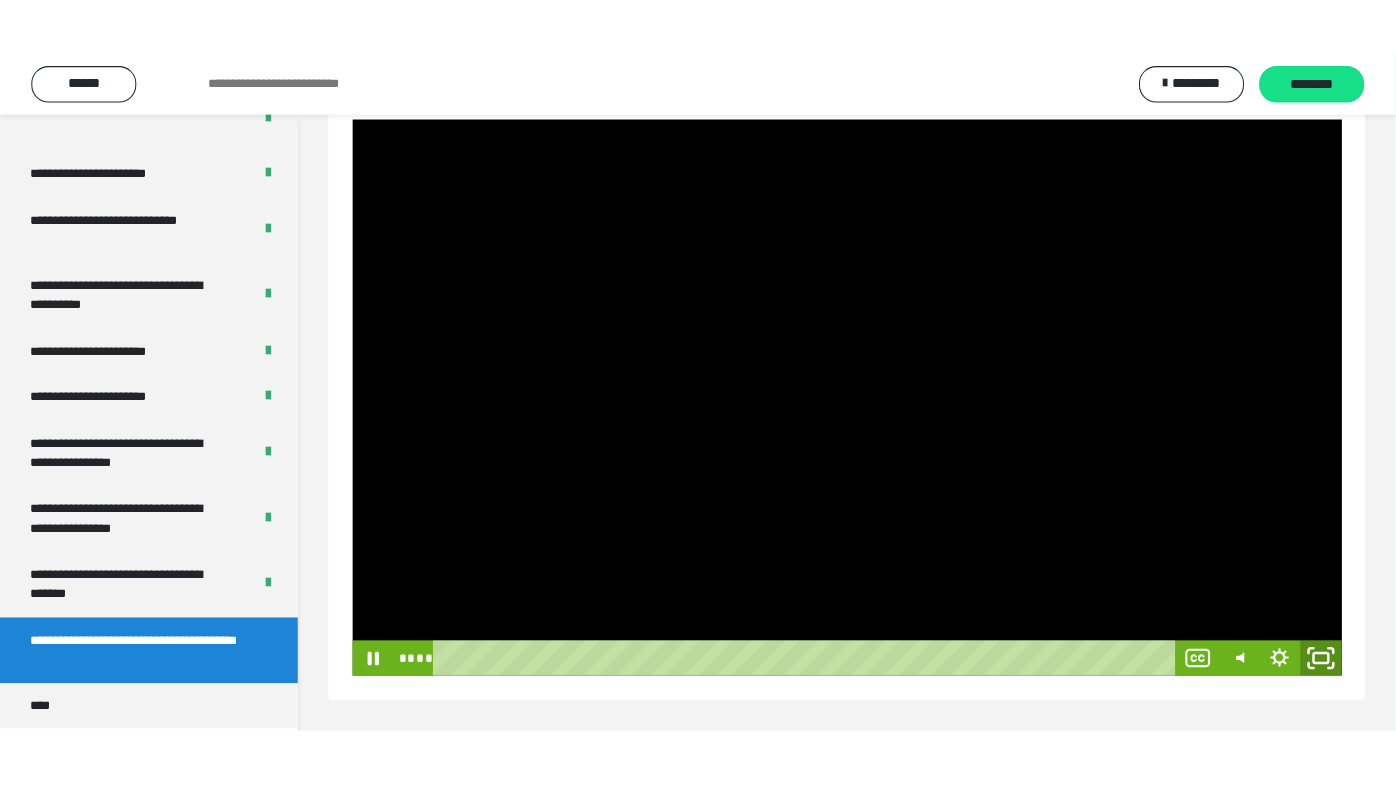 scroll, scrollTop: 177, scrollLeft: 0, axis: vertical 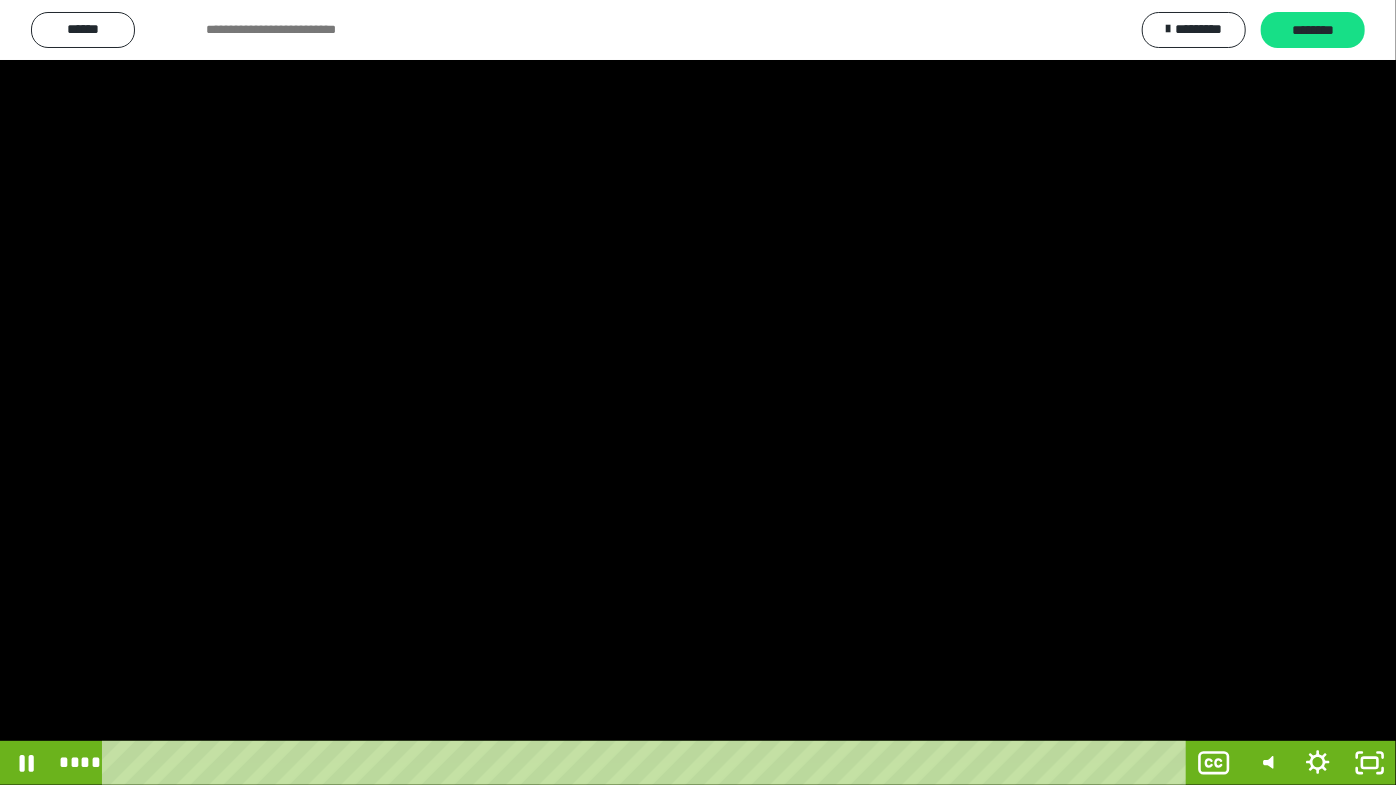 click at bounding box center (698, 392) 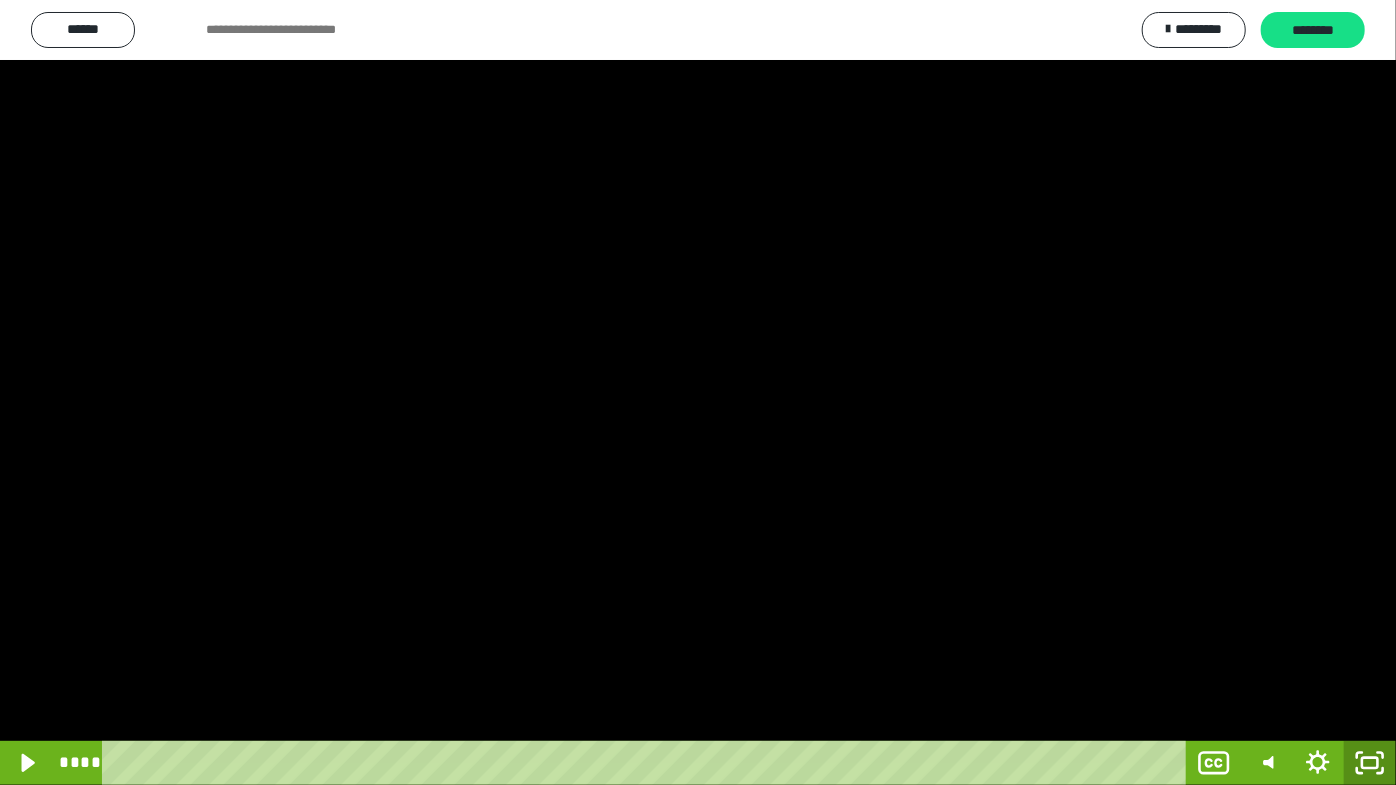 drag, startPoint x: 1370, startPoint y: 771, endPoint x: 1319, endPoint y: 635, distance: 145.24806 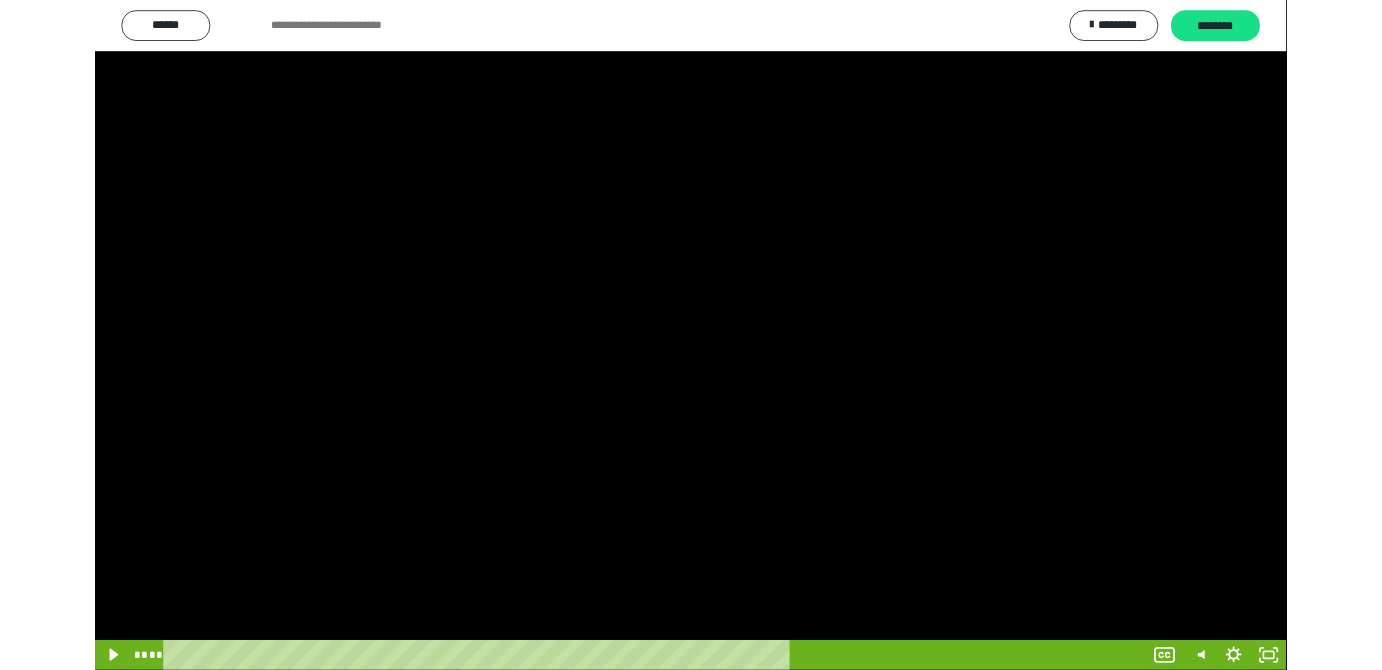 scroll, scrollTop: 4172, scrollLeft: 0, axis: vertical 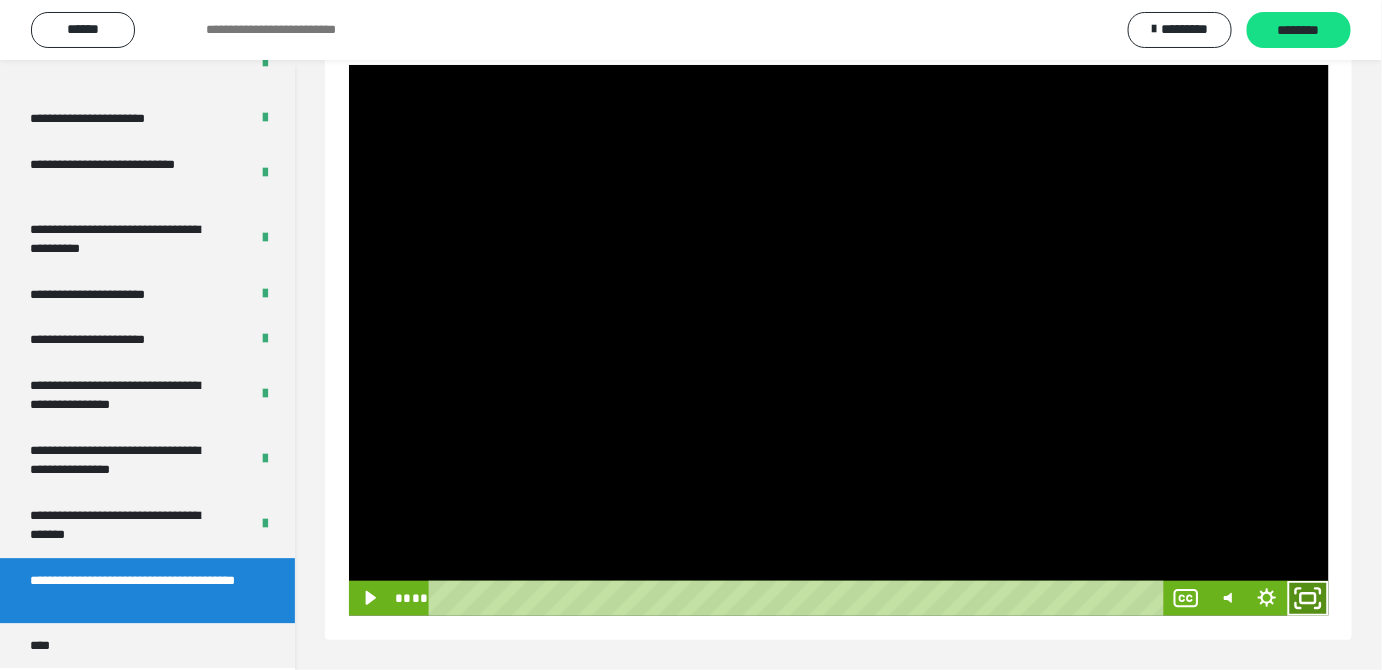 click 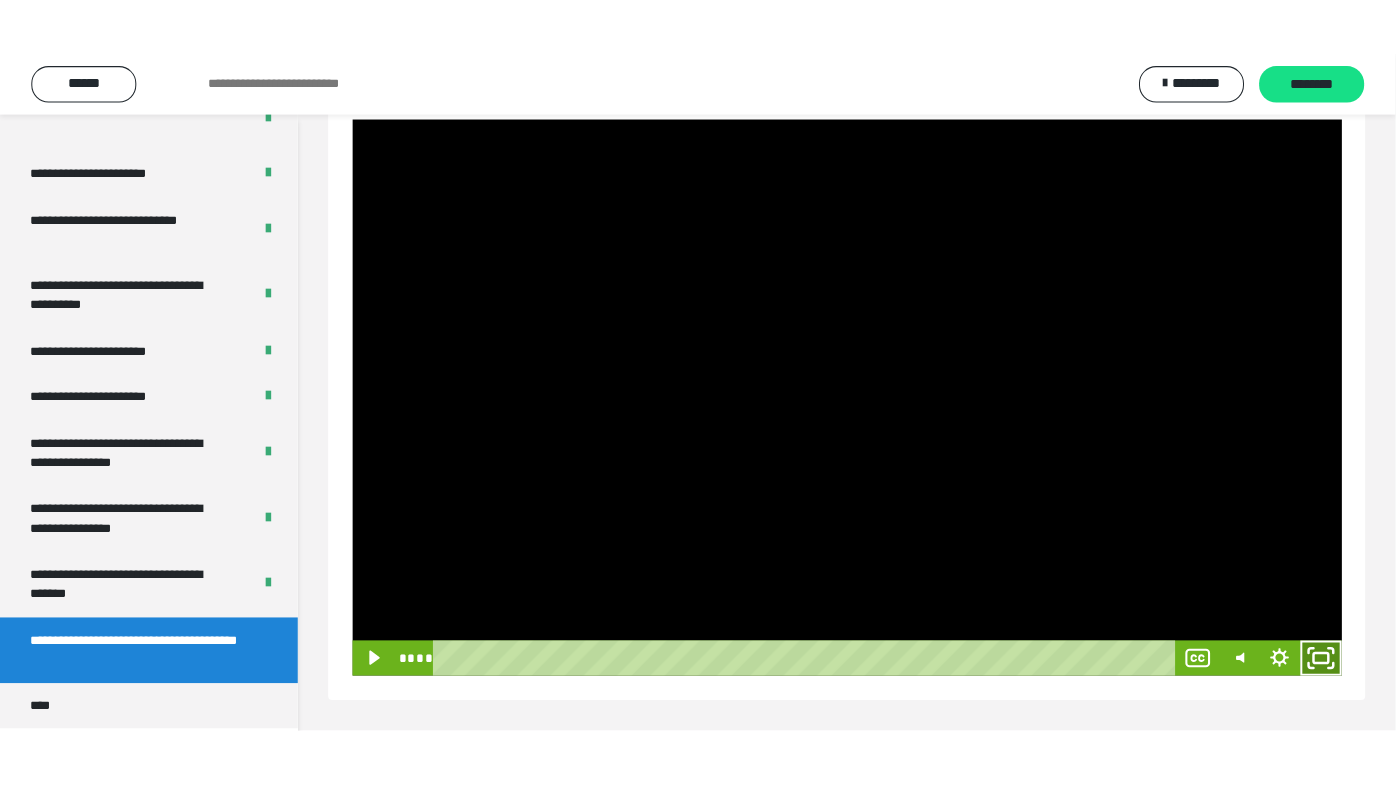 scroll, scrollTop: 177, scrollLeft: 0, axis: vertical 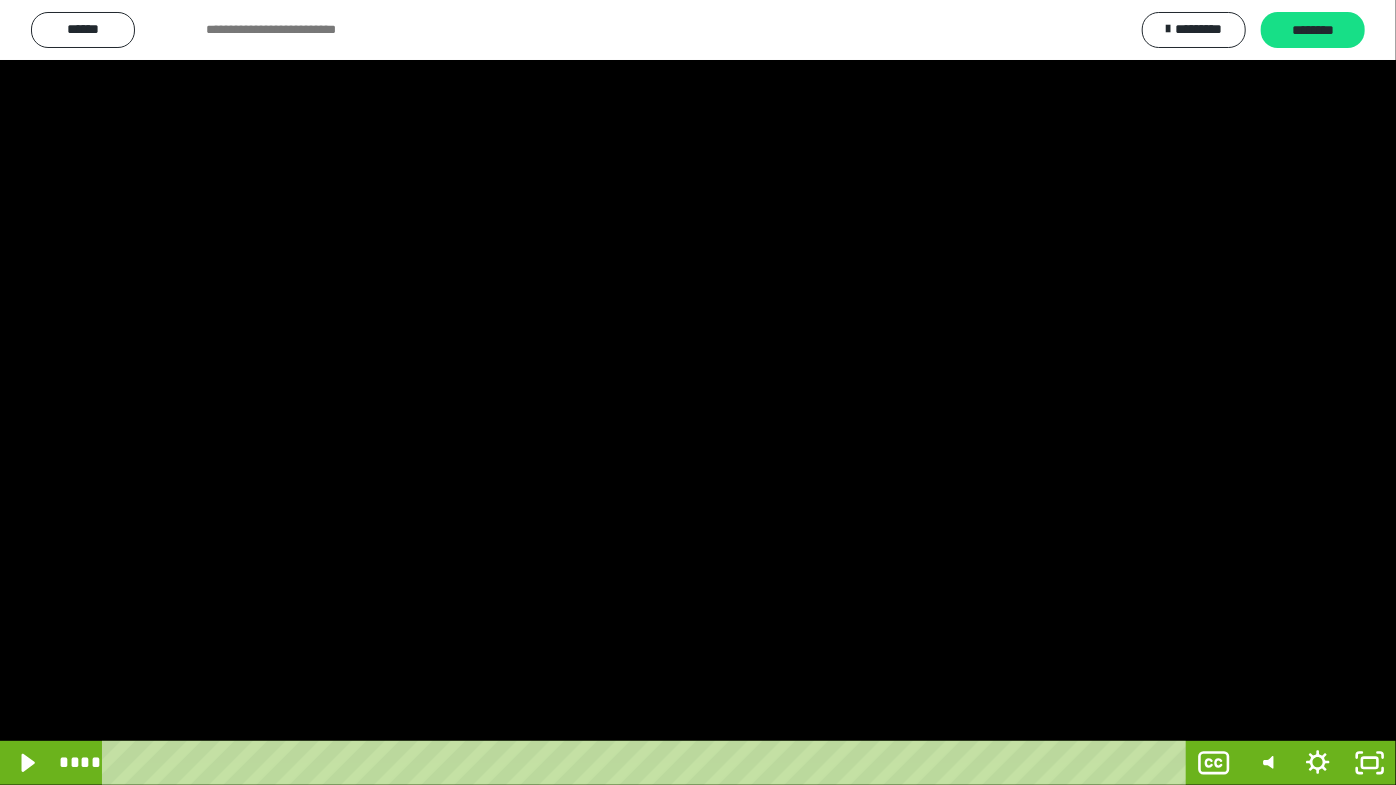 click at bounding box center [698, 392] 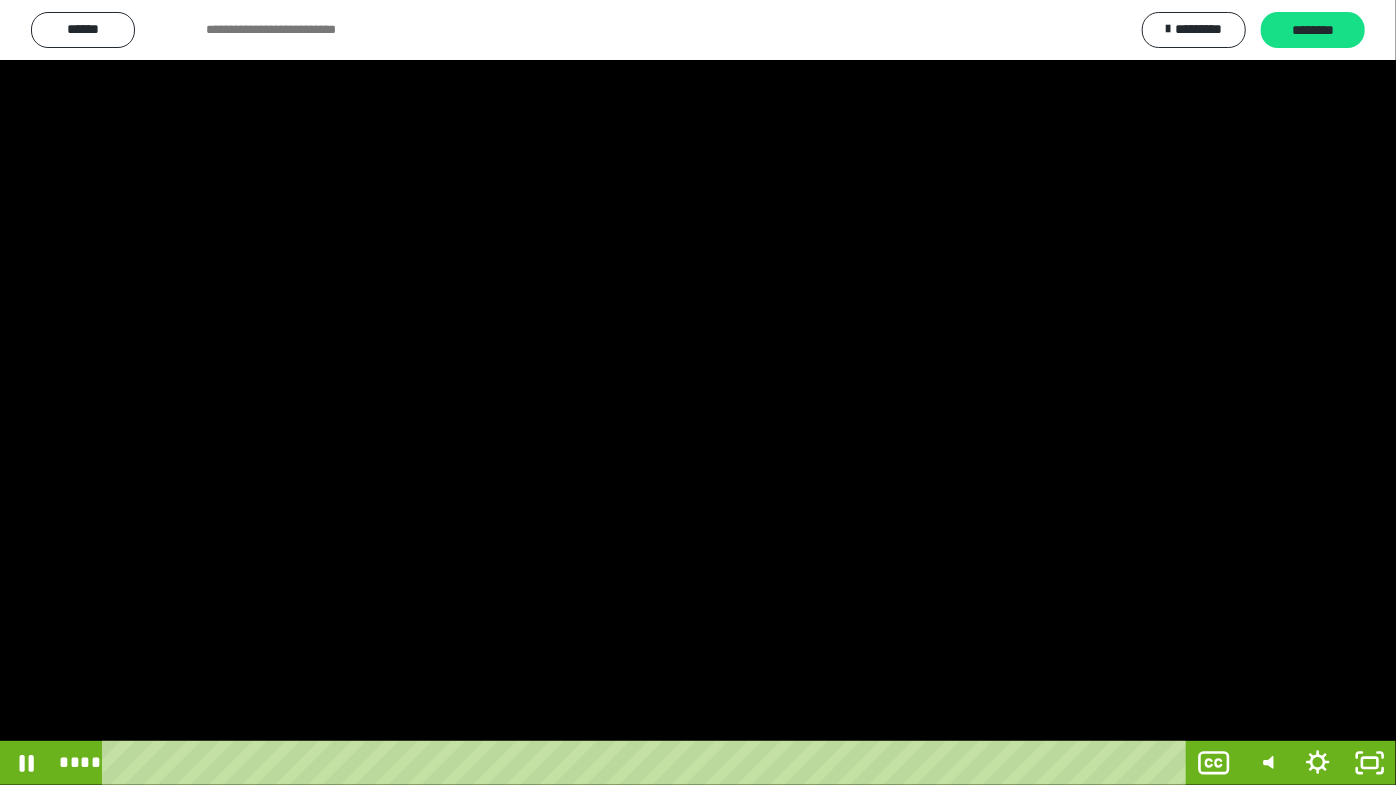 click at bounding box center (698, 392) 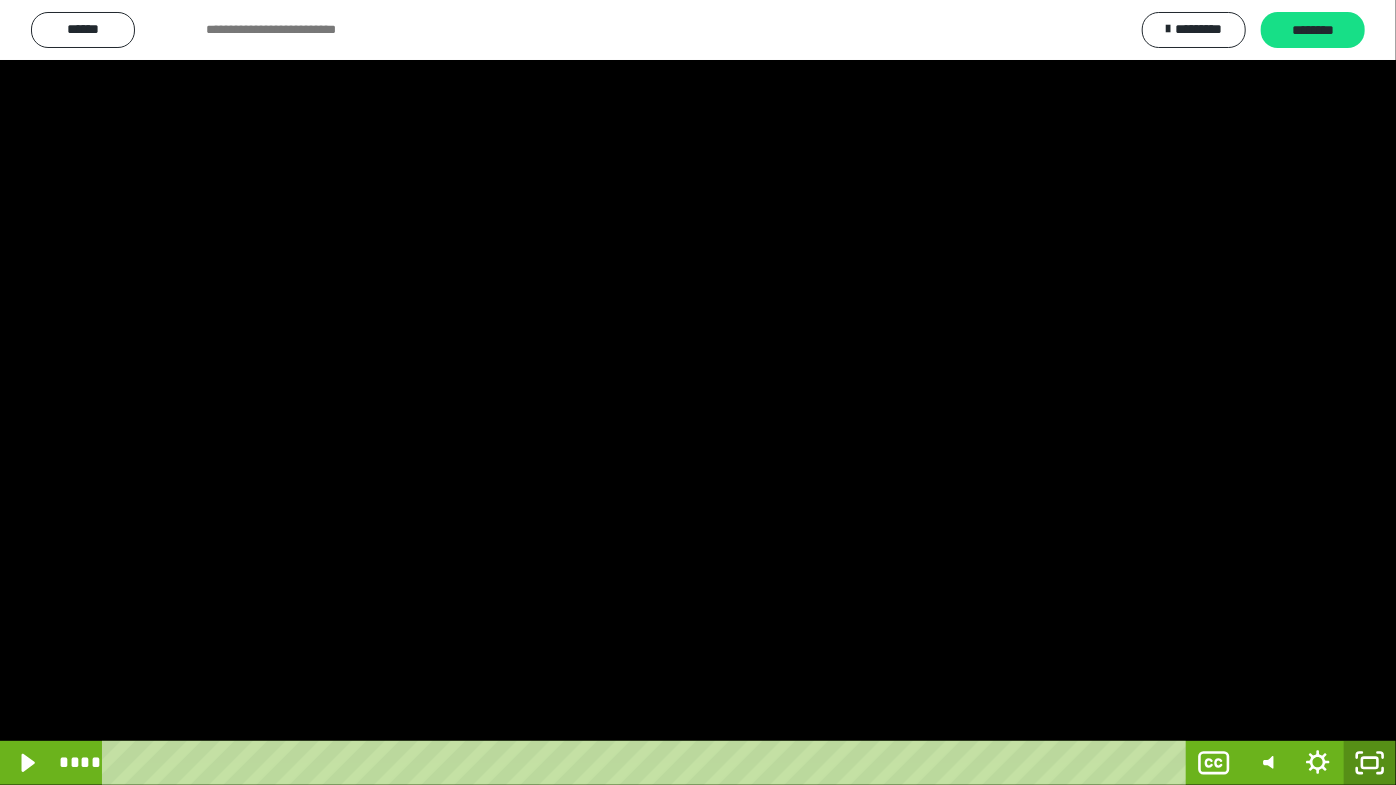 click 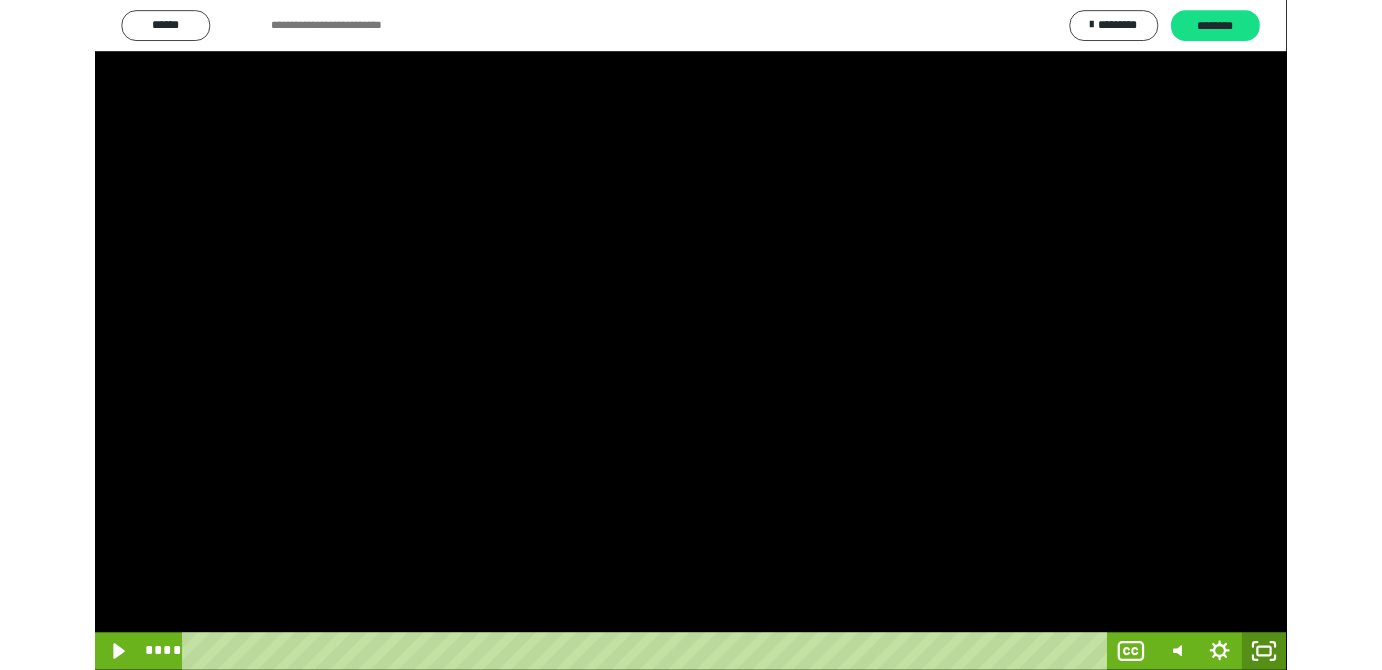 scroll, scrollTop: 4172, scrollLeft: 0, axis: vertical 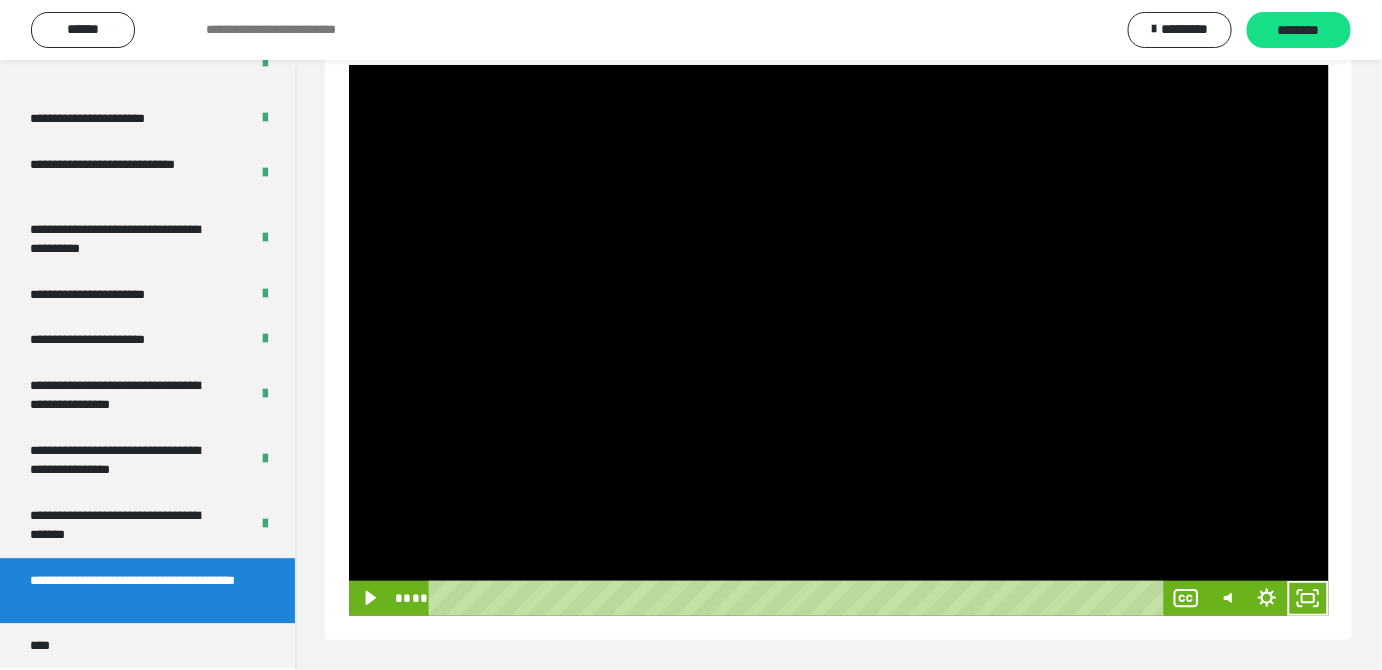 click at bounding box center (839, 340) 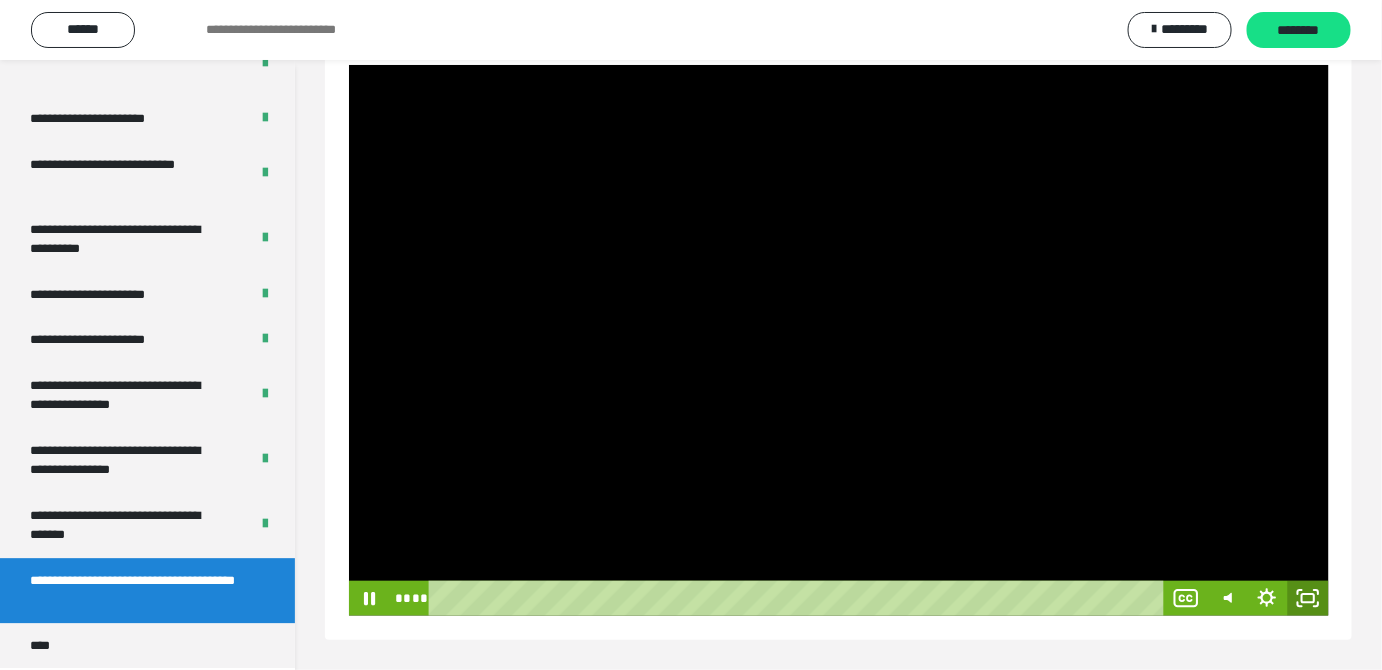 drag, startPoint x: 1307, startPoint y: 600, endPoint x: 1307, endPoint y: 681, distance: 81 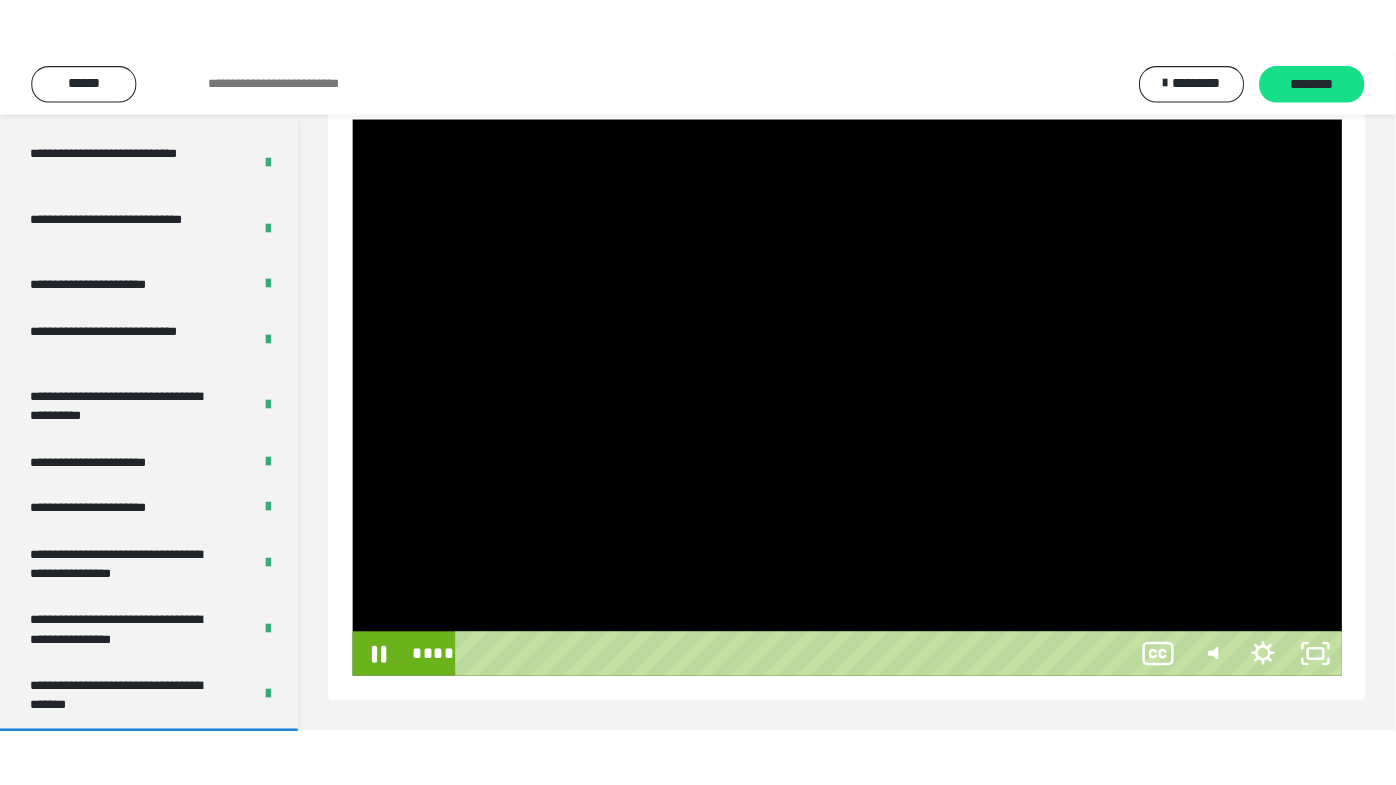 scroll, scrollTop: 177, scrollLeft: 0, axis: vertical 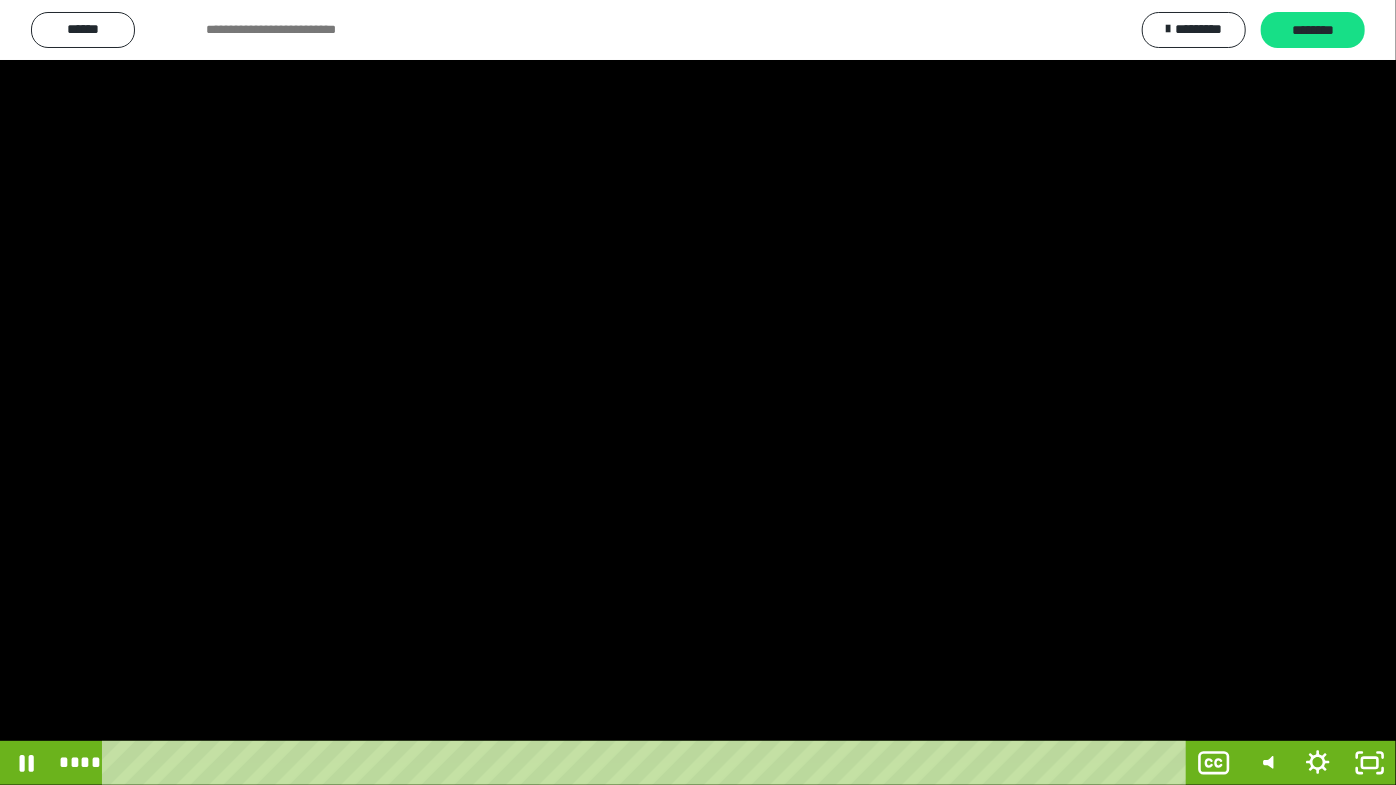click at bounding box center [698, 392] 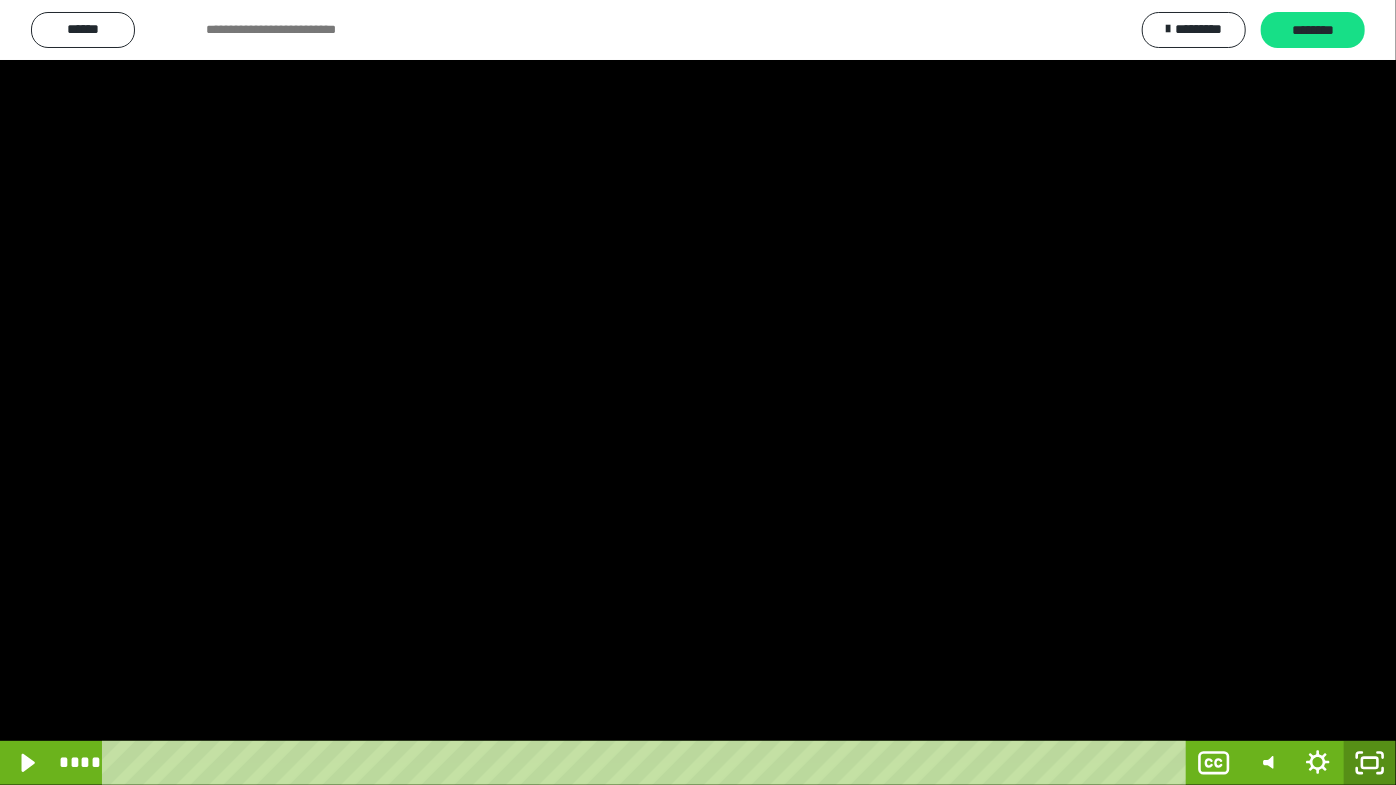 drag, startPoint x: 1362, startPoint y: 762, endPoint x: 1282, endPoint y: 567, distance: 210.77238 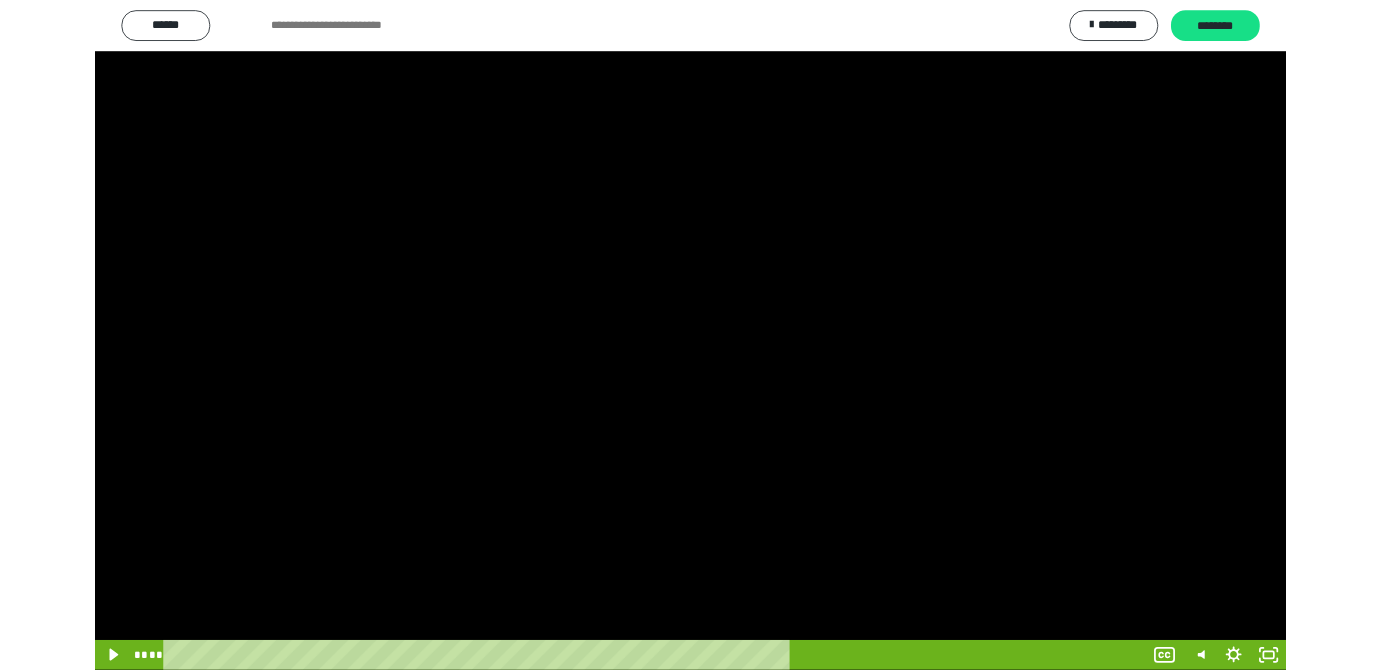scroll, scrollTop: 4172, scrollLeft: 0, axis: vertical 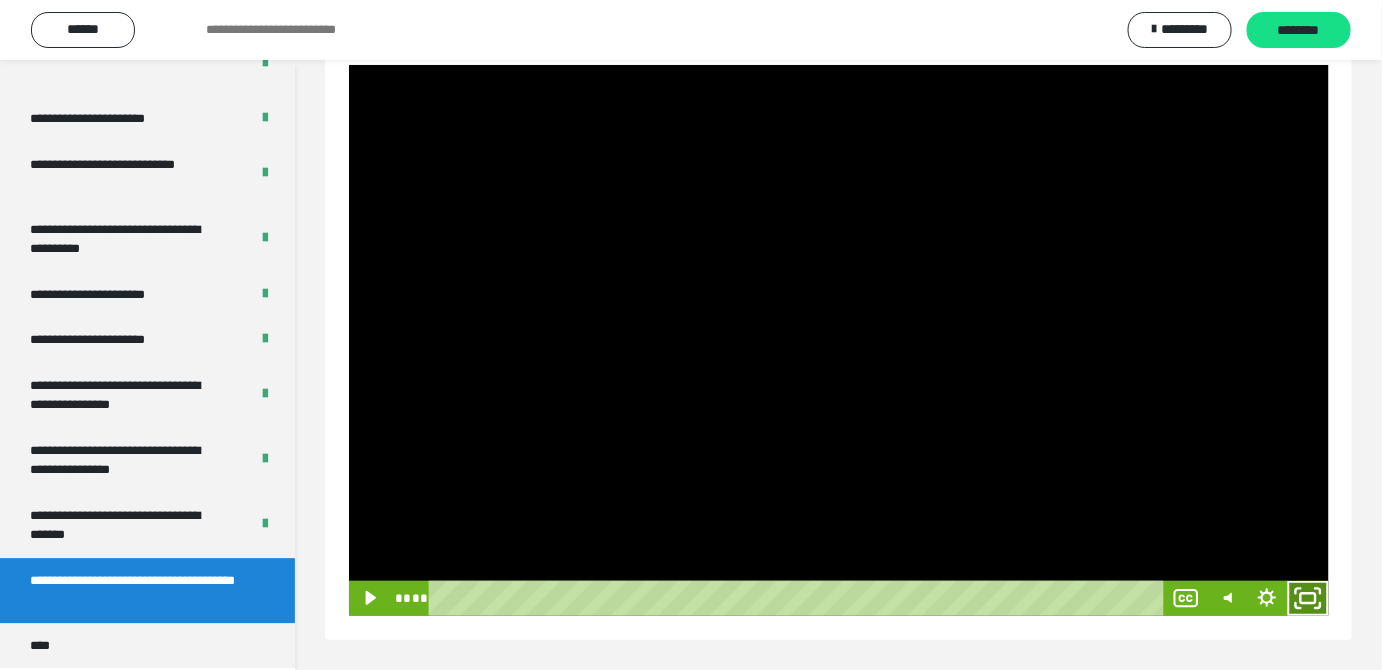 drag, startPoint x: 1318, startPoint y: 597, endPoint x: 1049, endPoint y: 615, distance: 269.60156 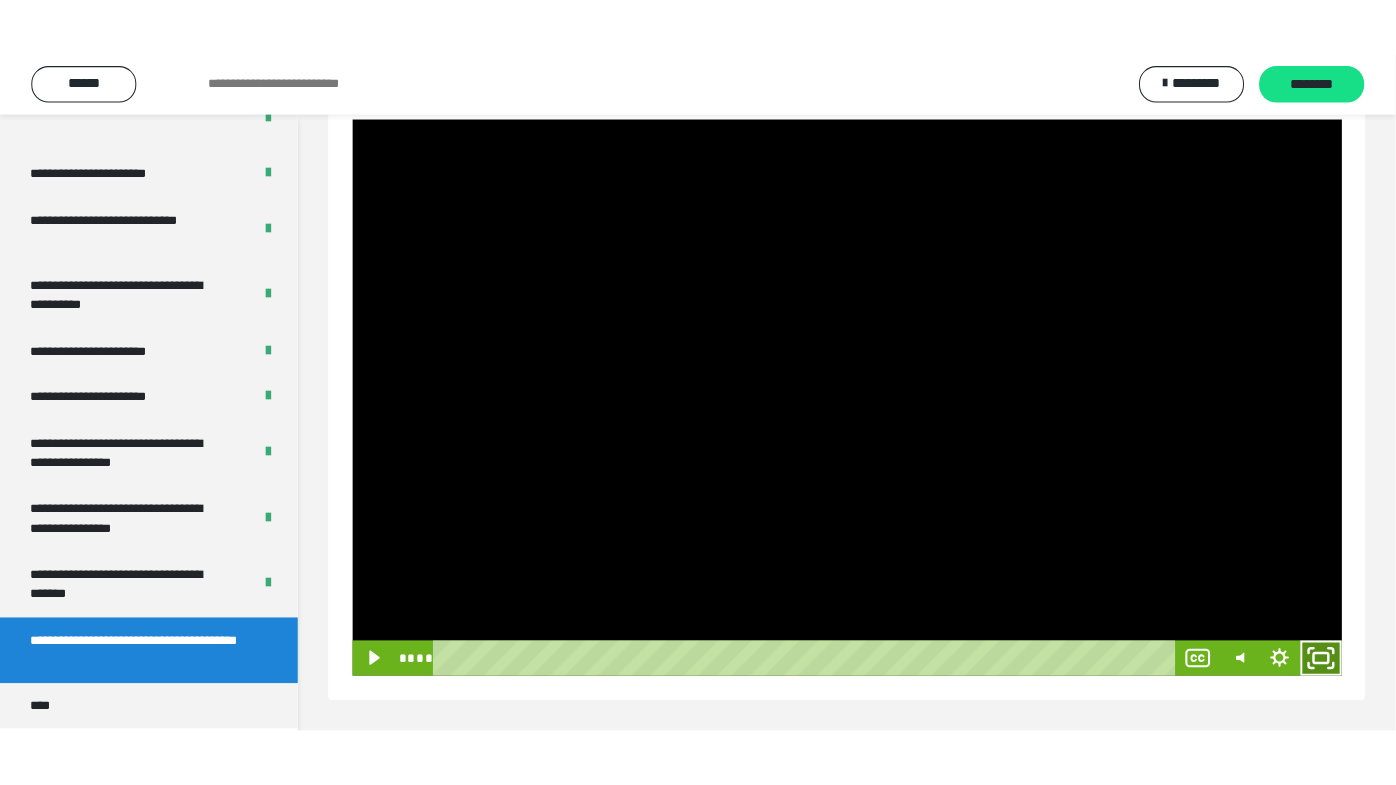 scroll, scrollTop: 177, scrollLeft: 0, axis: vertical 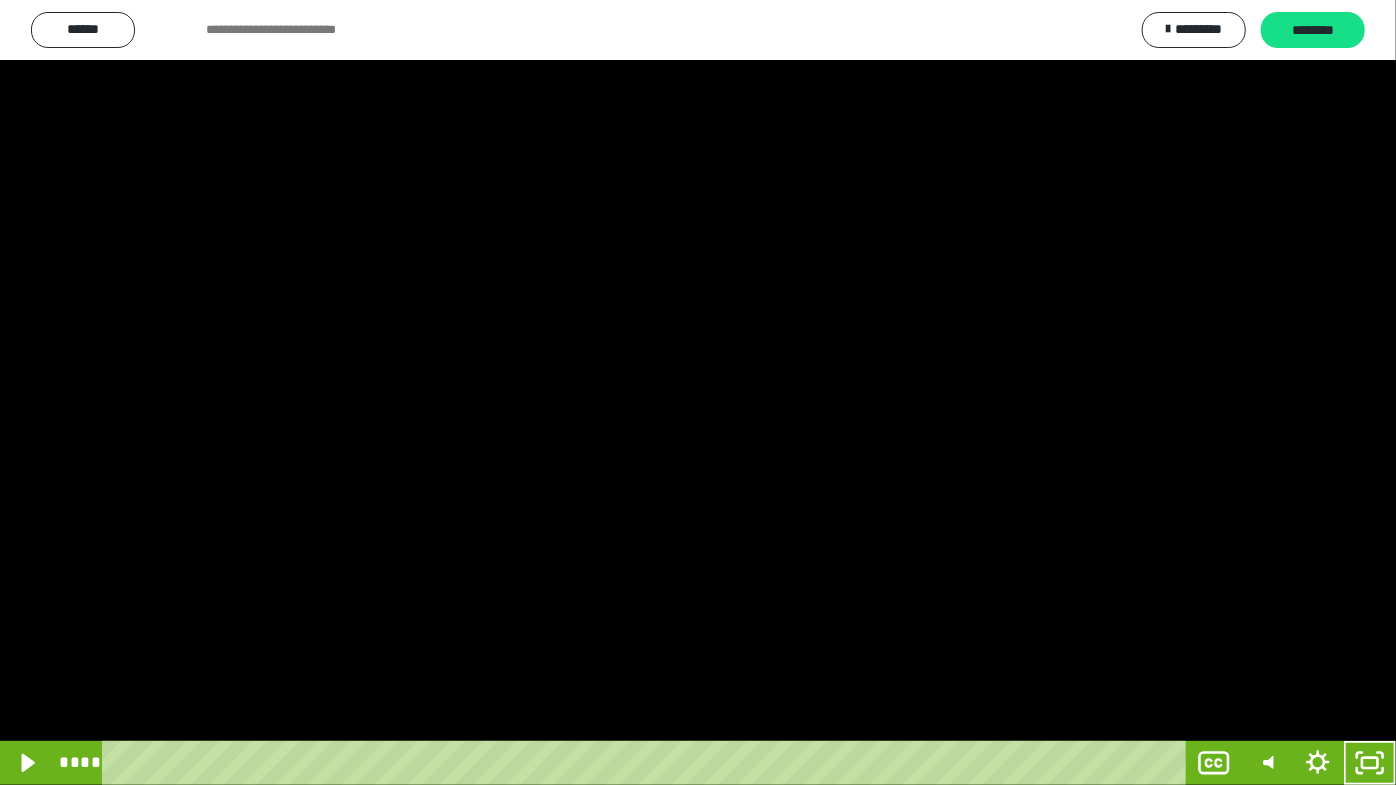 click at bounding box center (698, 392) 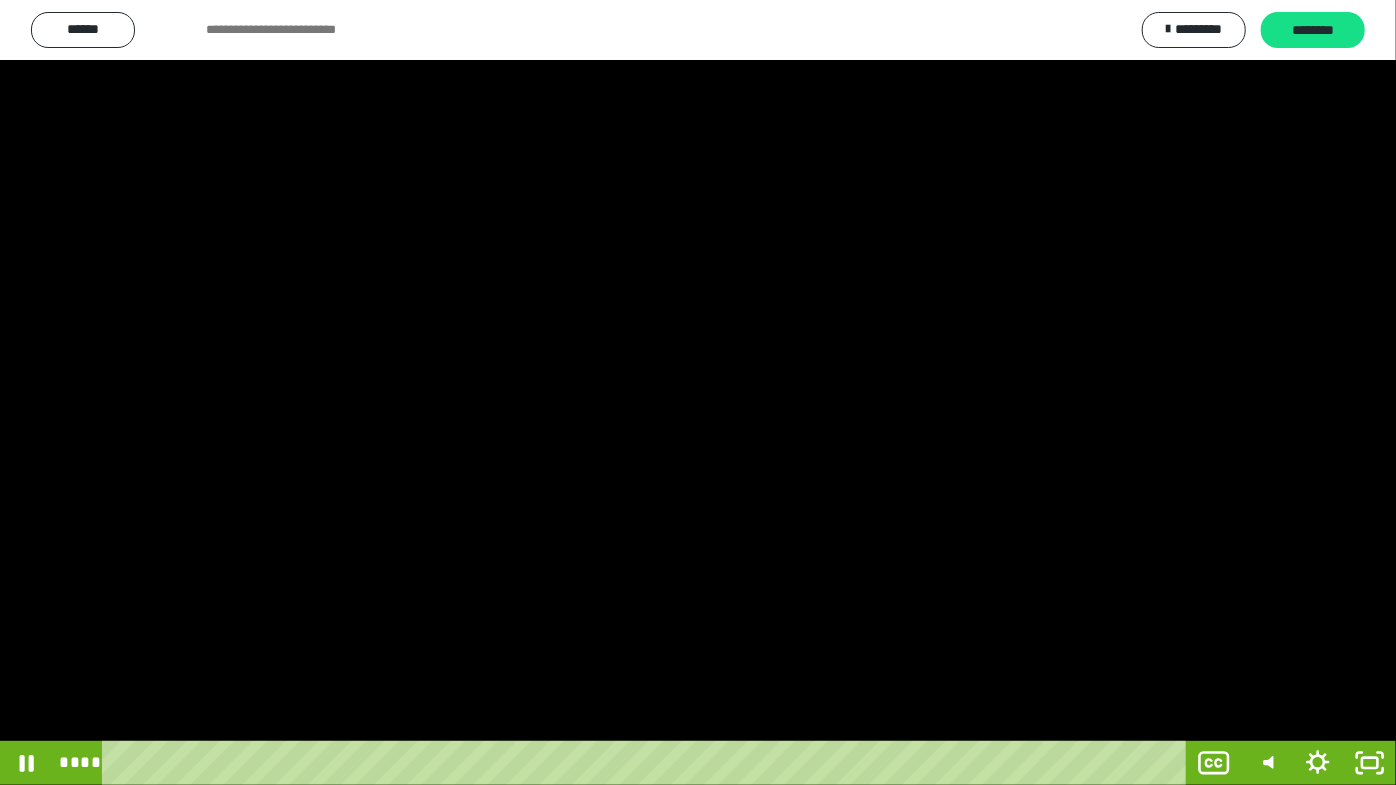 click at bounding box center (698, 392) 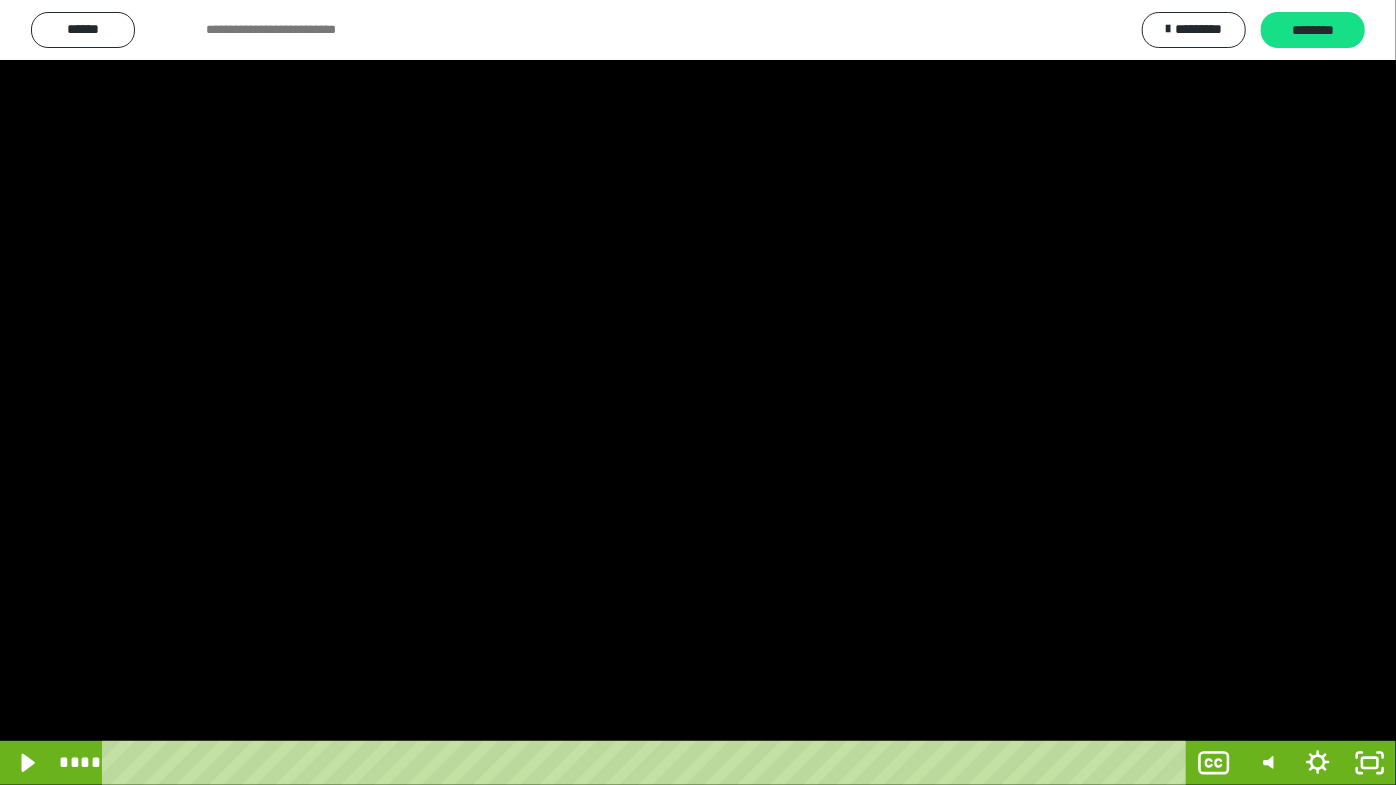 click at bounding box center (698, 392) 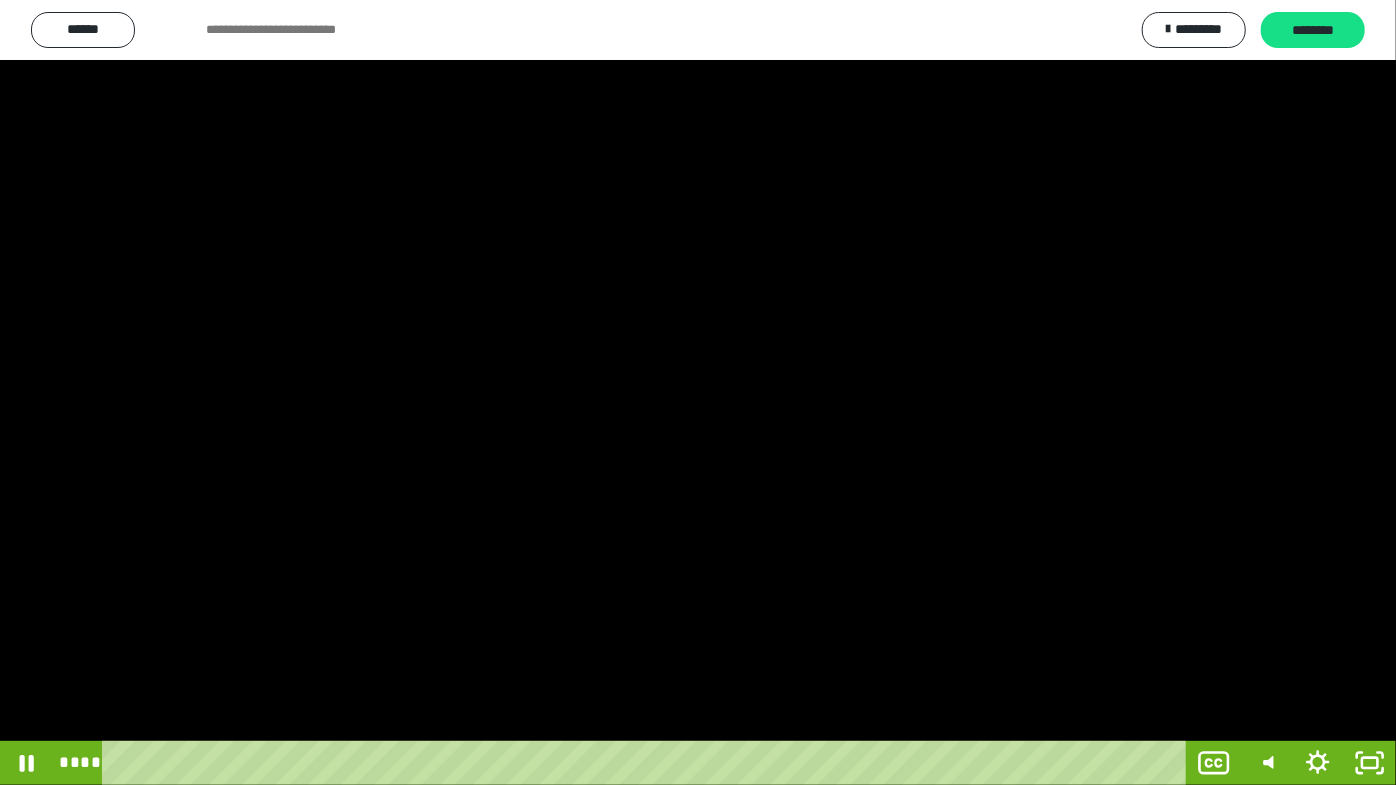drag, startPoint x: 624, startPoint y: 333, endPoint x: 625, endPoint y: 363, distance: 30.016663 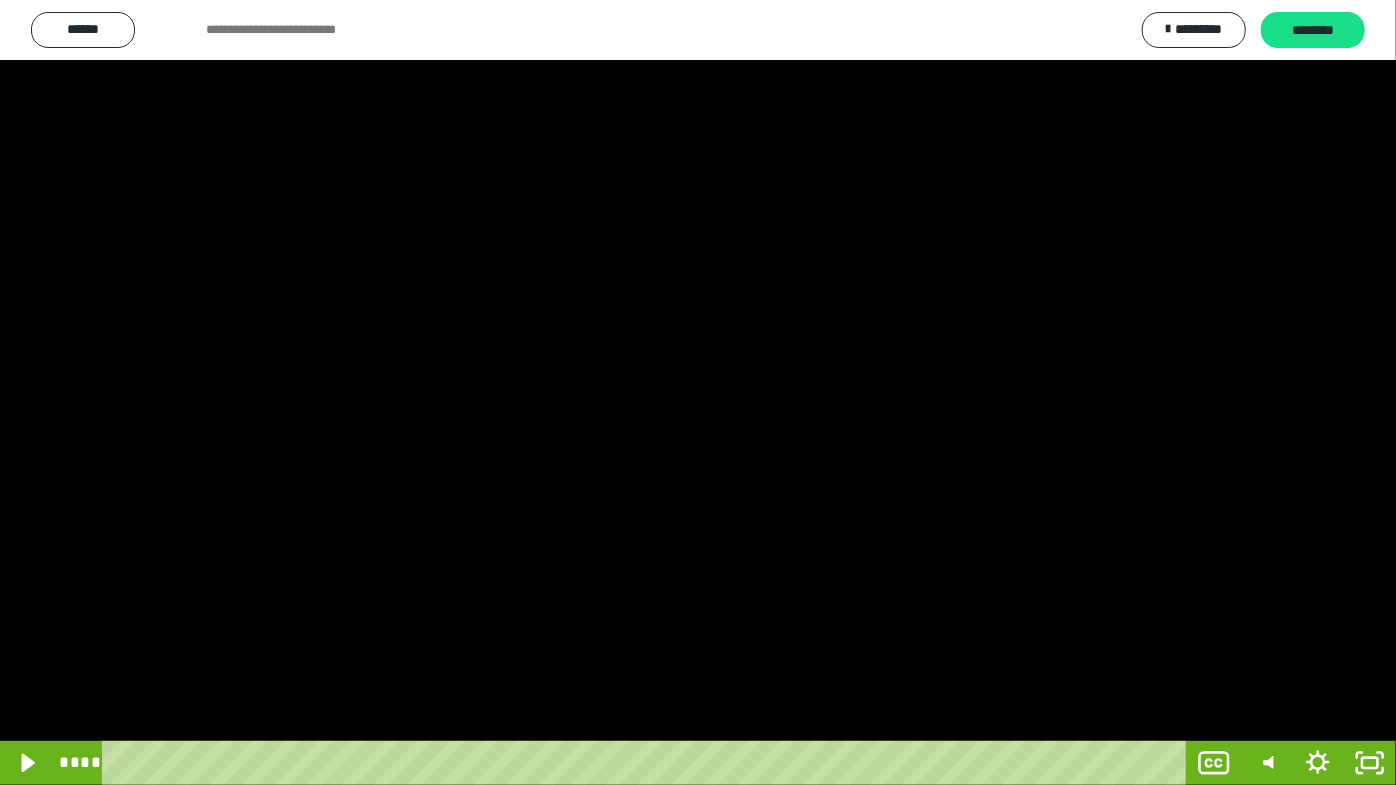 click at bounding box center (698, 392) 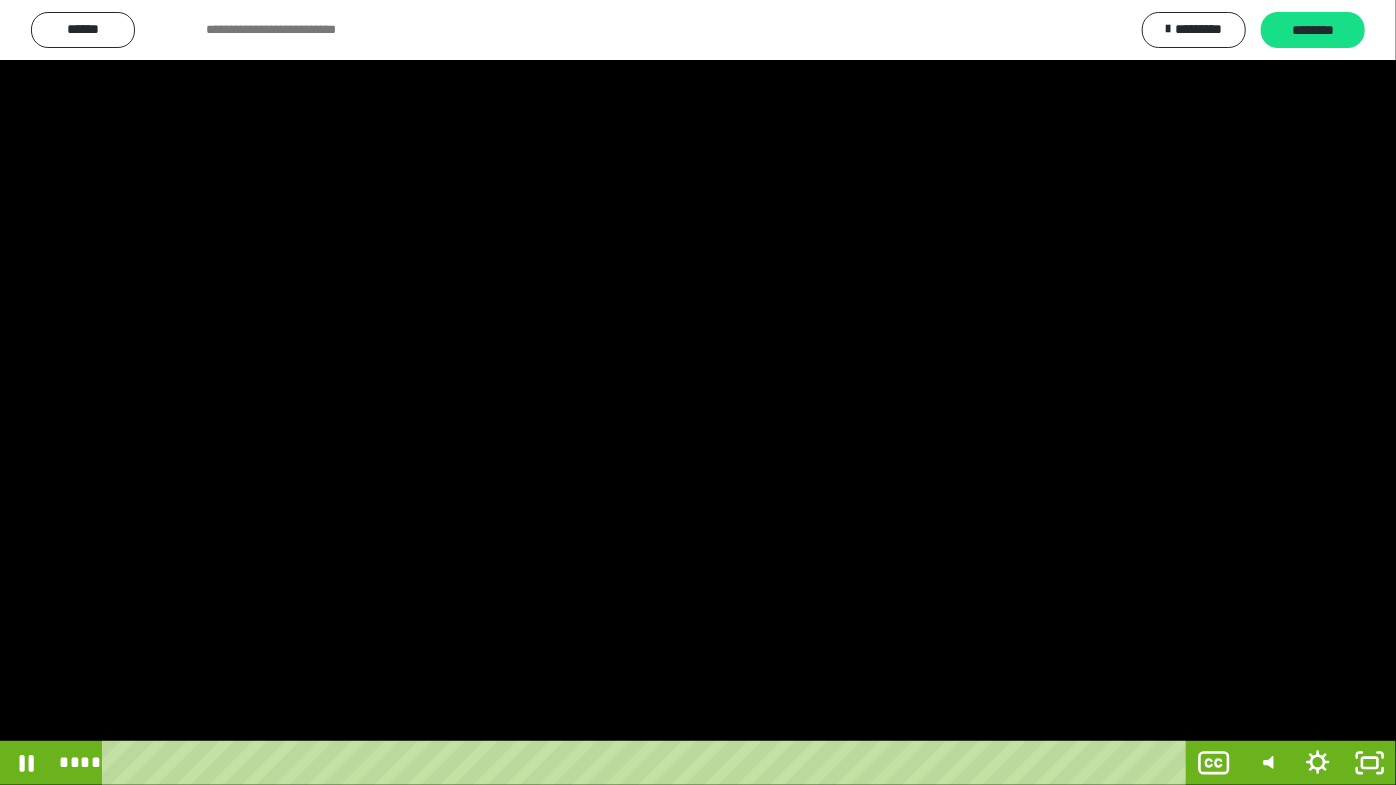 click at bounding box center [698, 392] 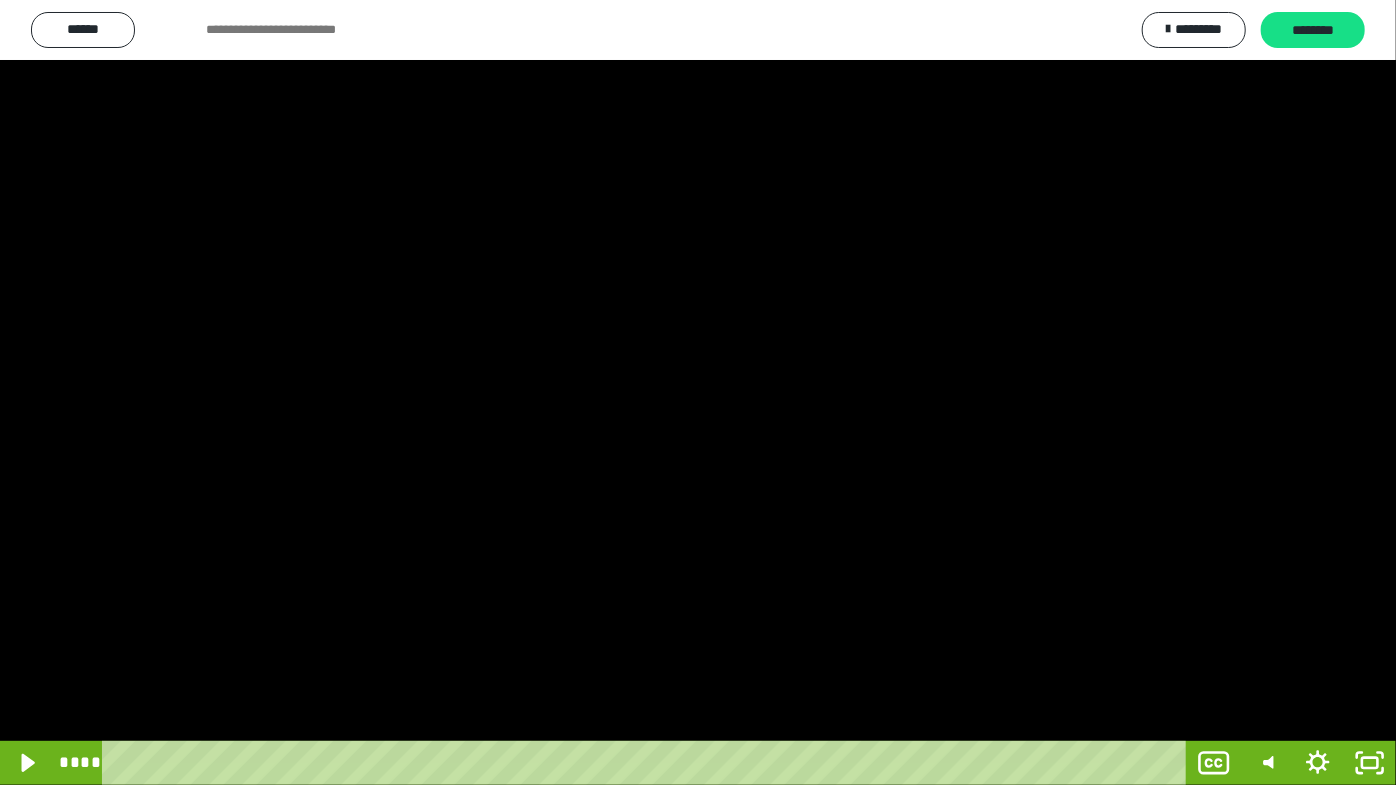 click at bounding box center [698, 392] 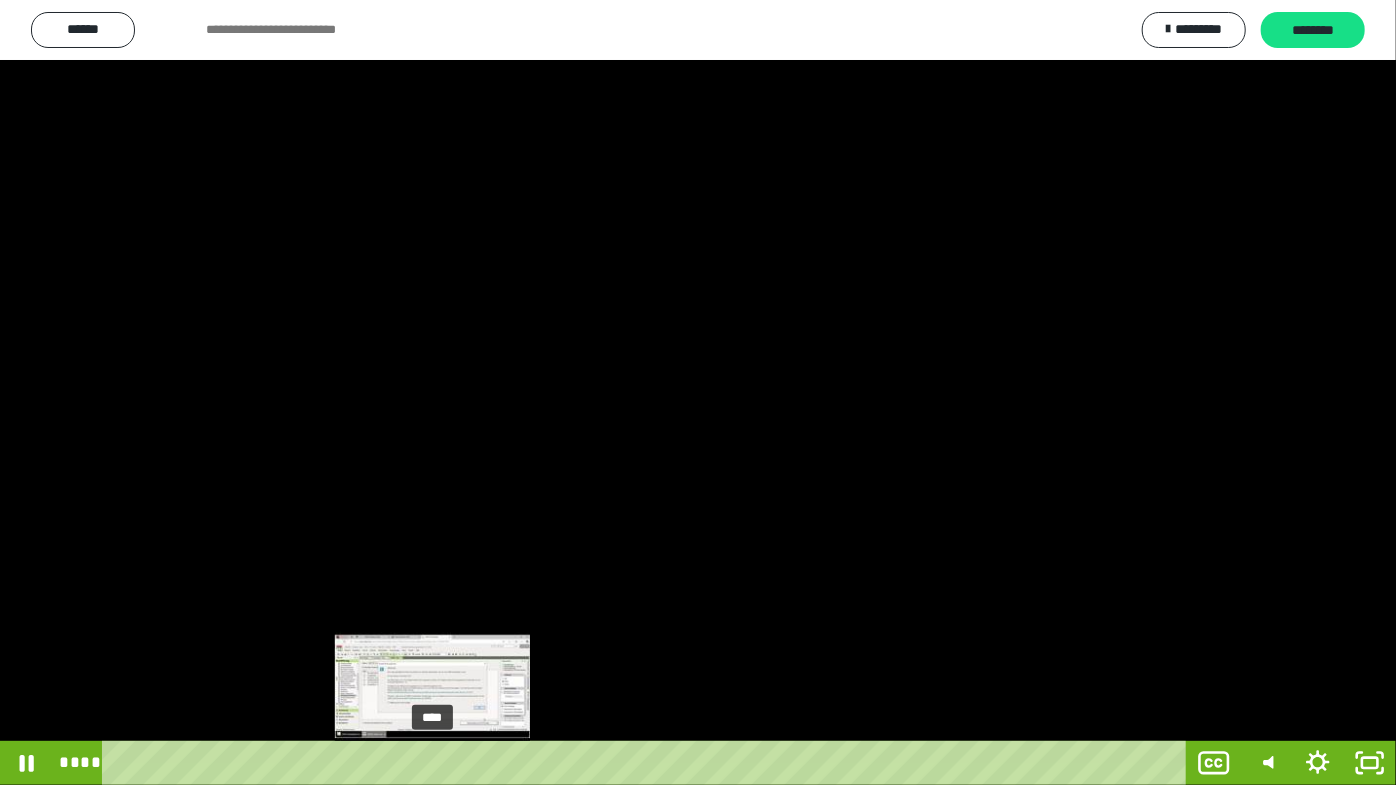 click on "****" at bounding box center (649, 763) 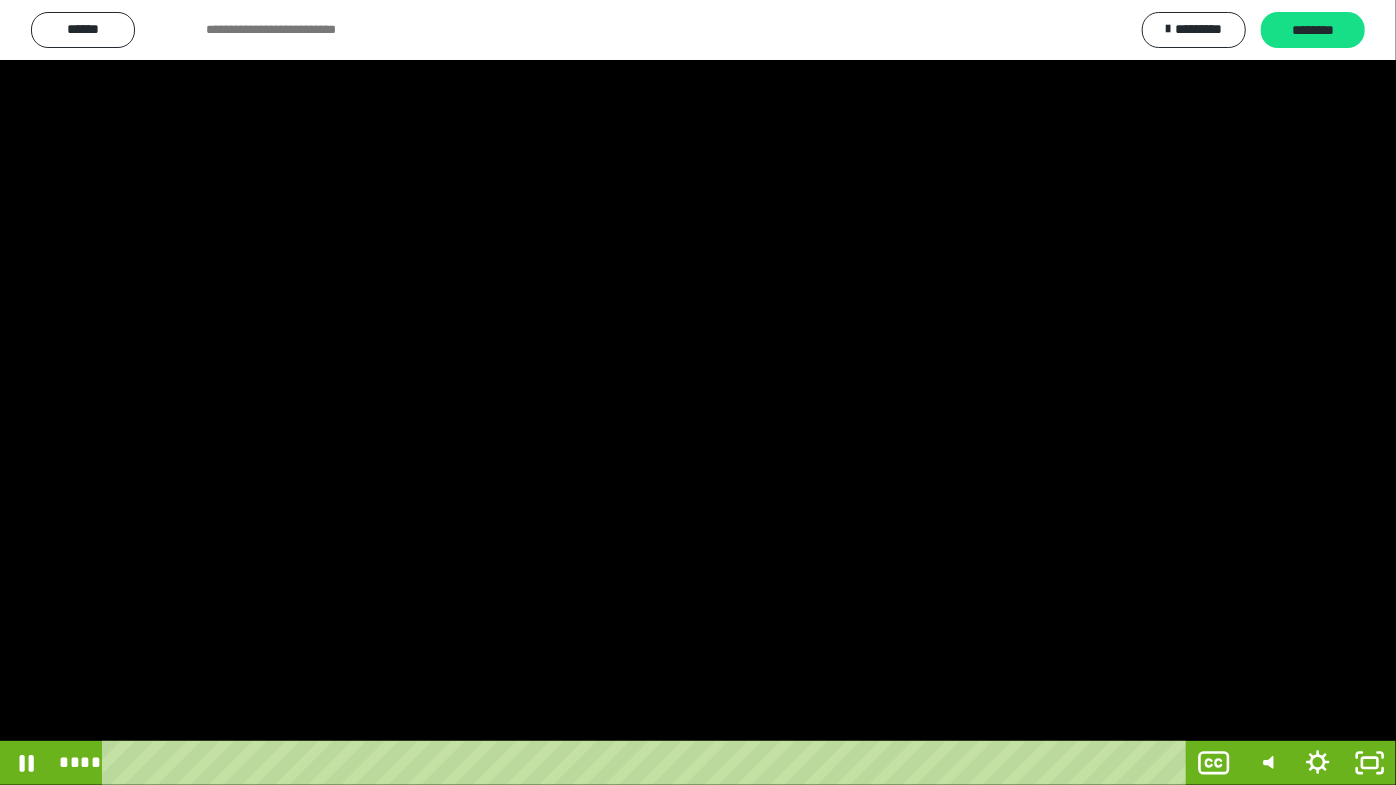 click at bounding box center (698, 392) 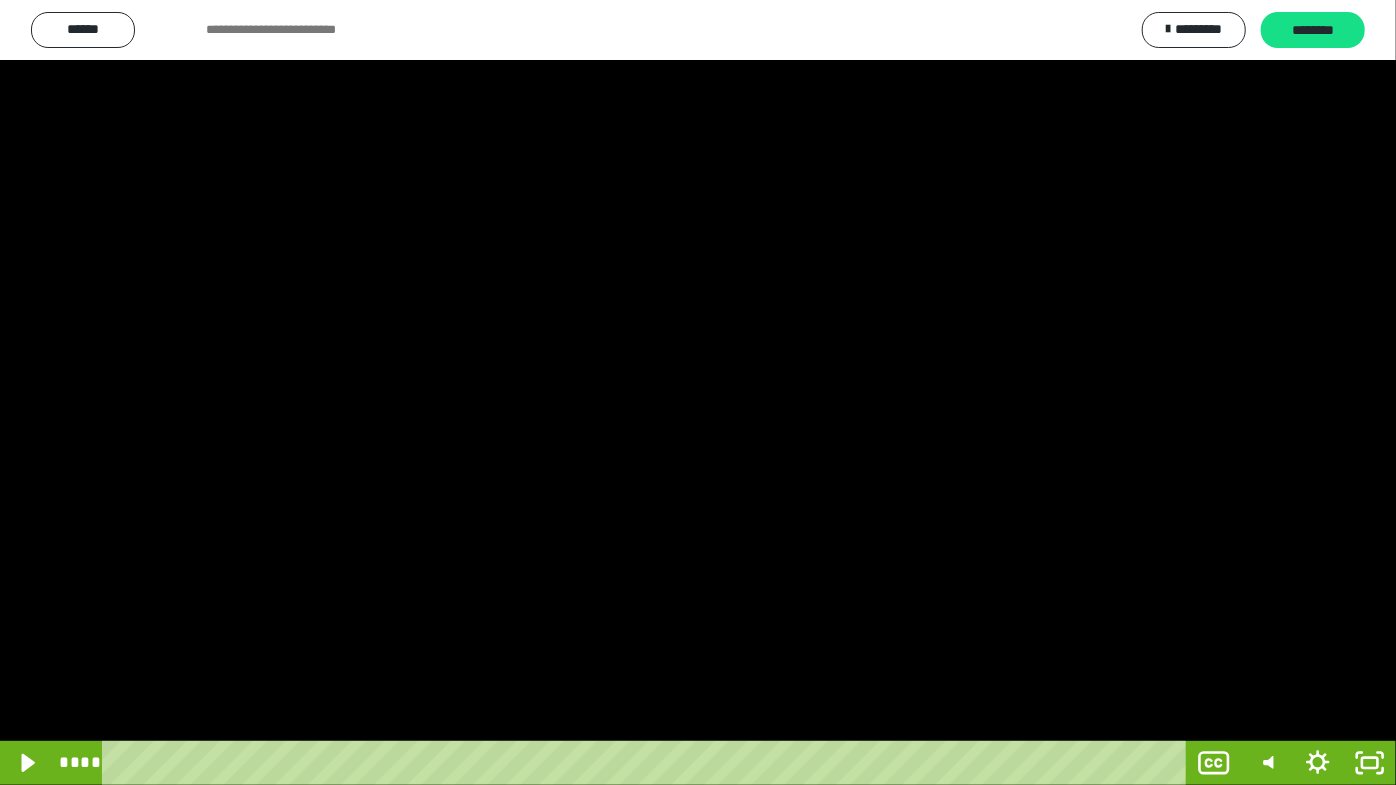 click at bounding box center [698, 392] 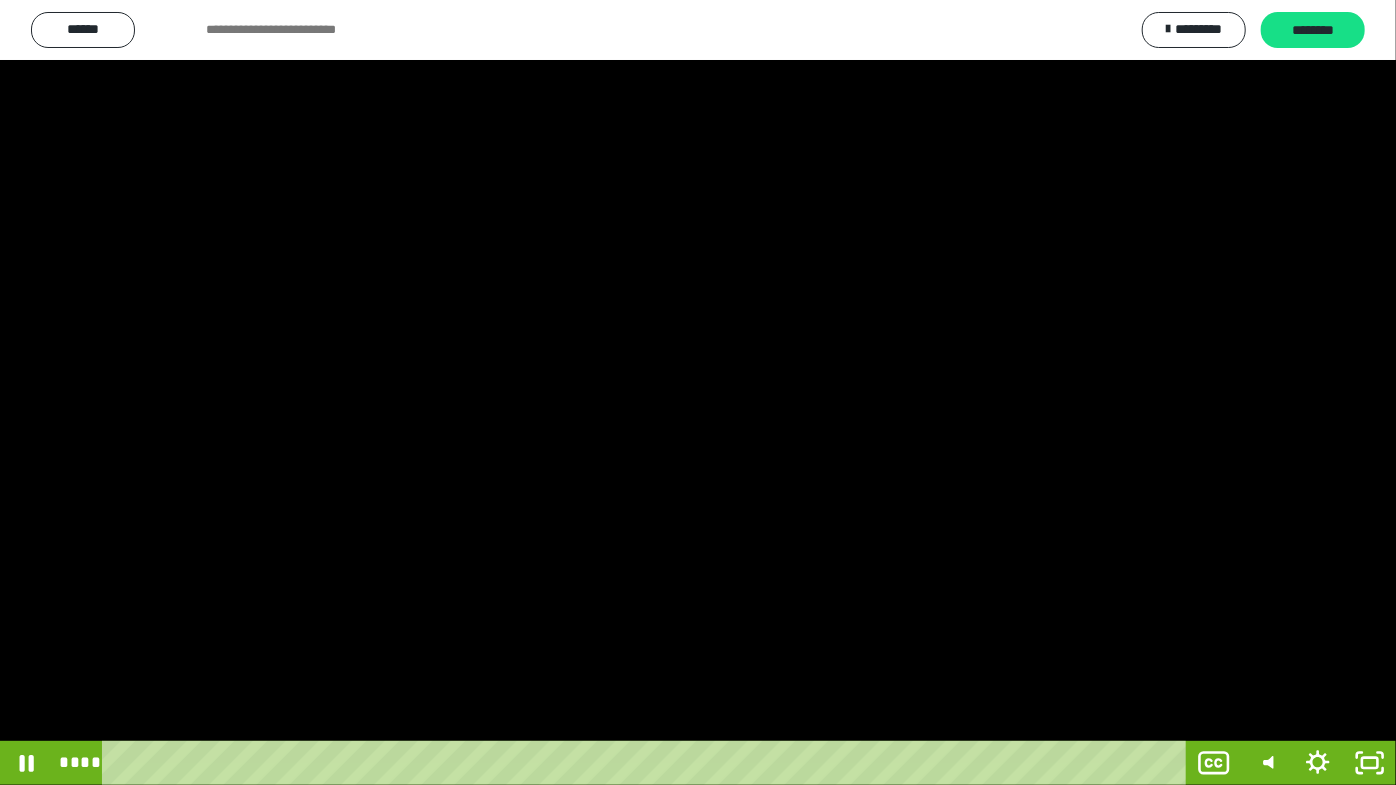 click at bounding box center (698, 392) 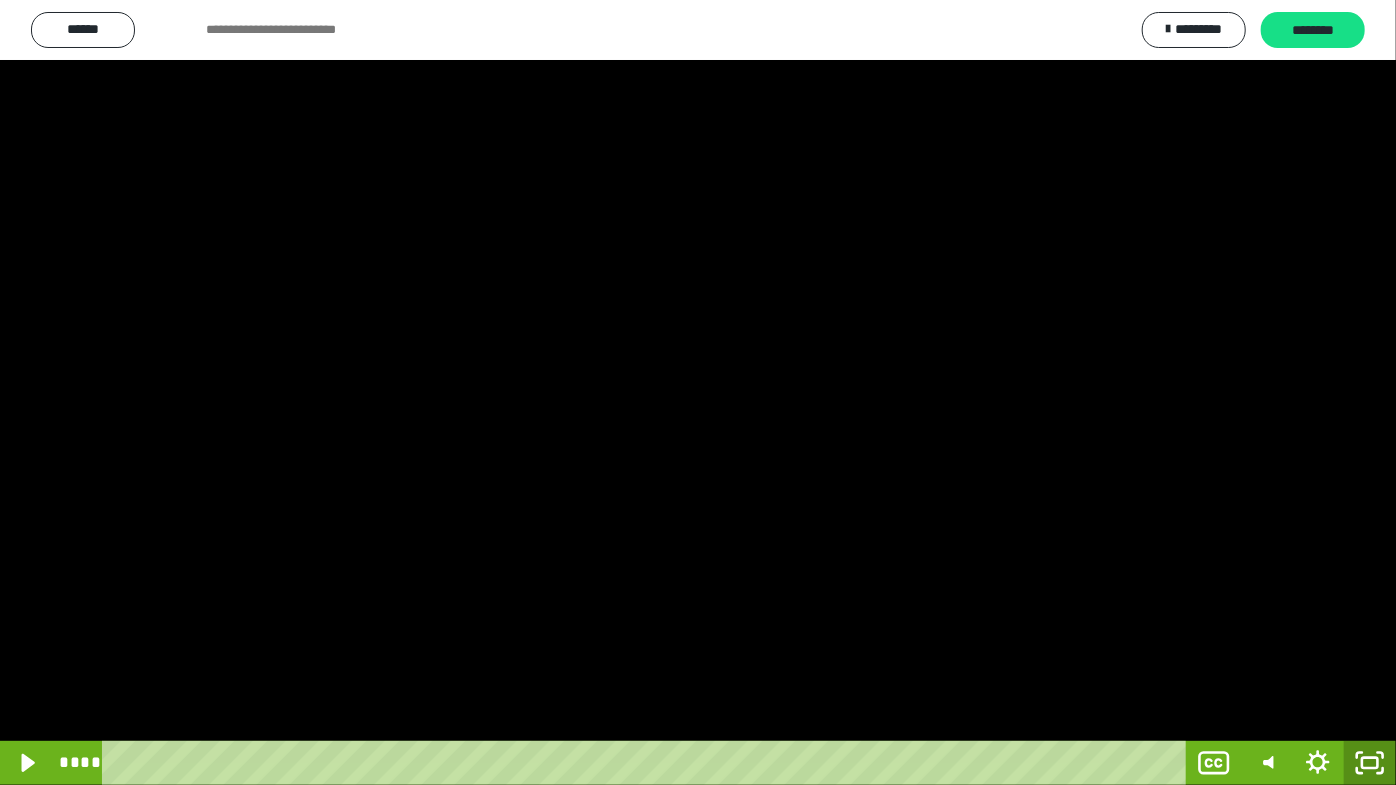 click 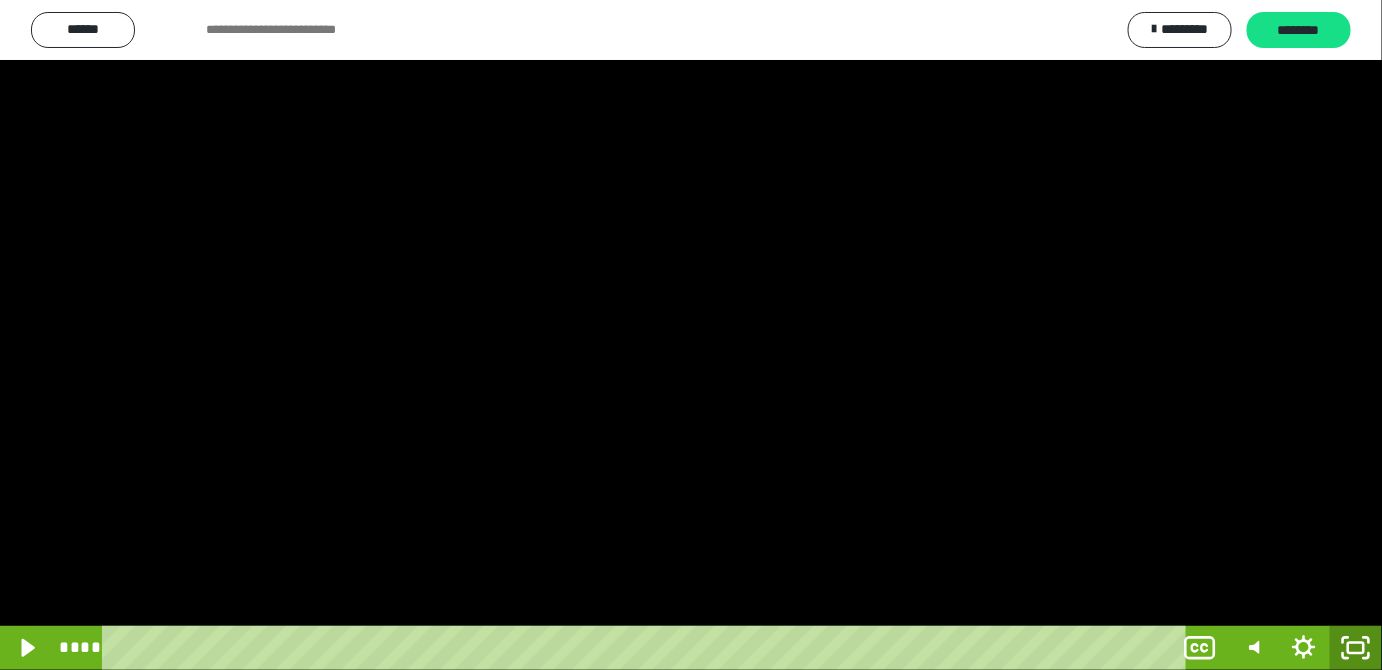 scroll, scrollTop: 4172, scrollLeft: 0, axis: vertical 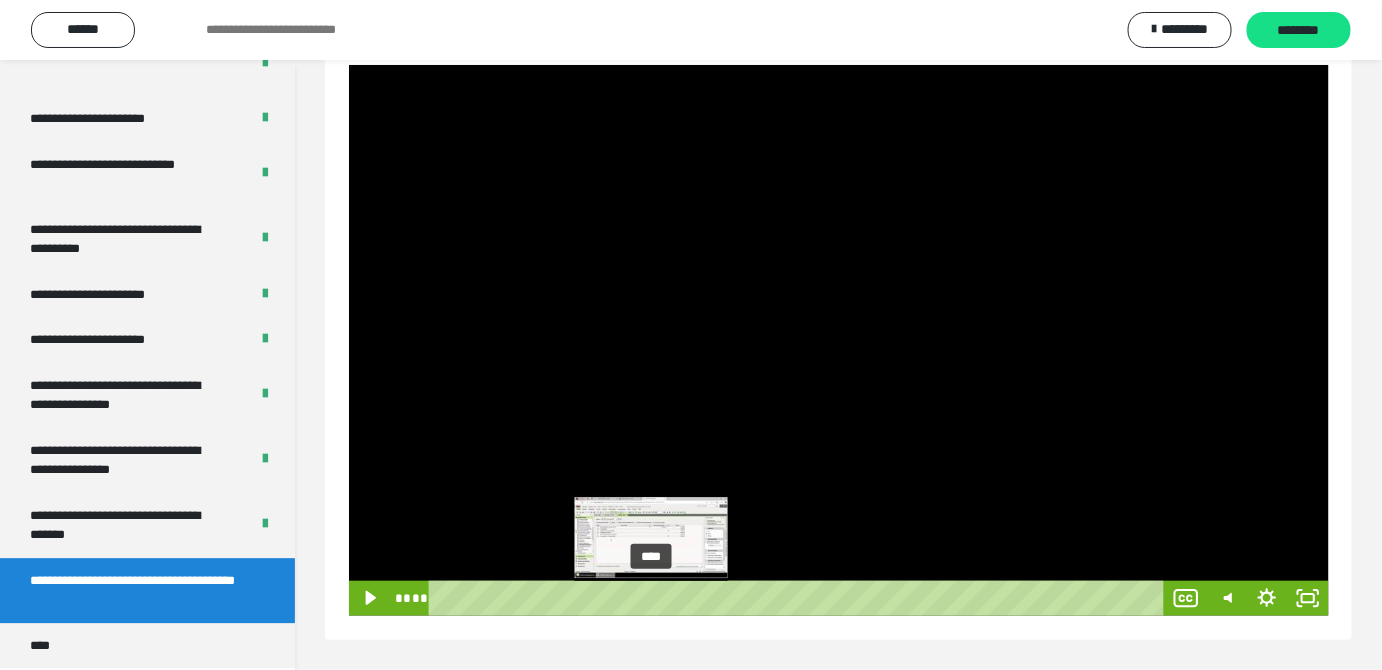 click at bounding box center [651, 598] 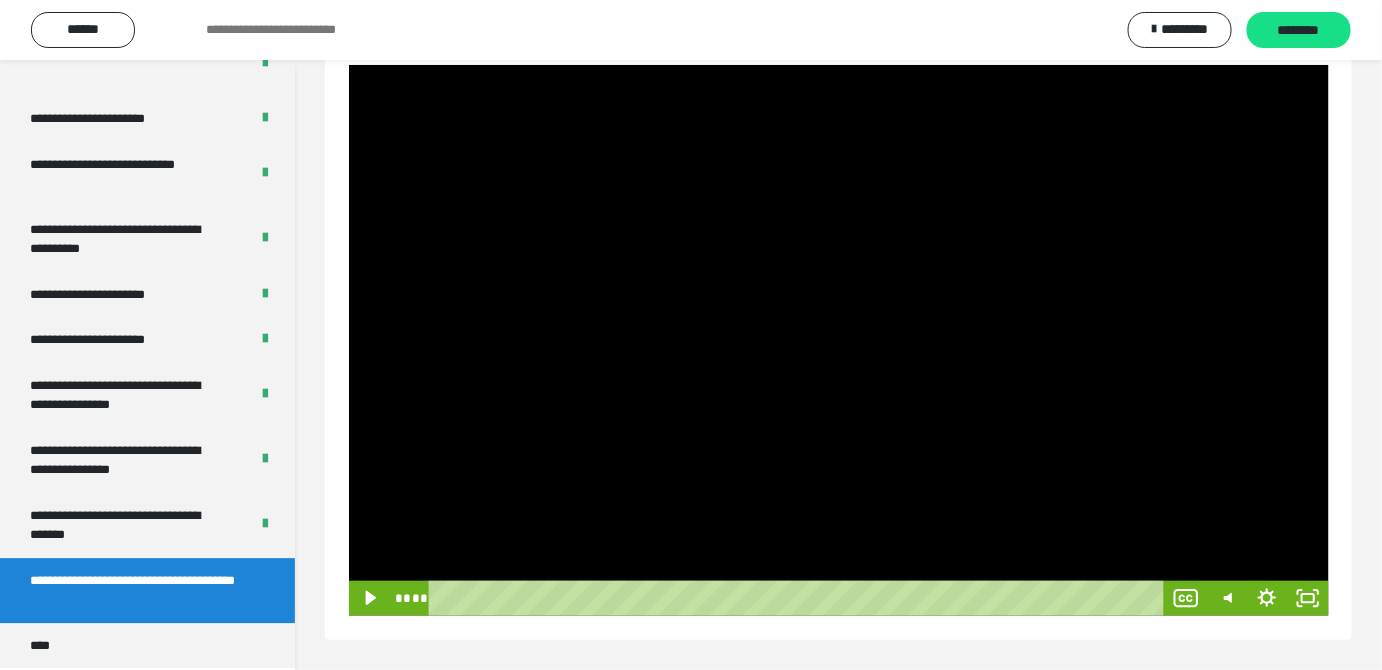 drag, startPoint x: 816, startPoint y: 398, endPoint x: 832, endPoint y: 407, distance: 18.35756 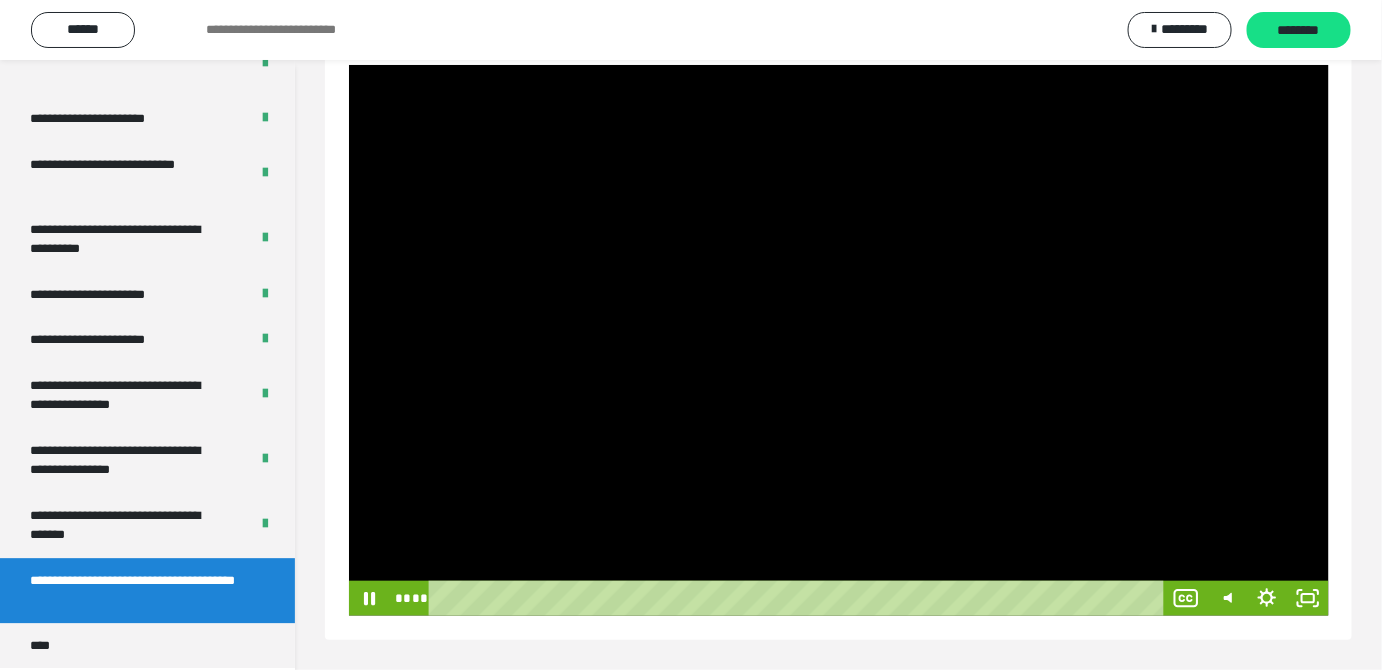 click at bounding box center (839, 340) 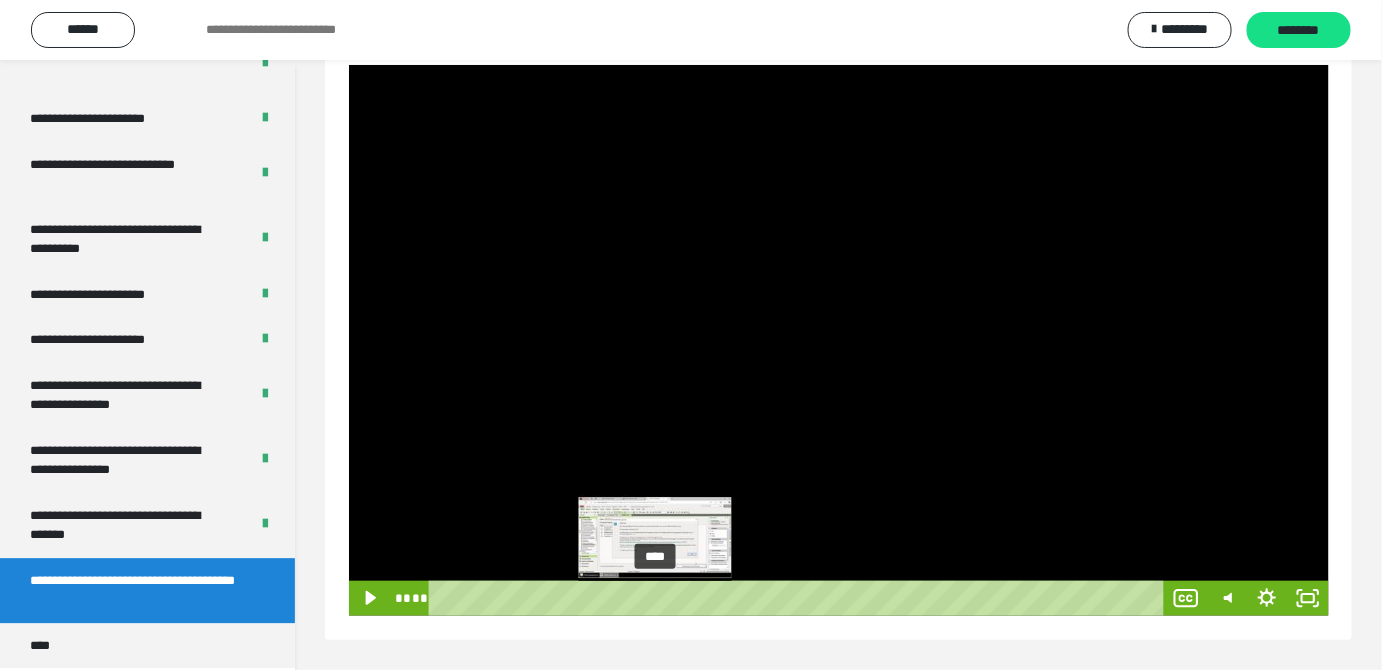 click at bounding box center [655, 598] 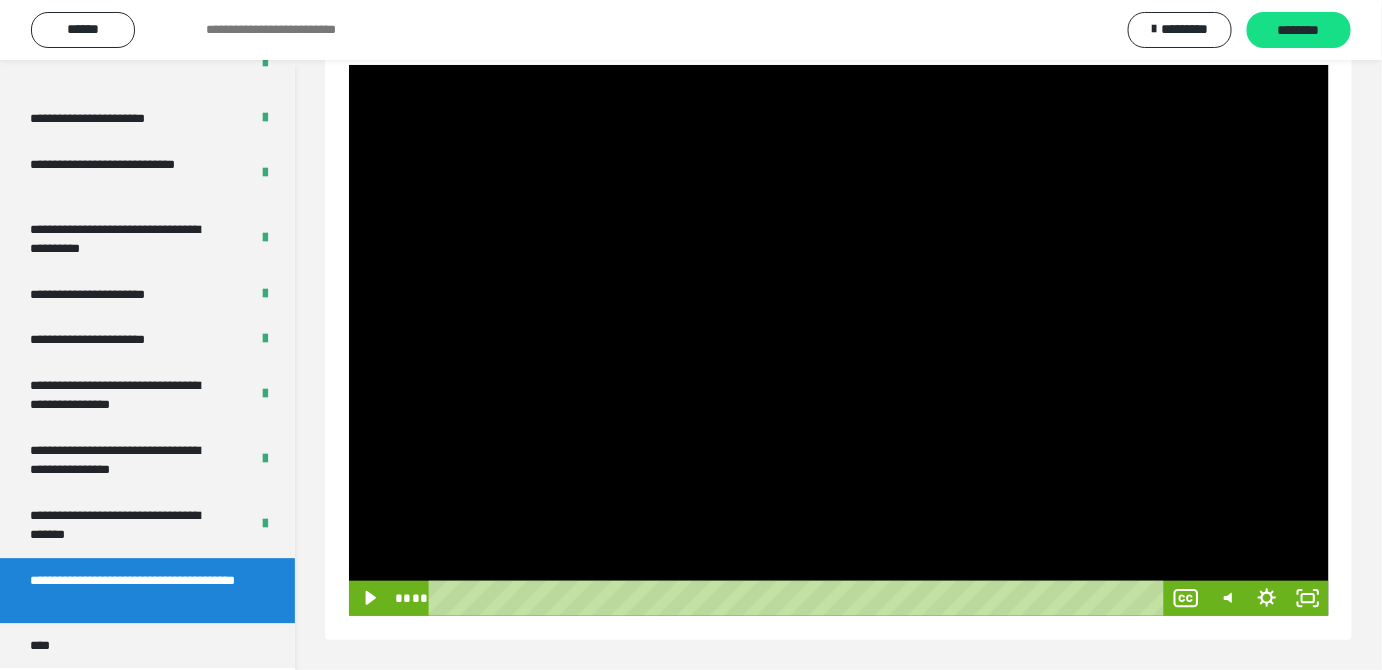click at bounding box center [839, 340] 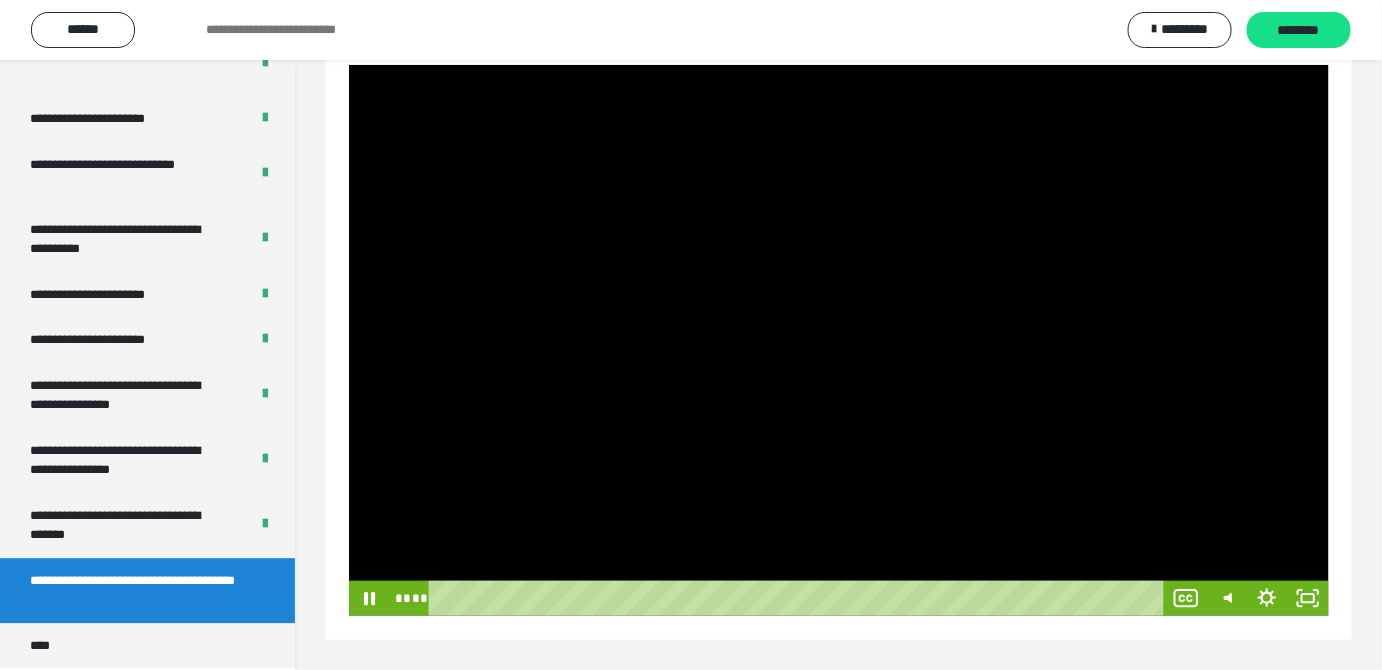 click at bounding box center (839, 340) 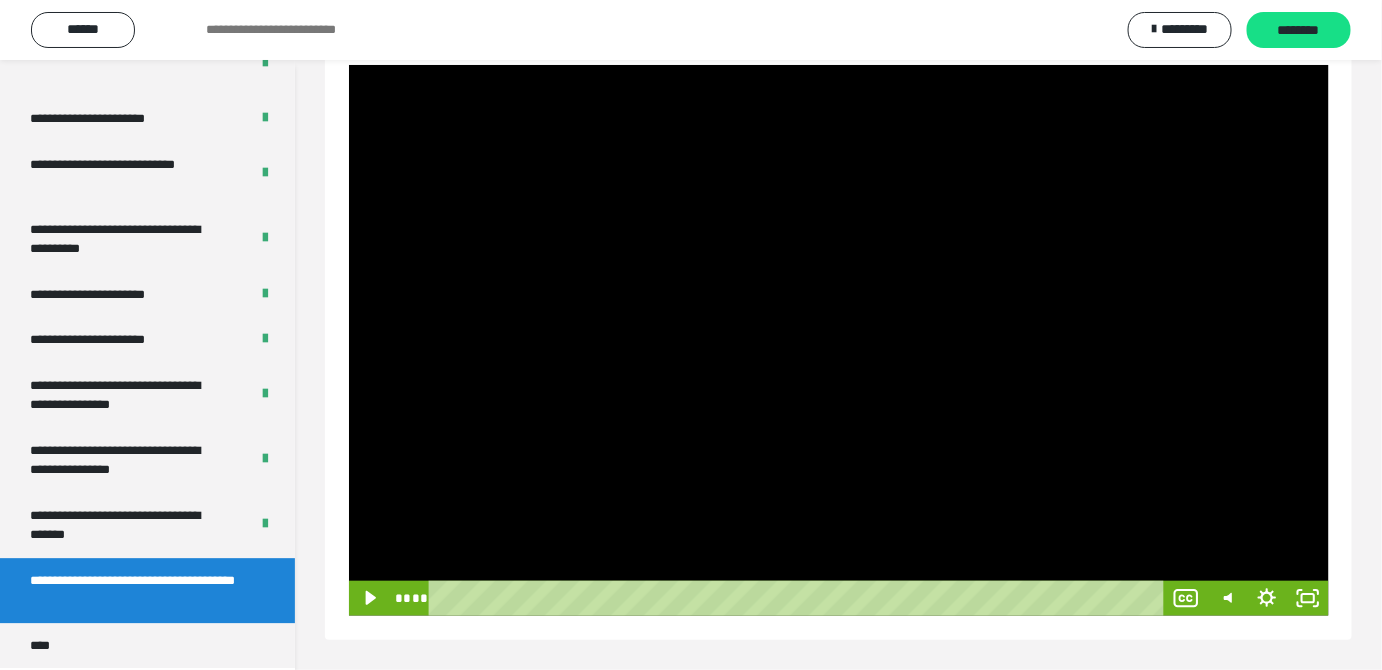 click at bounding box center [839, 340] 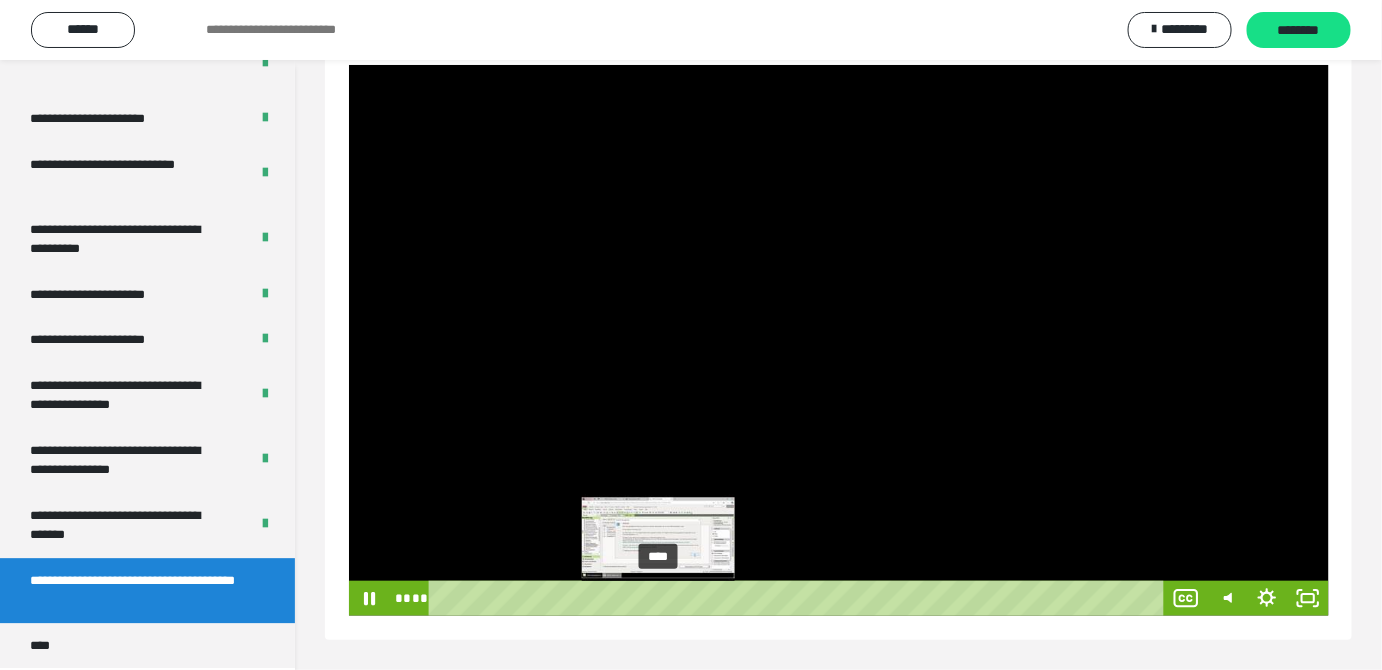click on "****" at bounding box center [799, 598] 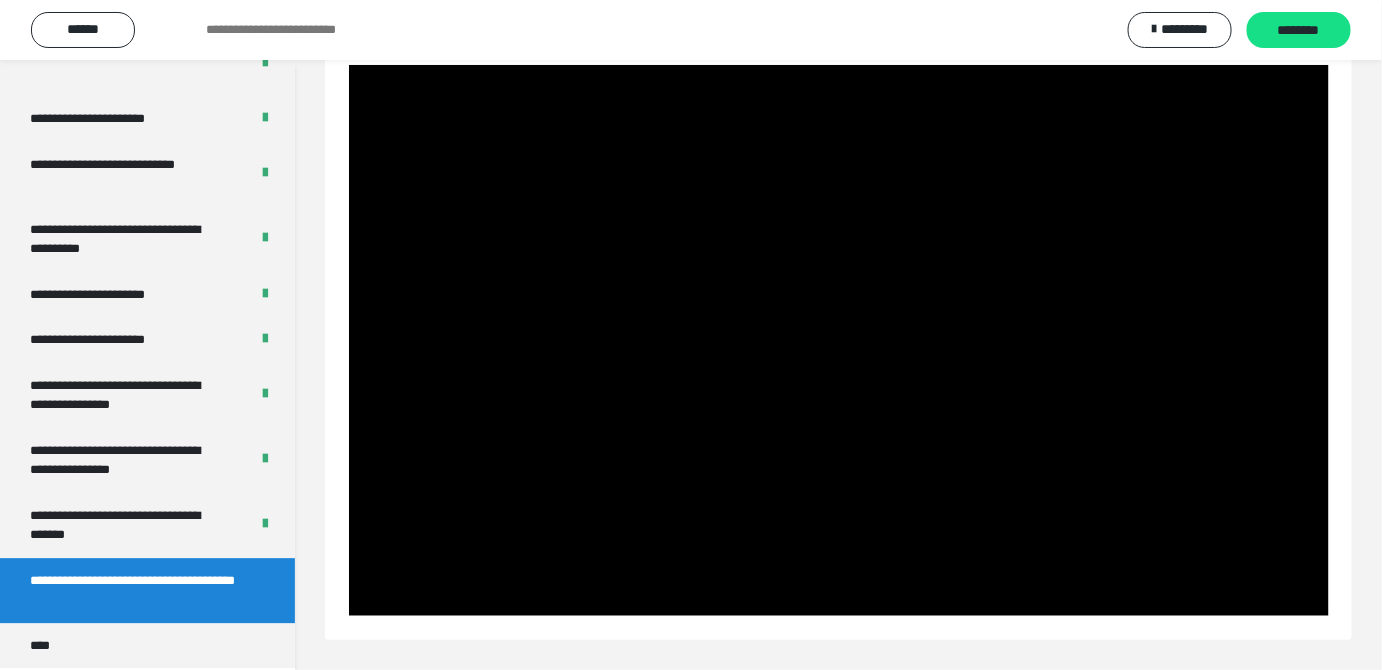 drag, startPoint x: 776, startPoint y: 404, endPoint x: 816, endPoint y: 427, distance: 46.141087 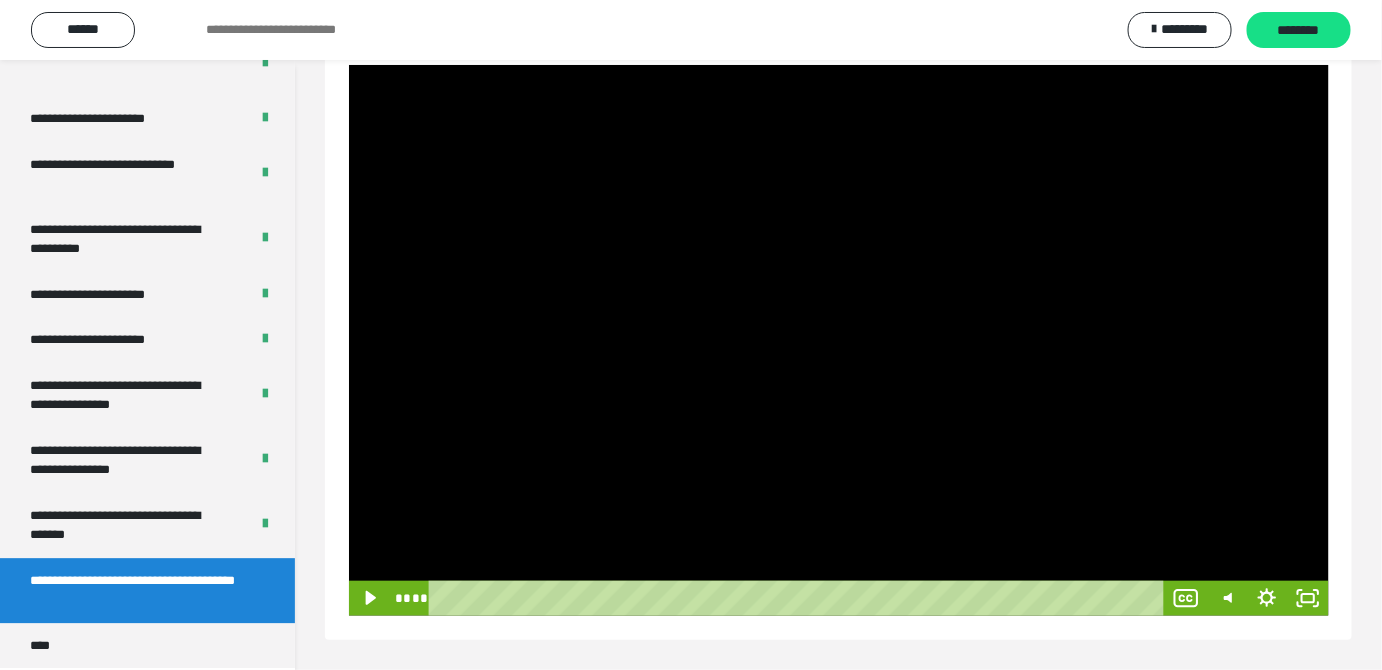 click at bounding box center [839, 340] 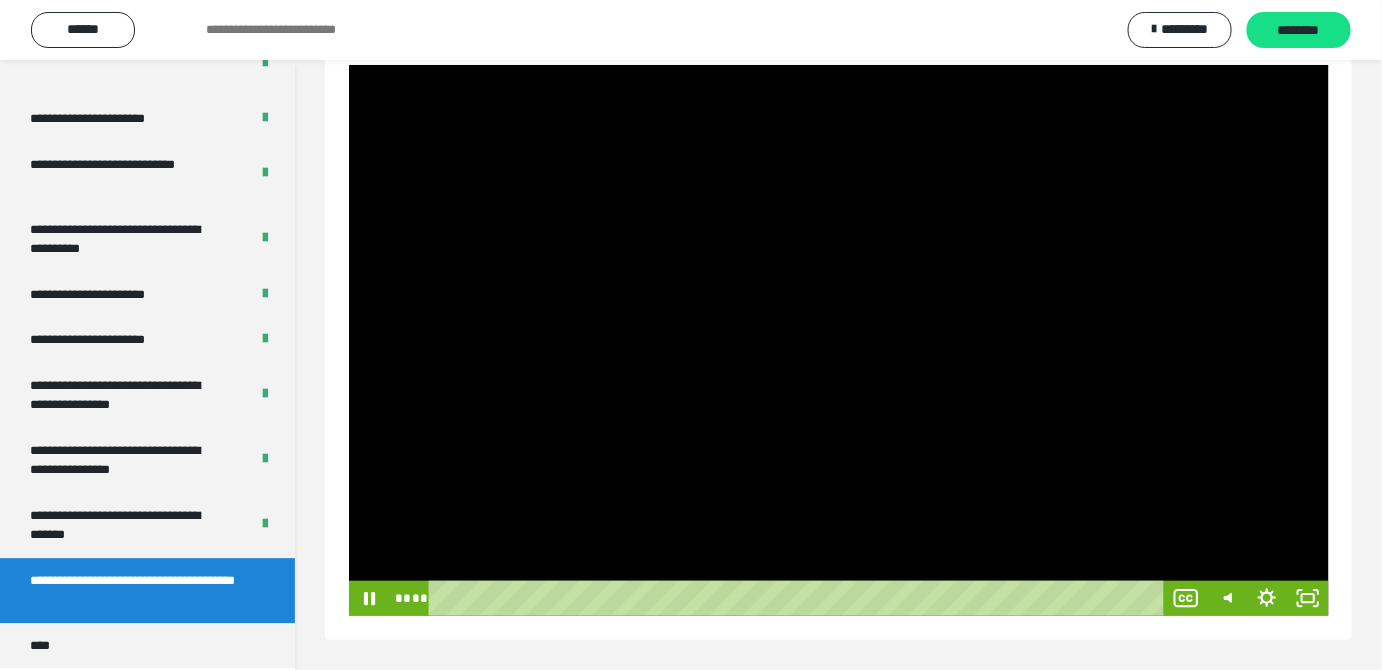 click at bounding box center (839, 340) 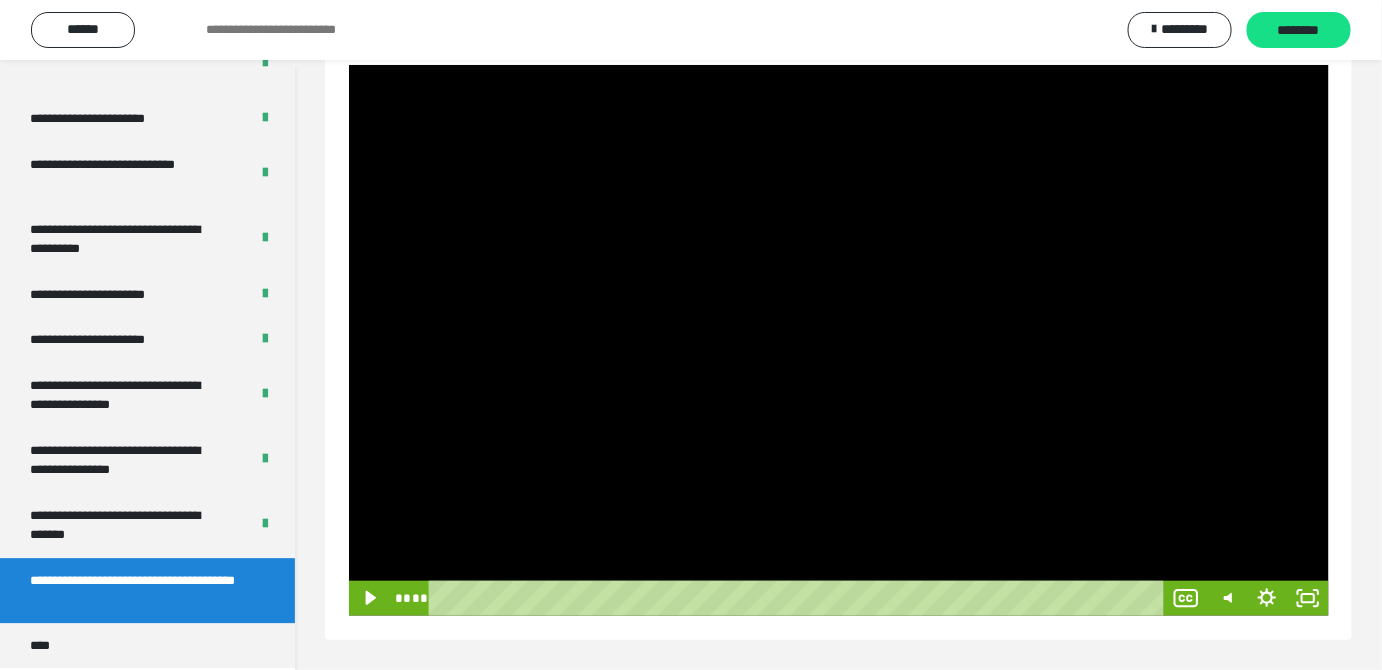 click at bounding box center [839, 340] 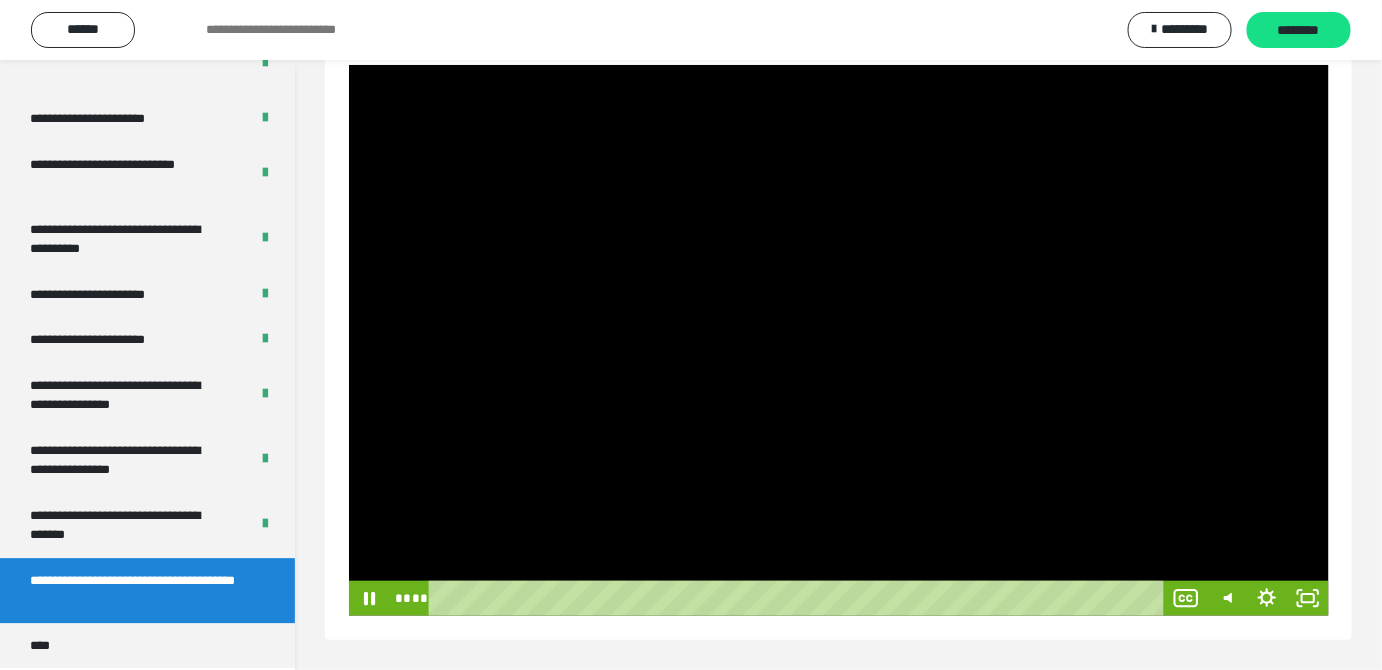 drag, startPoint x: 905, startPoint y: 329, endPoint x: 1395, endPoint y: 301, distance: 490.79935 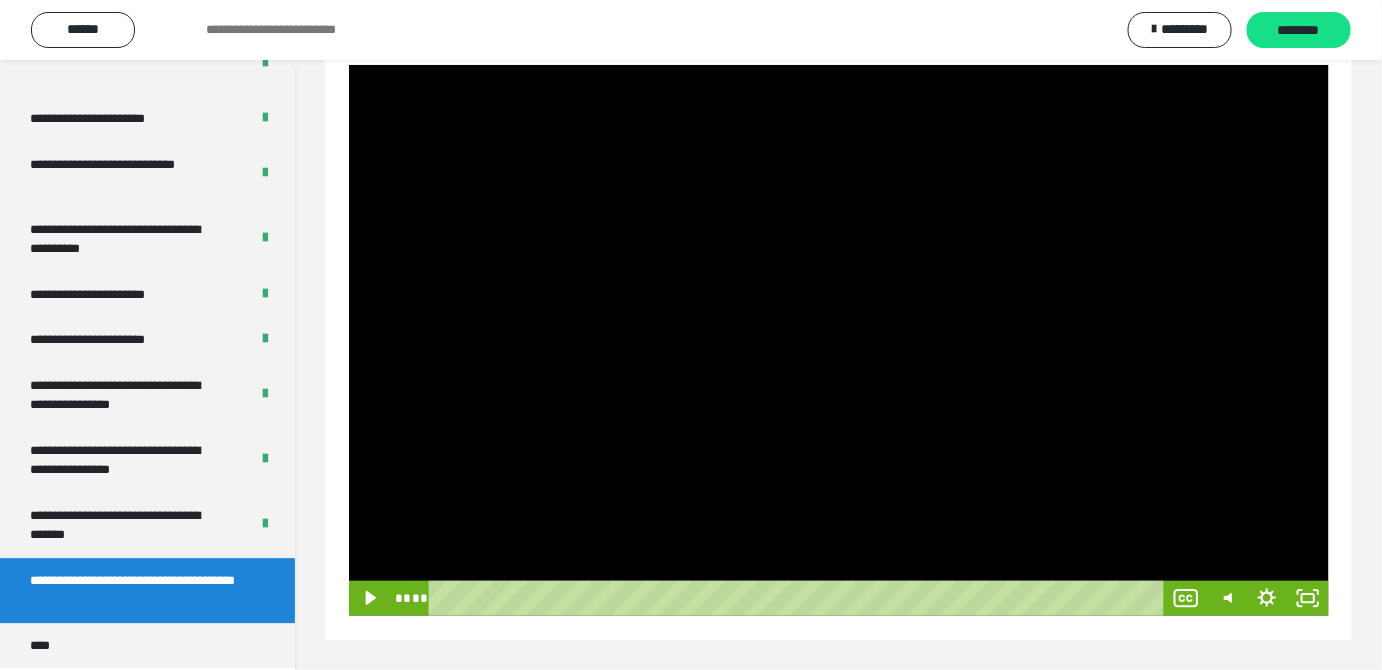 click at bounding box center [839, 340] 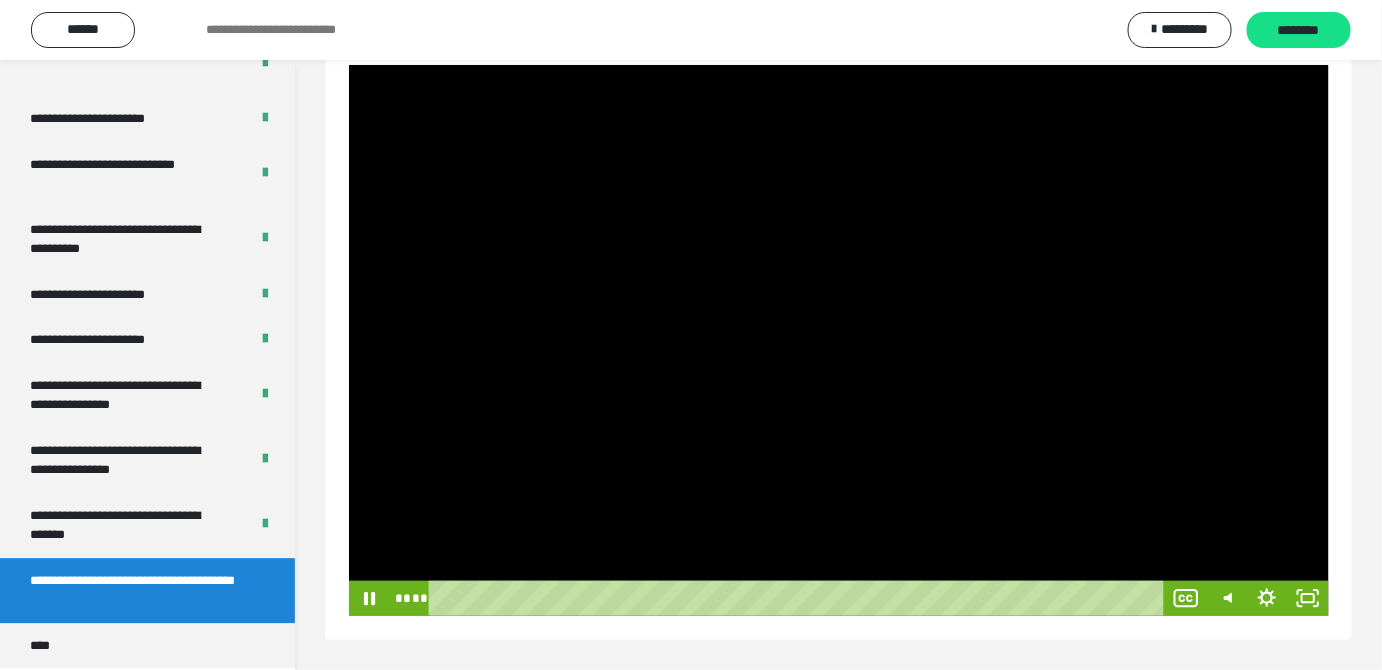 click at bounding box center [839, 340] 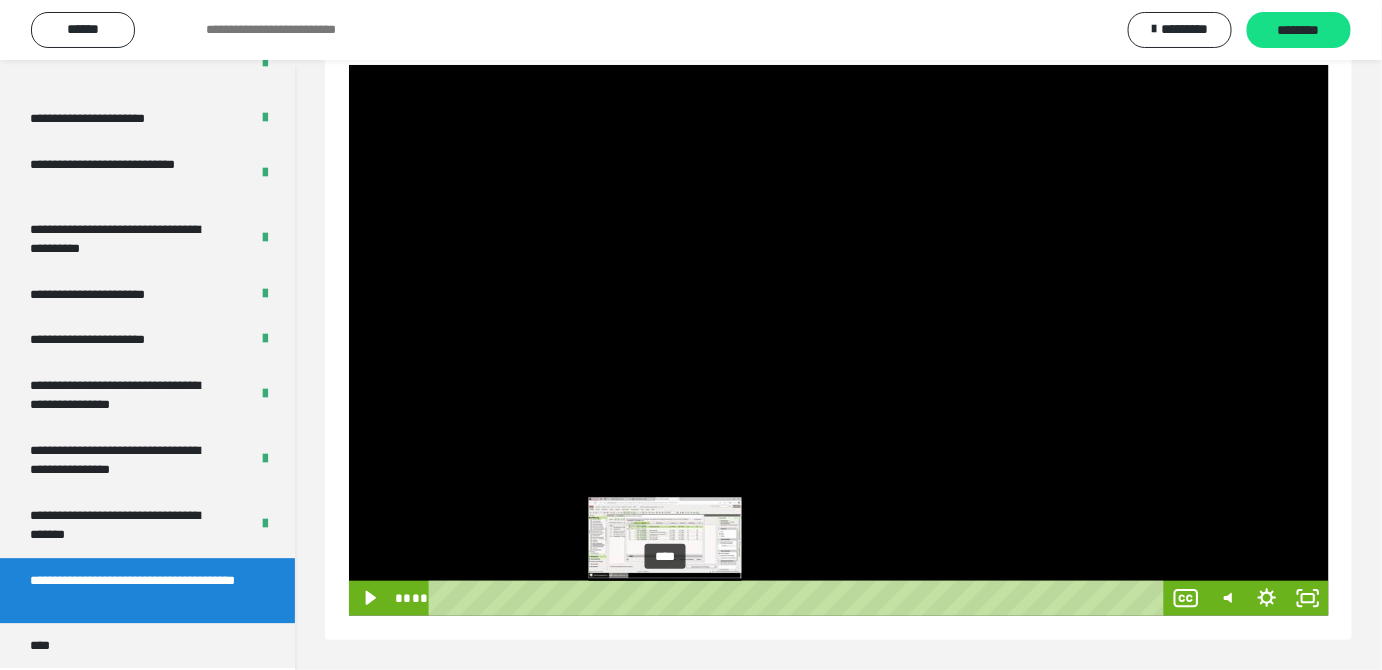 click at bounding box center [669, 598] 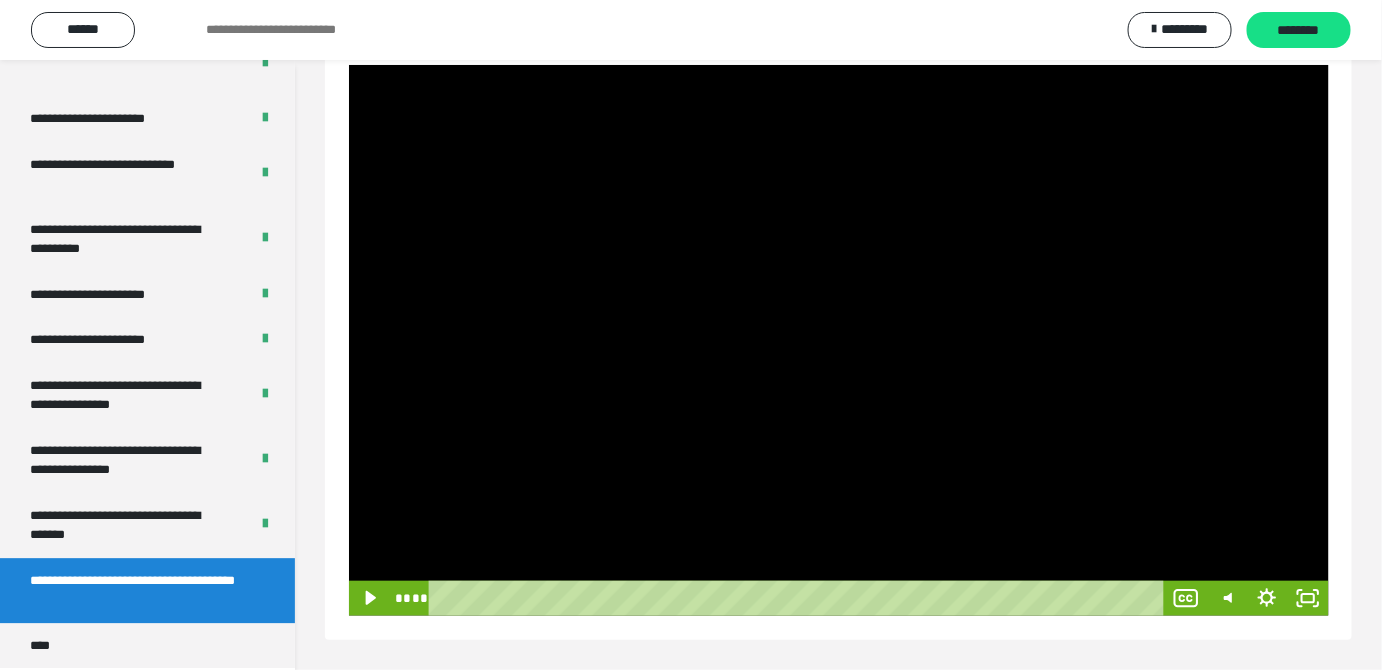 click at bounding box center [839, 340] 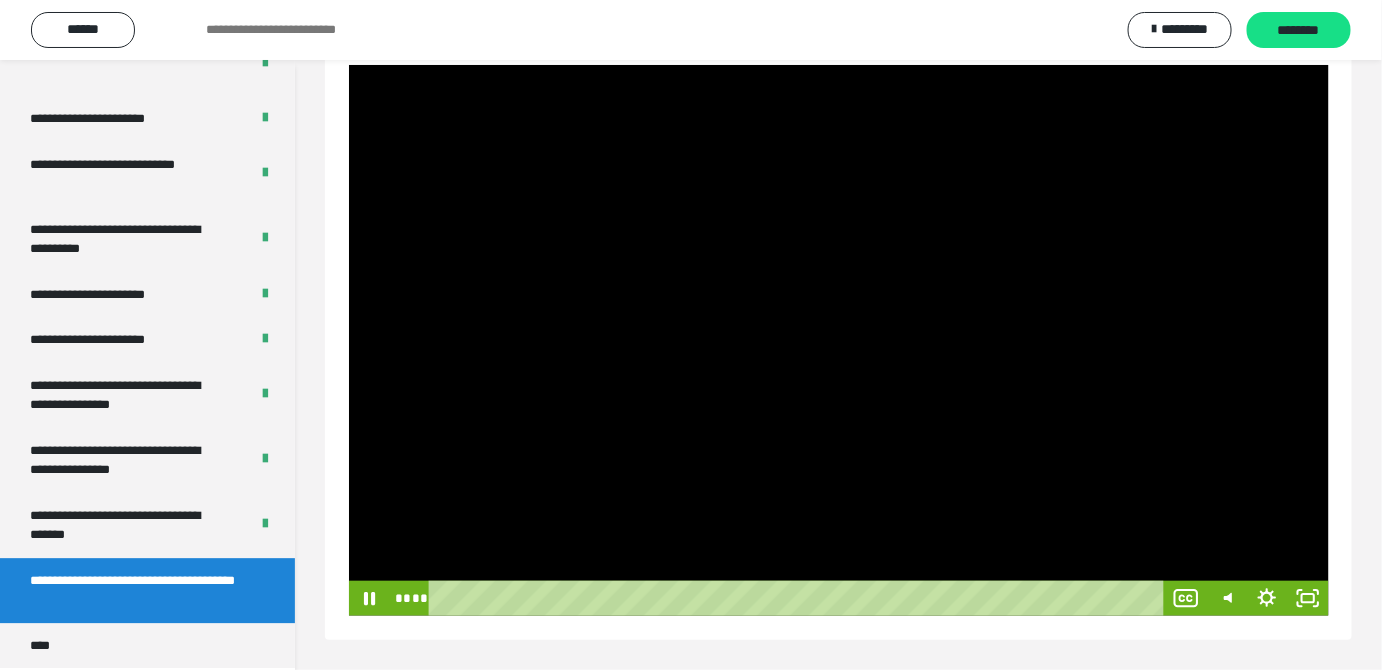 click at bounding box center (839, 340) 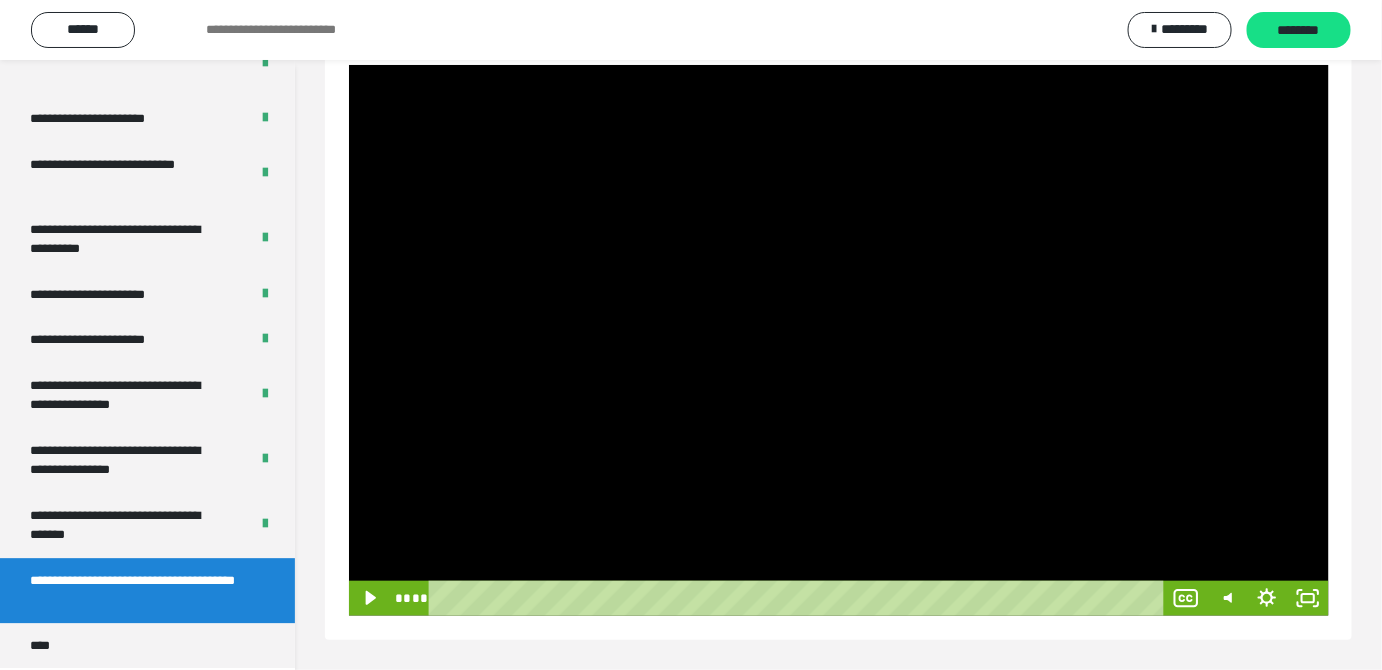 click at bounding box center (839, 340) 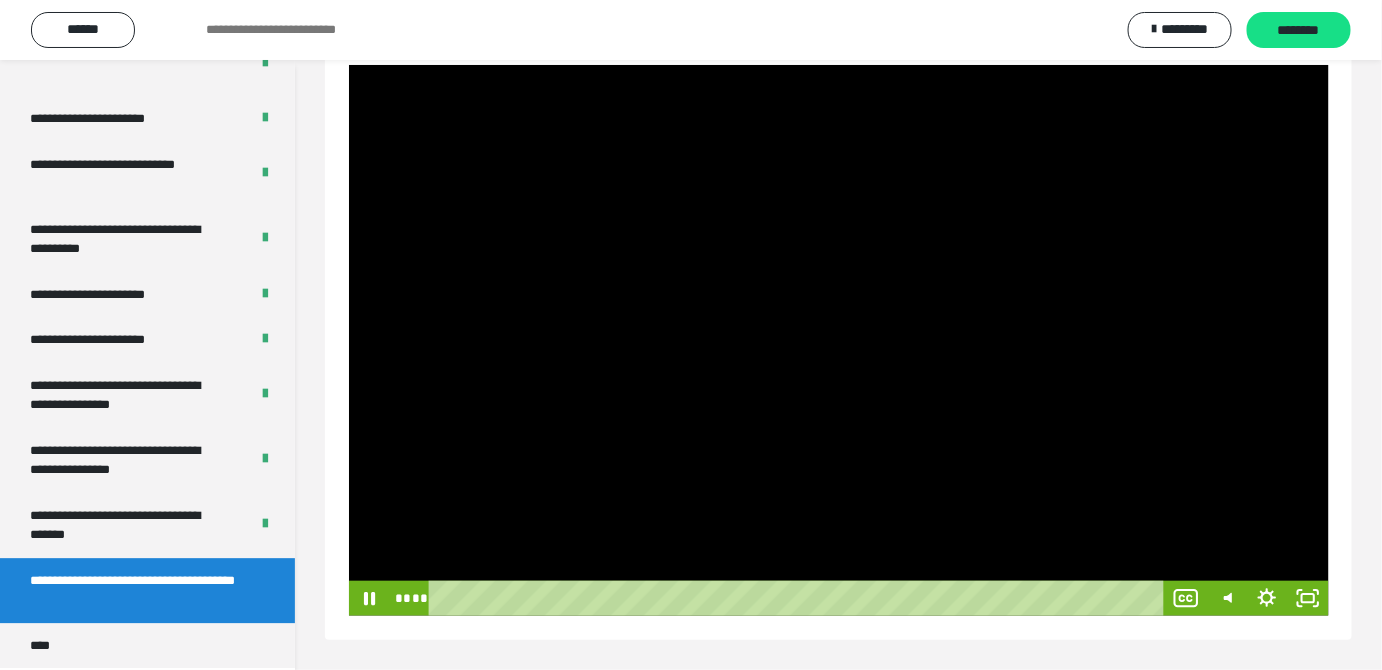 click at bounding box center [839, 340] 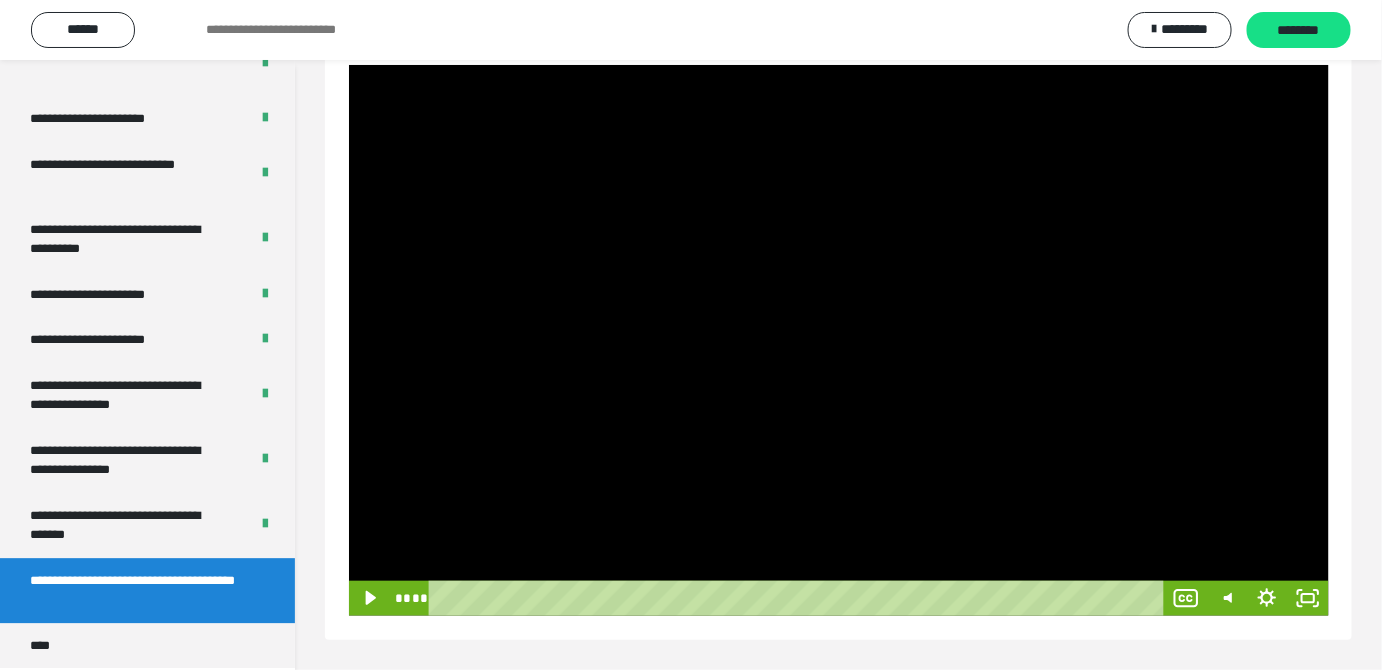 click at bounding box center (839, 340) 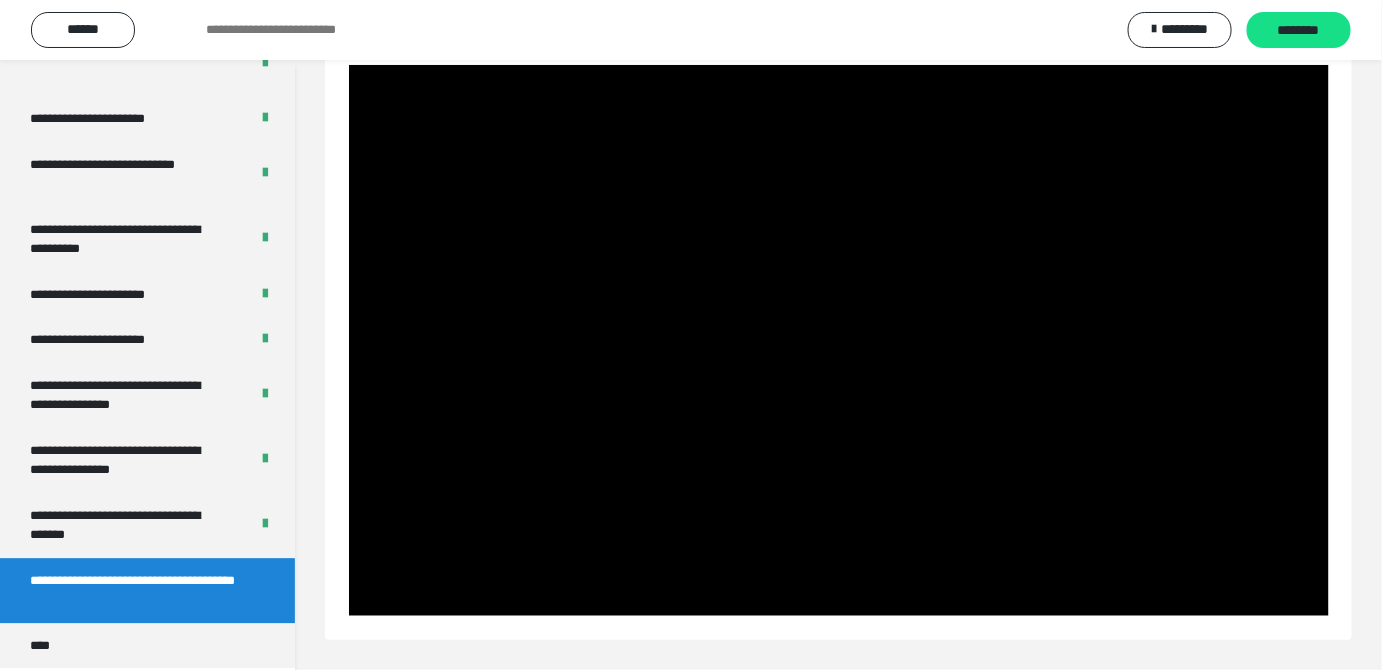 click at bounding box center [839, 340] 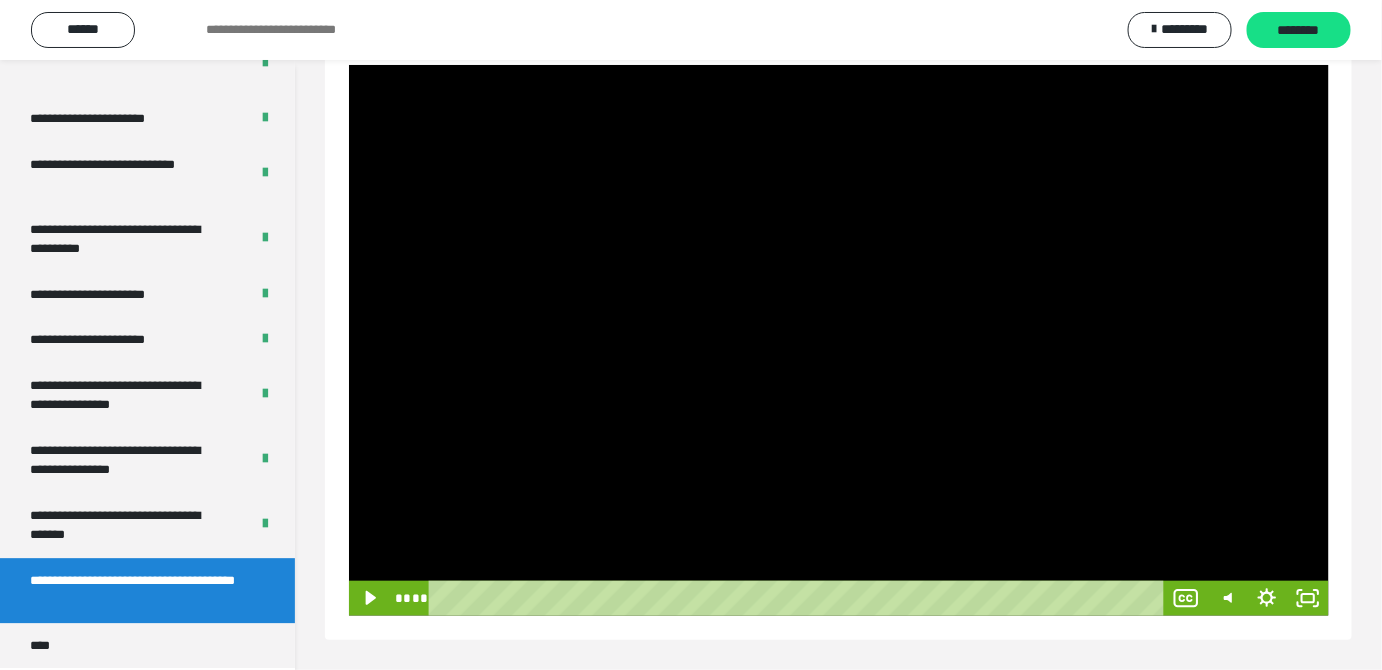 click at bounding box center (839, 340) 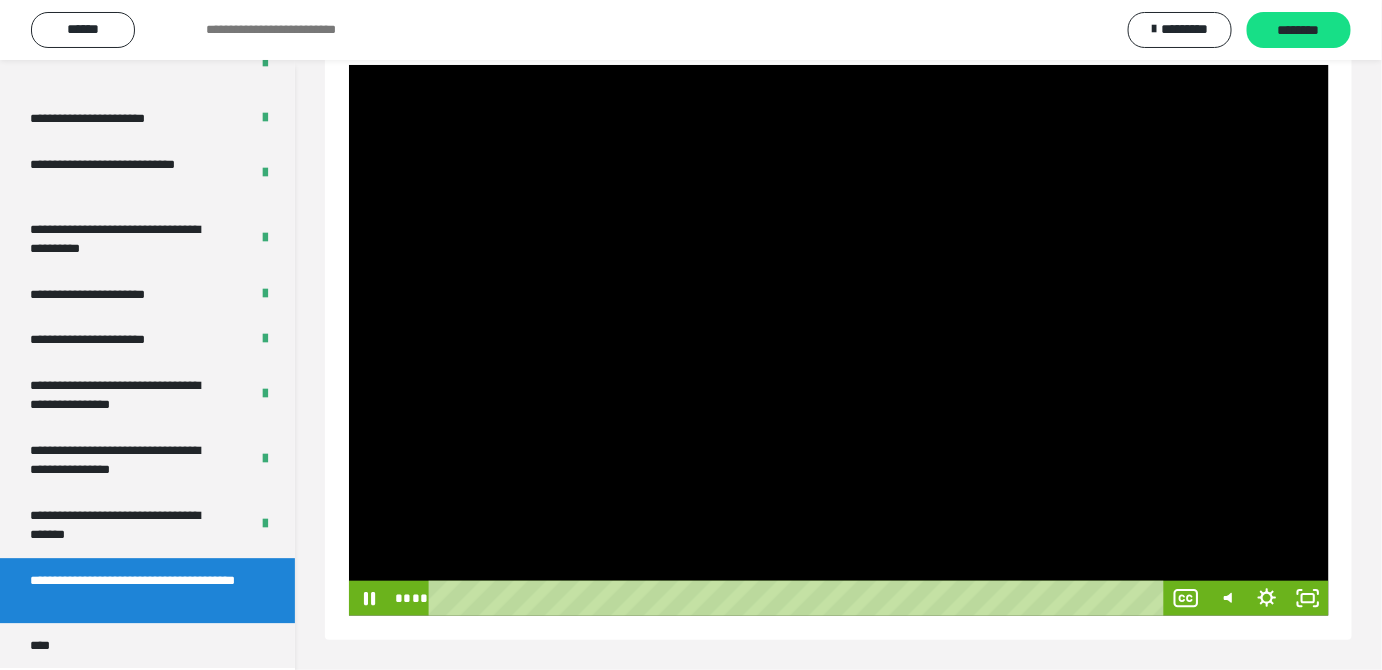 click at bounding box center (839, 340) 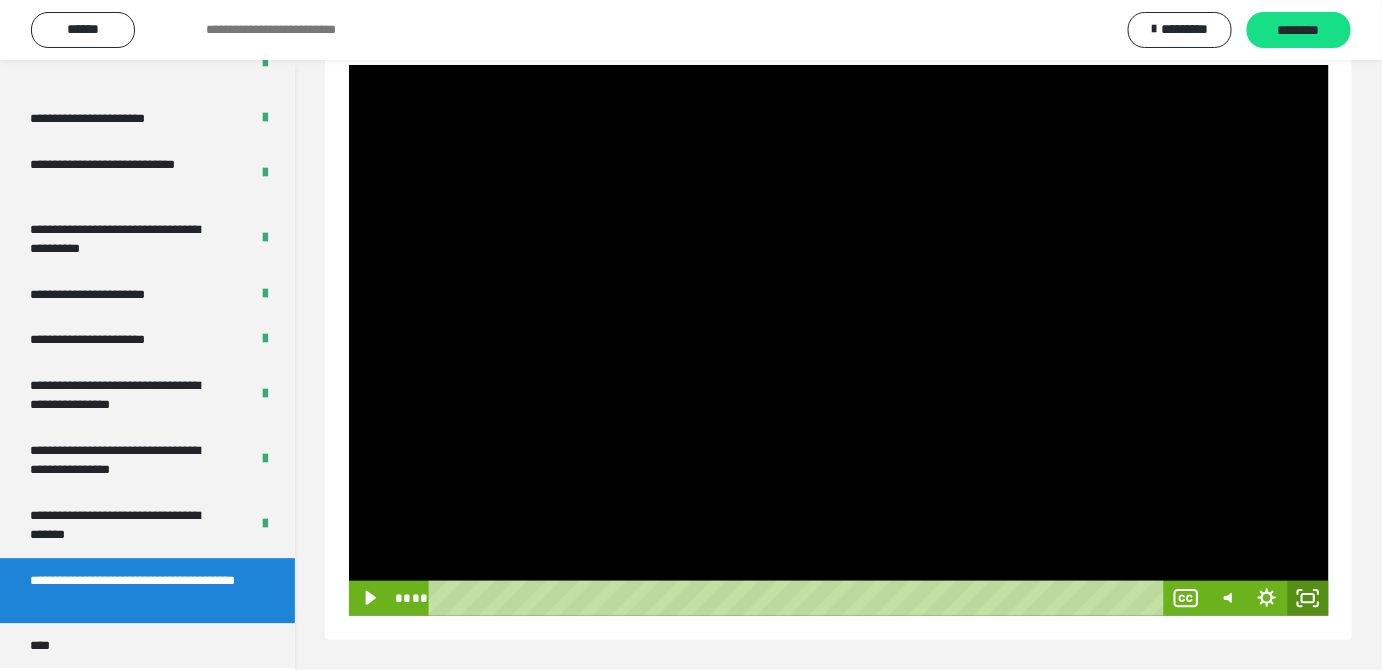 click 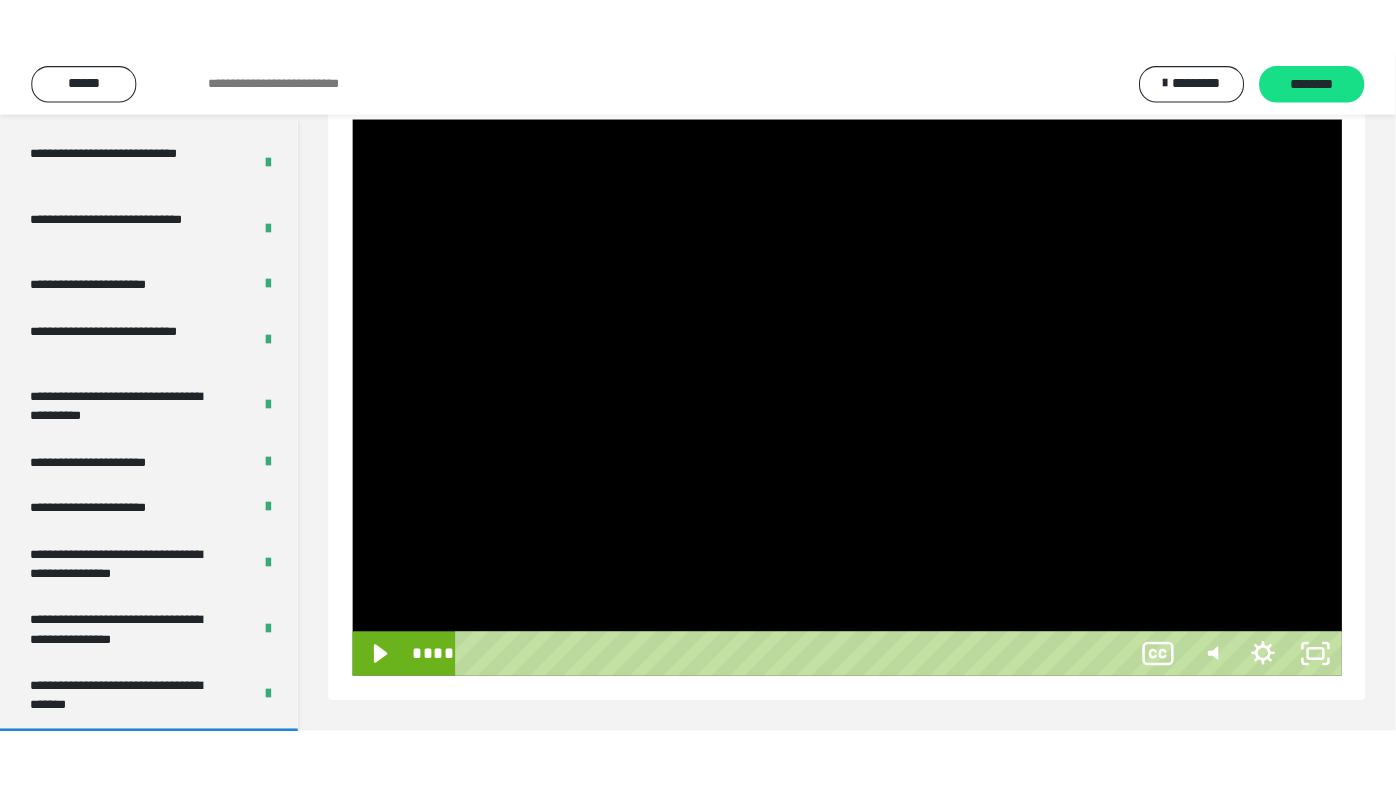 scroll, scrollTop: 177, scrollLeft: 0, axis: vertical 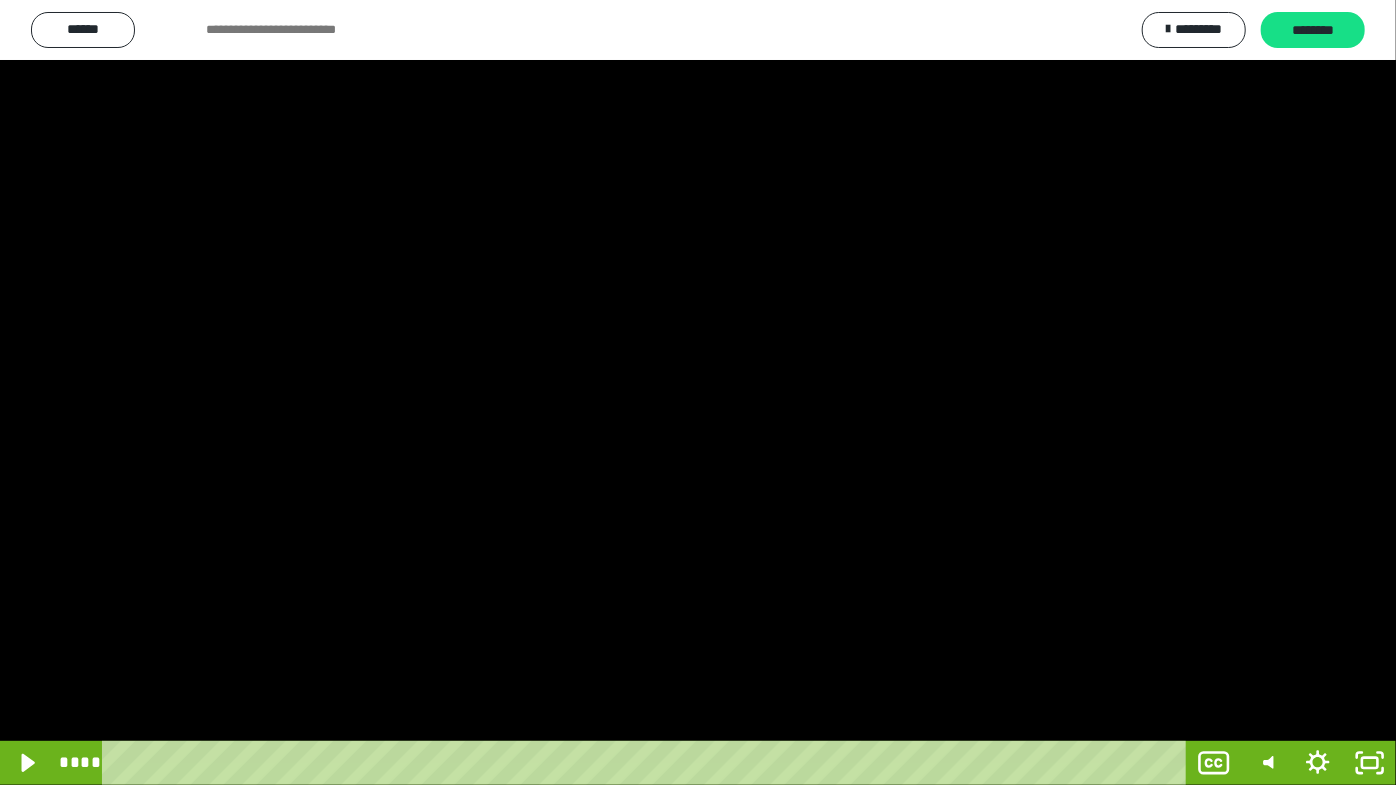 click at bounding box center (698, 392) 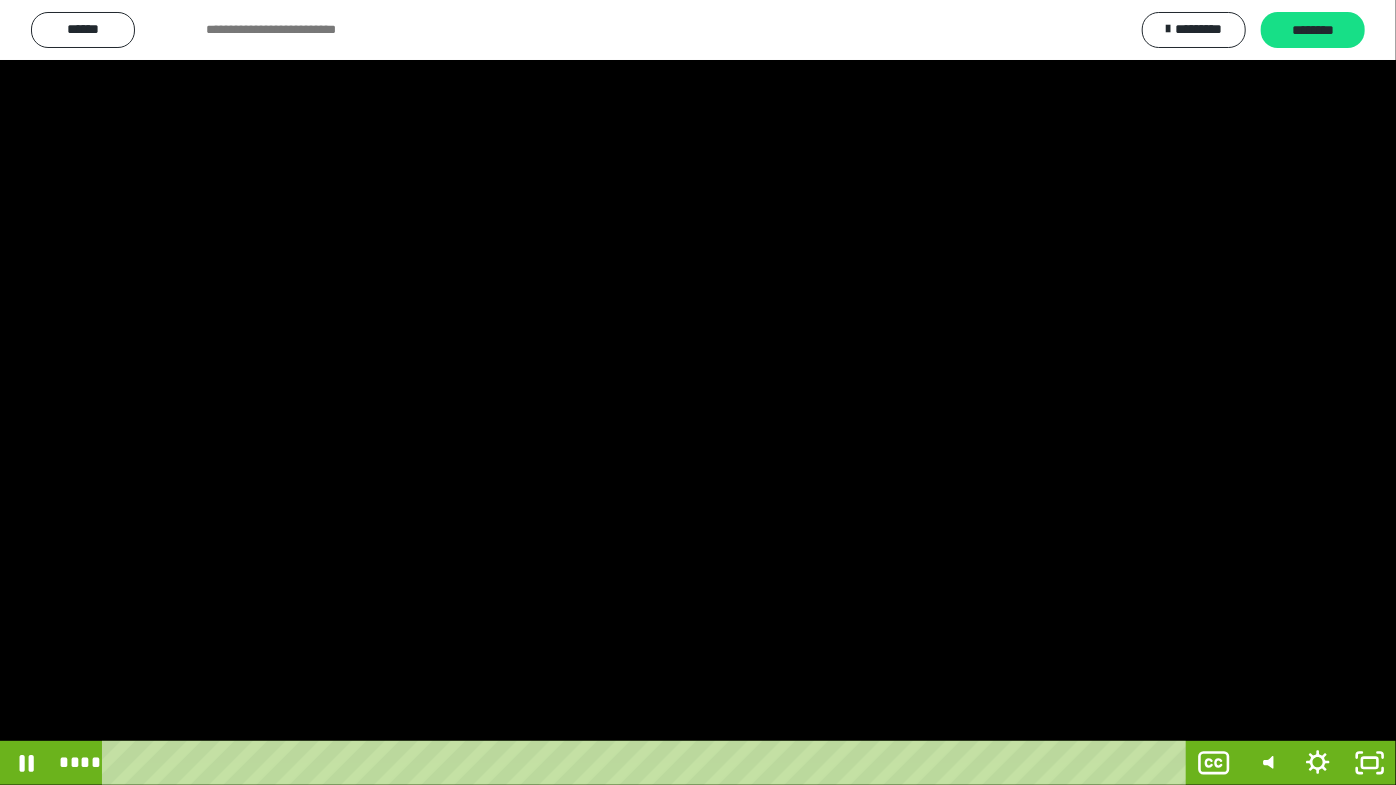 drag, startPoint x: 671, startPoint y: 557, endPoint x: 946, endPoint y: 711, distance: 315.18408 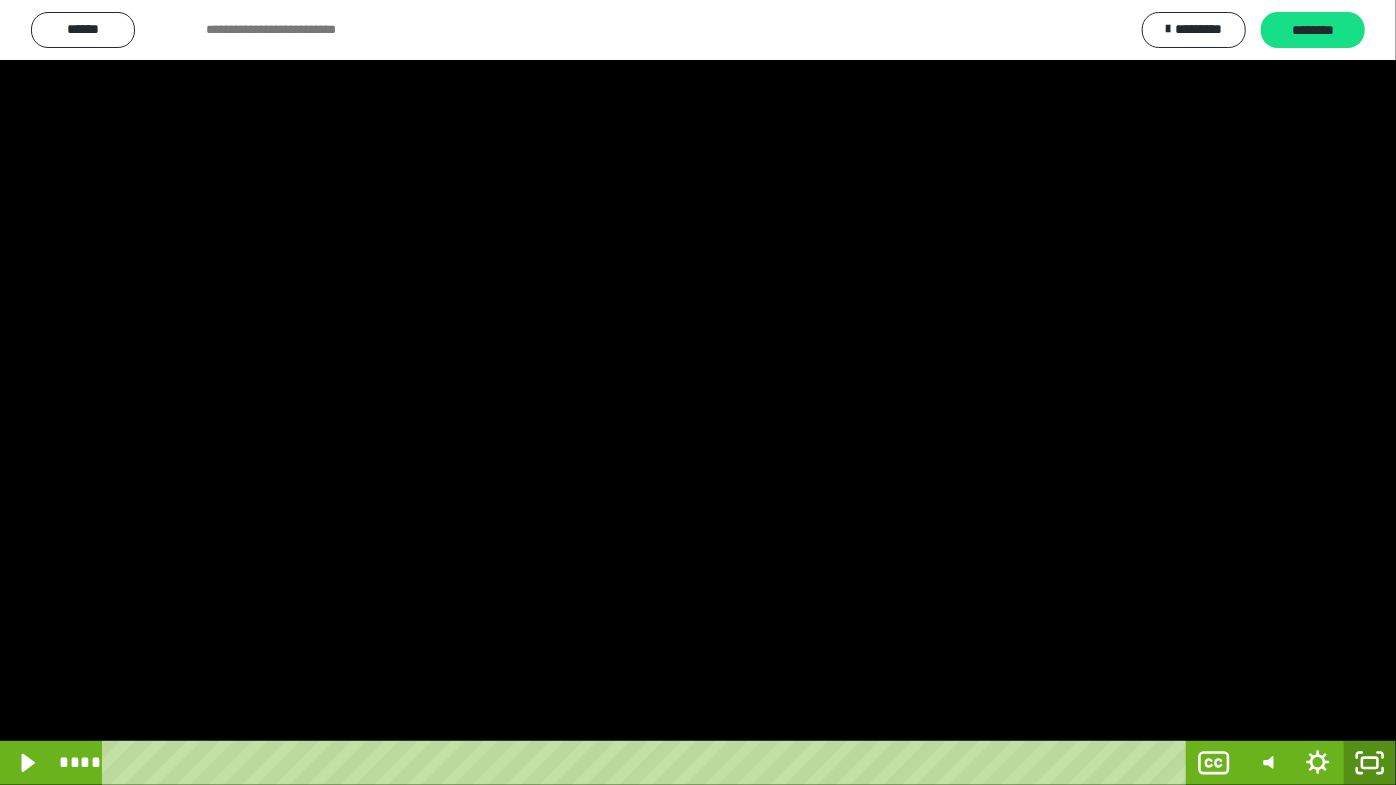 click 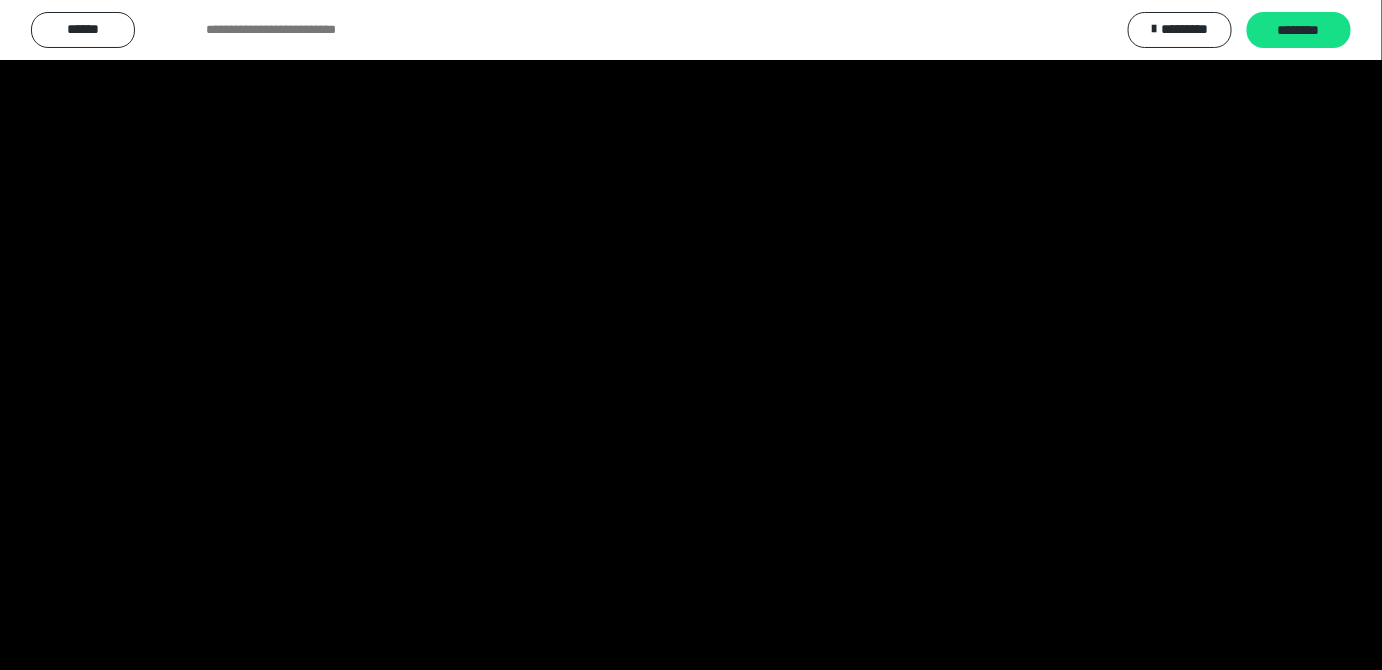 scroll, scrollTop: 4172, scrollLeft: 0, axis: vertical 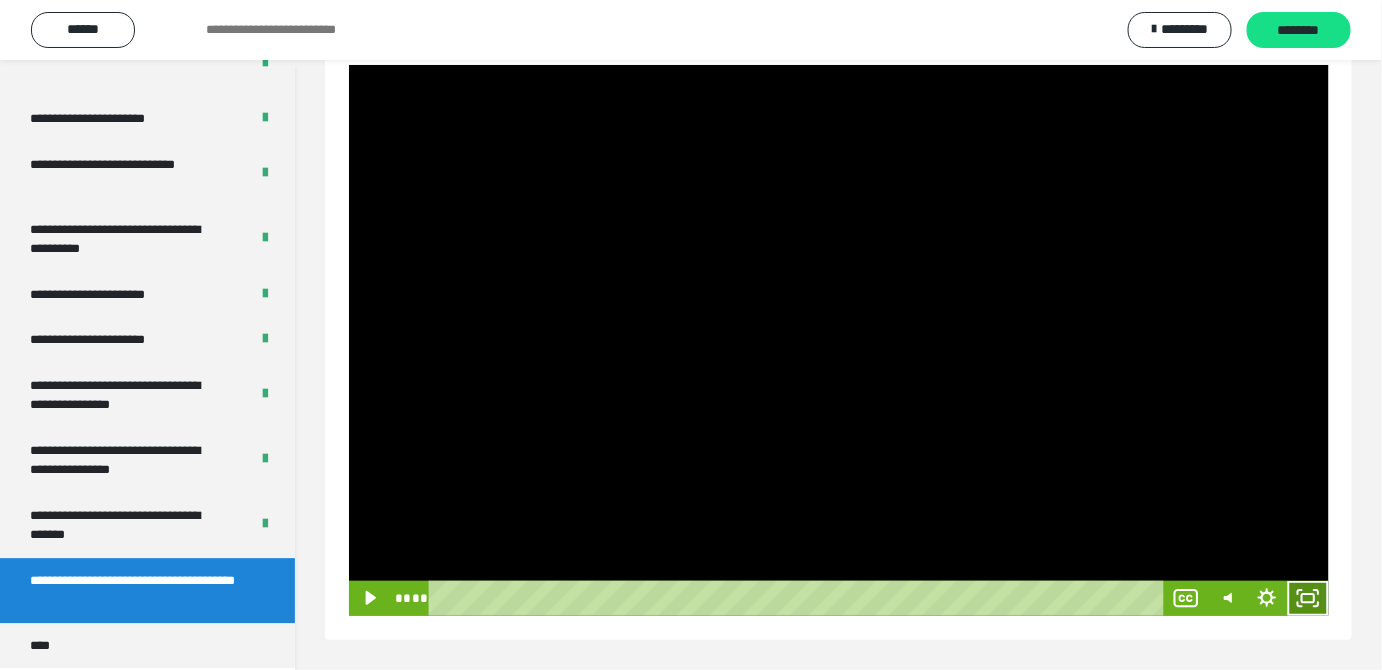 click 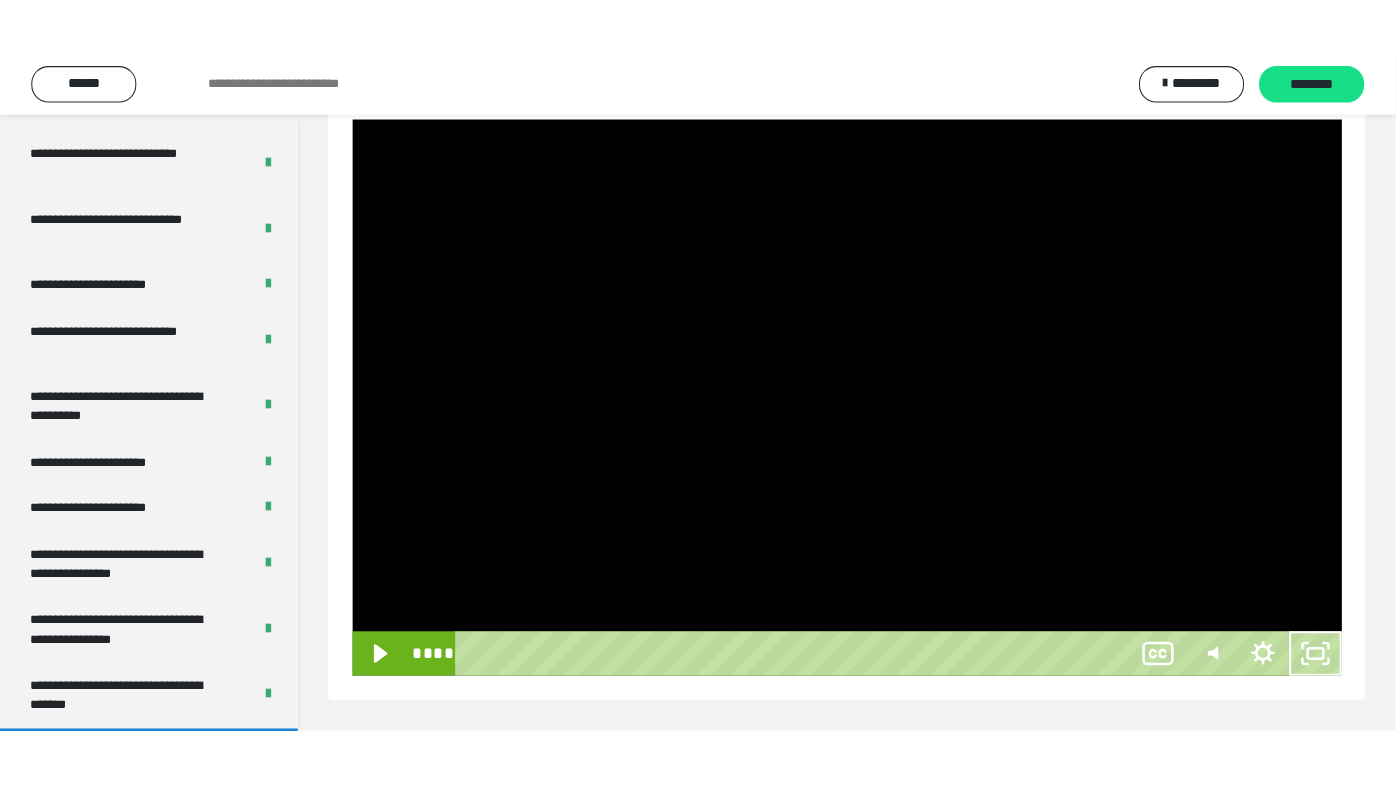 scroll, scrollTop: 177, scrollLeft: 0, axis: vertical 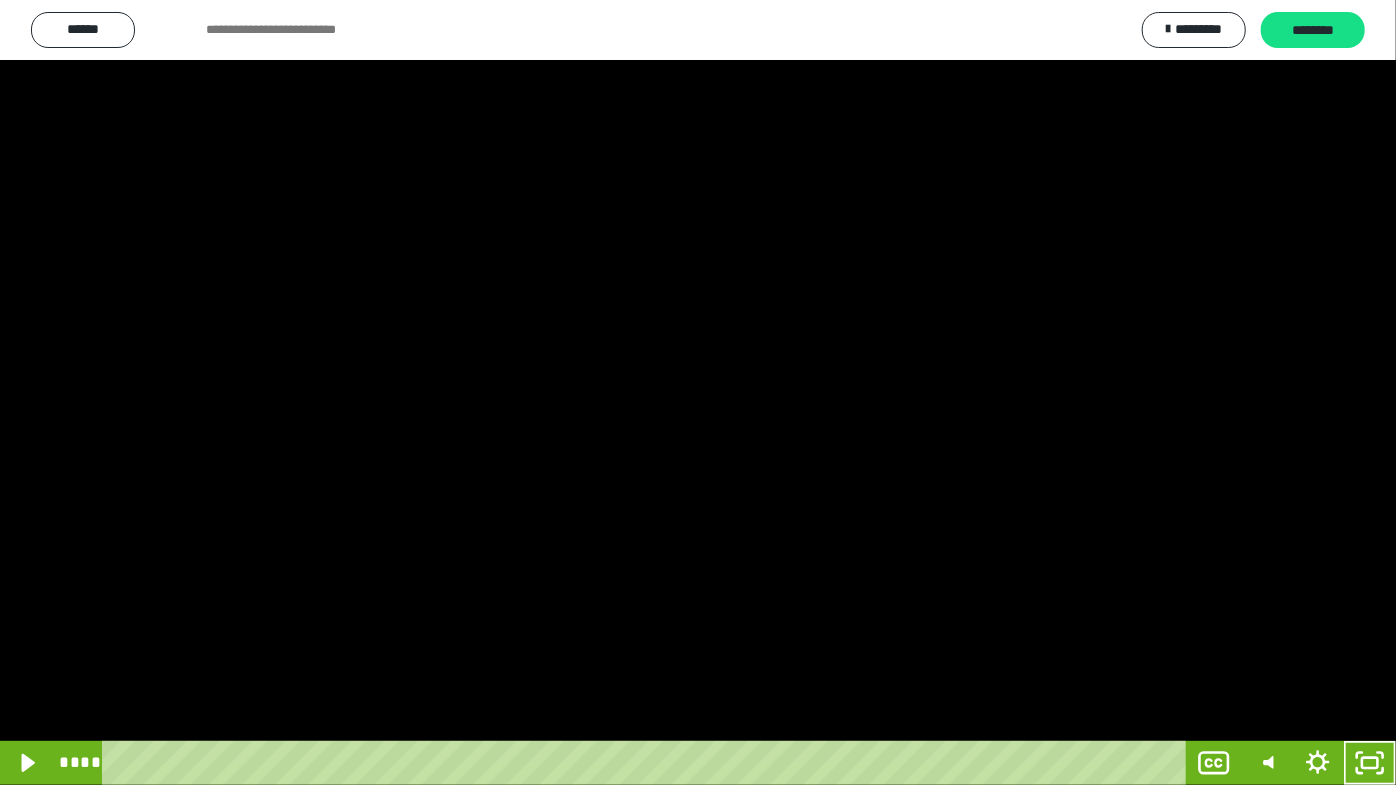 drag, startPoint x: 855, startPoint y: 501, endPoint x: 880, endPoint y: 549, distance: 54.120235 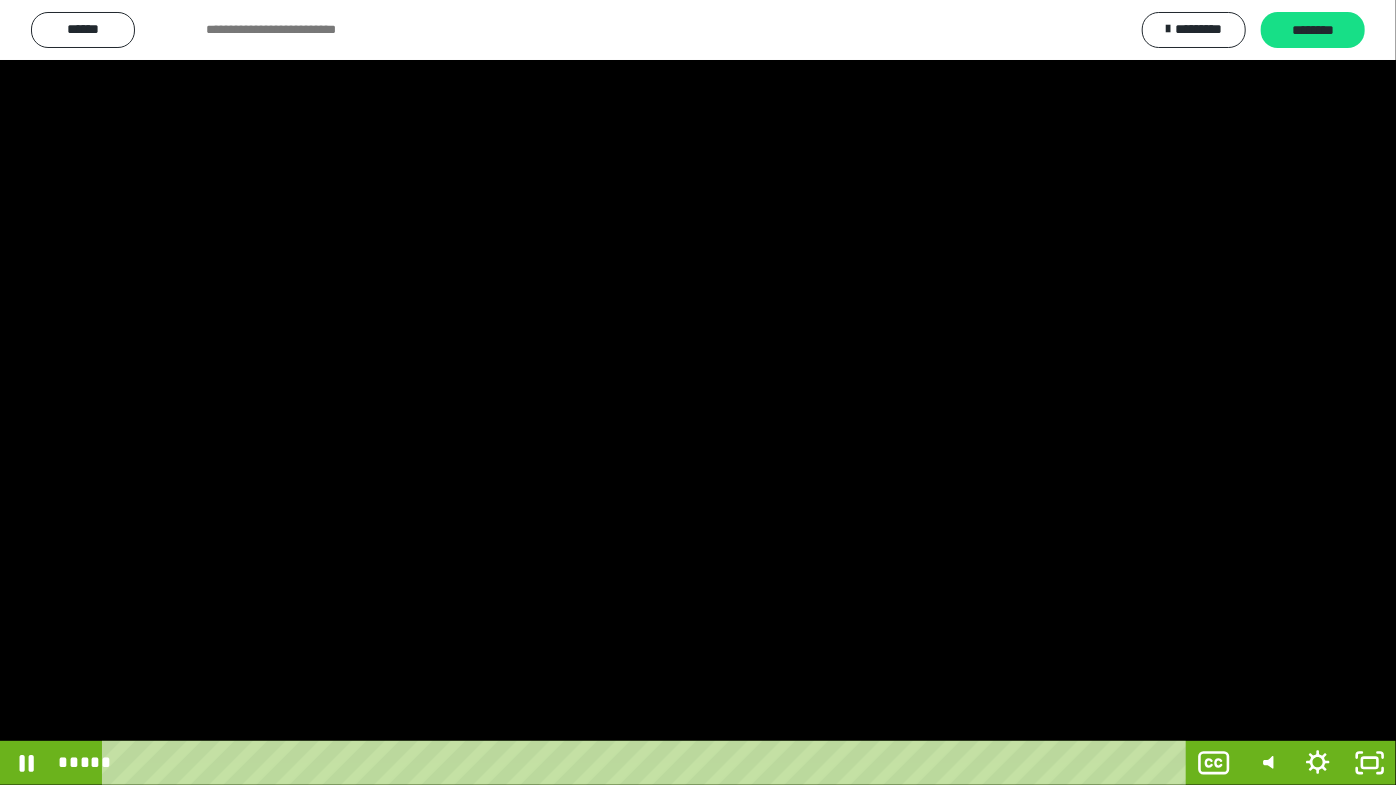 click at bounding box center [698, 392] 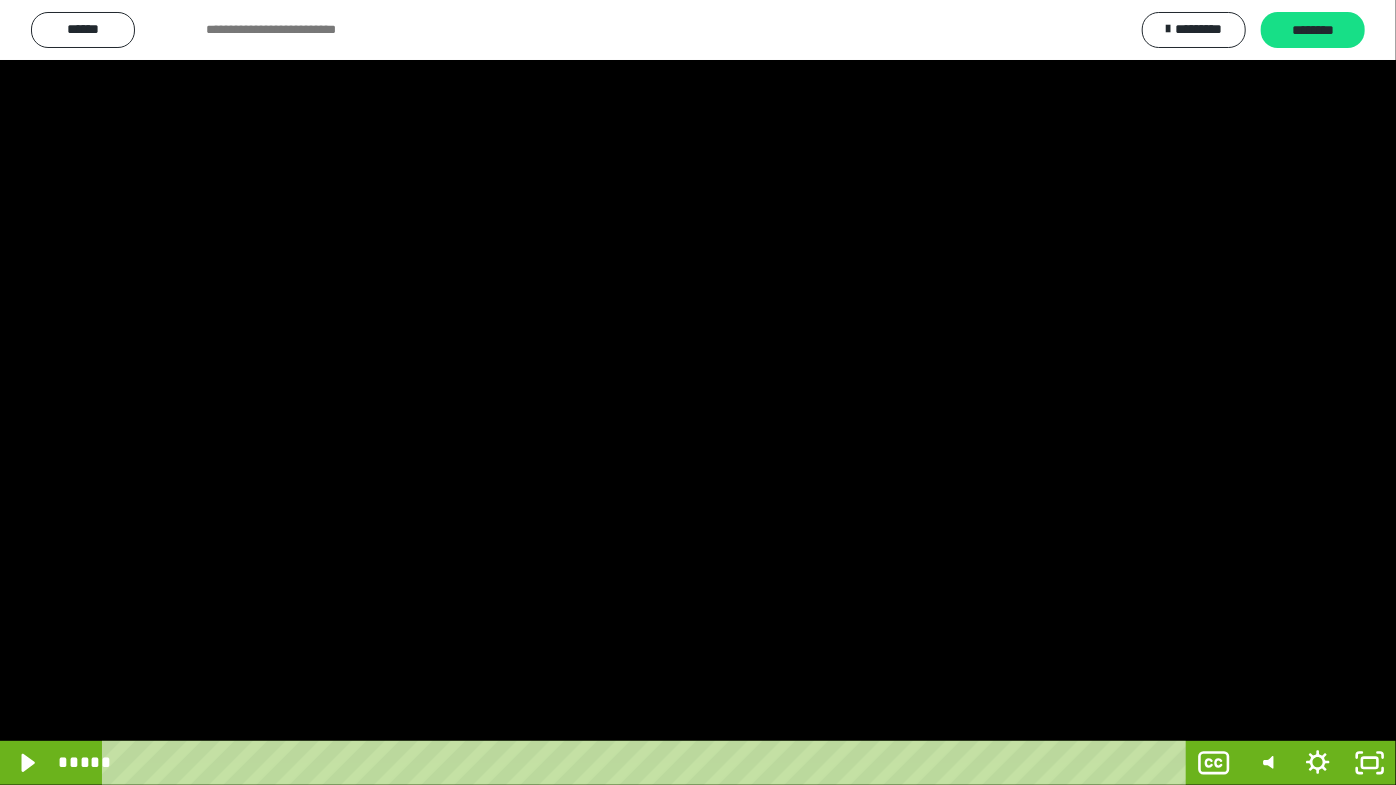 click at bounding box center (698, 392) 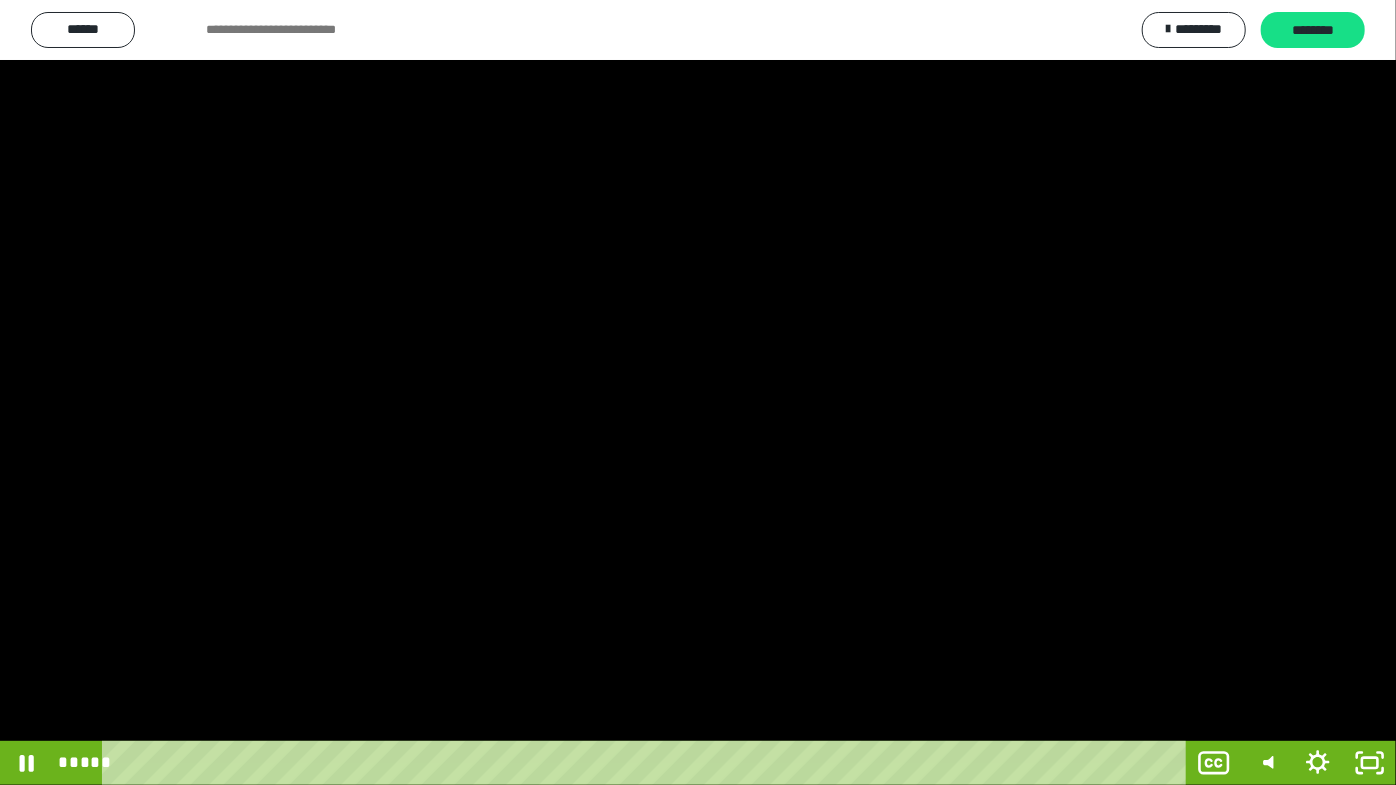 click at bounding box center (698, 392) 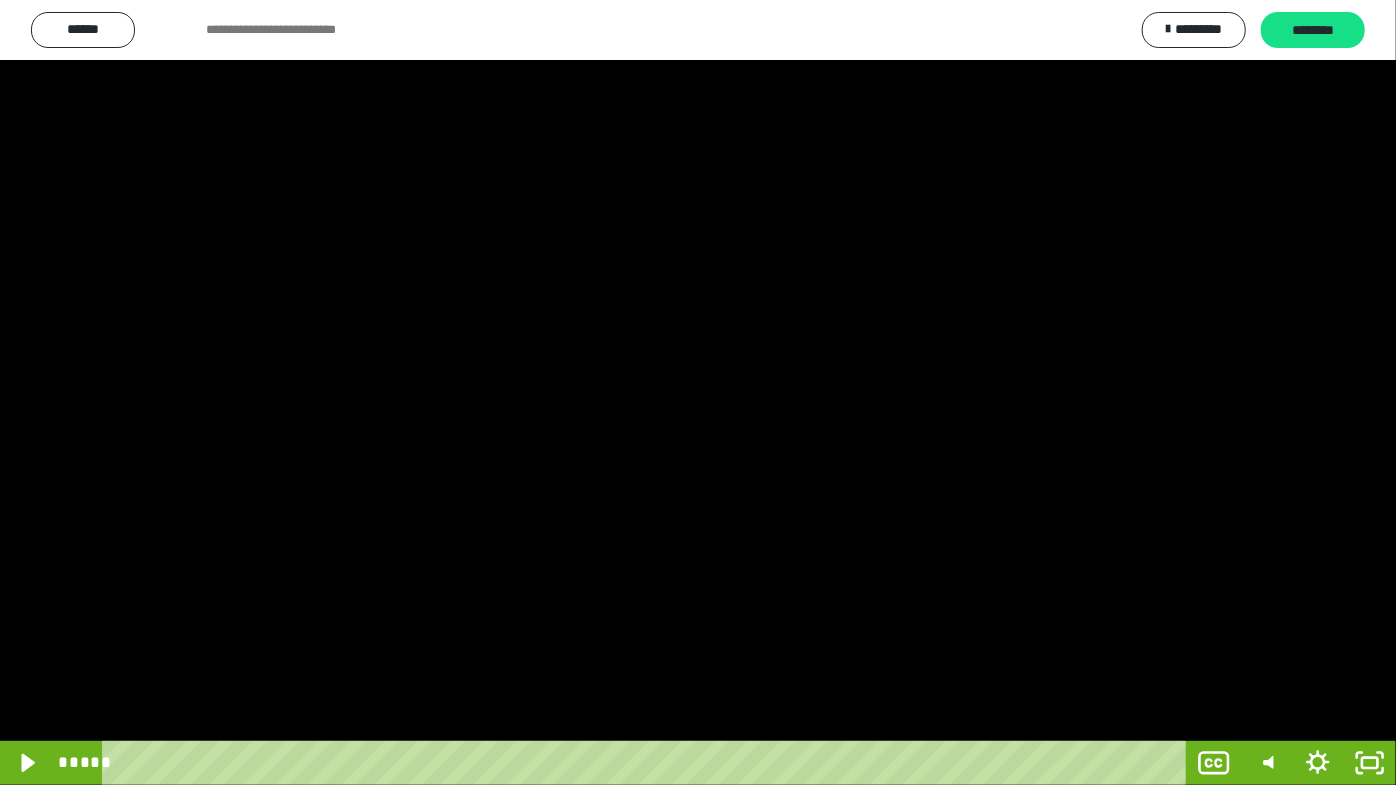 click at bounding box center [698, 392] 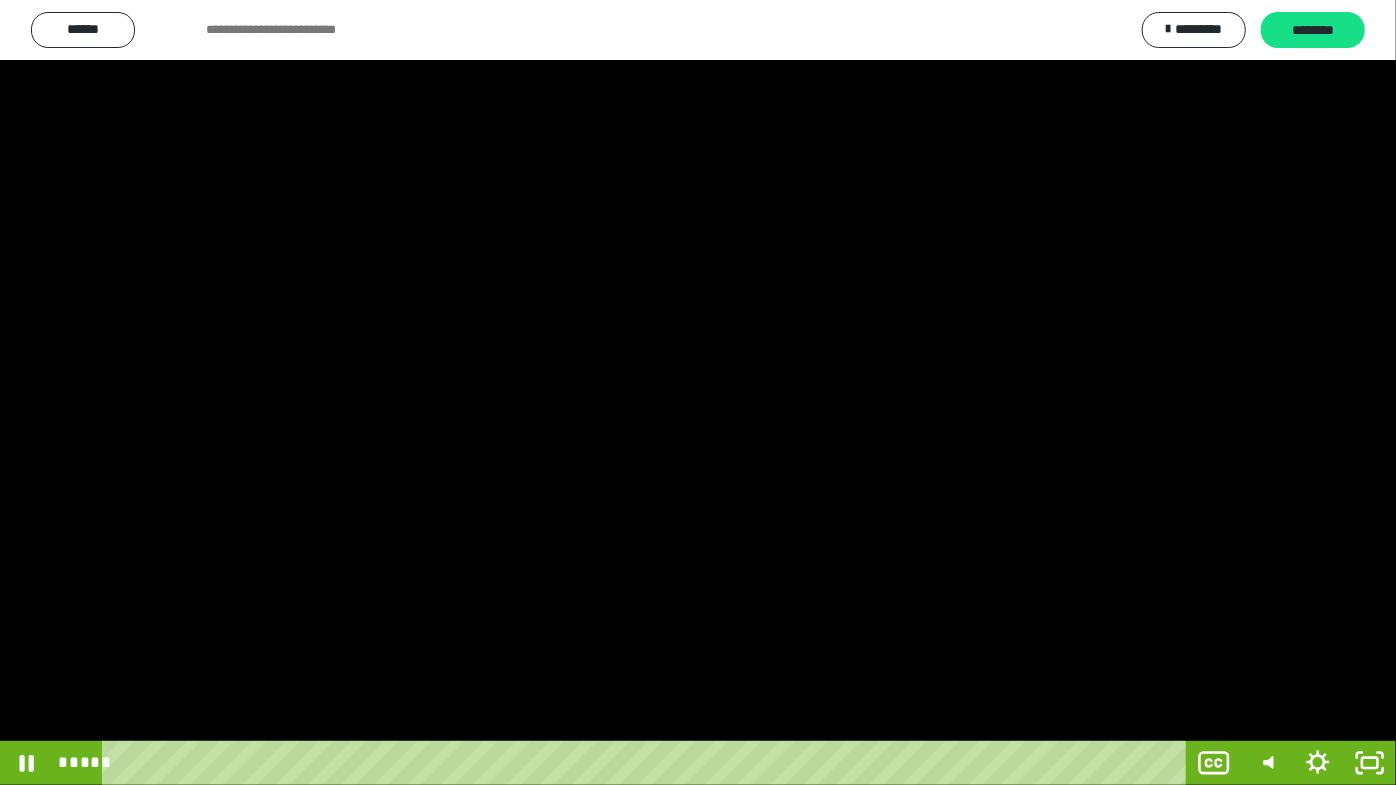 click at bounding box center (698, 392) 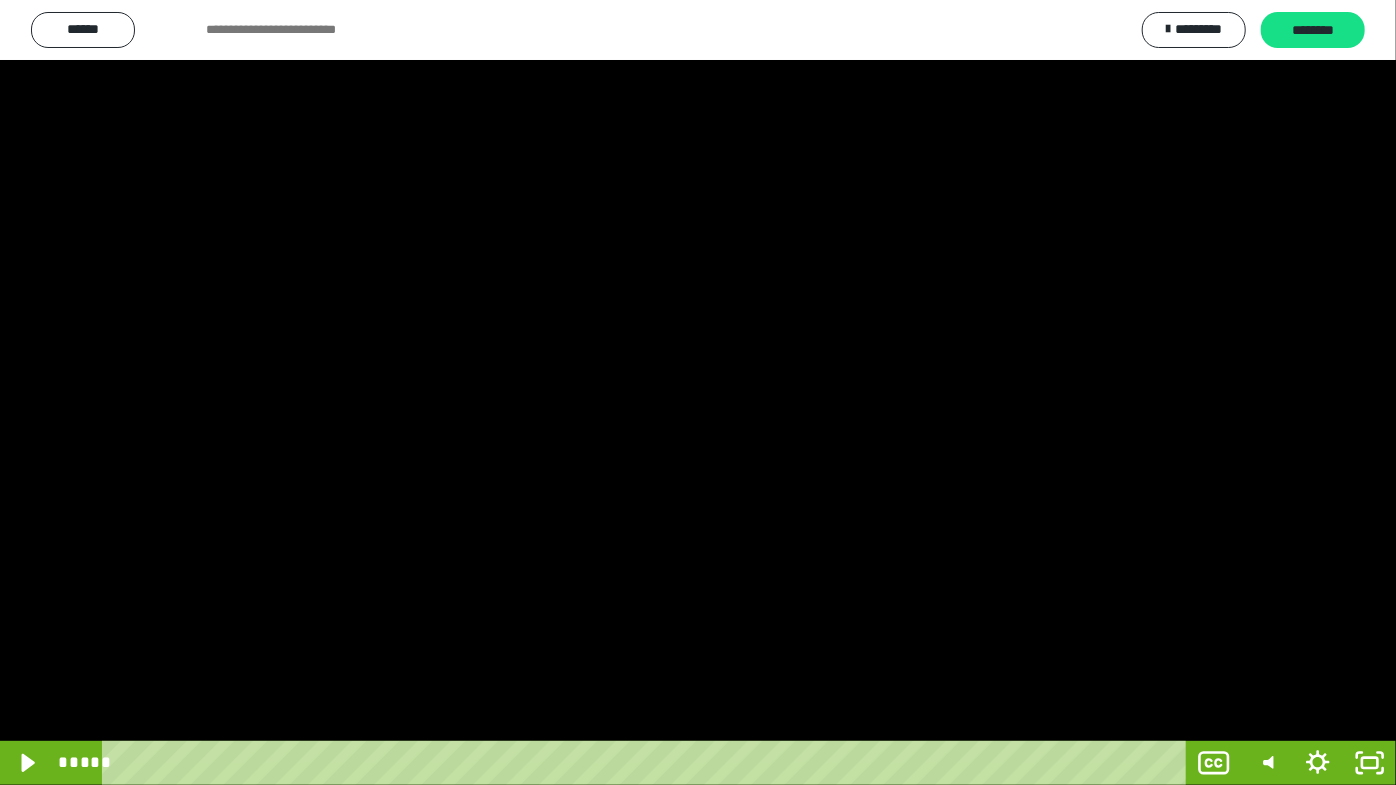 click at bounding box center [698, 392] 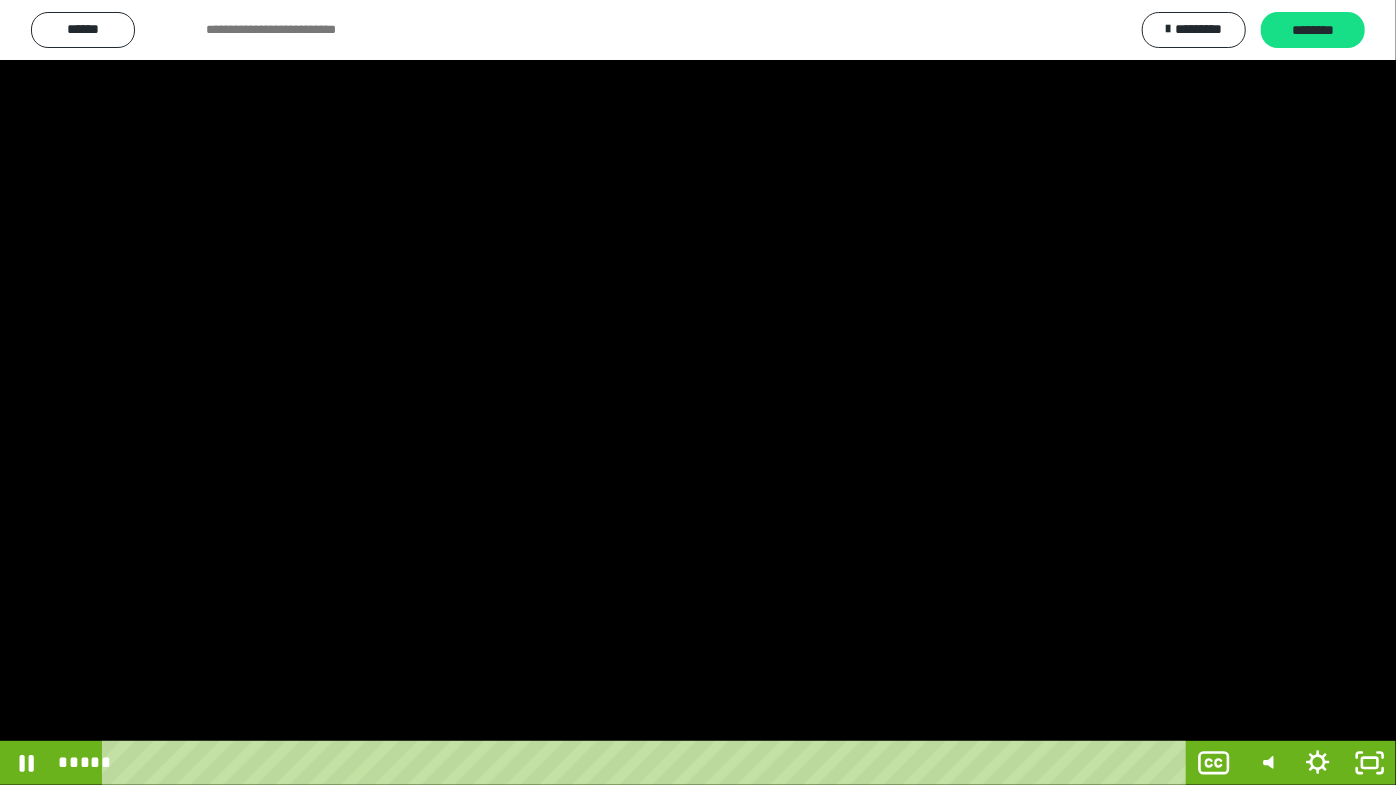 click at bounding box center (698, 392) 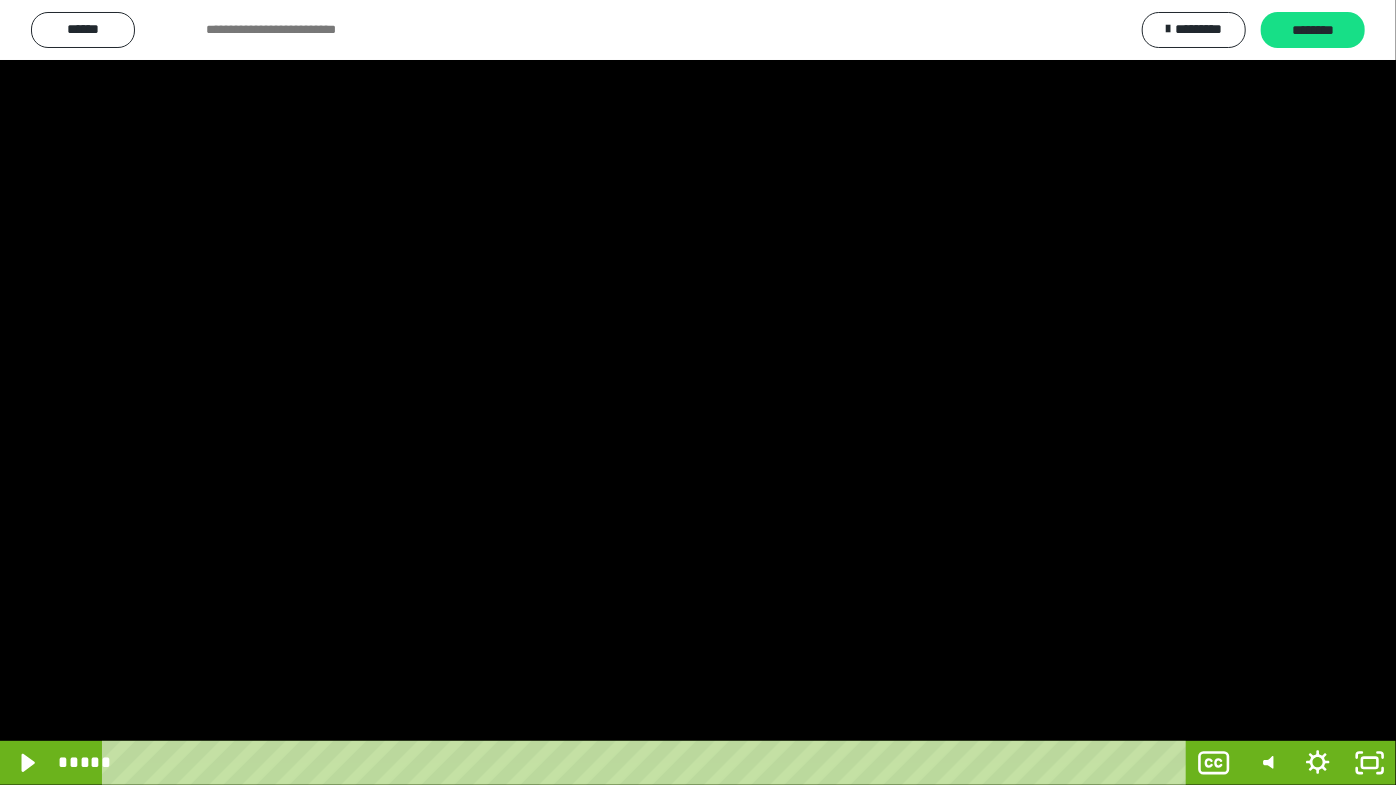 click at bounding box center [698, 392] 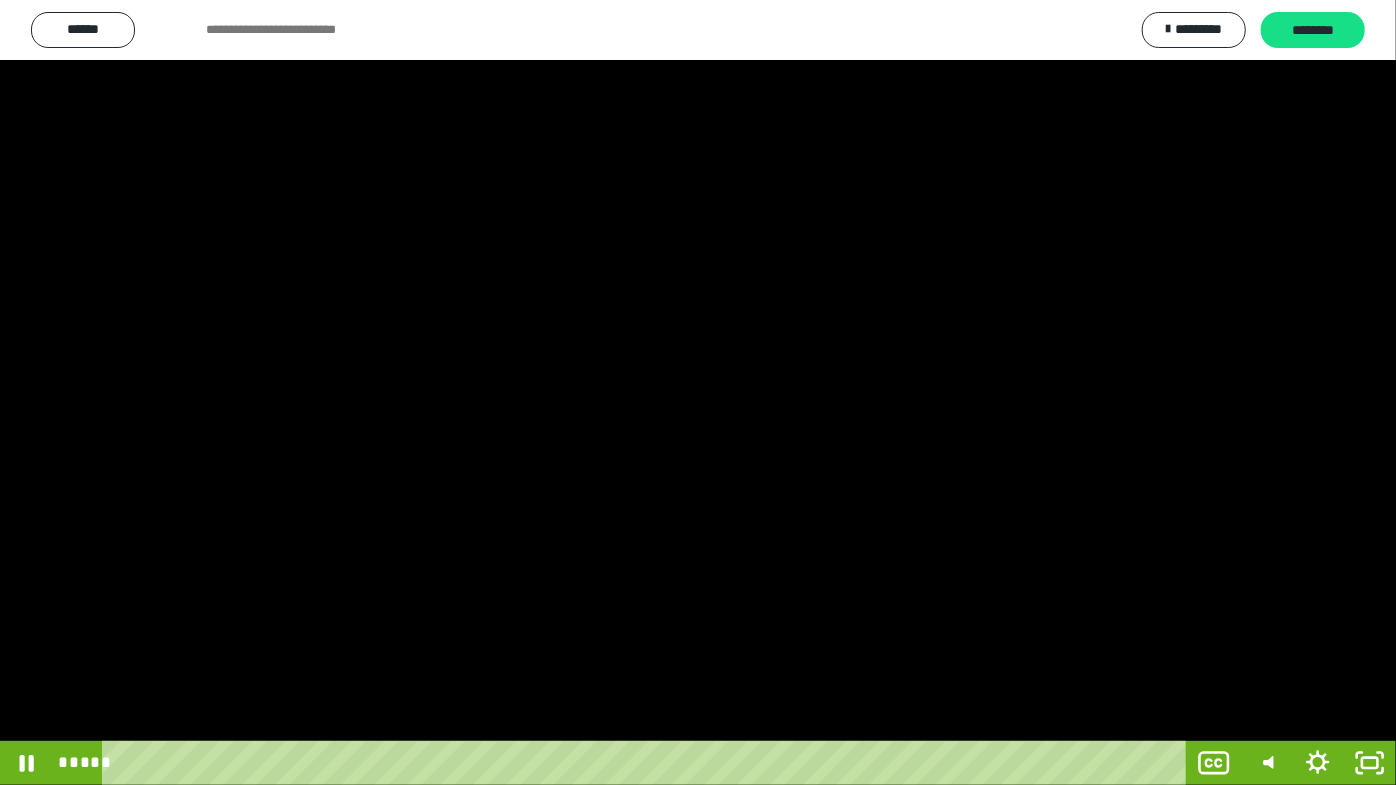 click at bounding box center [698, 392] 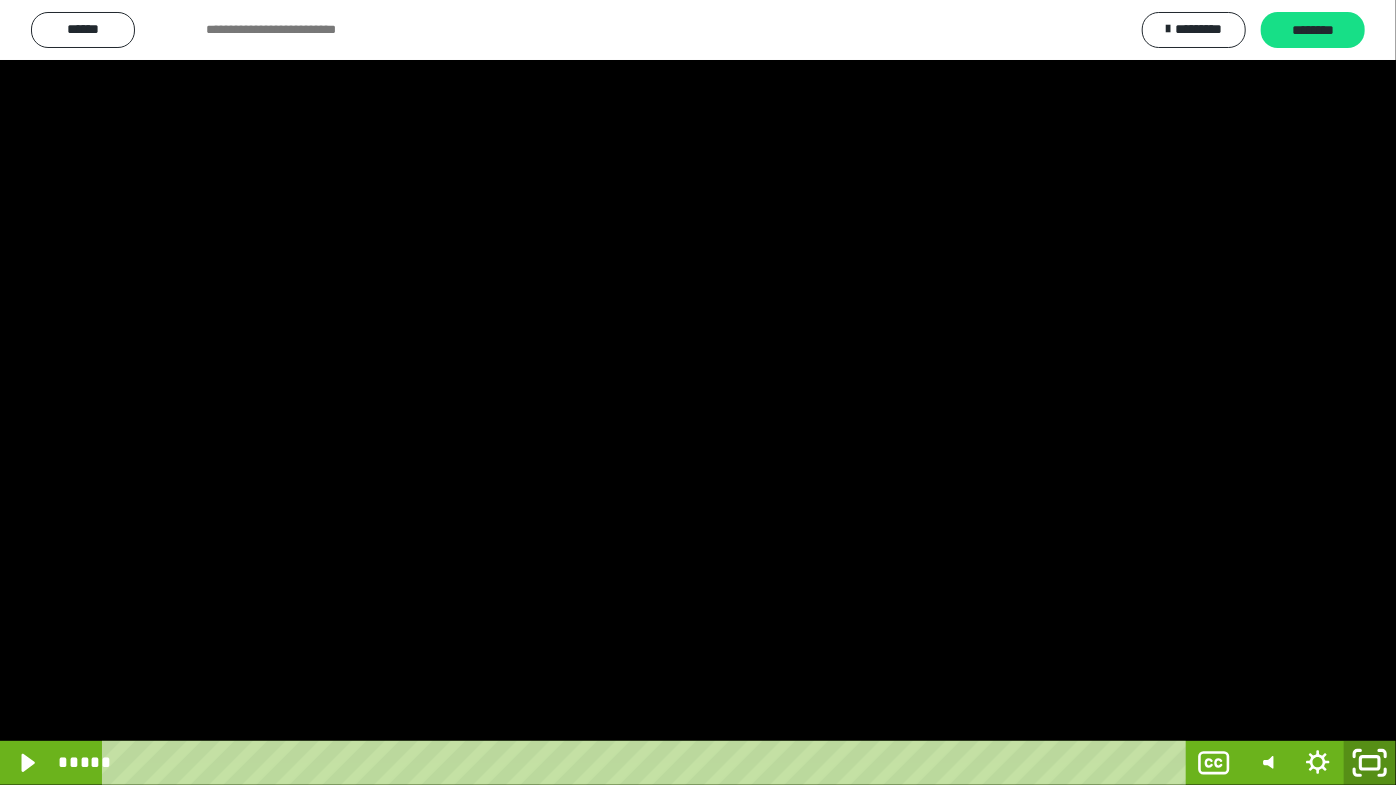 click 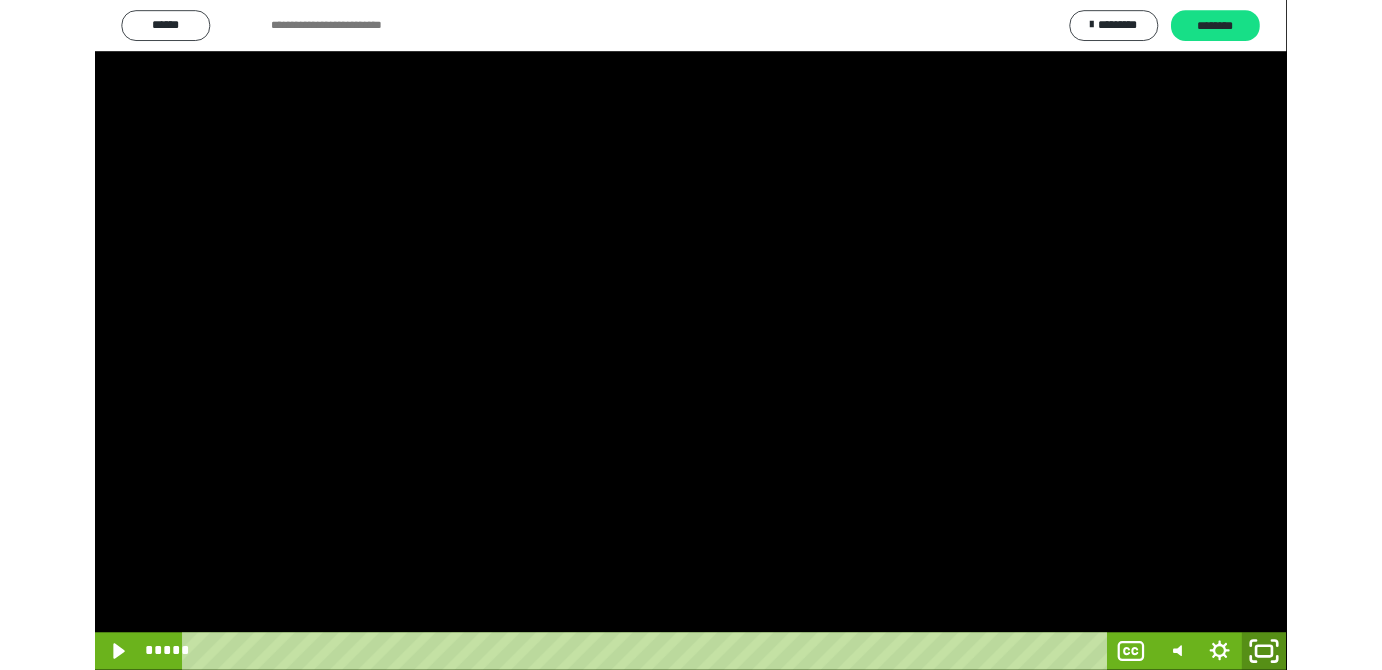 scroll, scrollTop: 4172, scrollLeft: 0, axis: vertical 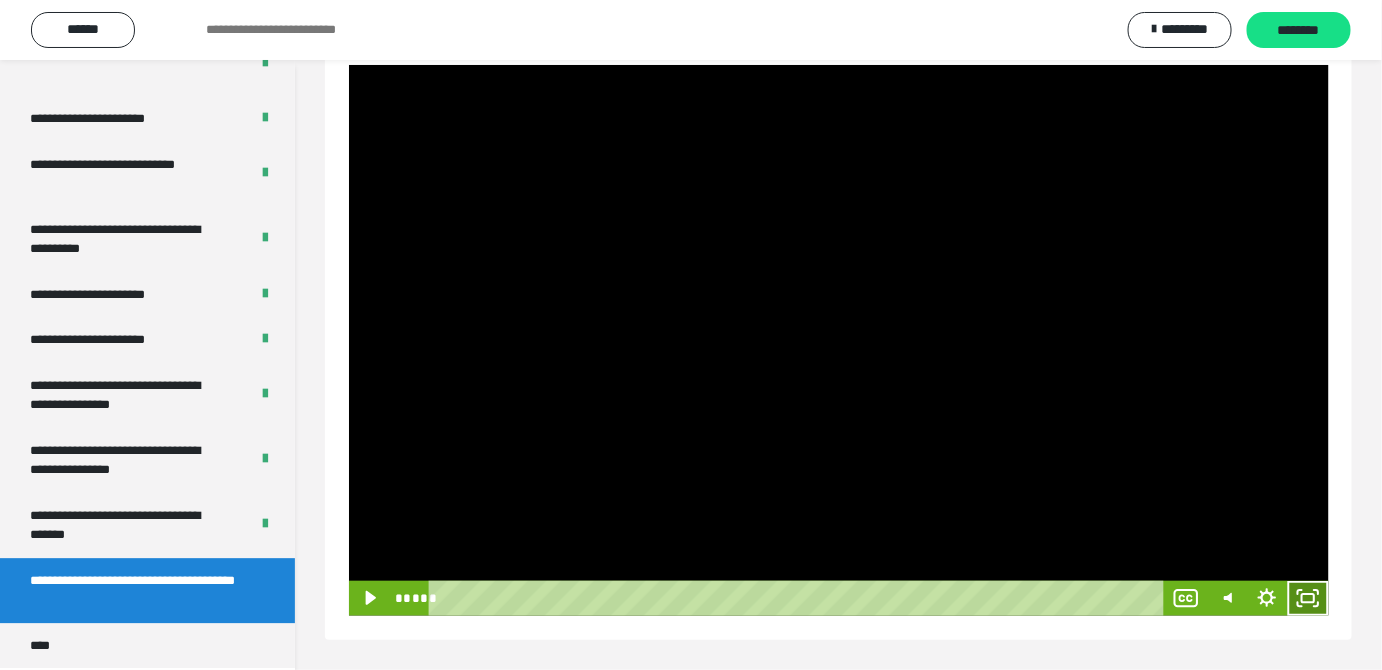 click 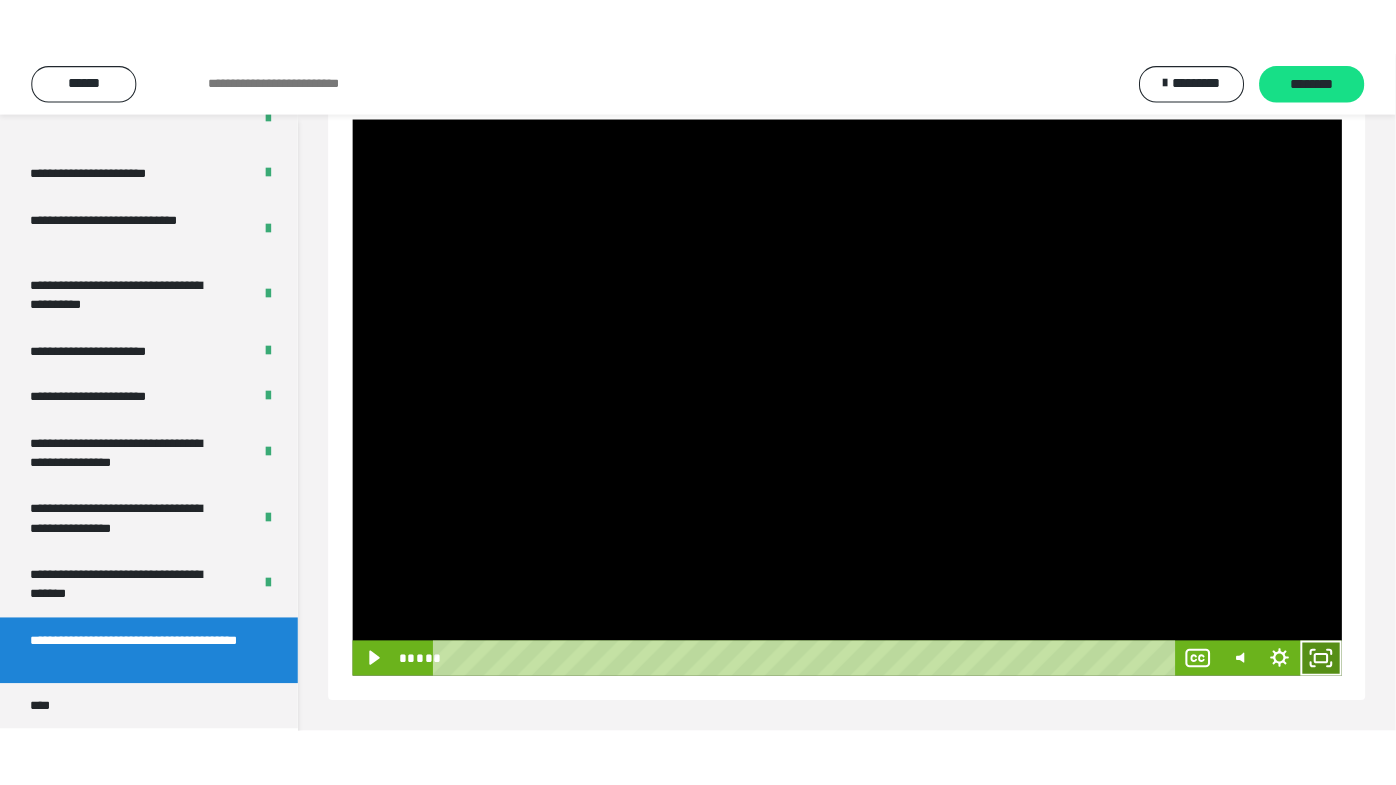 scroll, scrollTop: 177, scrollLeft: 0, axis: vertical 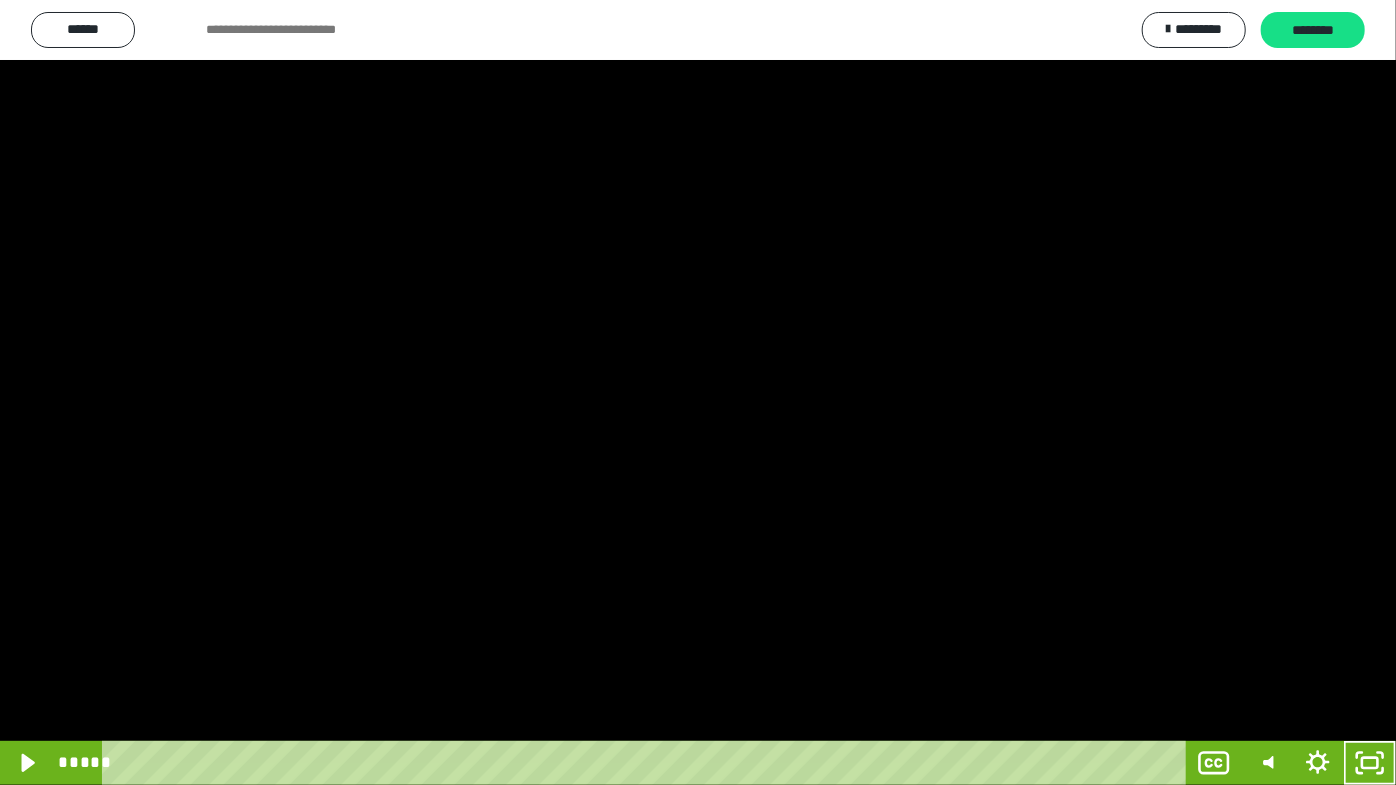 drag, startPoint x: 905, startPoint y: 462, endPoint x: 917, endPoint y: 464, distance: 12.165525 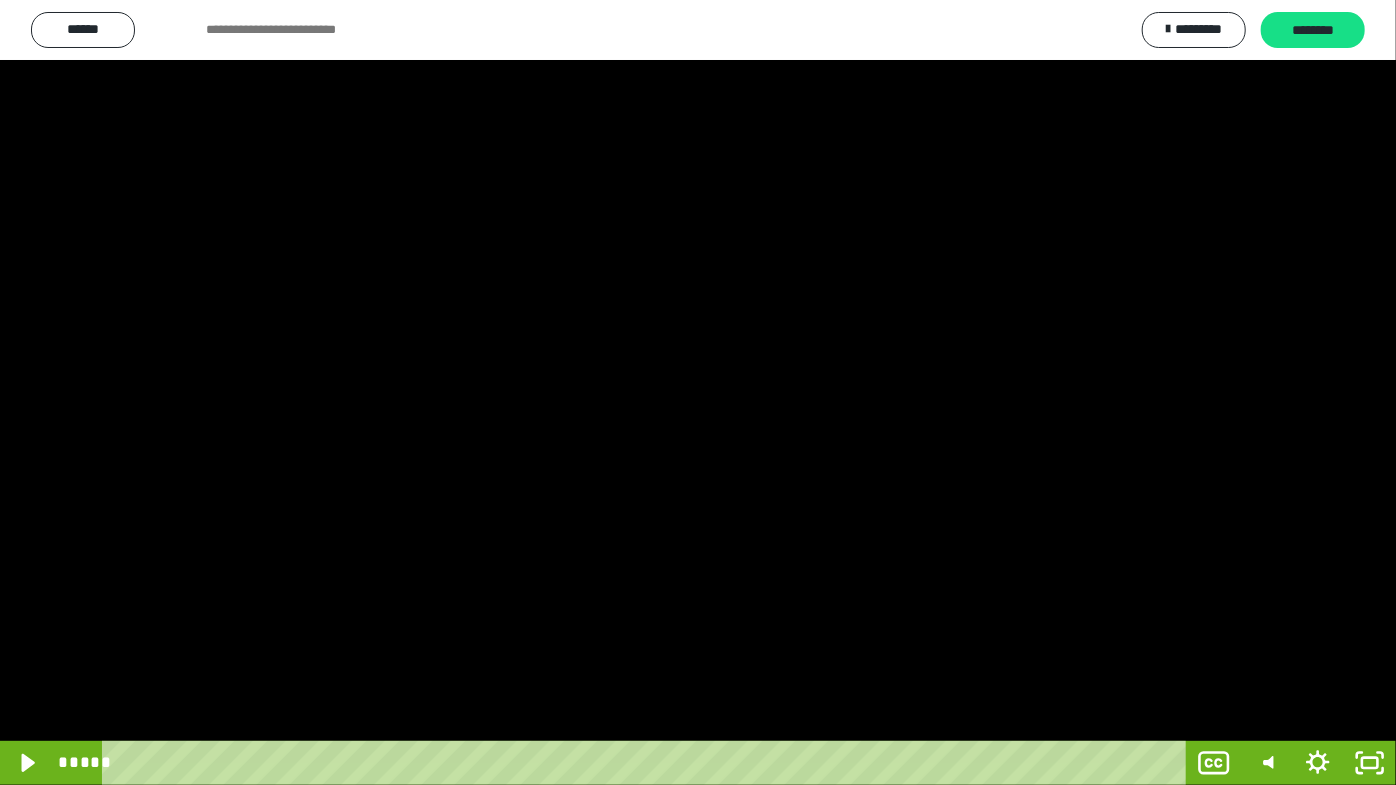 click at bounding box center [698, 392] 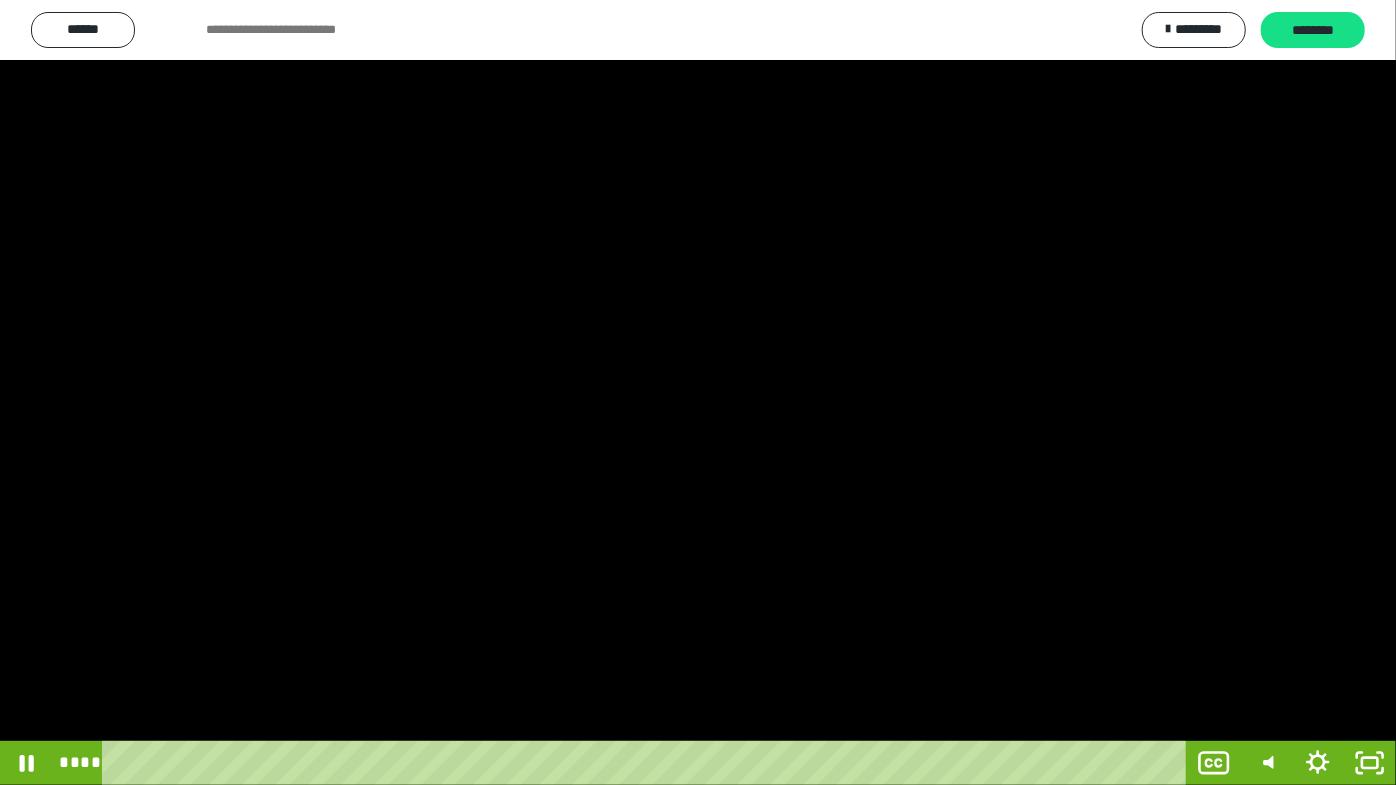 click at bounding box center [698, 392] 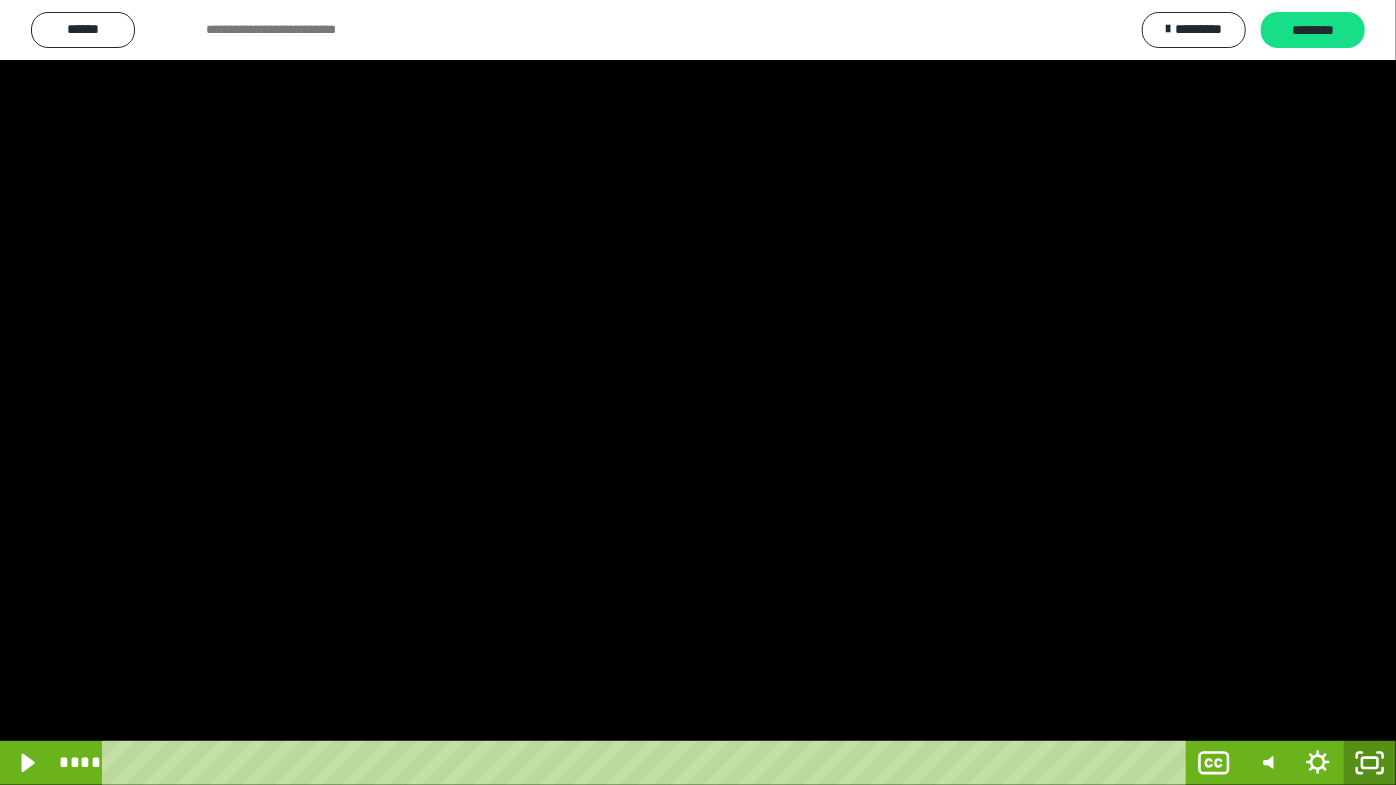drag, startPoint x: 1364, startPoint y: 762, endPoint x: 1044, endPoint y: 398, distance: 484.6607 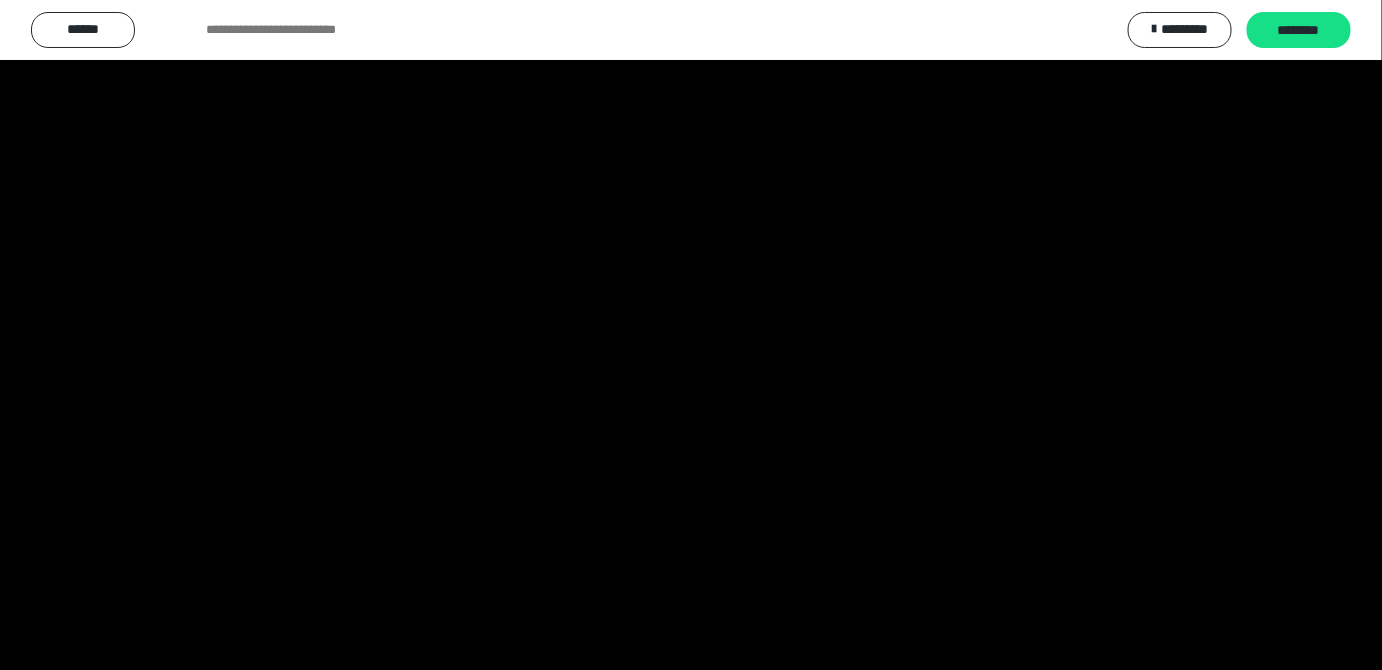 scroll, scrollTop: 4172, scrollLeft: 0, axis: vertical 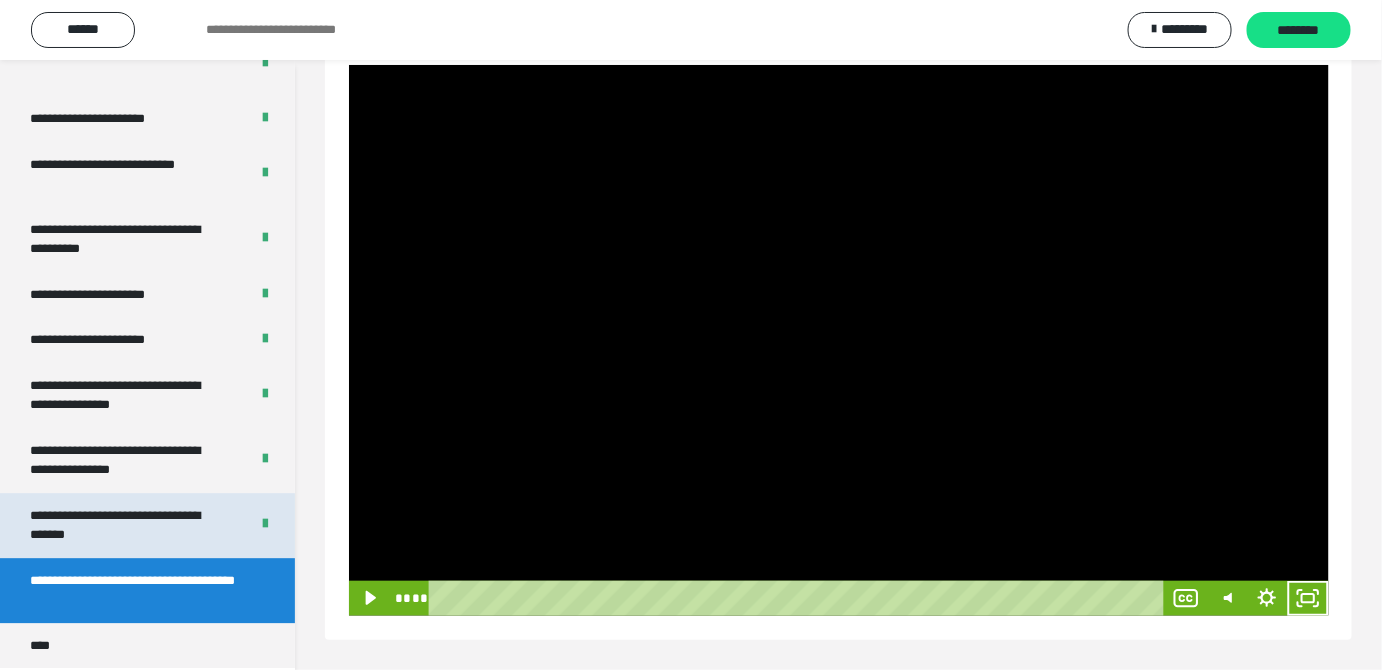 click on "**********" at bounding box center (124, 525) 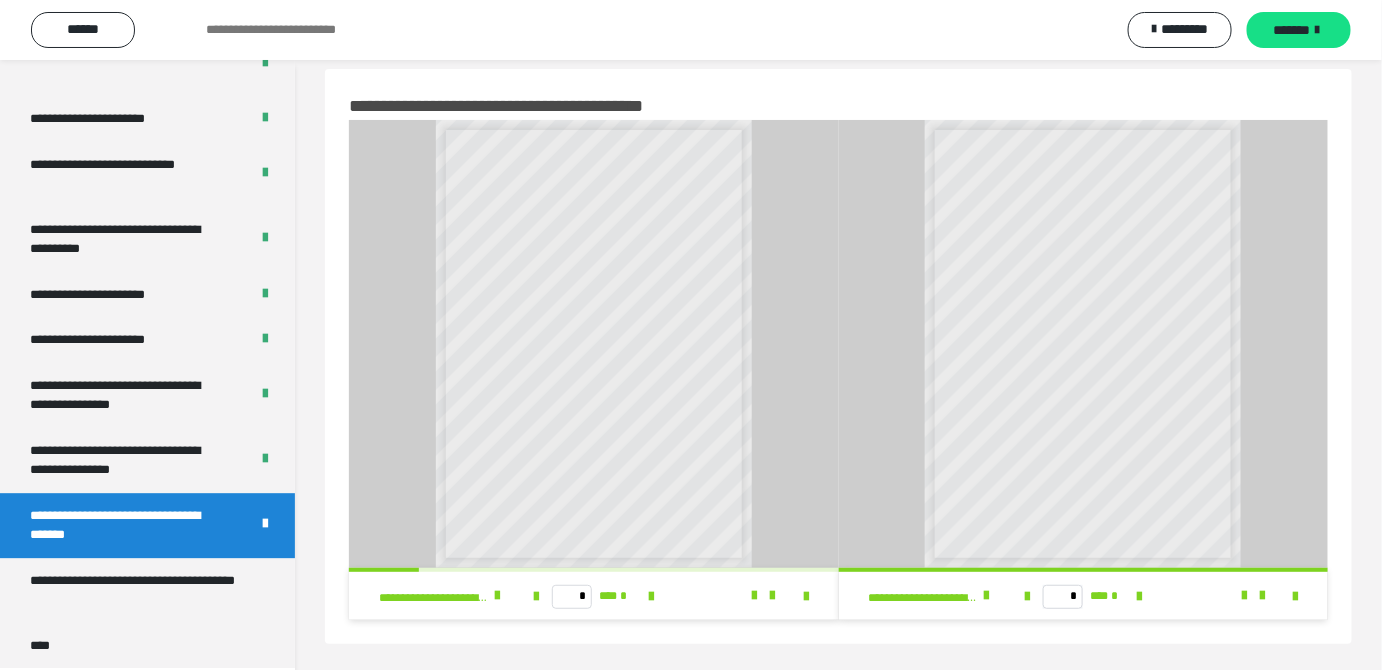 scroll, scrollTop: 60, scrollLeft: 0, axis: vertical 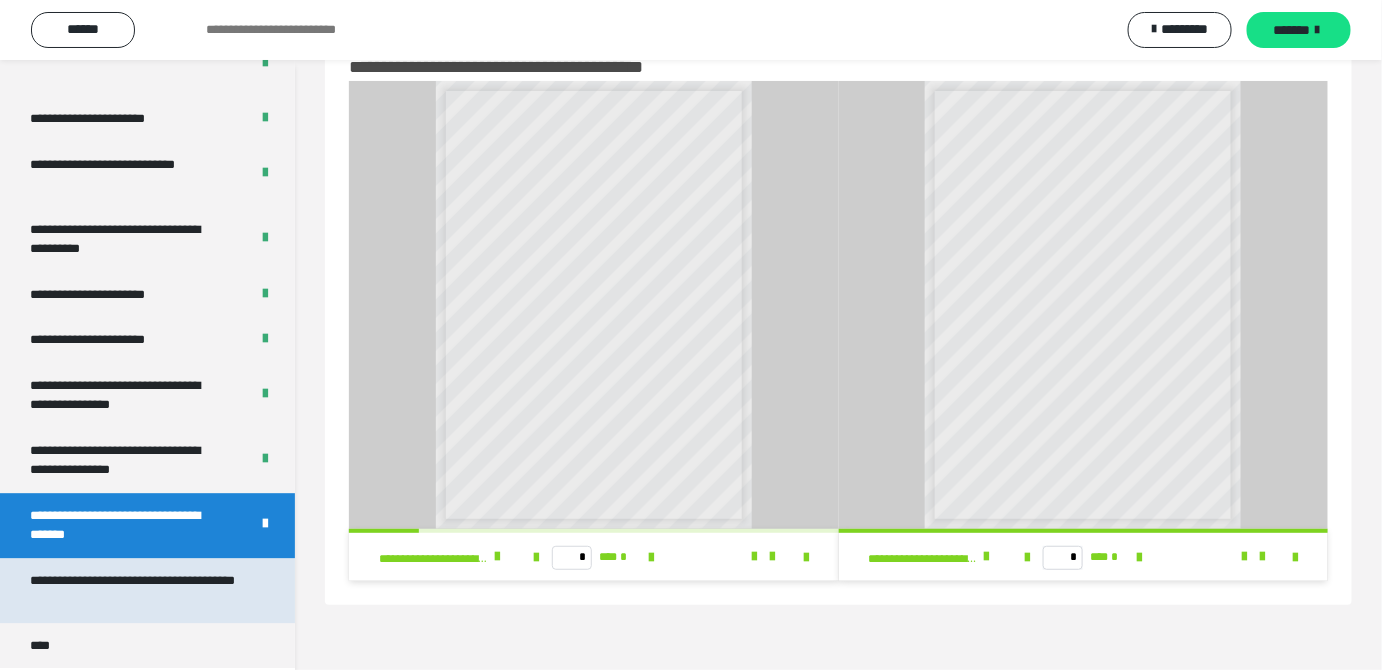 click on "**********" at bounding box center (132, 590) 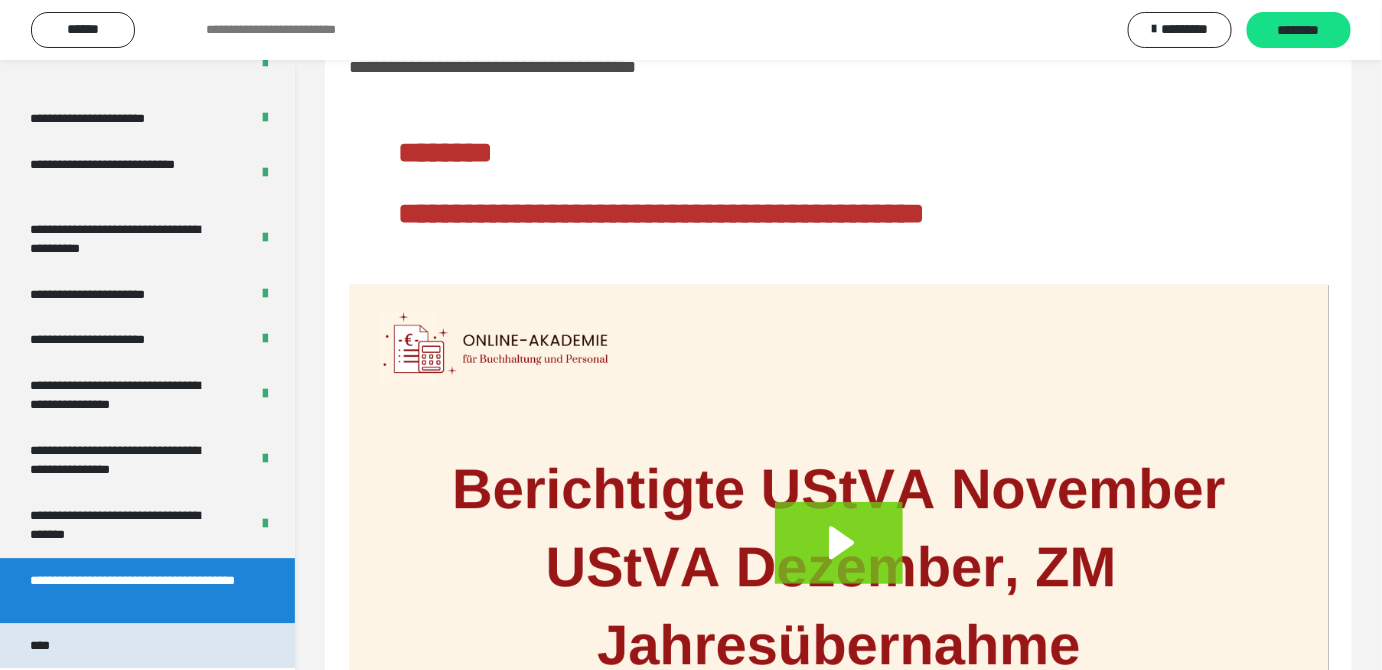 click on "****" at bounding box center (45, 646) 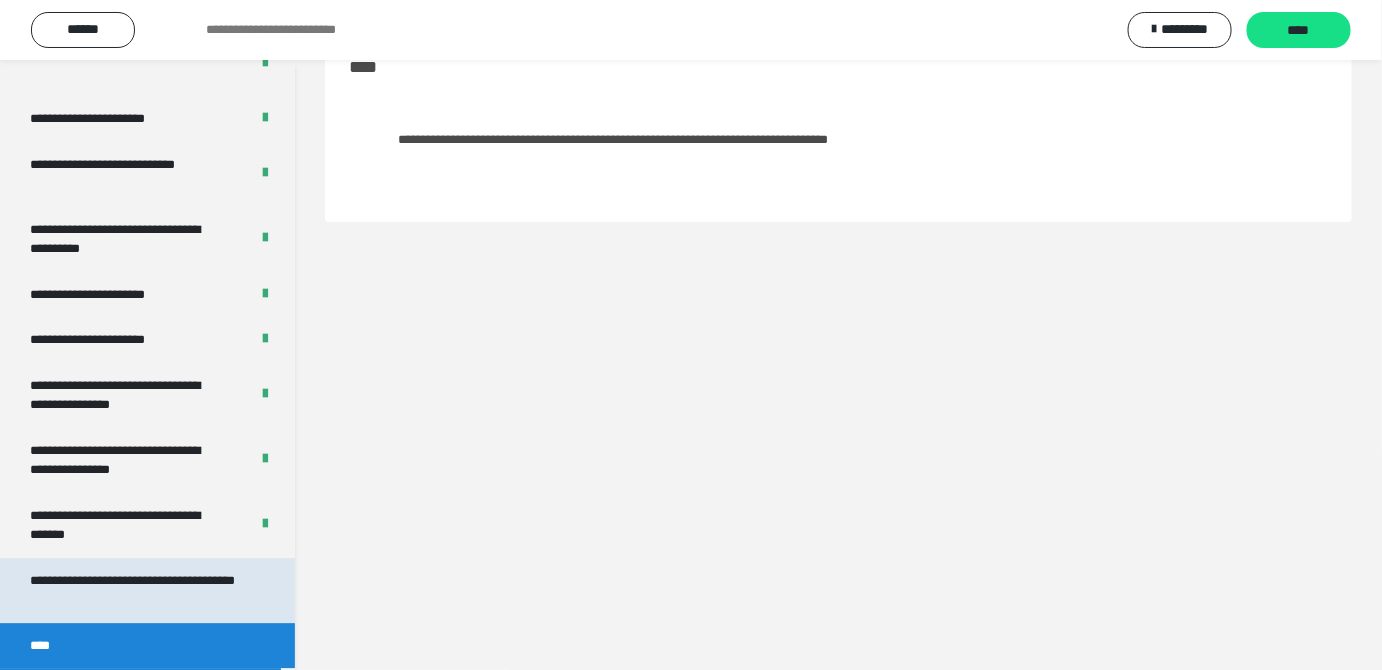 click on "**********" at bounding box center [132, 590] 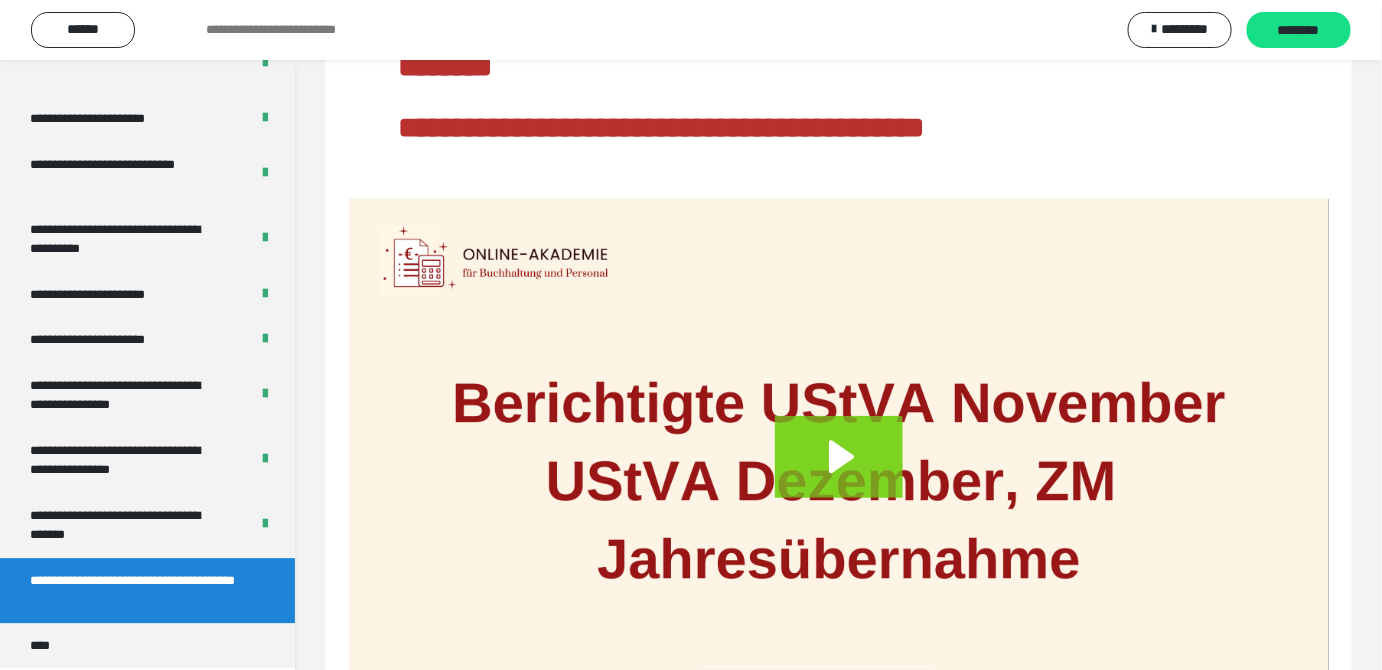 scroll, scrollTop: 283, scrollLeft: 0, axis: vertical 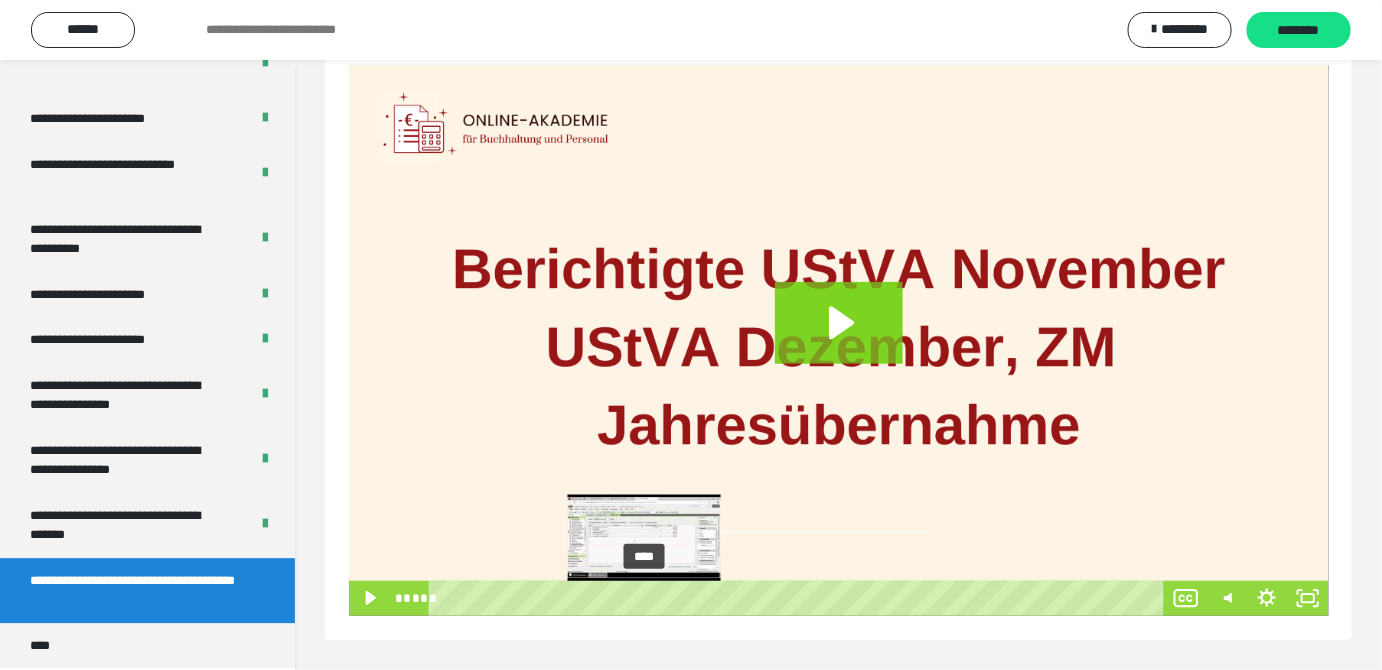 click on "****" at bounding box center [799, 598] 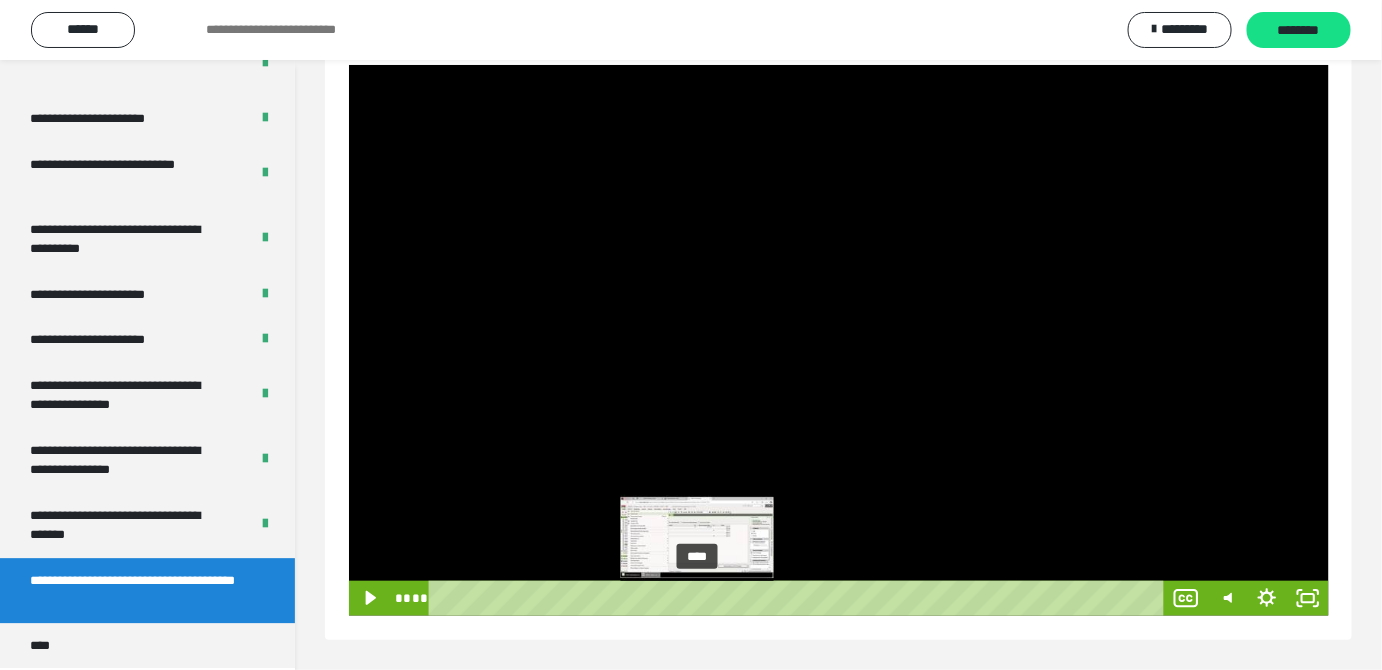 click on "****" at bounding box center [799, 598] 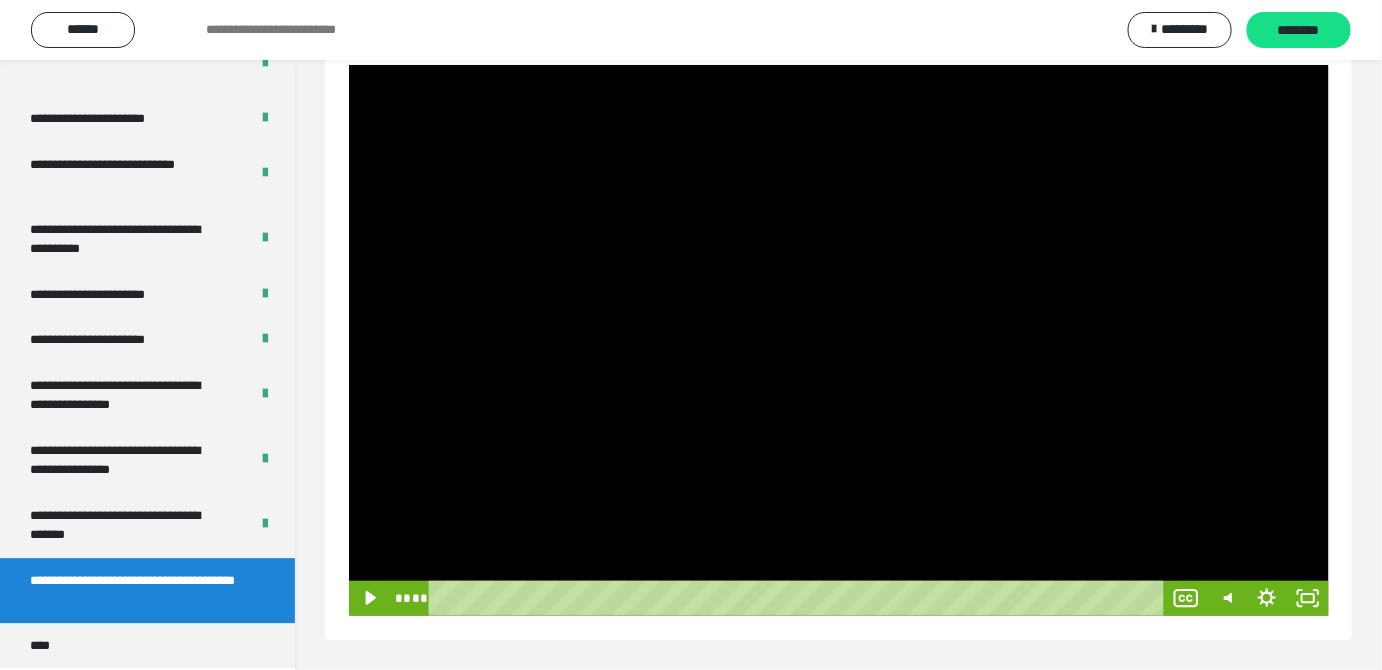 click at bounding box center (839, 340) 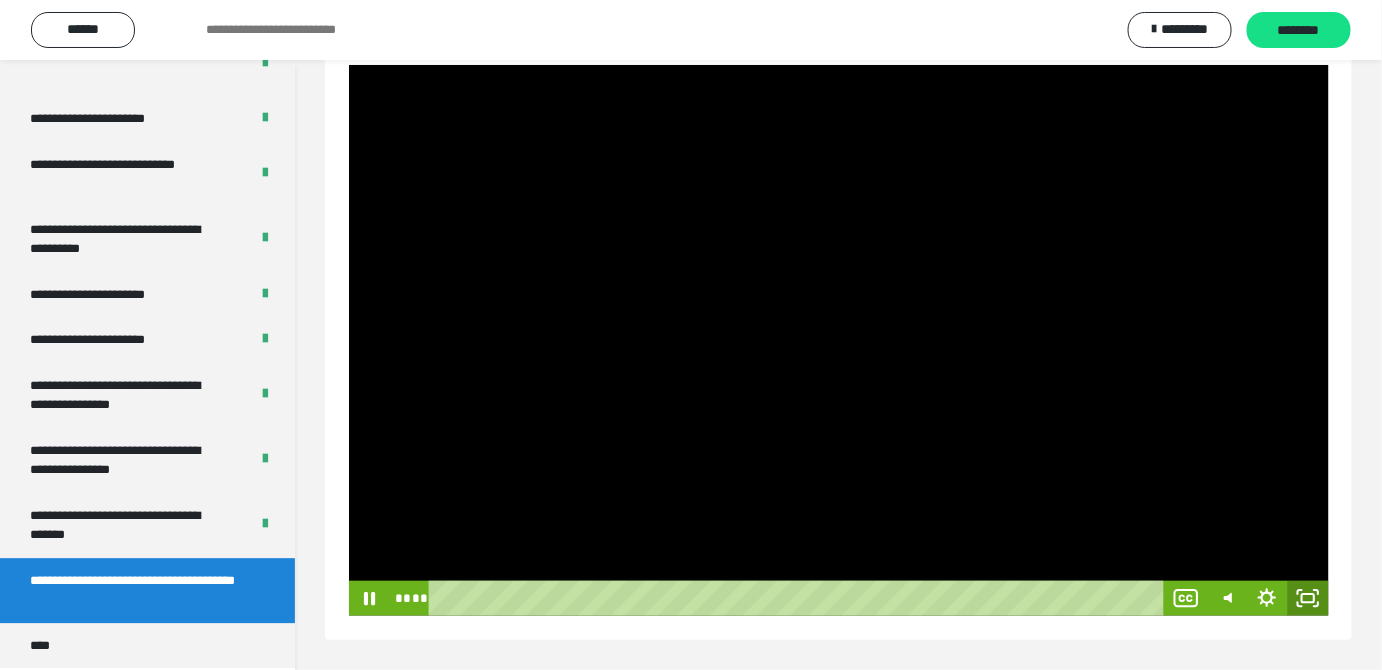 click 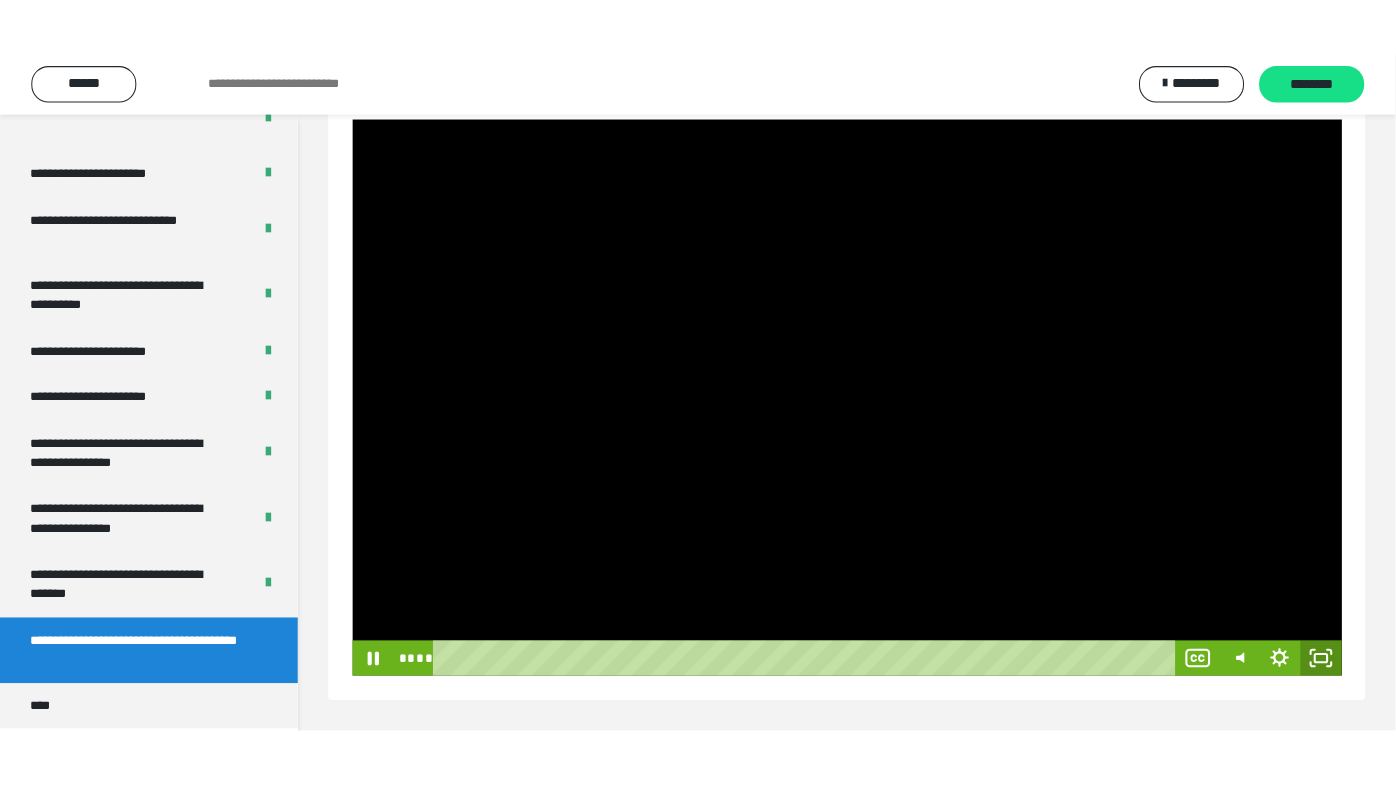 scroll, scrollTop: 177, scrollLeft: 0, axis: vertical 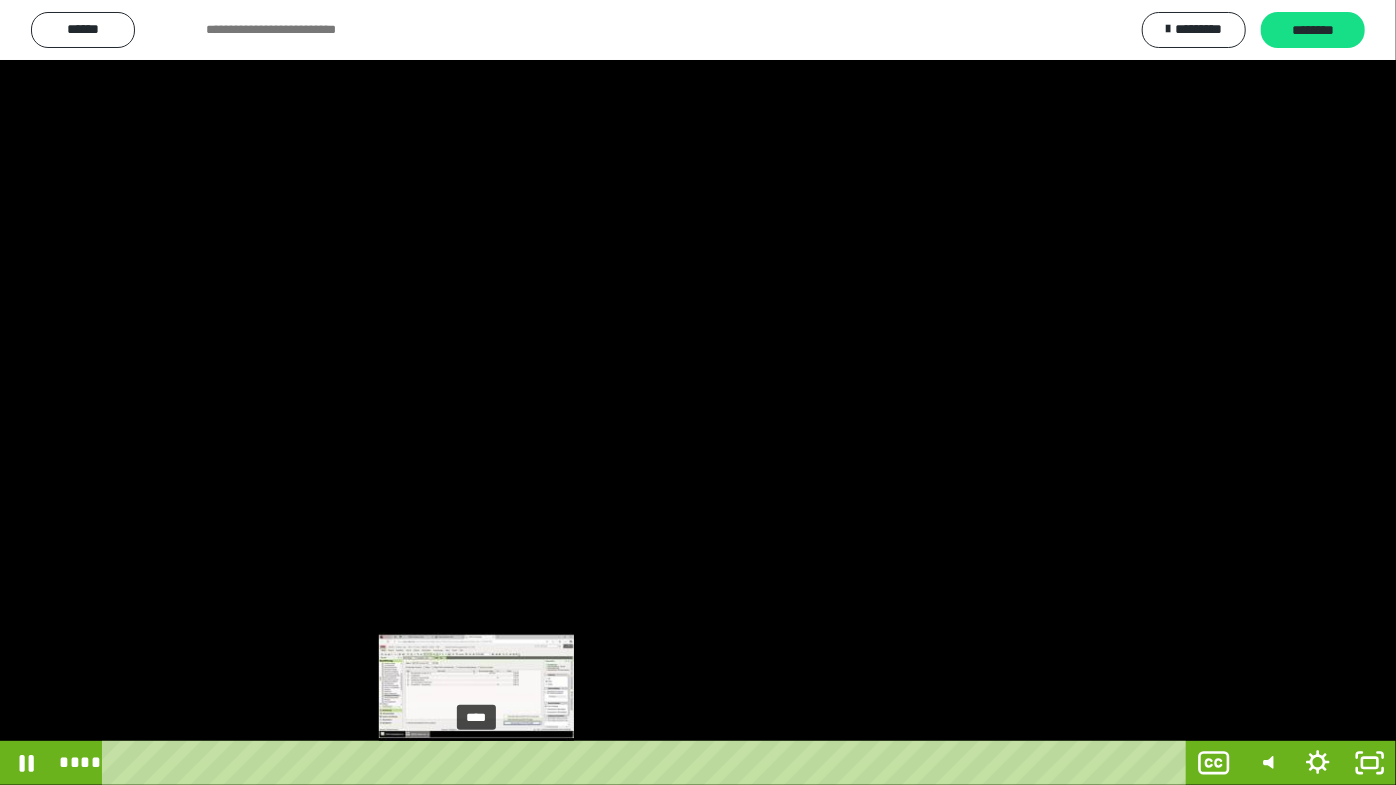 click on "****" at bounding box center [649, 763] 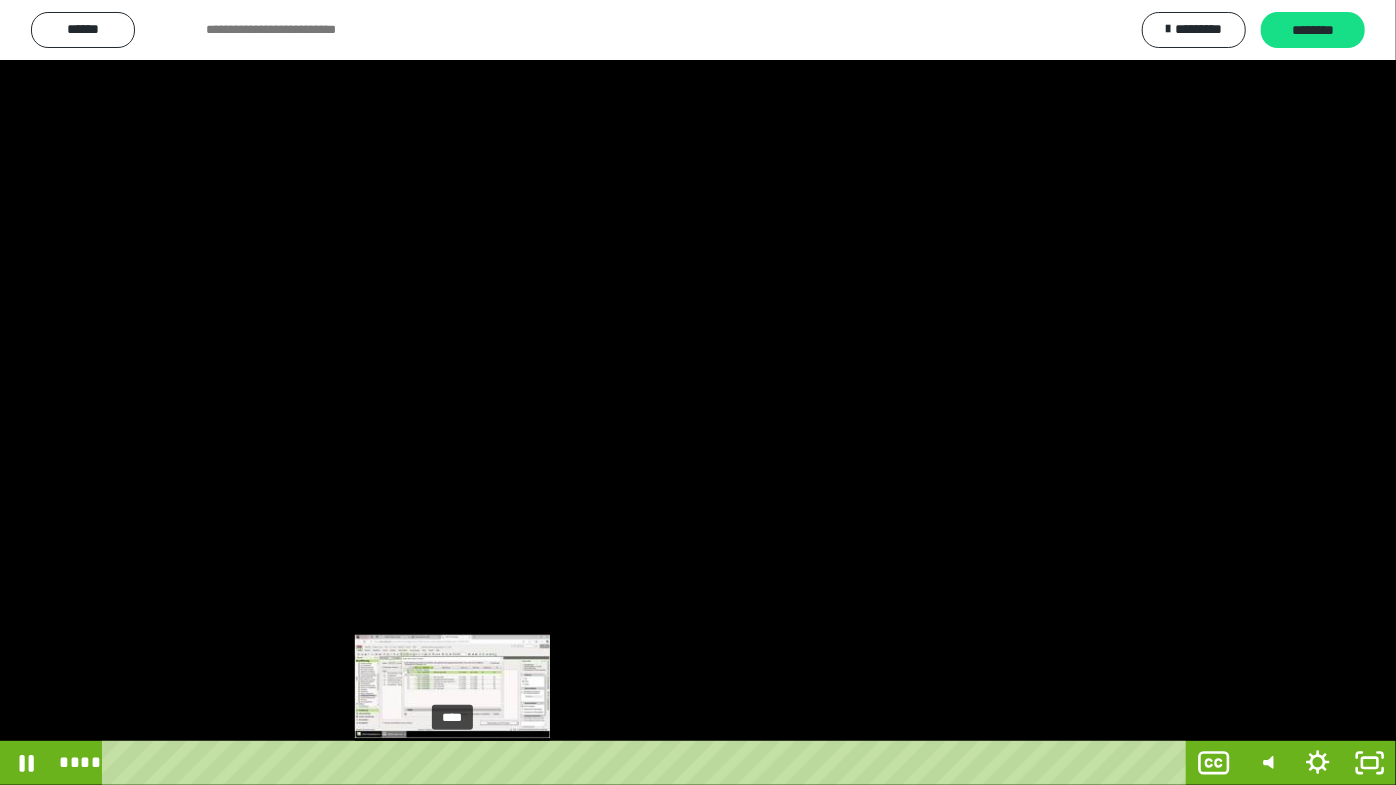 click on "****" at bounding box center (649, 763) 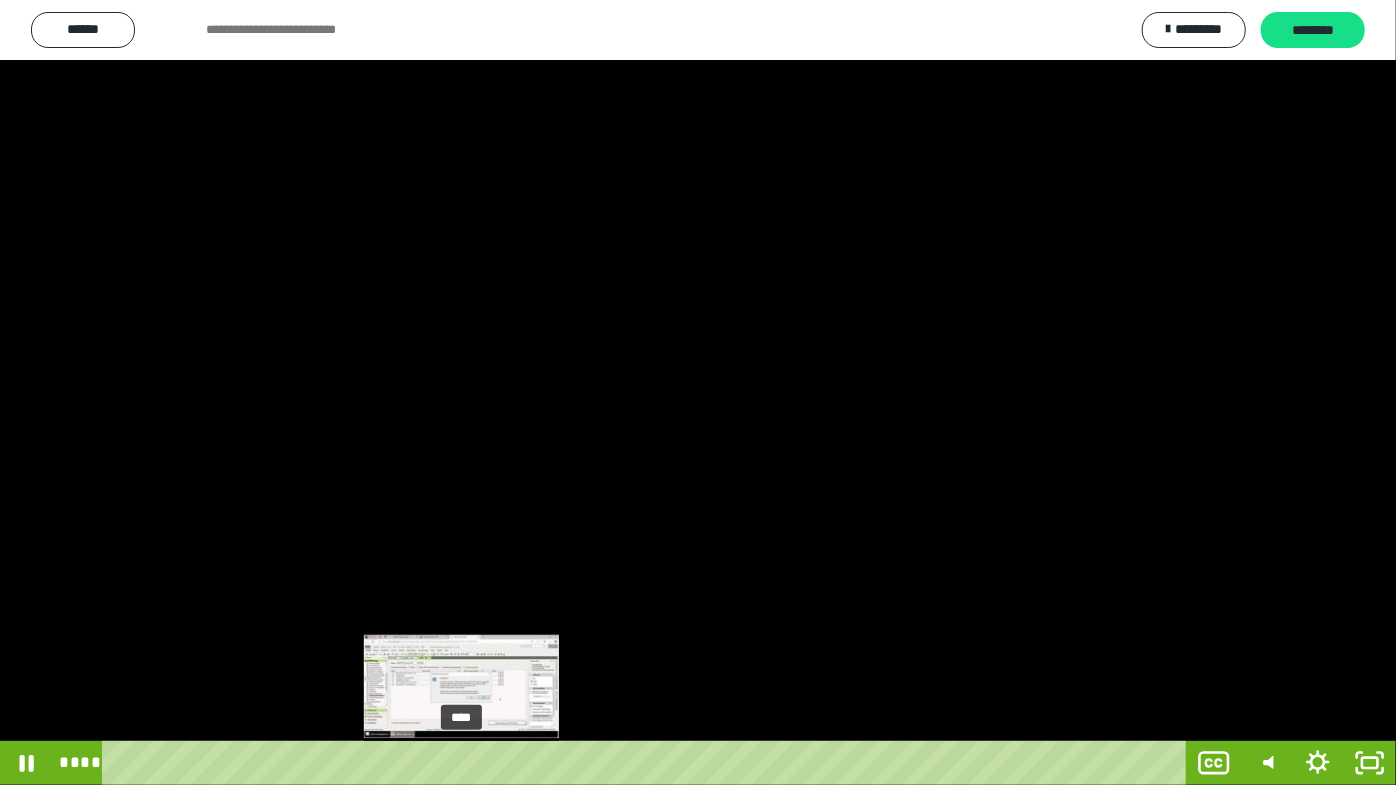 click on "****" at bounding box center [649, 763] 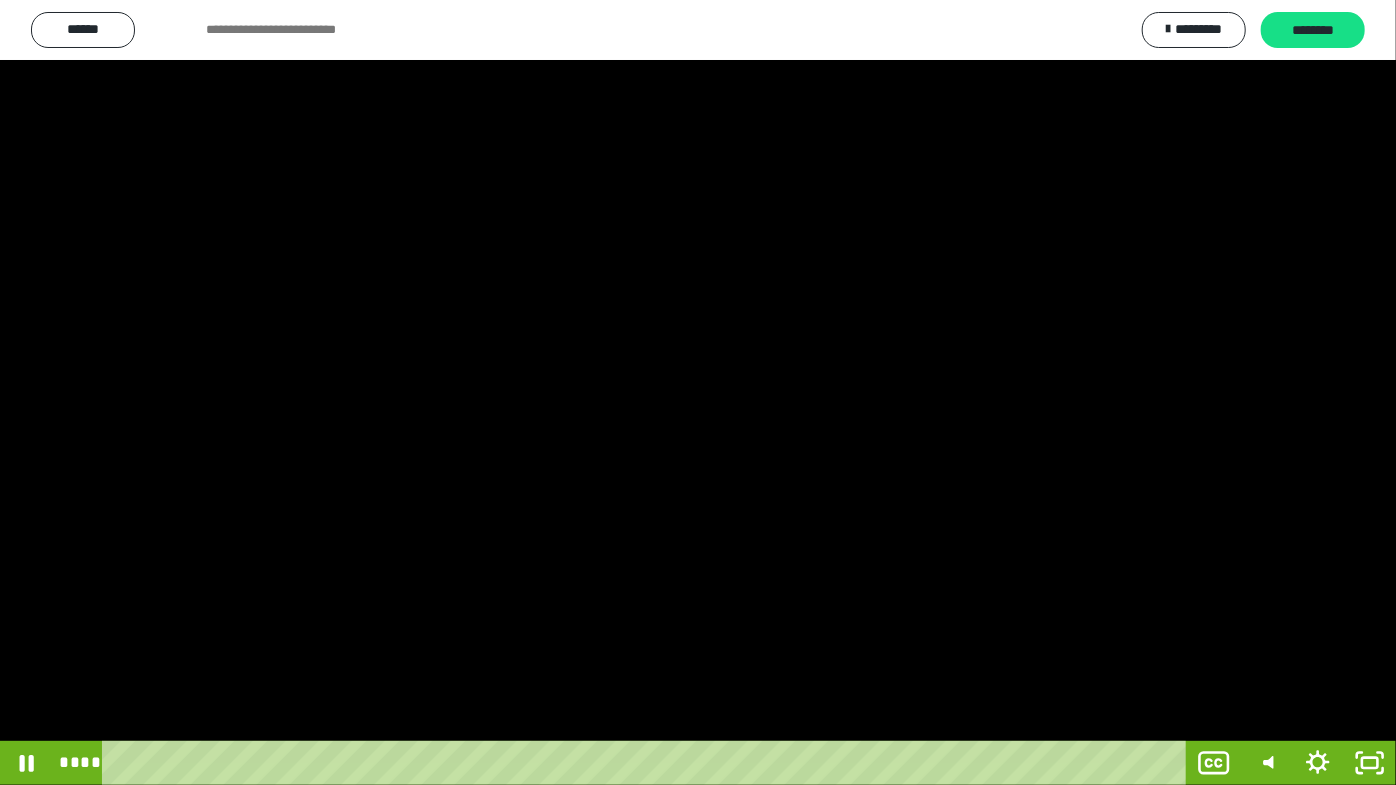 click at bounding box center (698, 392) 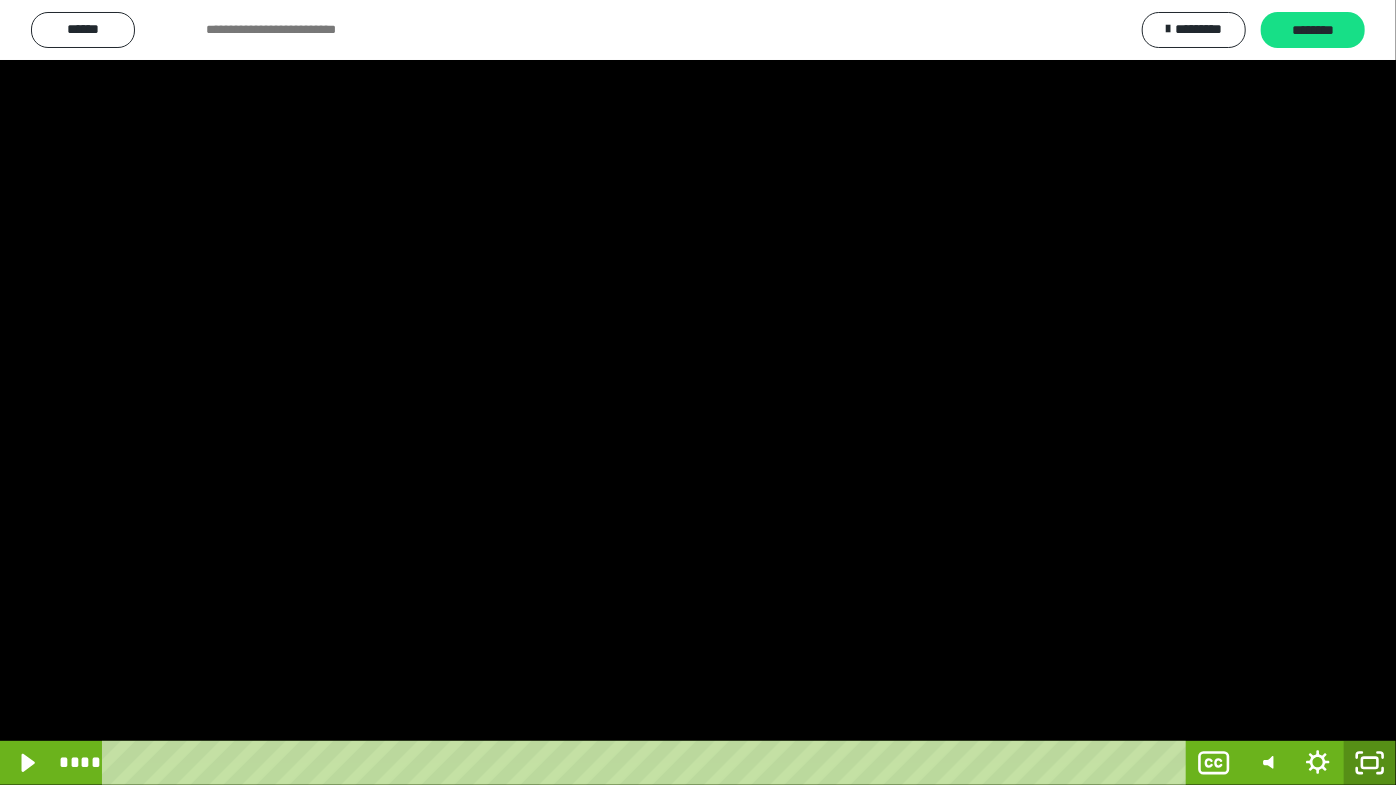 drag, startPoint x: 1370, startPoint y: 759, endPoint x: 904, endPoint y: 308, distance: 648.50366 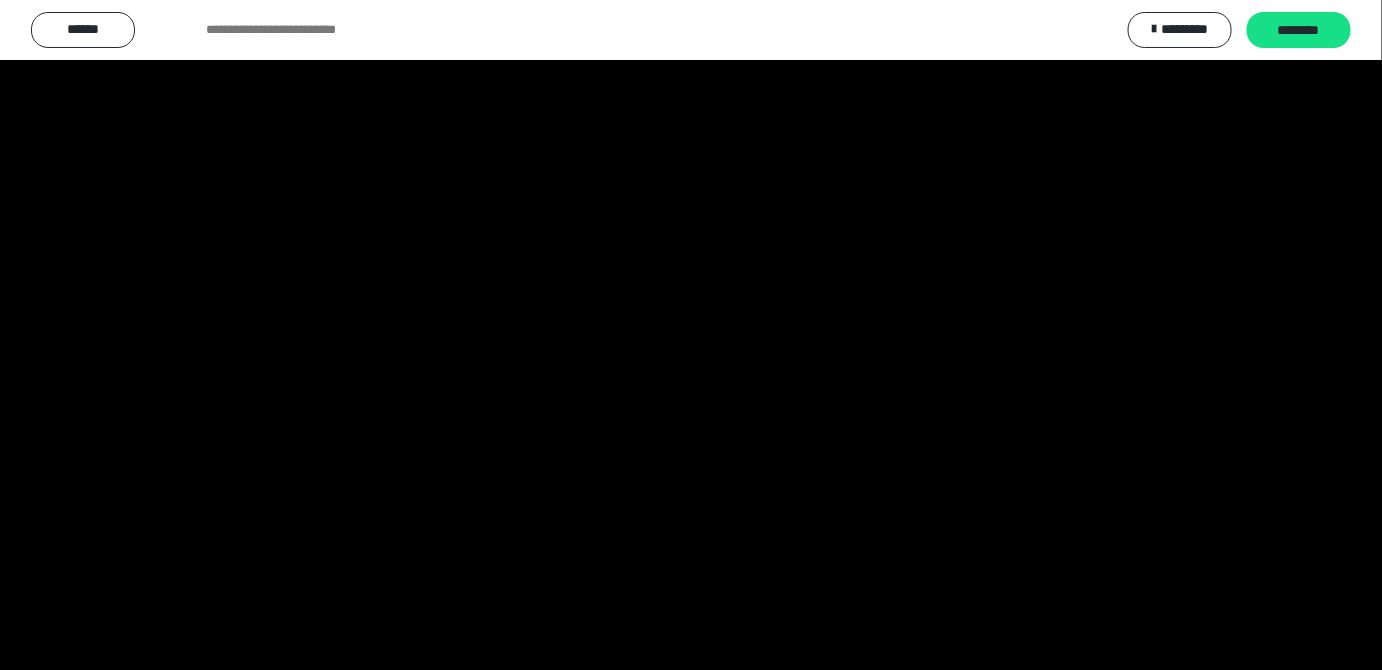 scroll, scrollTop: 4172, scrollLeft: 0, axis: vertical 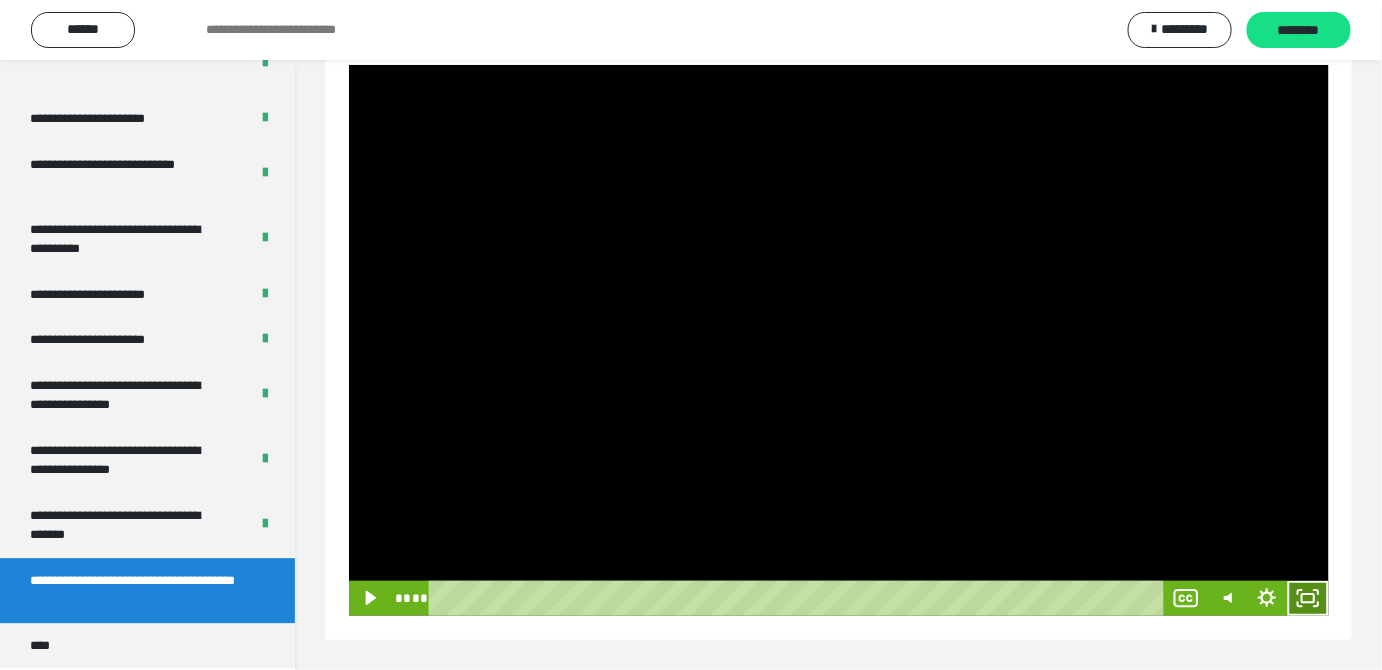 click 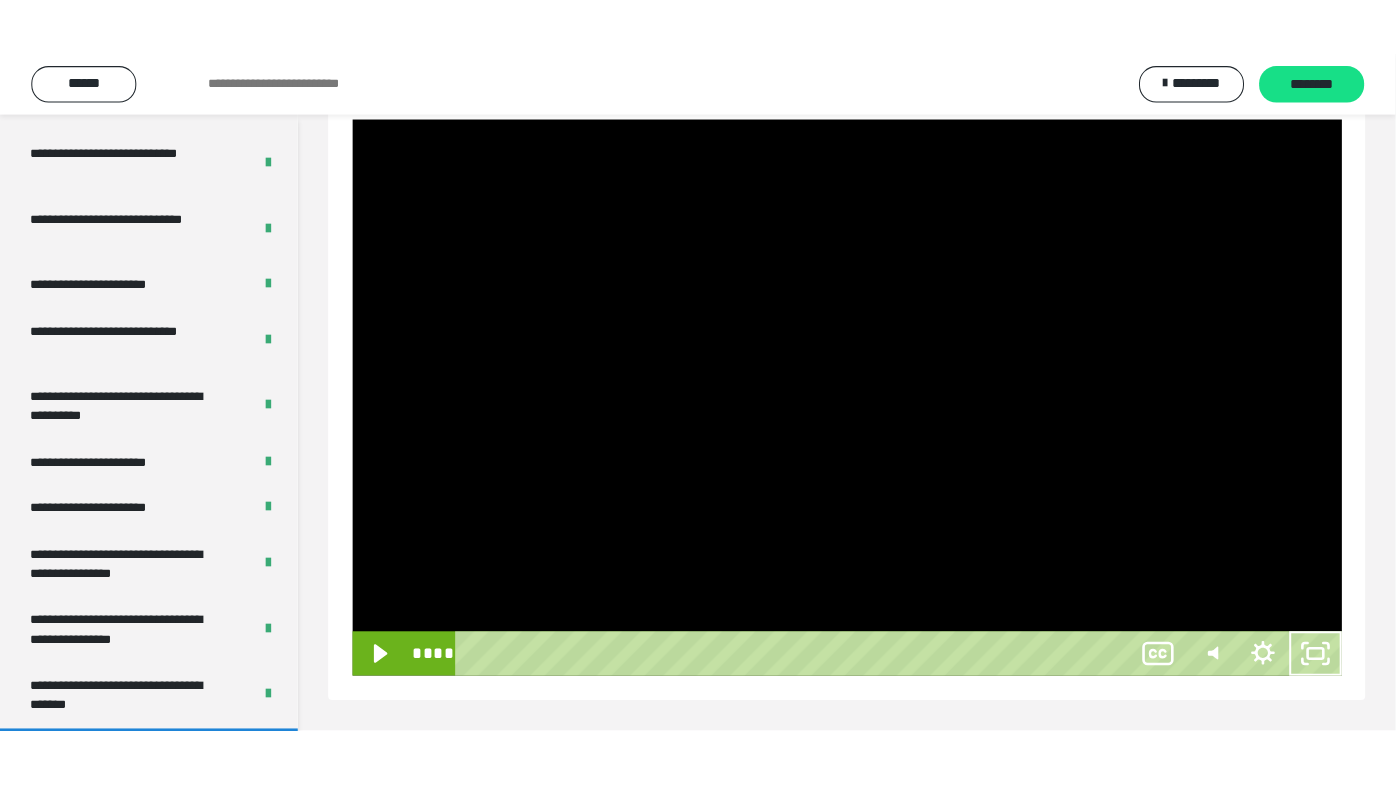 scroll, scrollTop: 177, scrollLeft: 0, axis: vertical 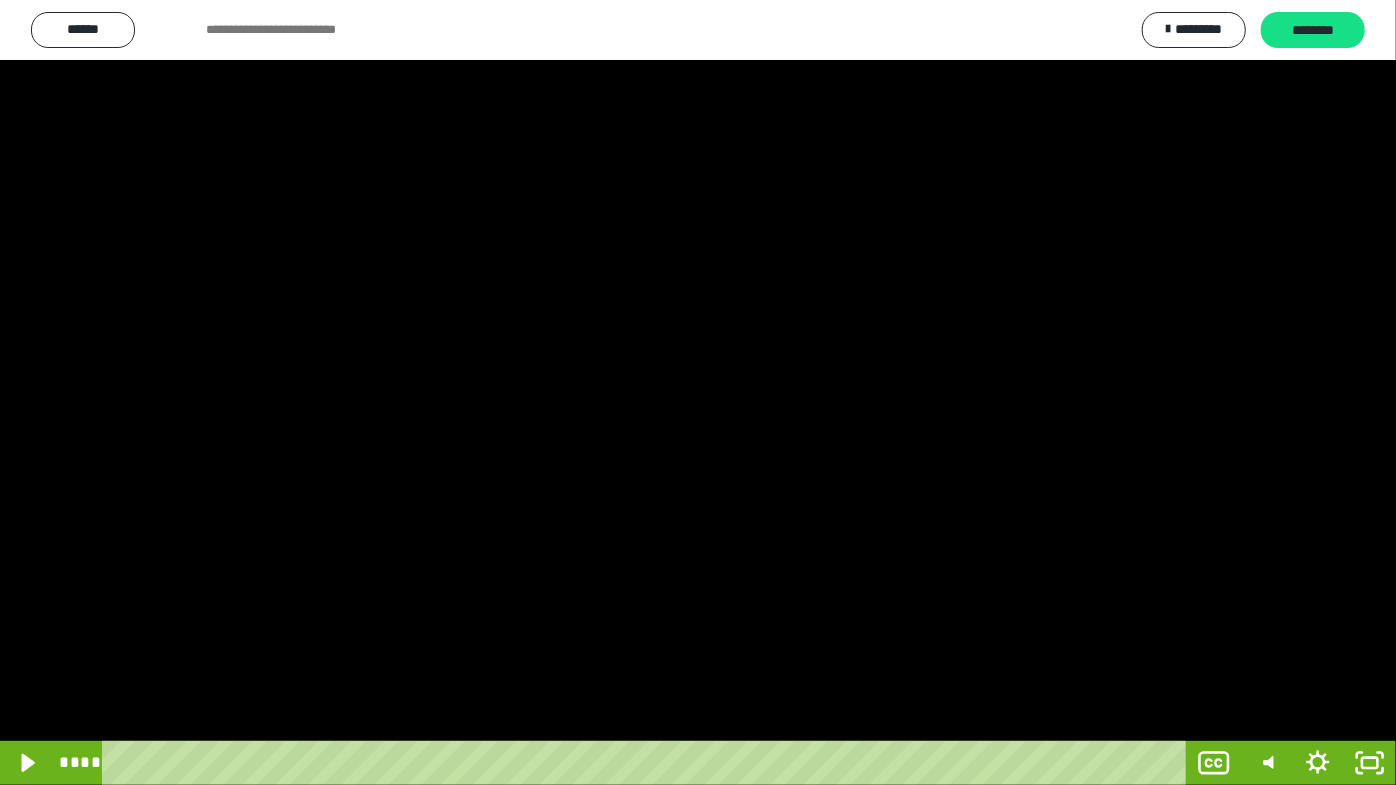 click at bounding box center (698, 392) 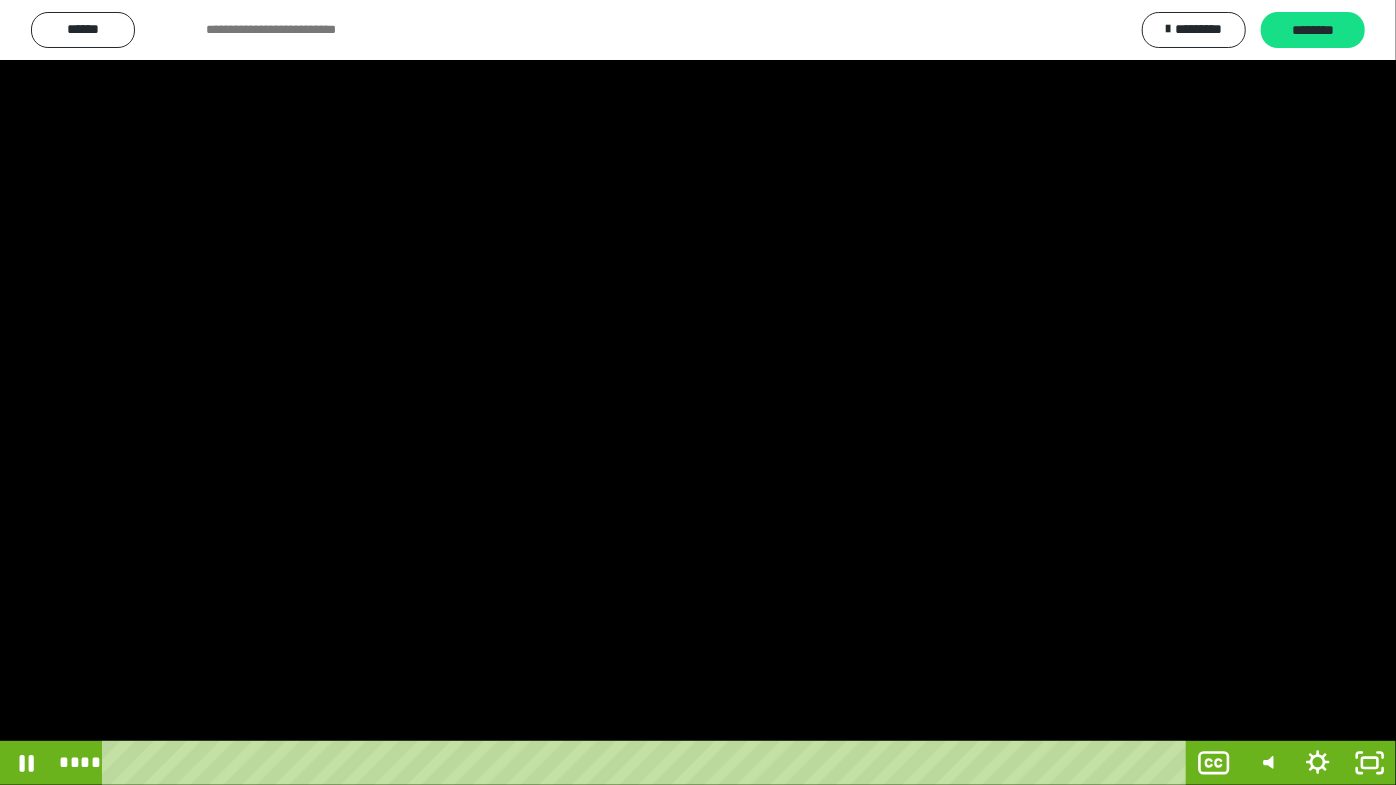 click at bounding box center [698, 392] 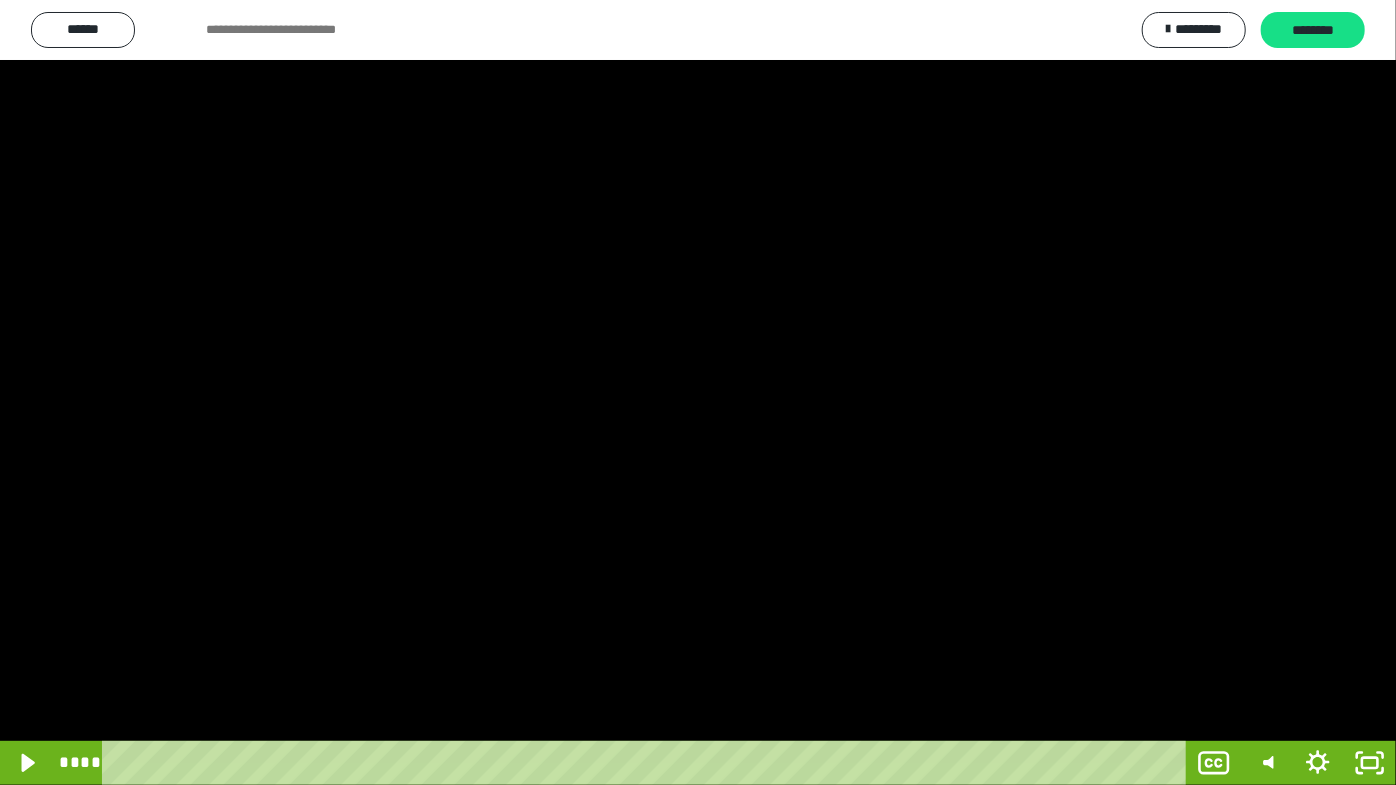 click at bounding box center [698, 392] 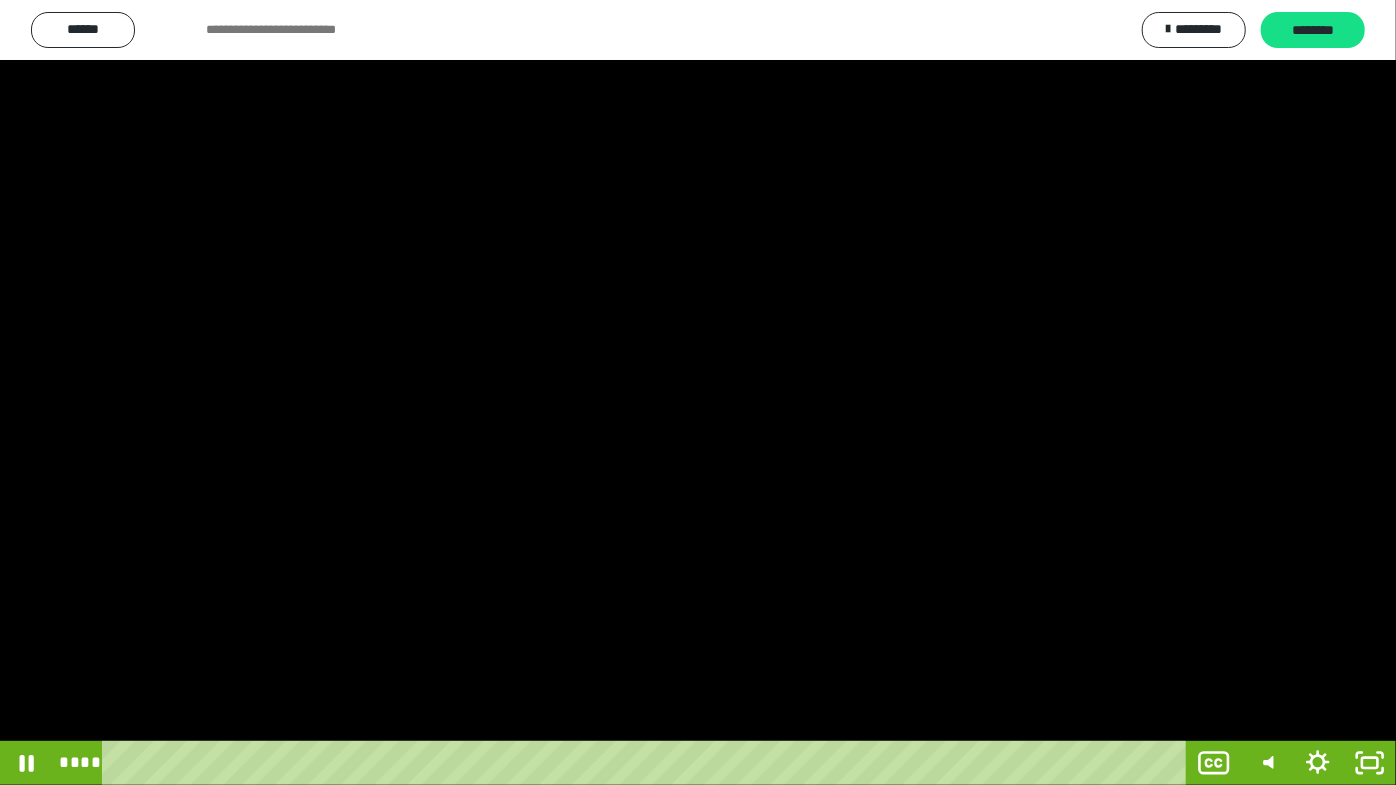click at bounding box center [698, 392] 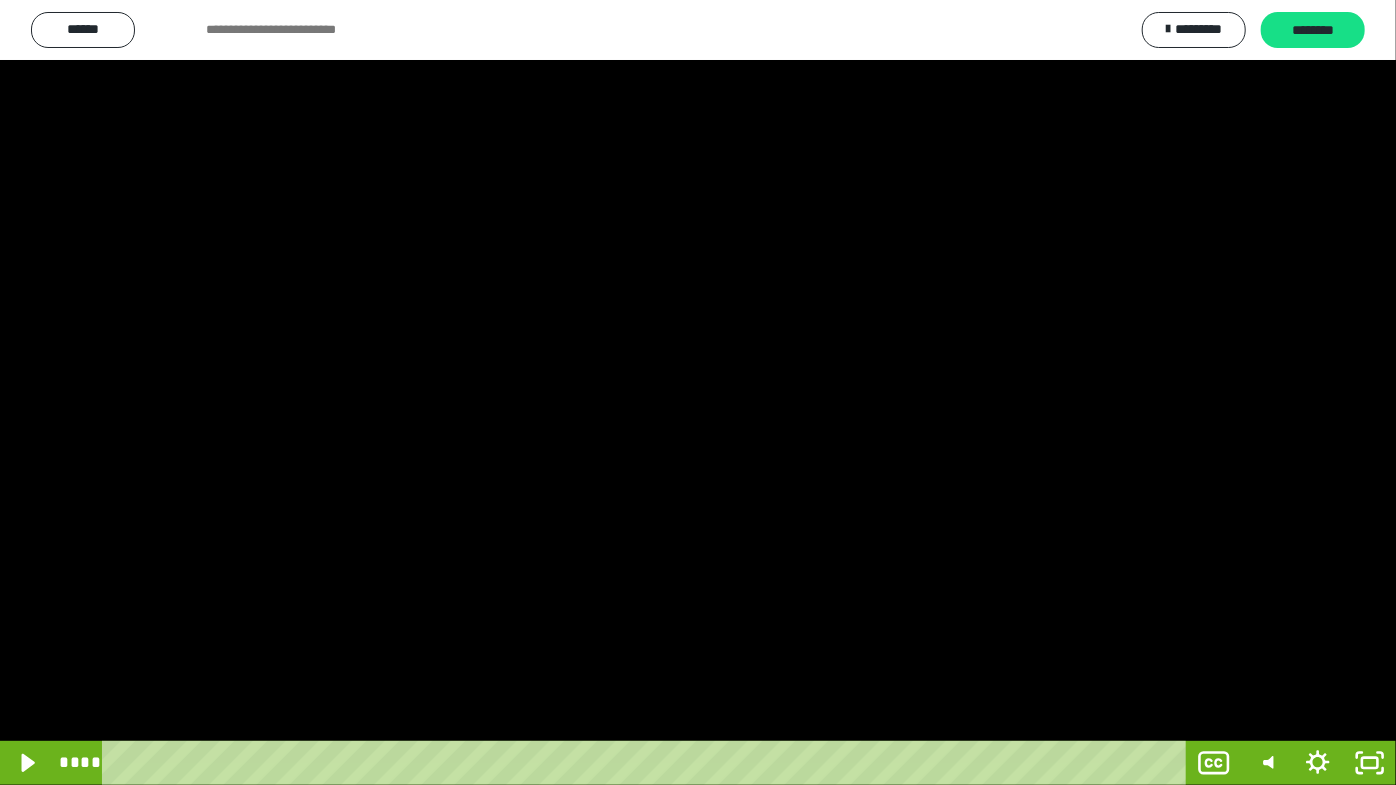 click at bounding box center (698, 392) 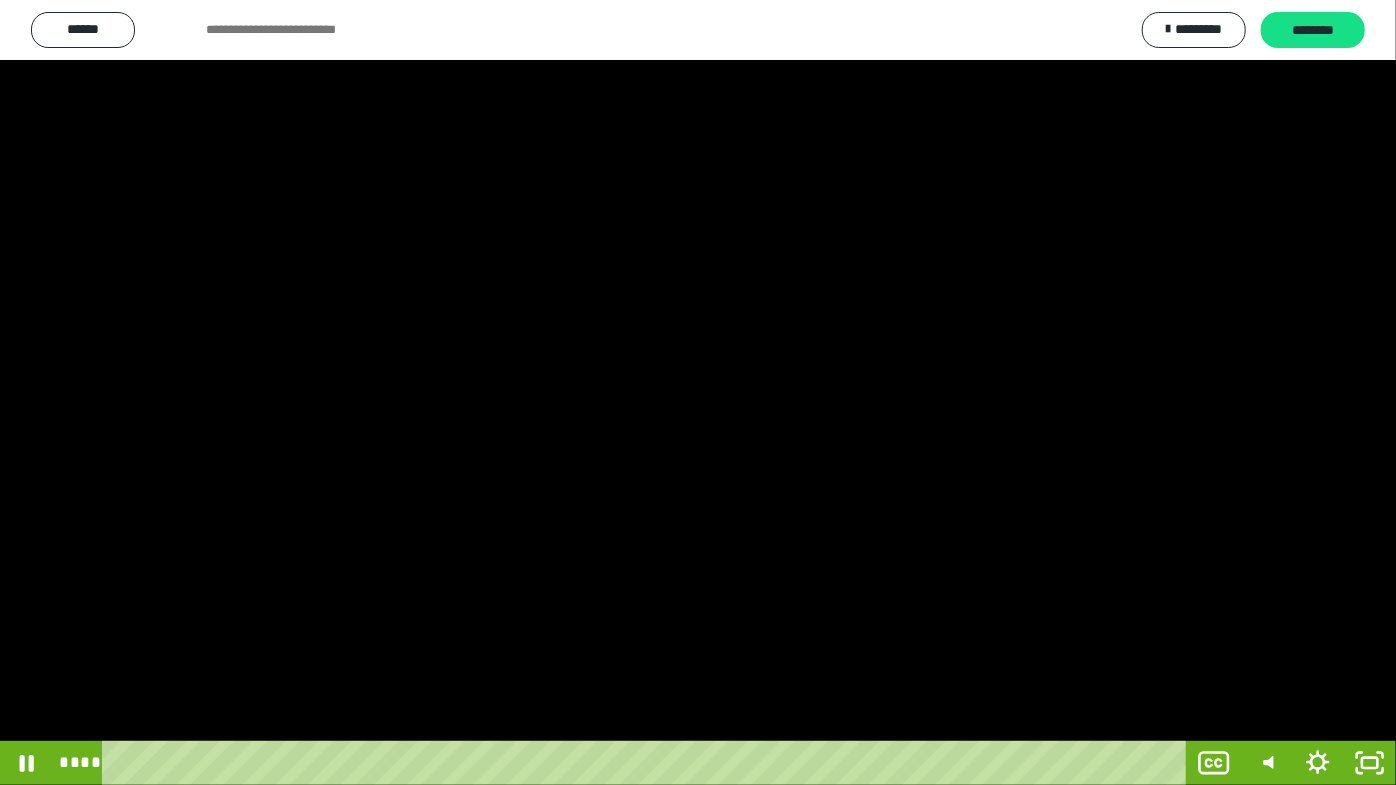 click at bounding box center (698, 392) 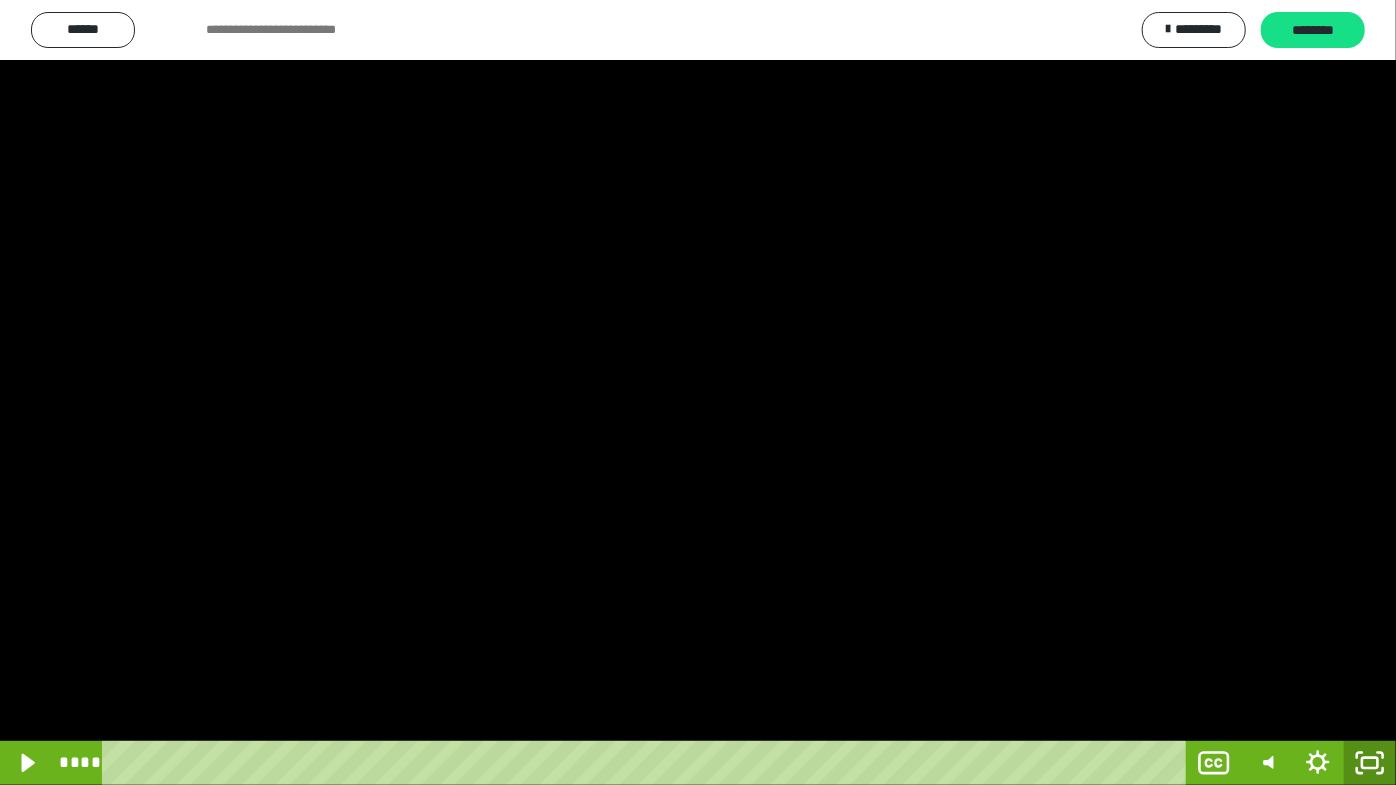 drag, startPoint x: 1368, startPoint y: 760, endPoint x: 1328, endPoint y: 618, distance: 147.52628 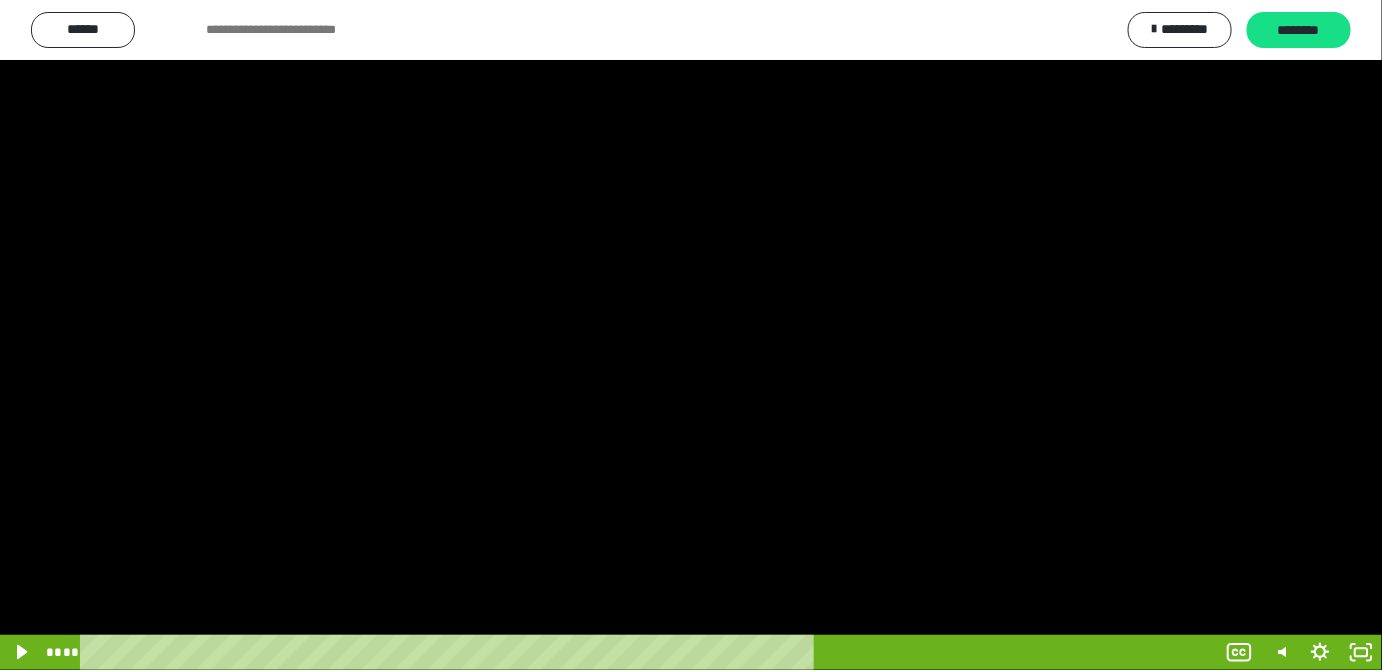 scroll, scrollTop: 4172, scrollLeft: 0, axis: vertical 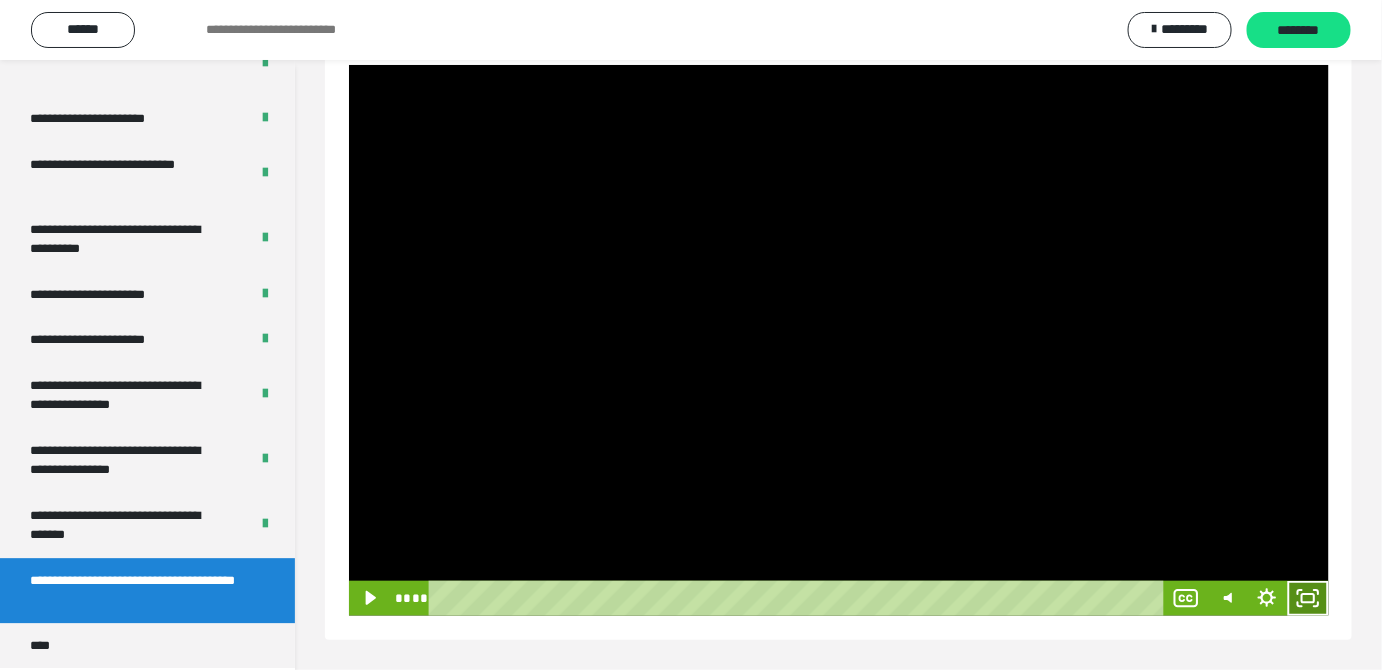 click 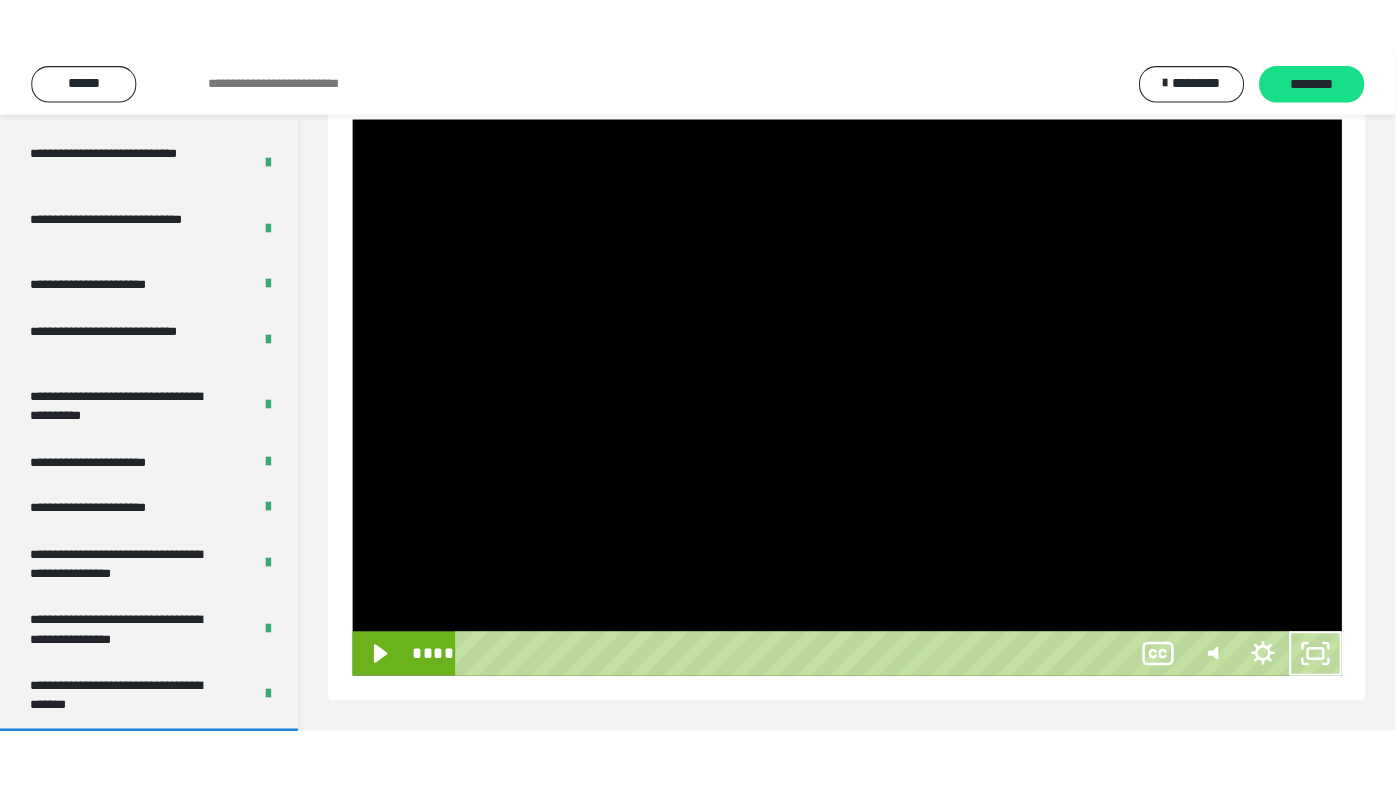 scroll, scrollTop: 177, scrollLeft: 0, axis: vertical 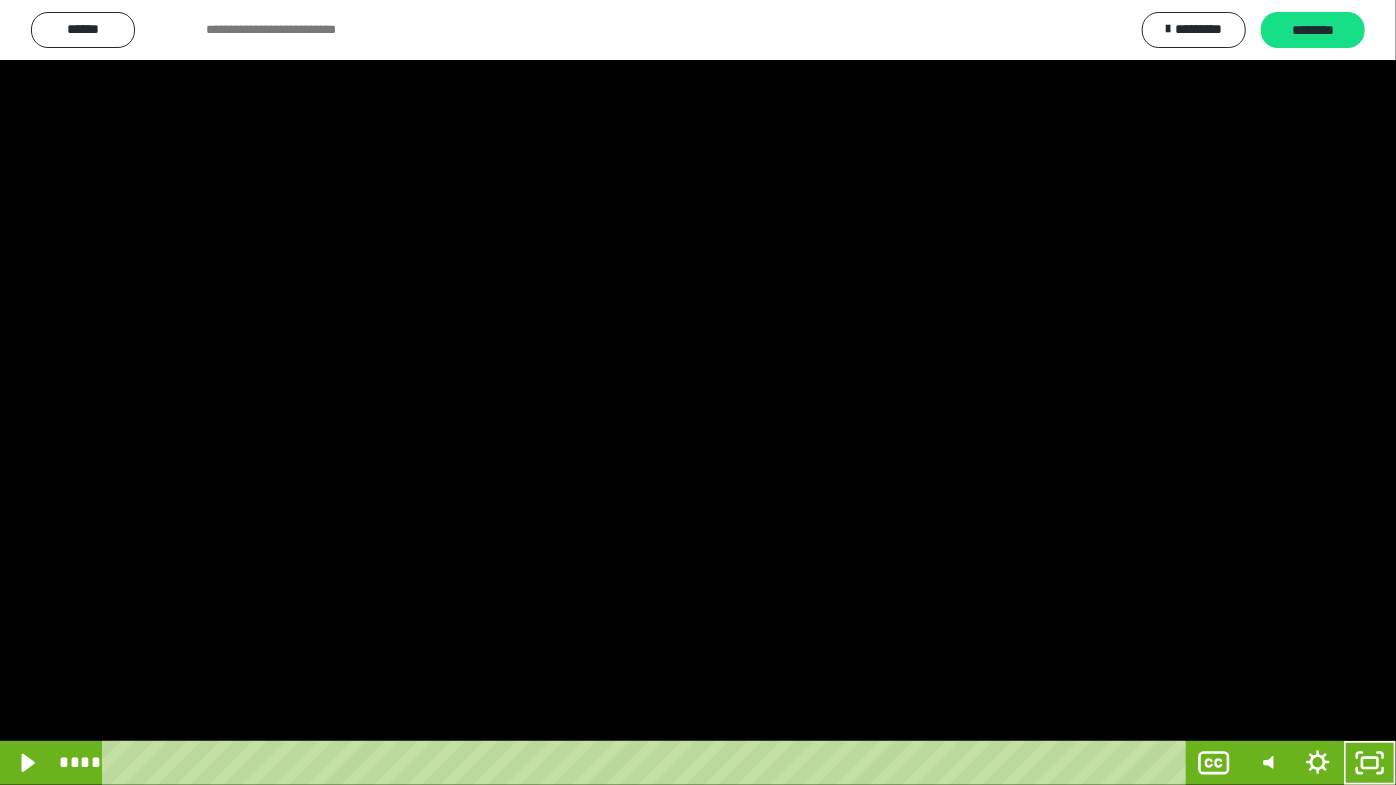 drag, startPoint x: 858, startPoint y: 441, endPoint x: 915, endPoint y: 477, distance: 67.41662 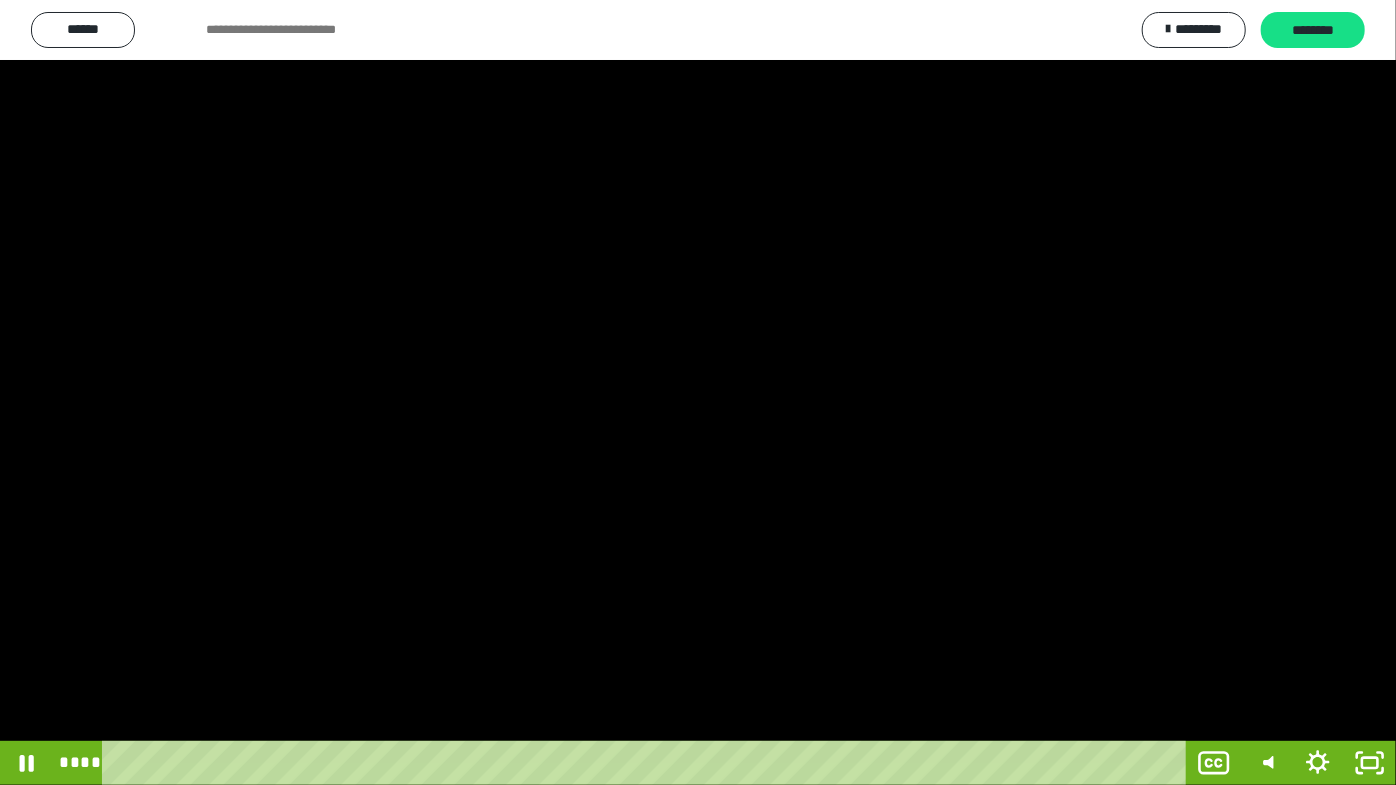 click at bounding box center (698, 392) 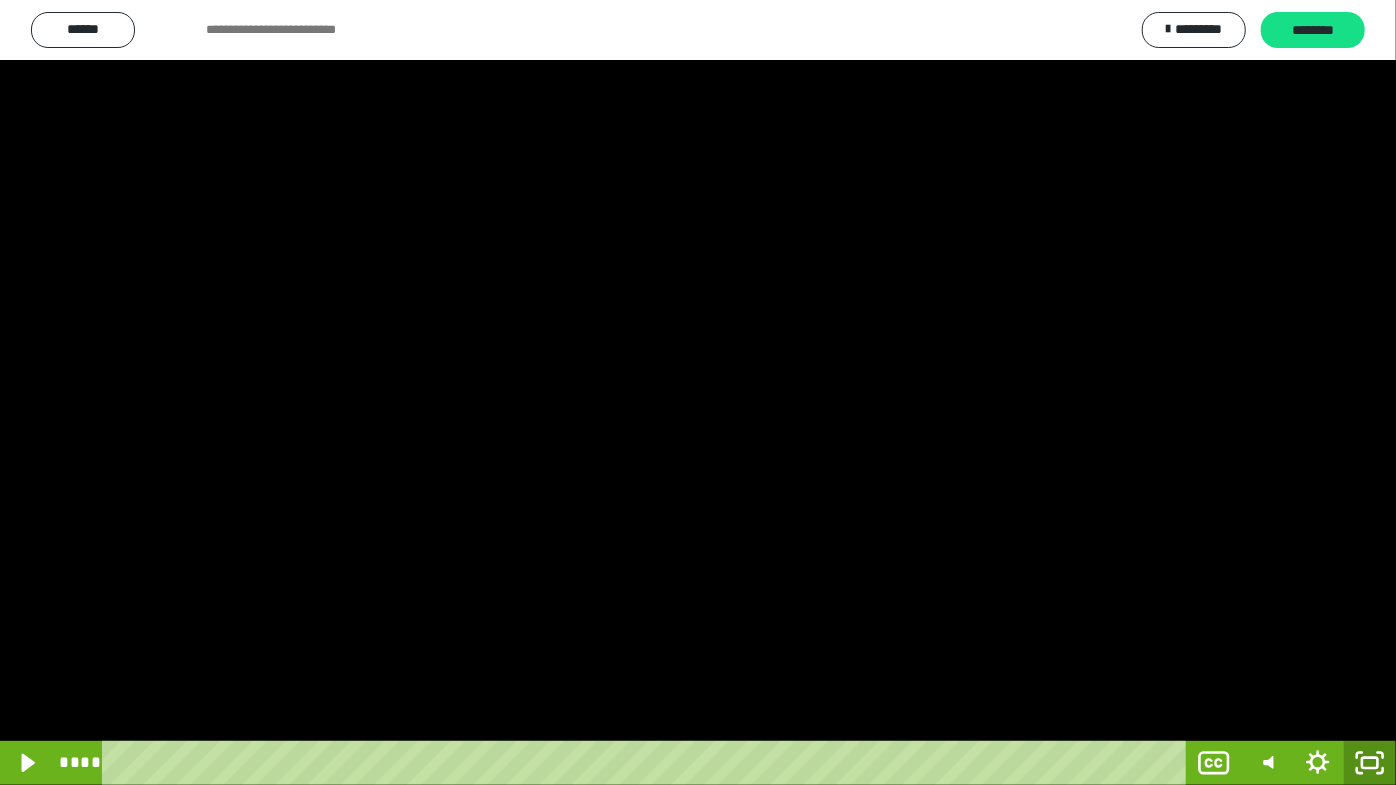 click 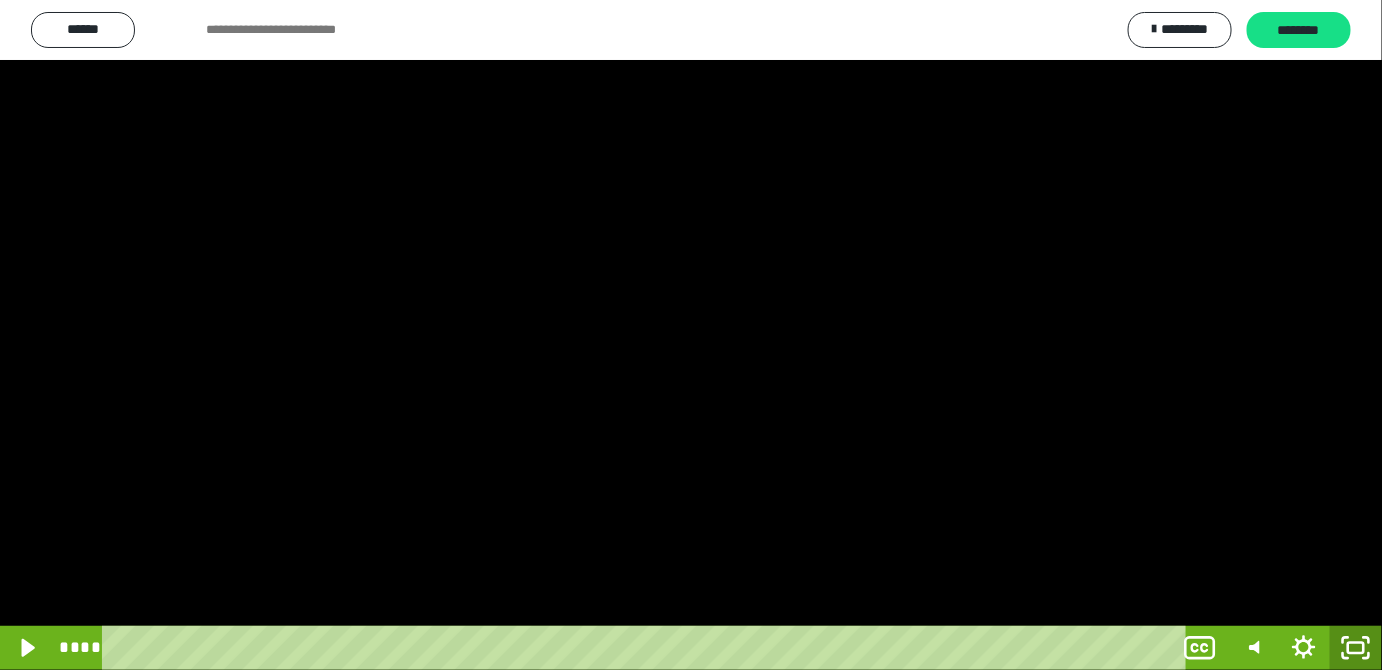 scroll, scrollTop: 4172, scrollLeft: 0, axis: vertical 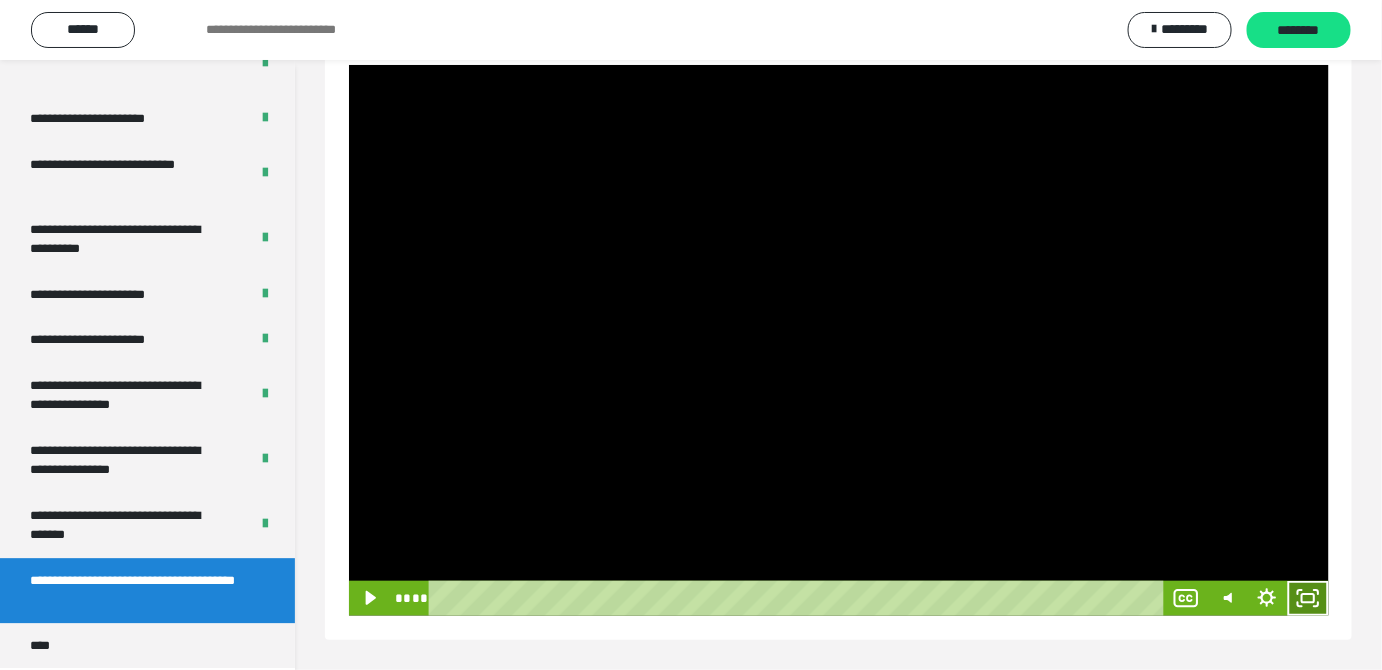 drag, startPoint x: 1310, startPoint y: 598, endPoint x: 1160, endPoint y: 588, distance: 150.33296 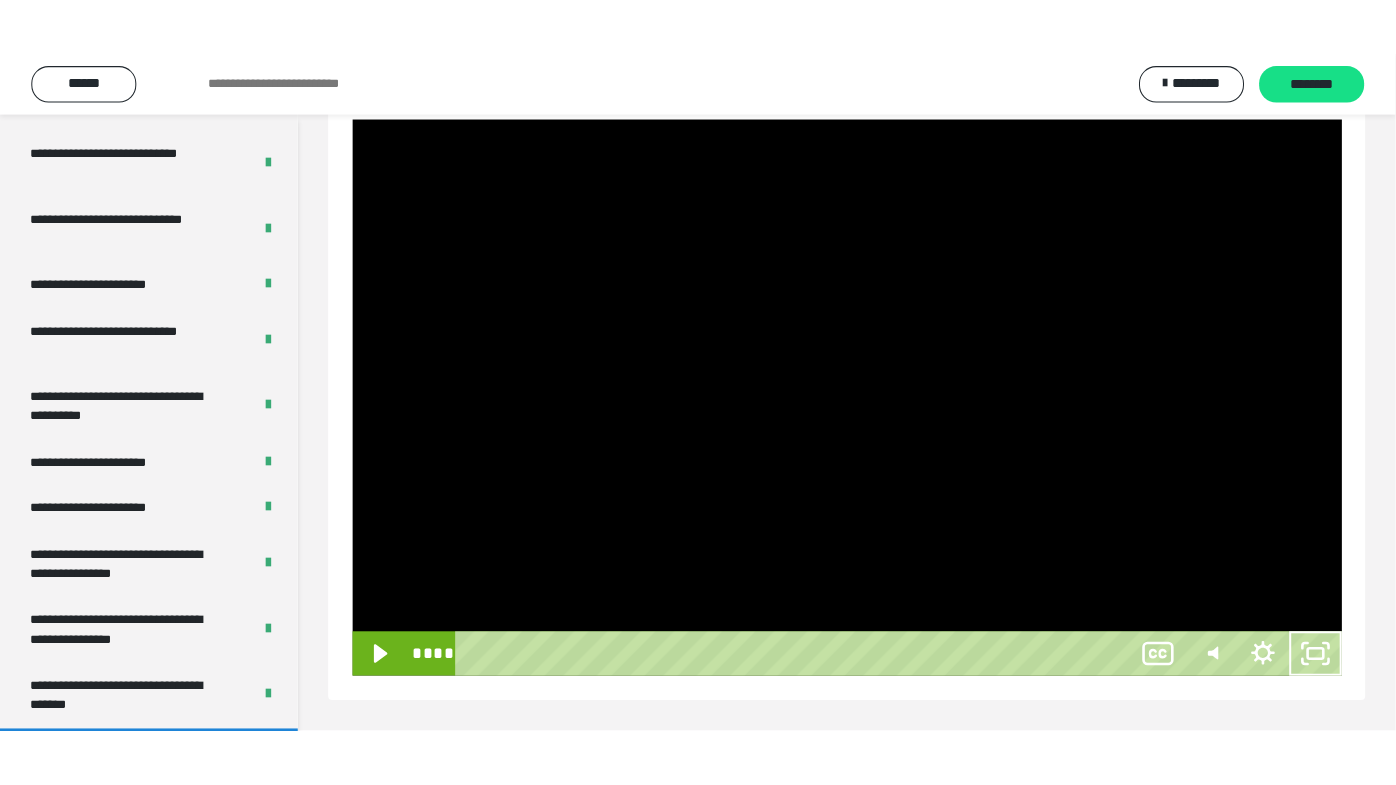 scroll, scrollTop: 177, scrollLeft: 0, axis: vertical 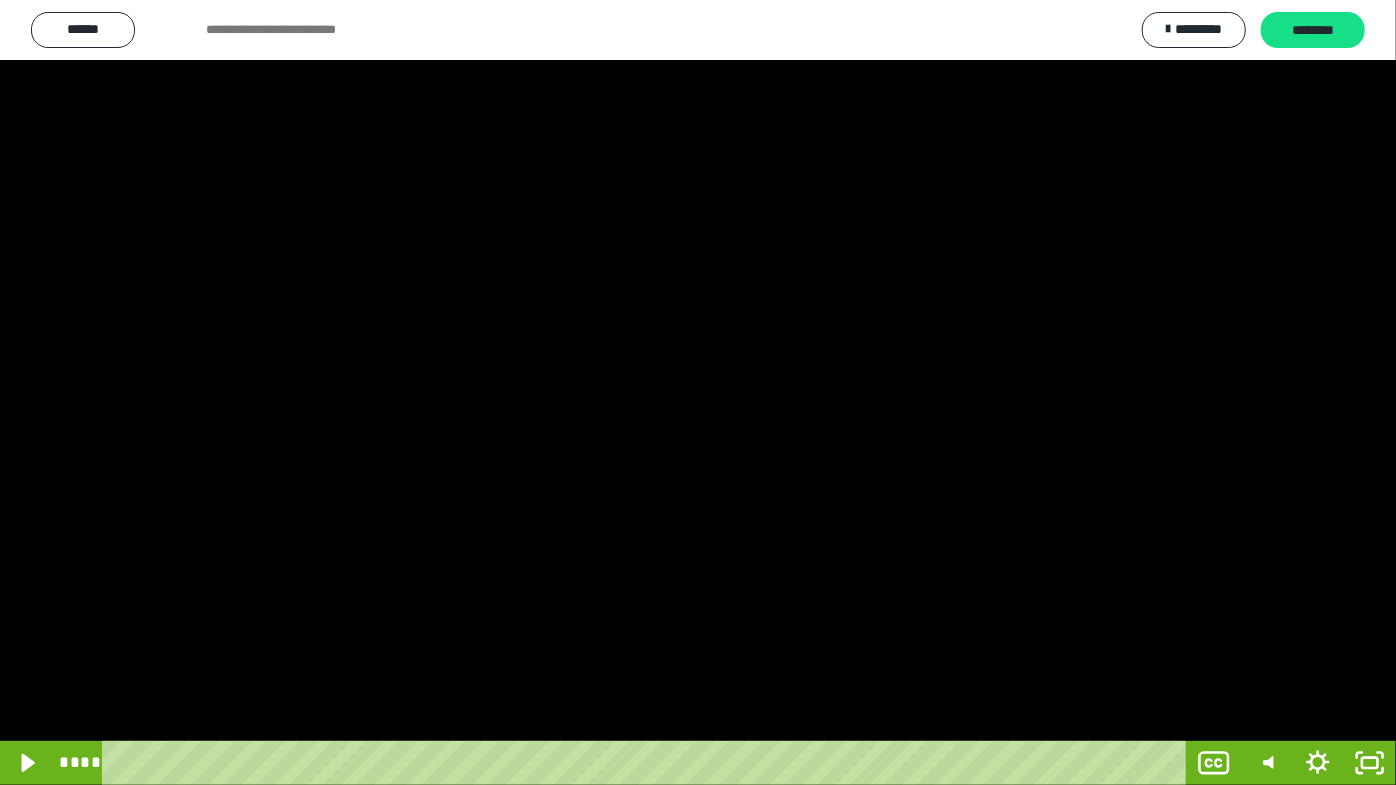 drag, startPoint x: 779, startPoint y: 448, endPoint x: 828, endPoint y: 477, distance: 56.938564 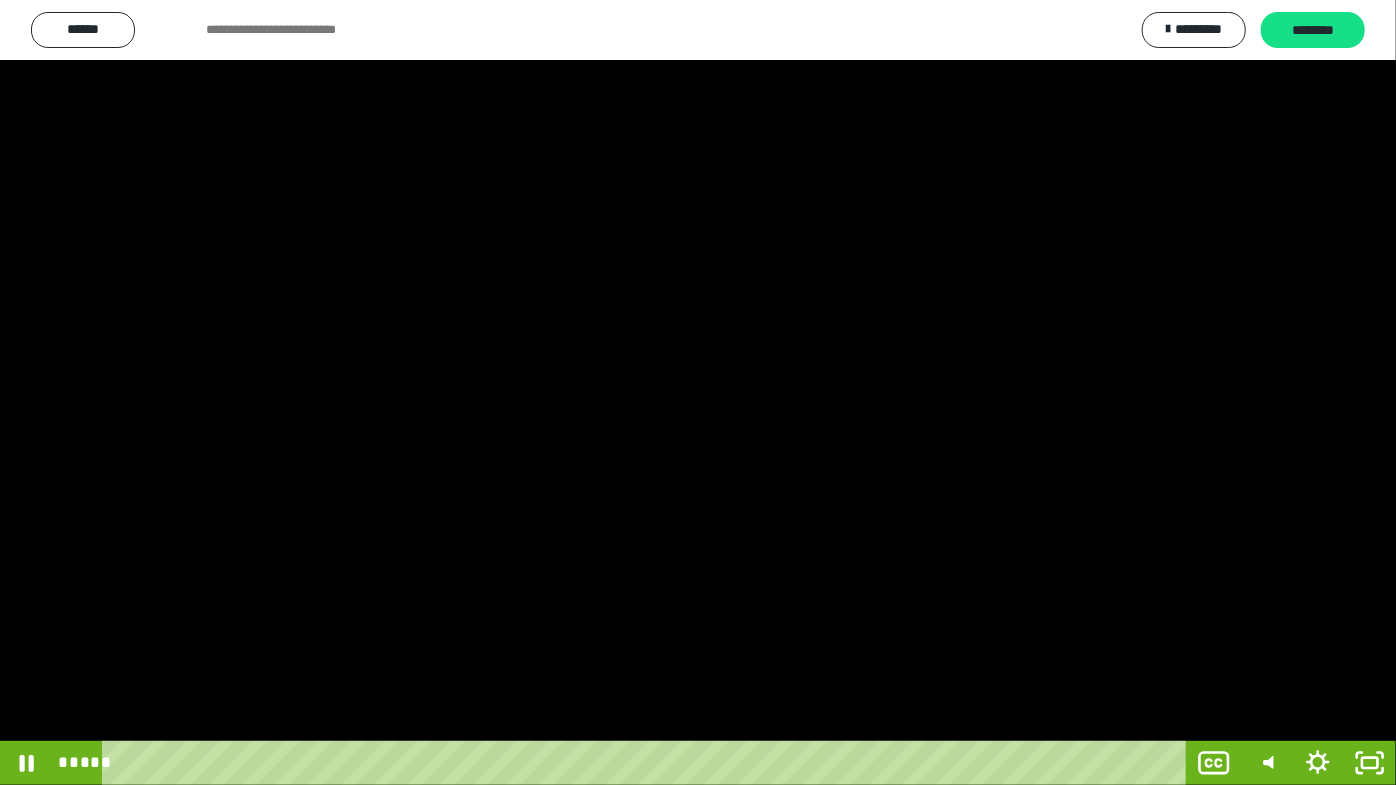 drag, startPoint x: 737, startPoint y: 352, endPoint x: 726, endPoint y: 348, distance: 11.7046995 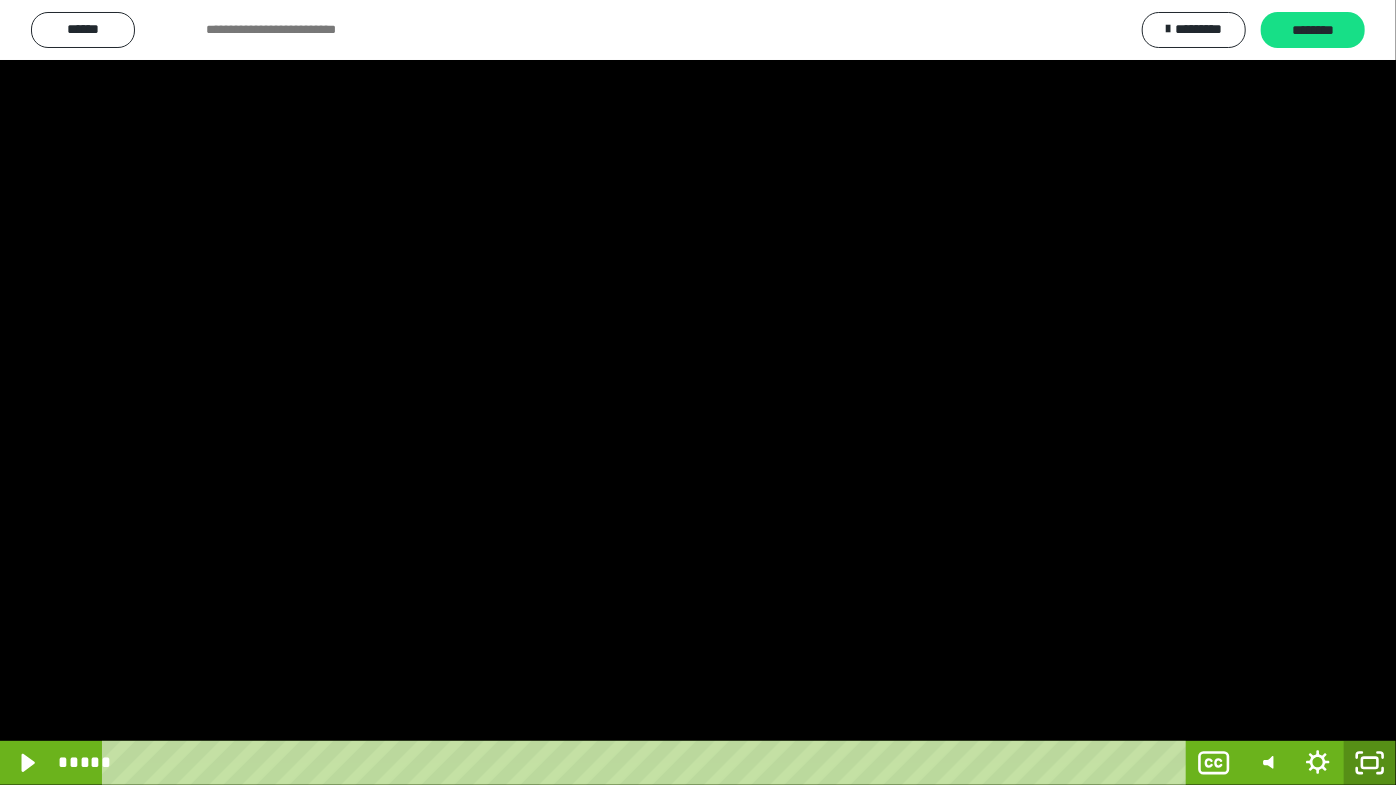 drag, startPoint x: 1368, startPoint y: 763, endPoint x: 1125, endPoint y: 588, distance: 299.45618 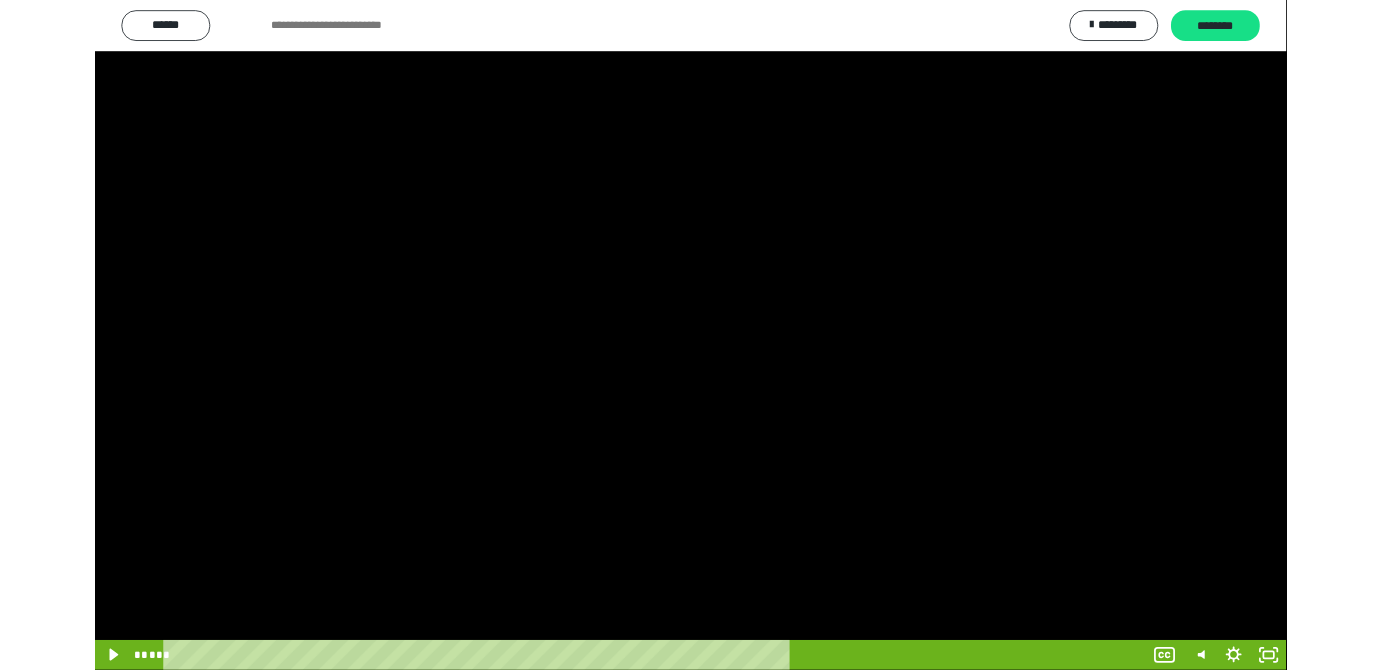 scroll, scrollTop: 4172, scrollLeft: 0, axis: vertical 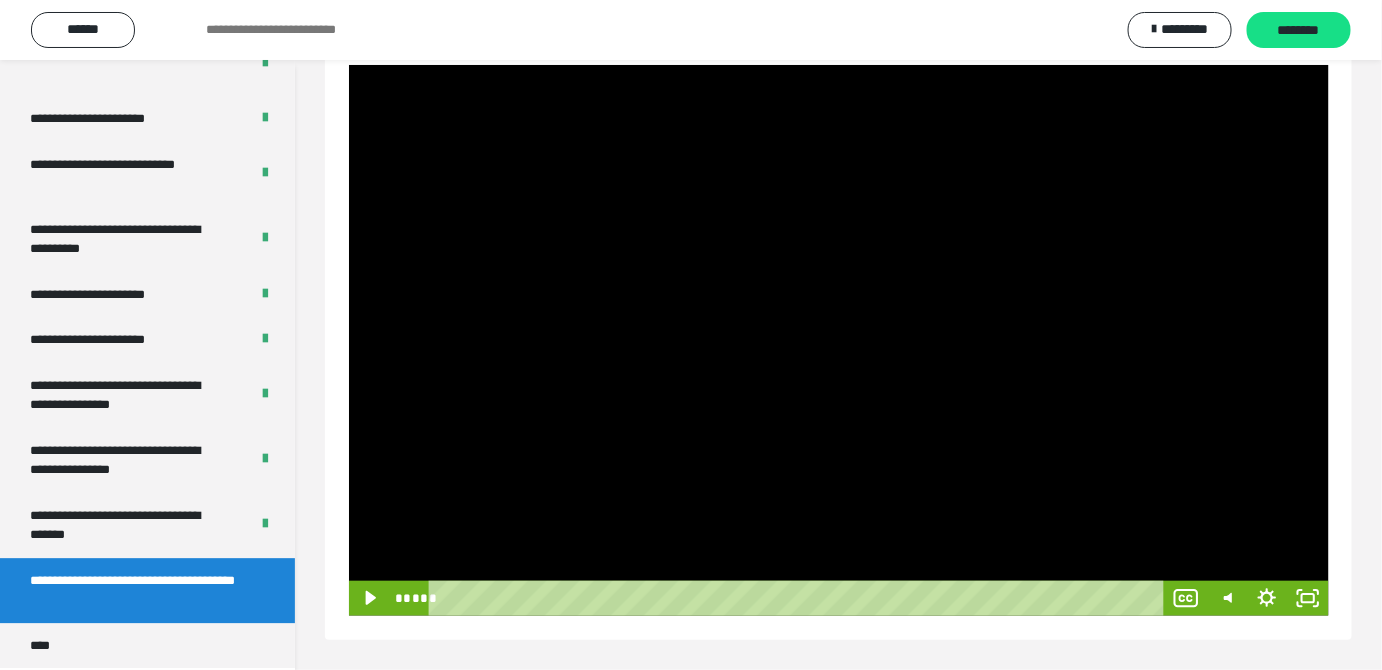 drag, startPoint x: 1310, startPoint y: 33, endPoint x: 1191, endPoint y: 211, distance: 214.11446 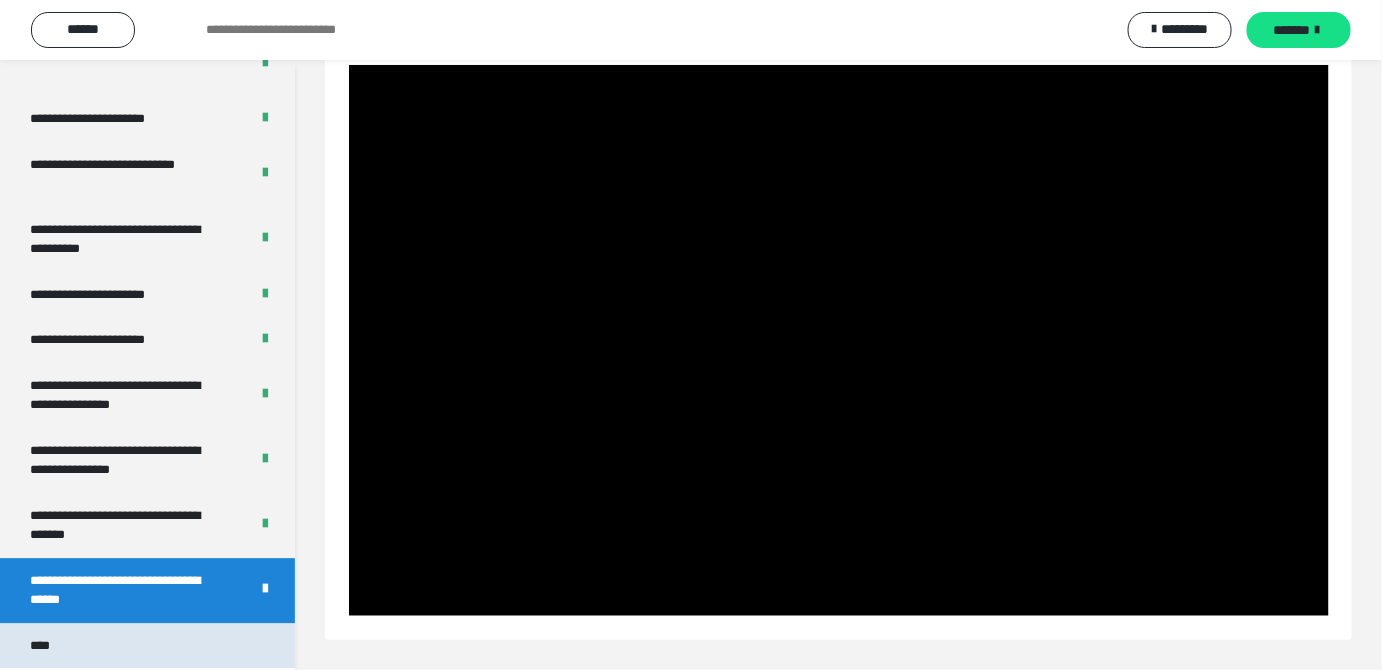 click on "****" at bounding box center (45, 646) 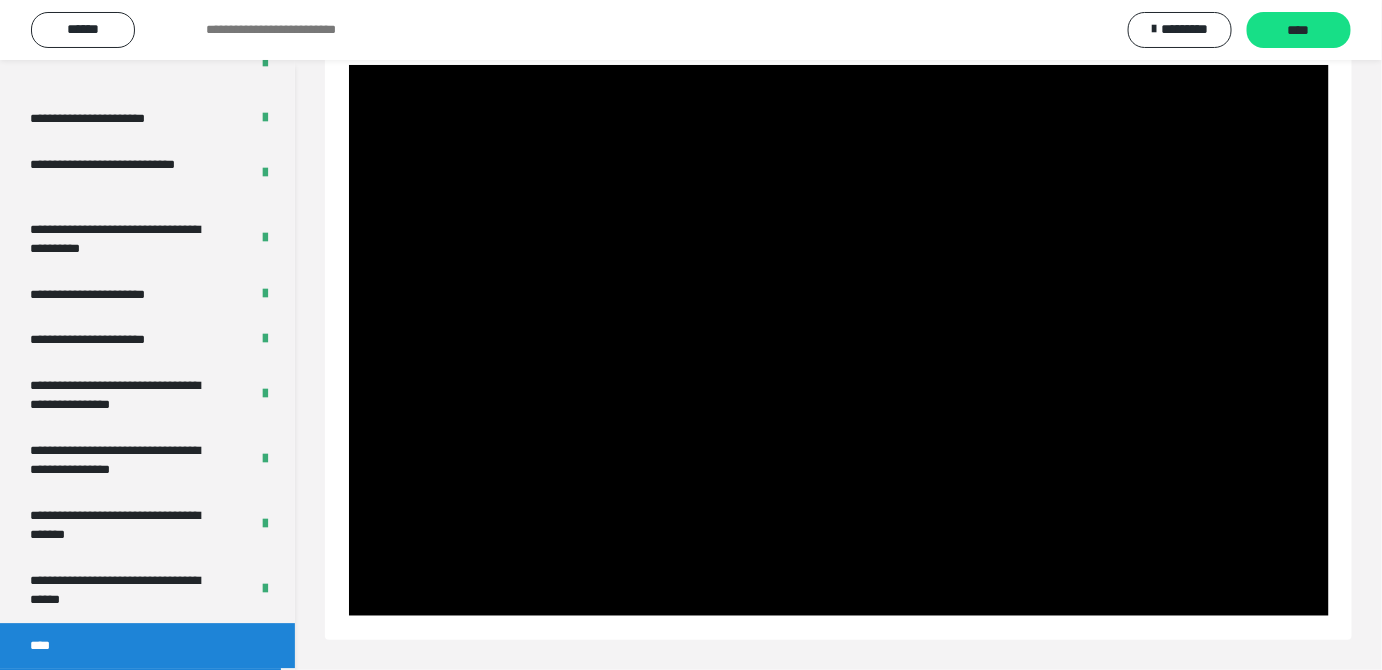 scroll, scrollTop: 60, scrollLeft: 0, axis: vertical 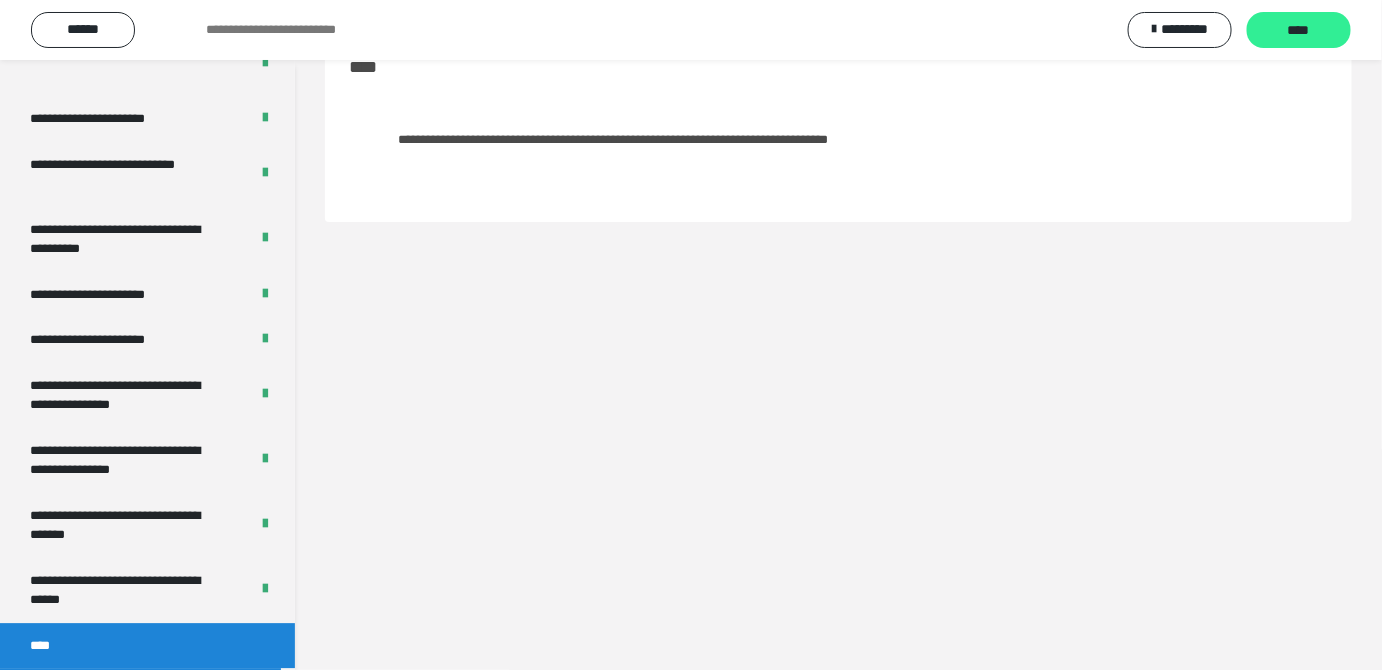 click on "****" at bounding box center [1299, 31] 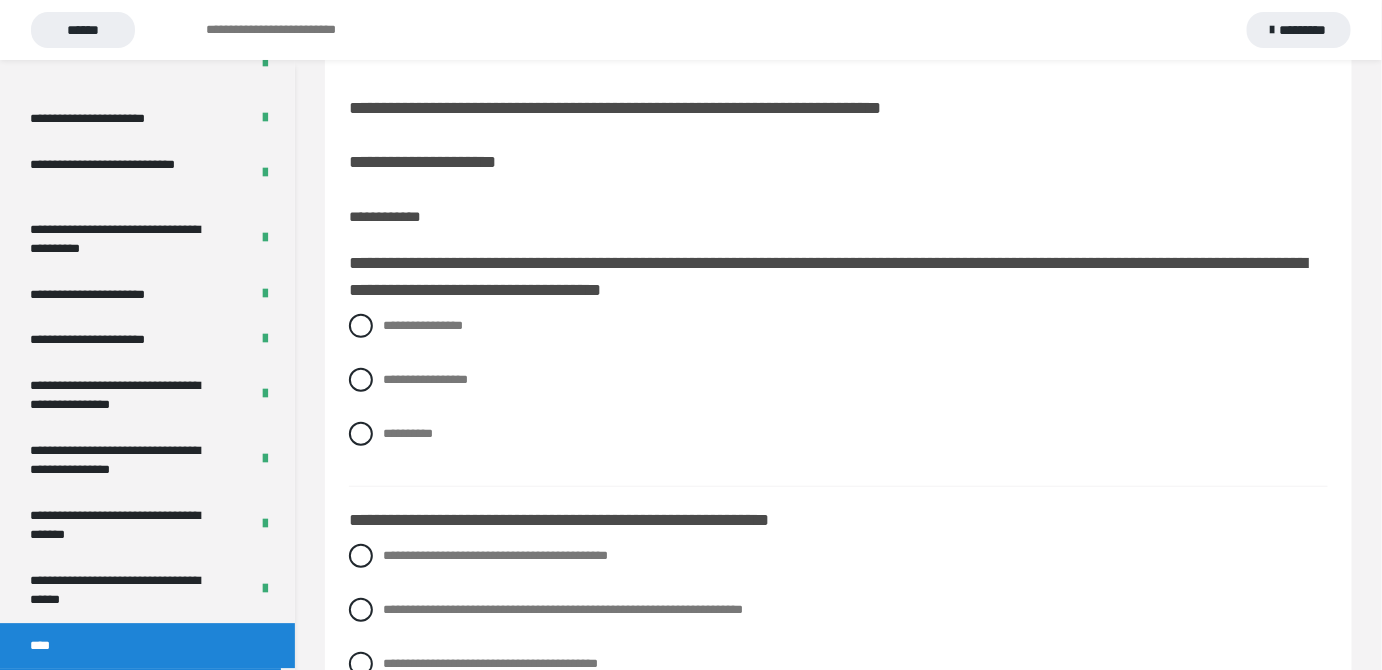 scroll, scrollTop: 181, scrollLeft: 0, axis: vertical 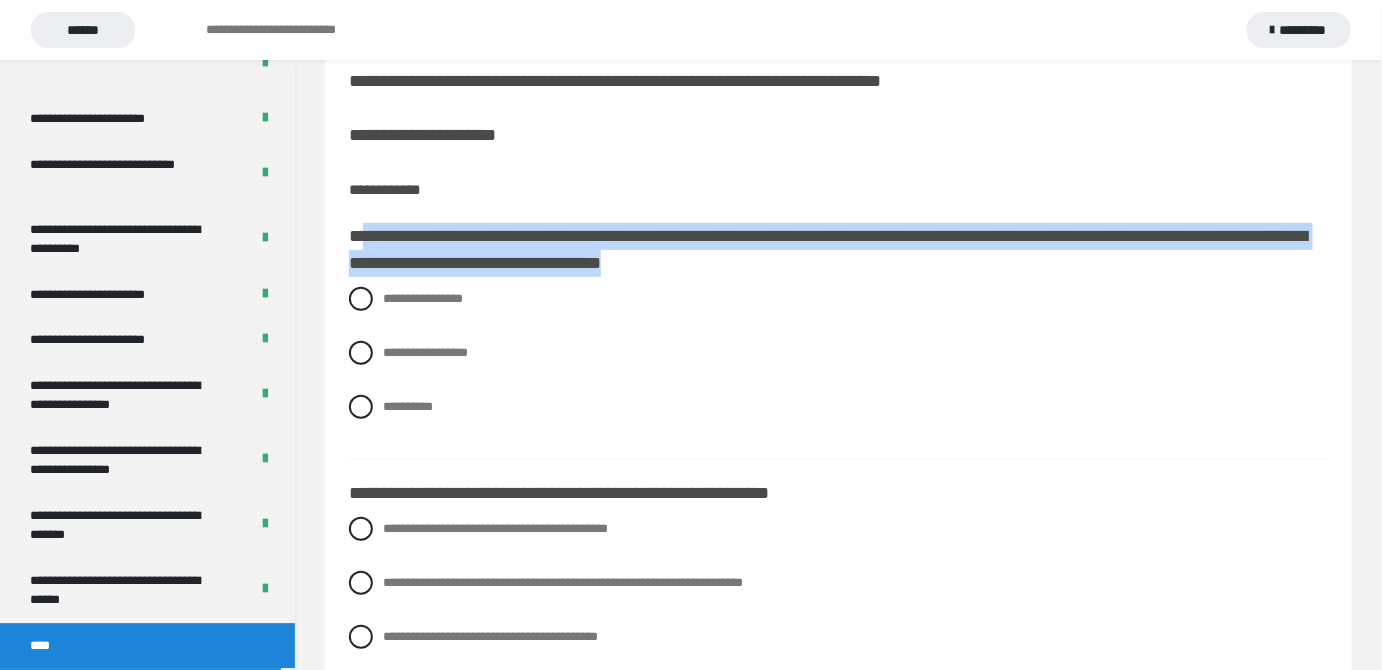 drag, startPoint x: 358, startPoint y: 233, endPoint x: 1118, endPoint y: 272, distance: 761 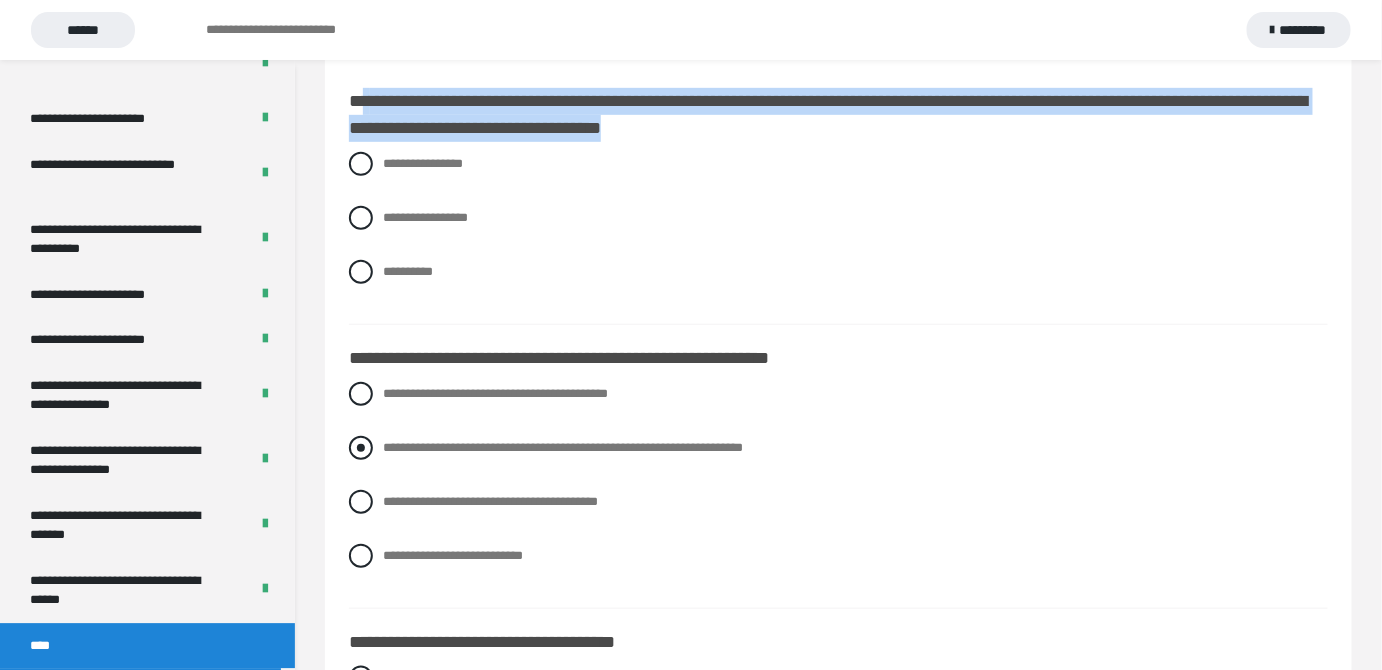 scroll, scrollTop: 272, scrollLeft: 0, axis: vertical 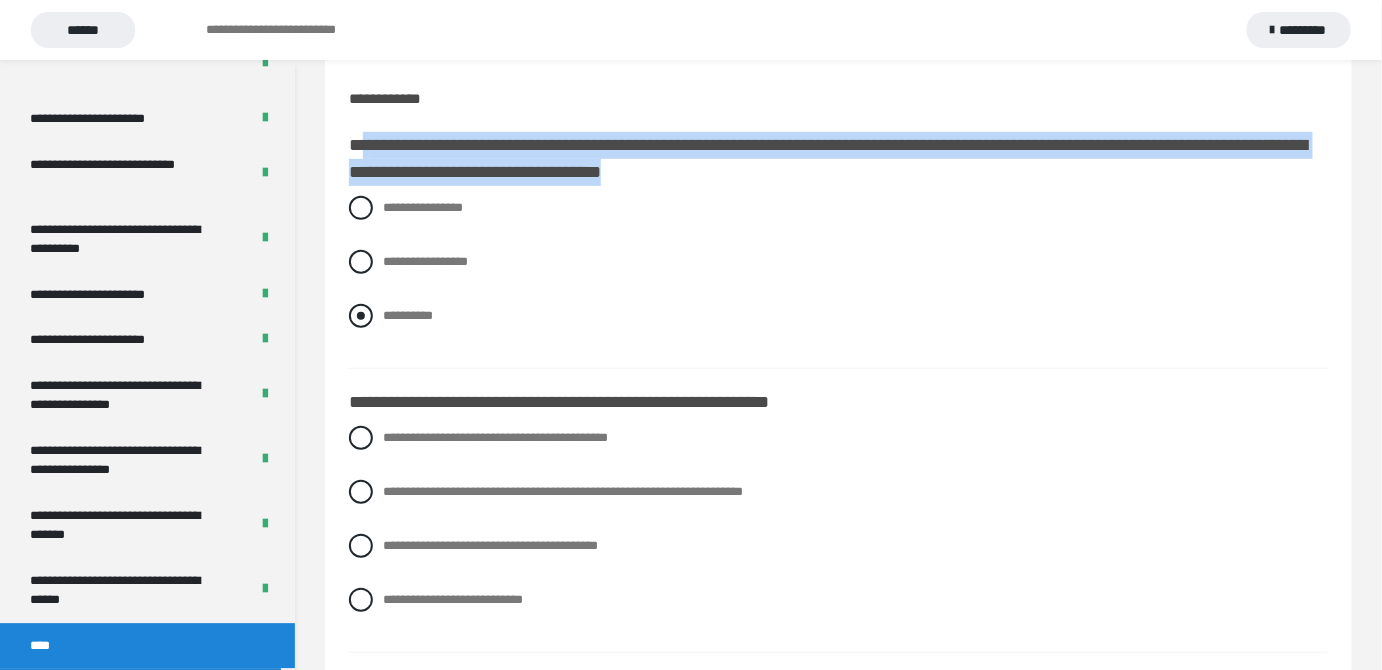 click at bounding box center [361, 316] 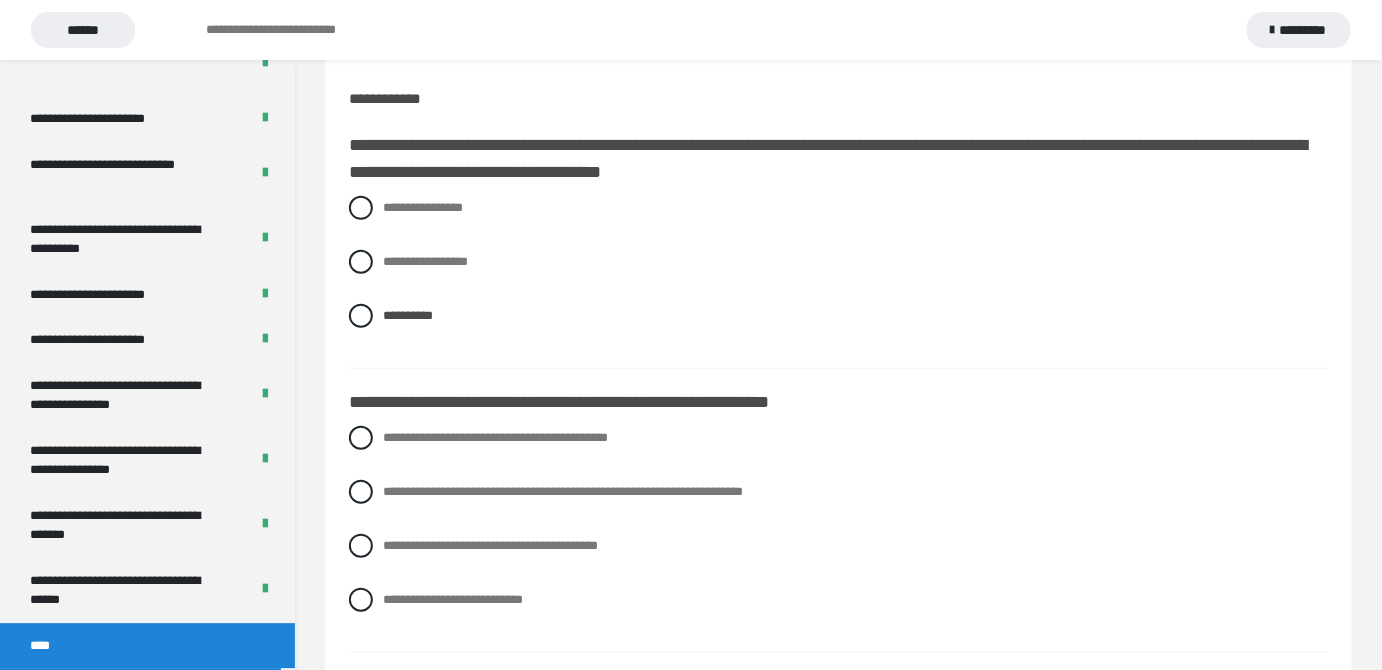 click on "**********" at bounding box center [838, 277] 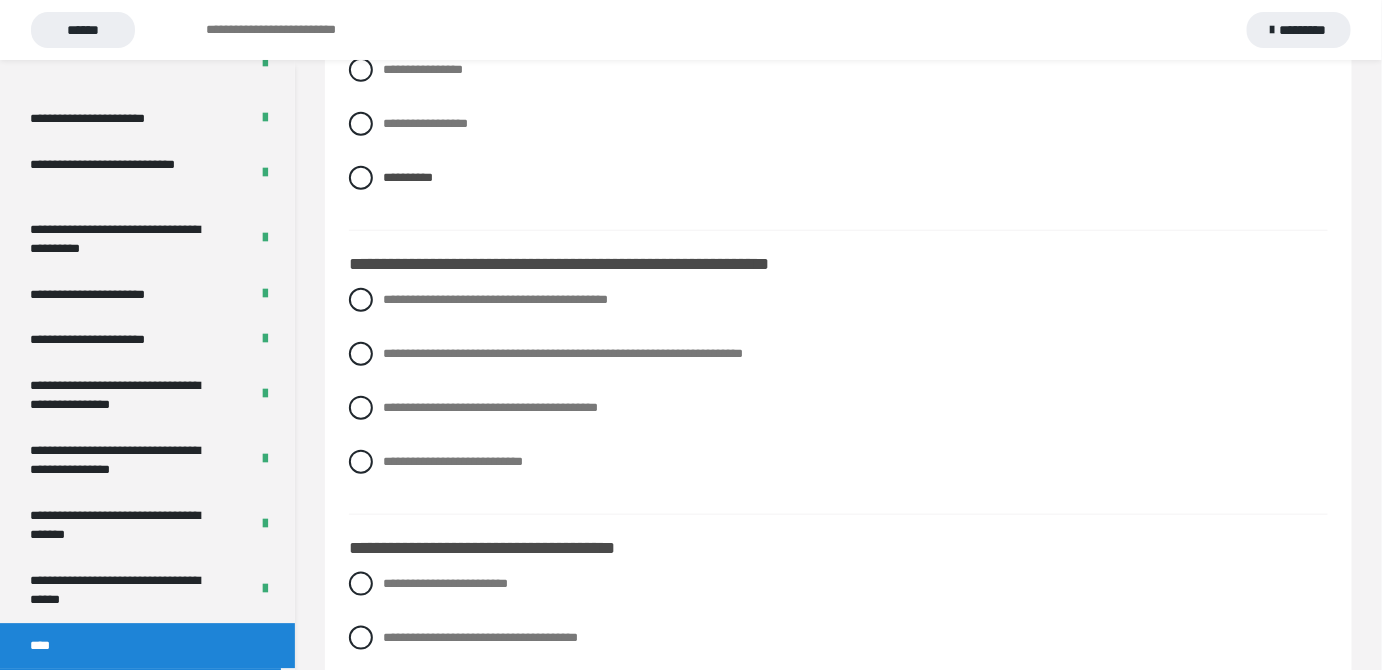 scroll, scrollTop: 454, scrollLeft: 0, axis: vertical 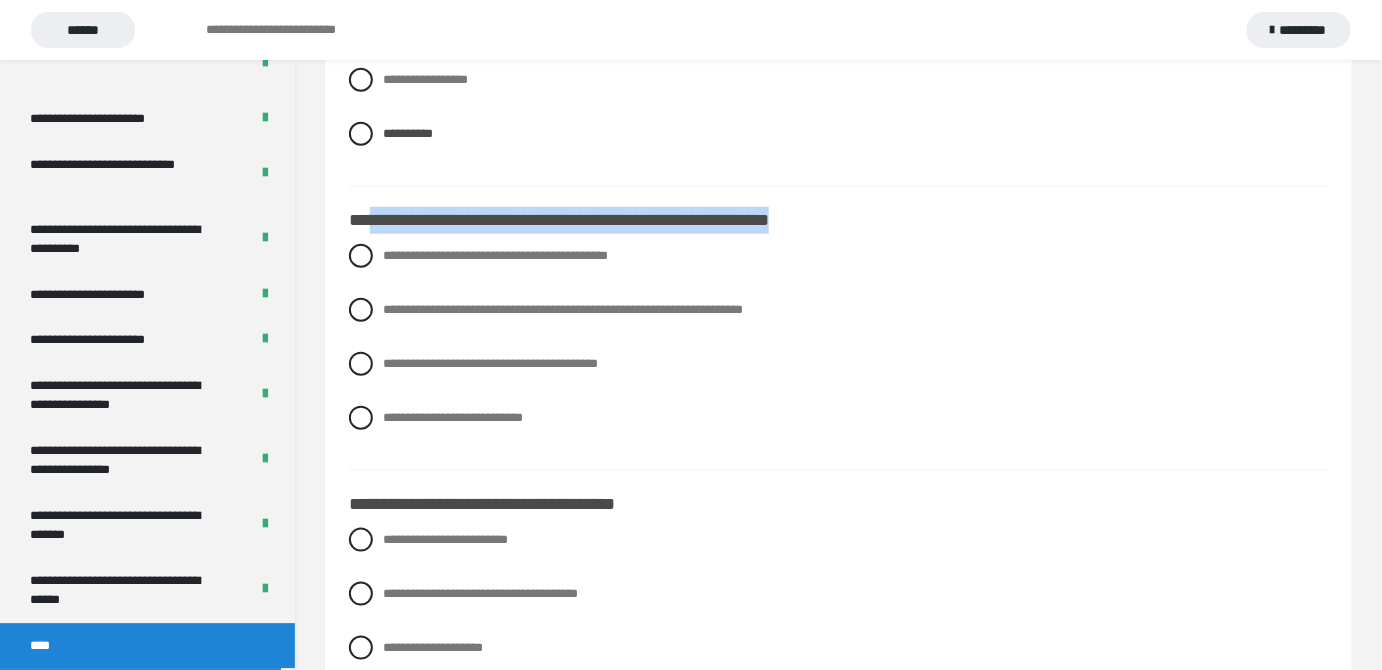 drag, startPoint x: 370, startPoint y: 216, endPoint x: 962, endPoint y: 217, distance: 592.00085 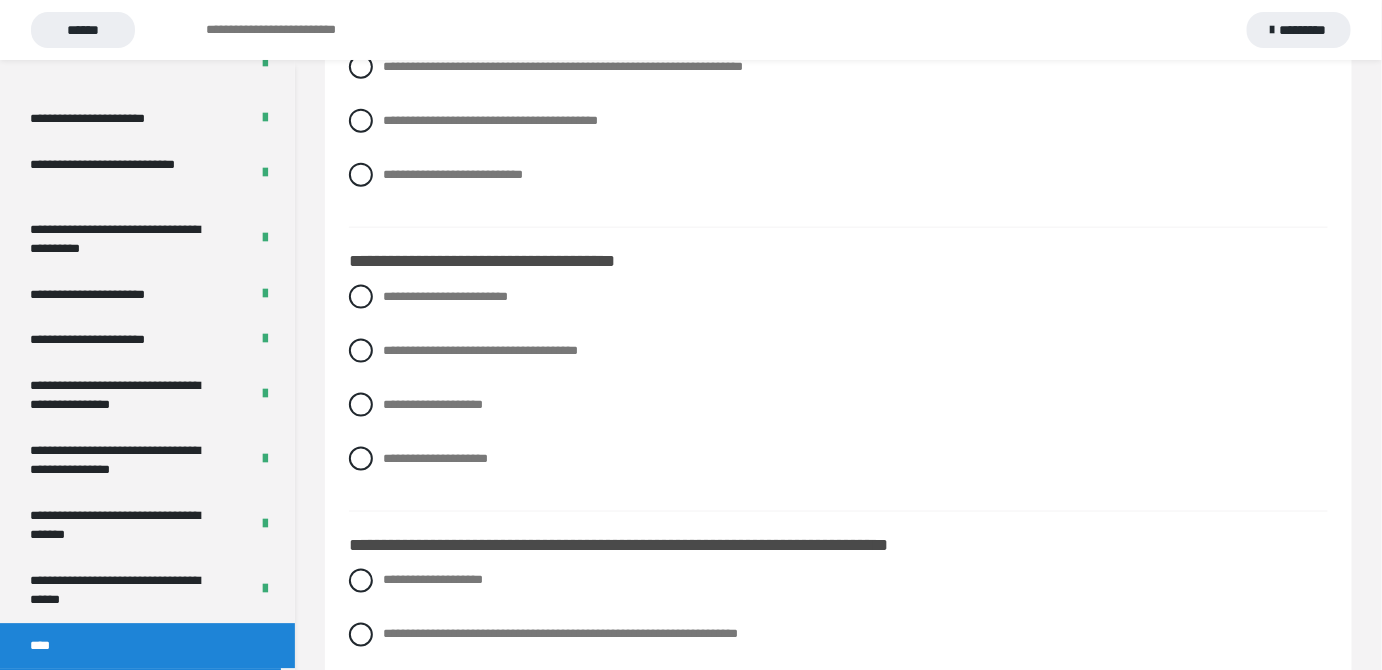 scroll, scrollTop: 727, scrollLeft: 0, axis: vertical 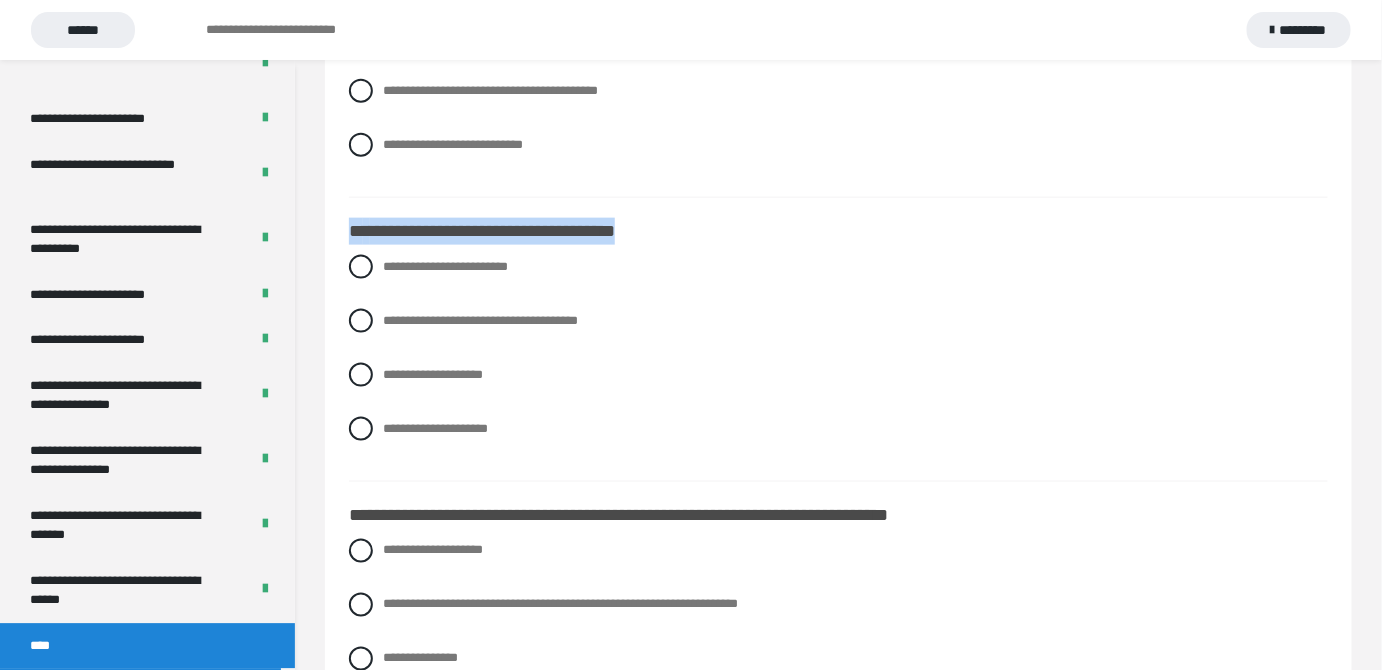 drag, startPoint x: 718, startPoint y: 229, endPoint x: 341, endPoint y: 230, distance: 377.0013 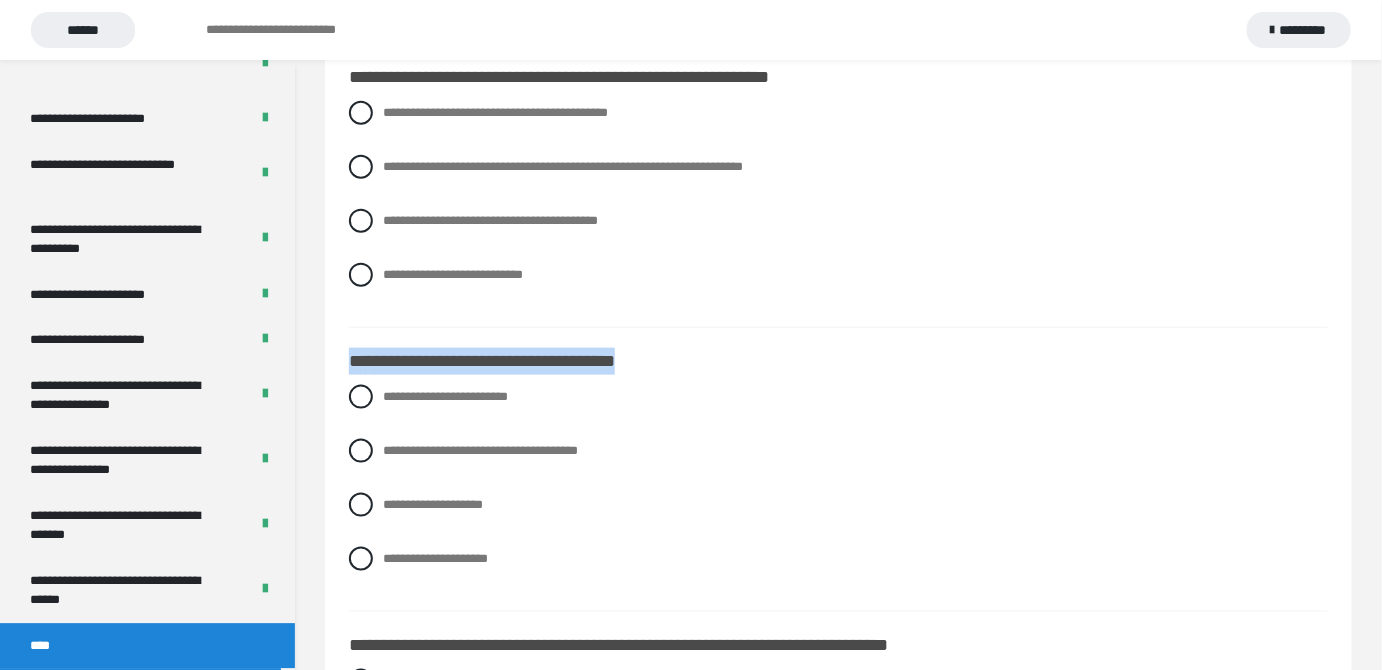 scroll, scrollTop: 545, scrollLeft: 0, axis: vertical 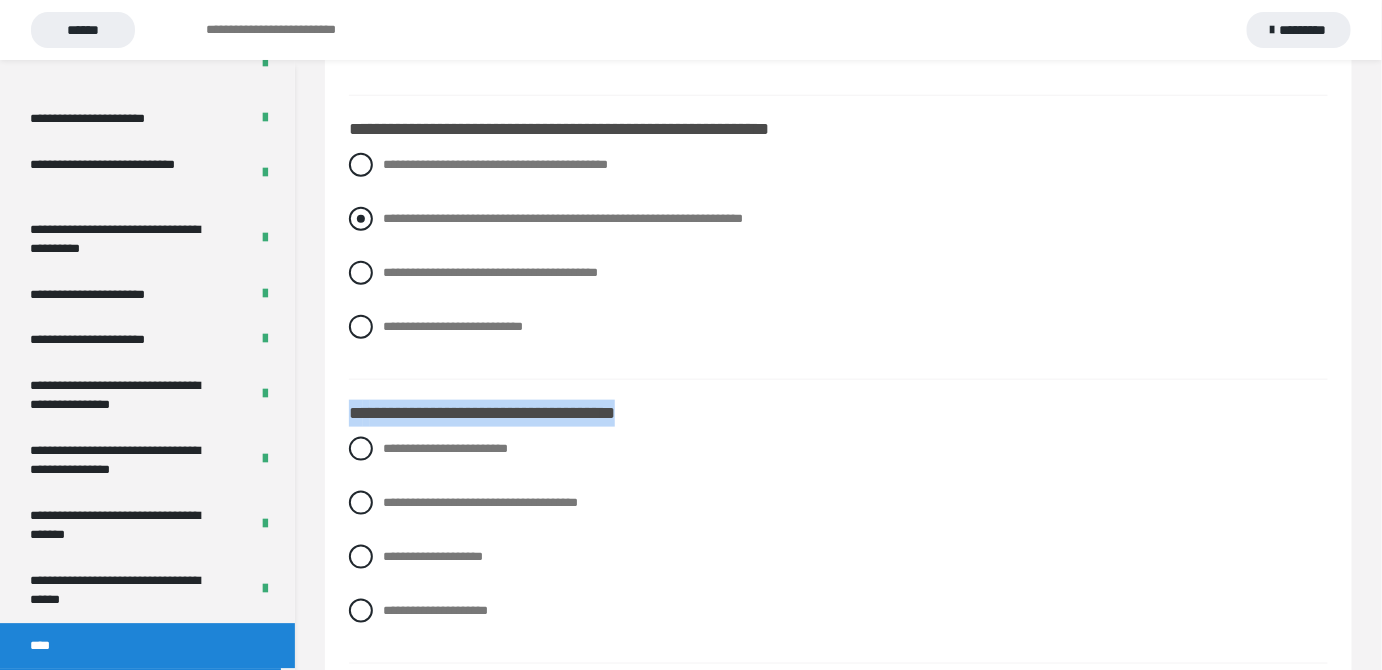 click at bounding box center (361, 219) 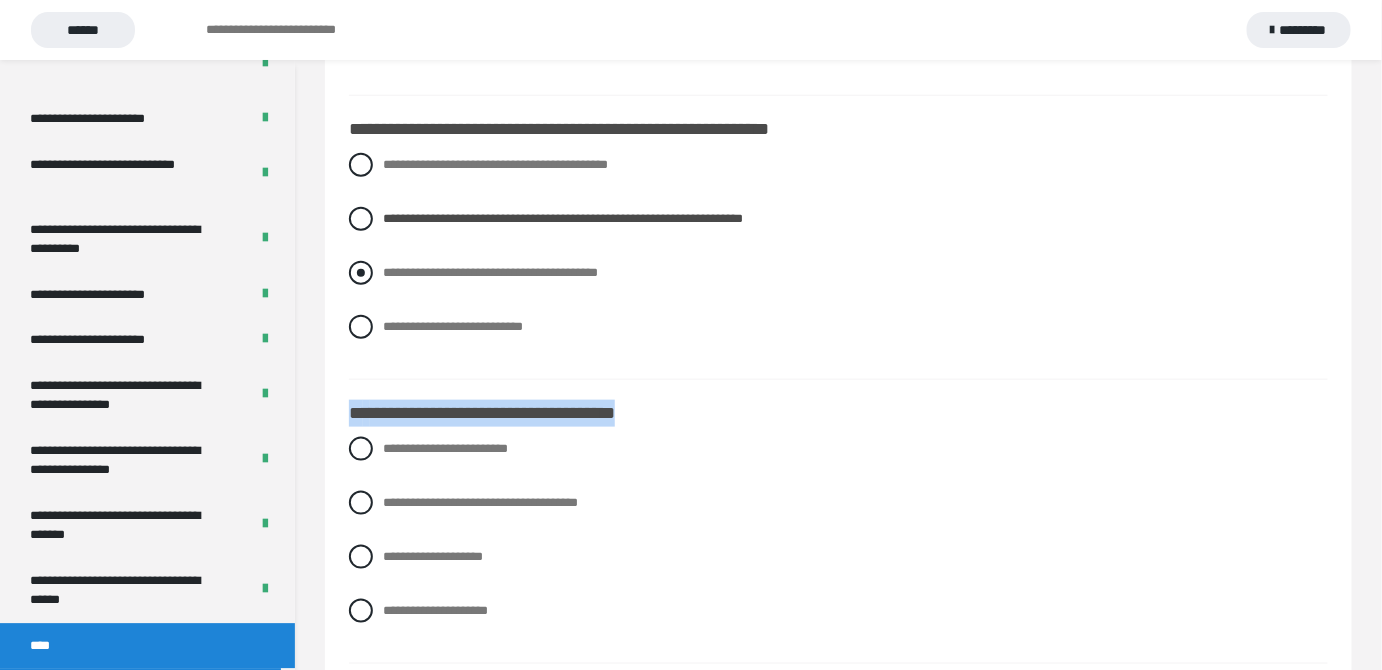 click at bounding box center [361, 273] 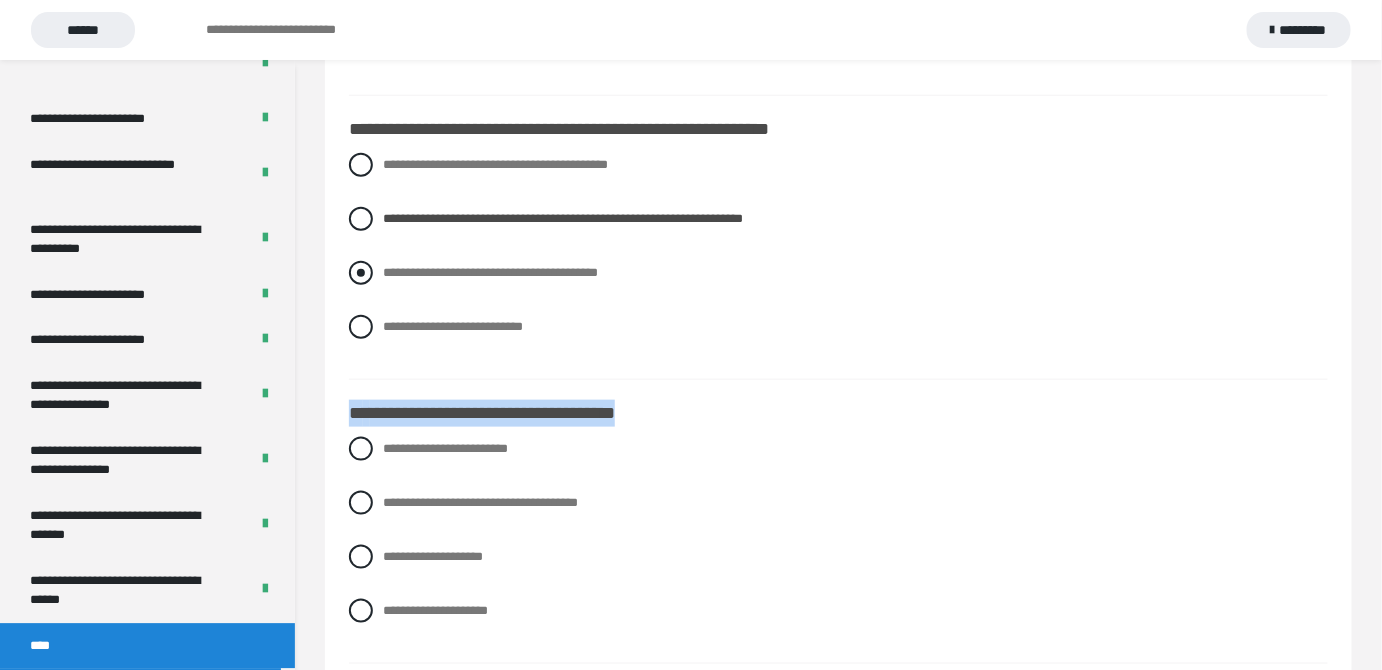 radio on "****" 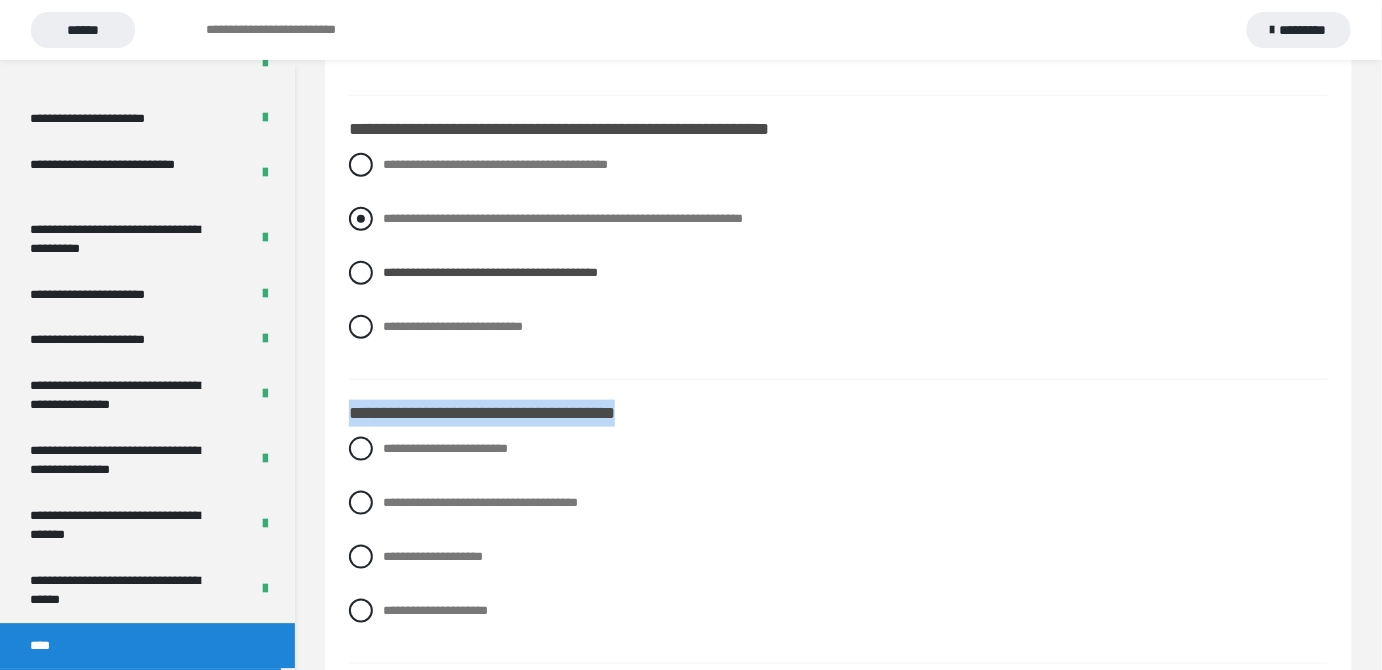 click at bounding box center (361, 219) 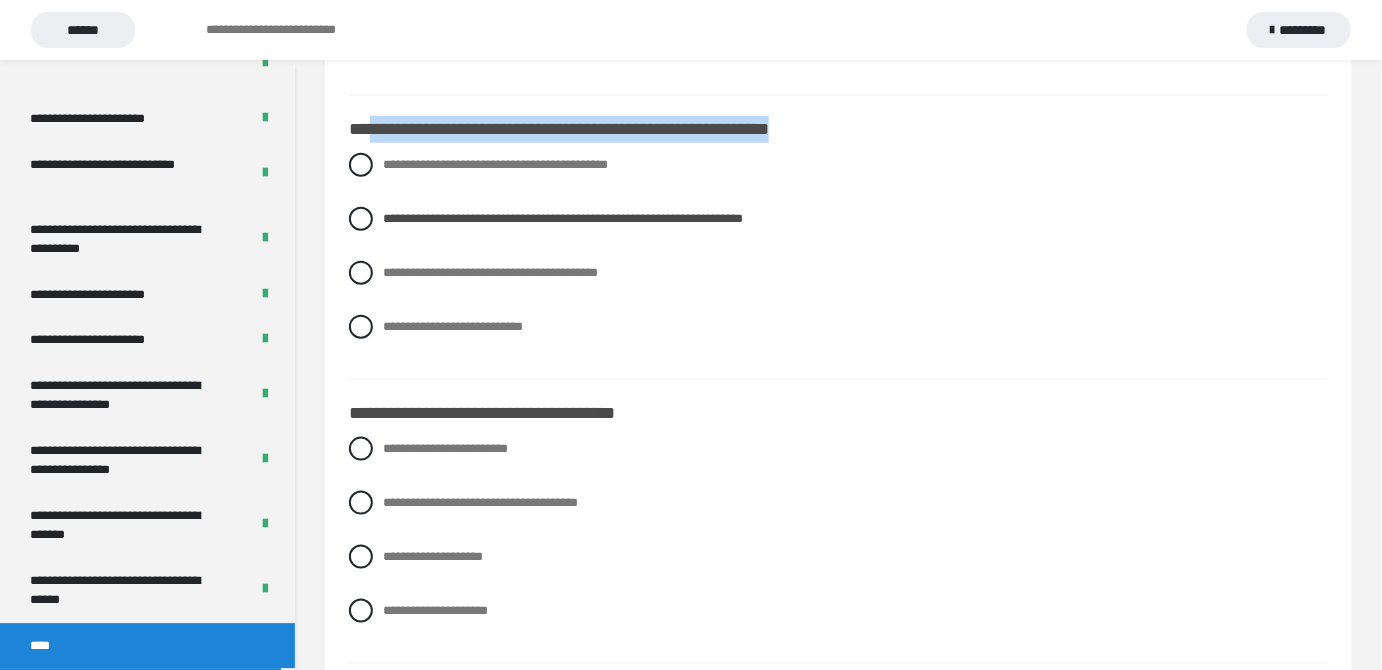 drag, startPoint x: 929, startPoint y: 126, endPoint x: 370, endPoint y: 118, distance: 559.05725 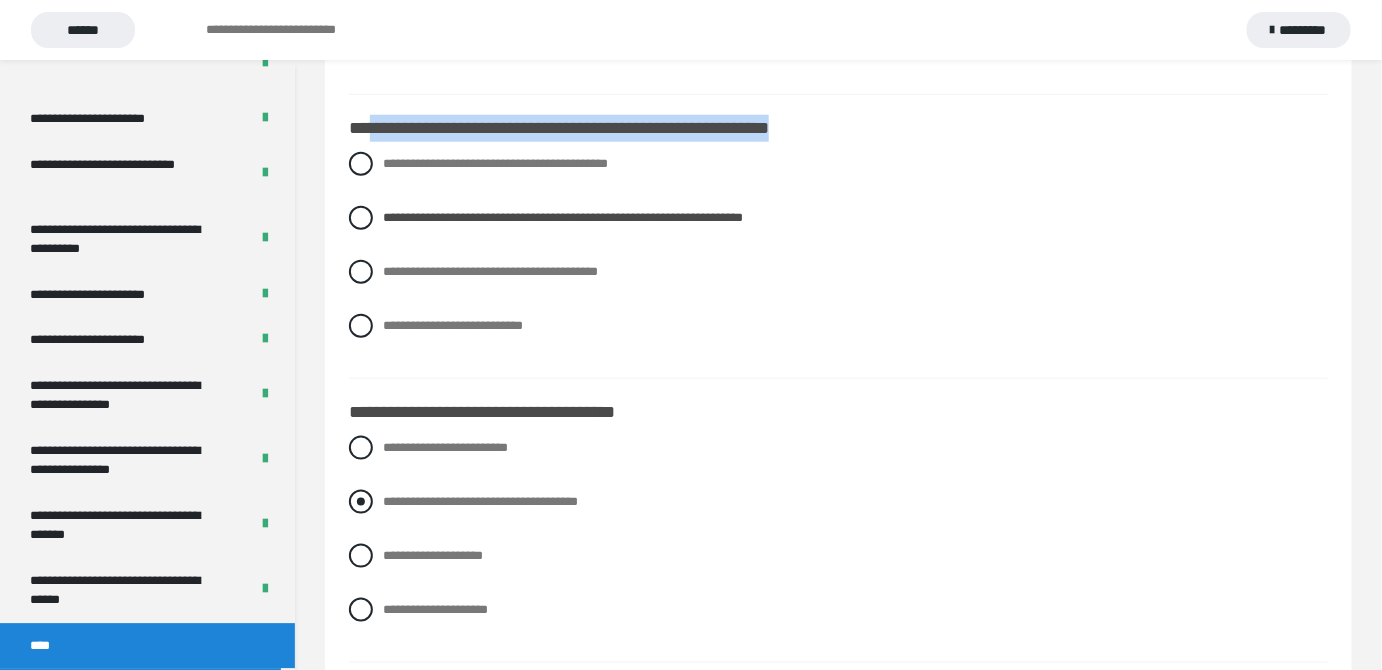scroll, scrollTop: 545, scrollLeft: 0, axis: vertical 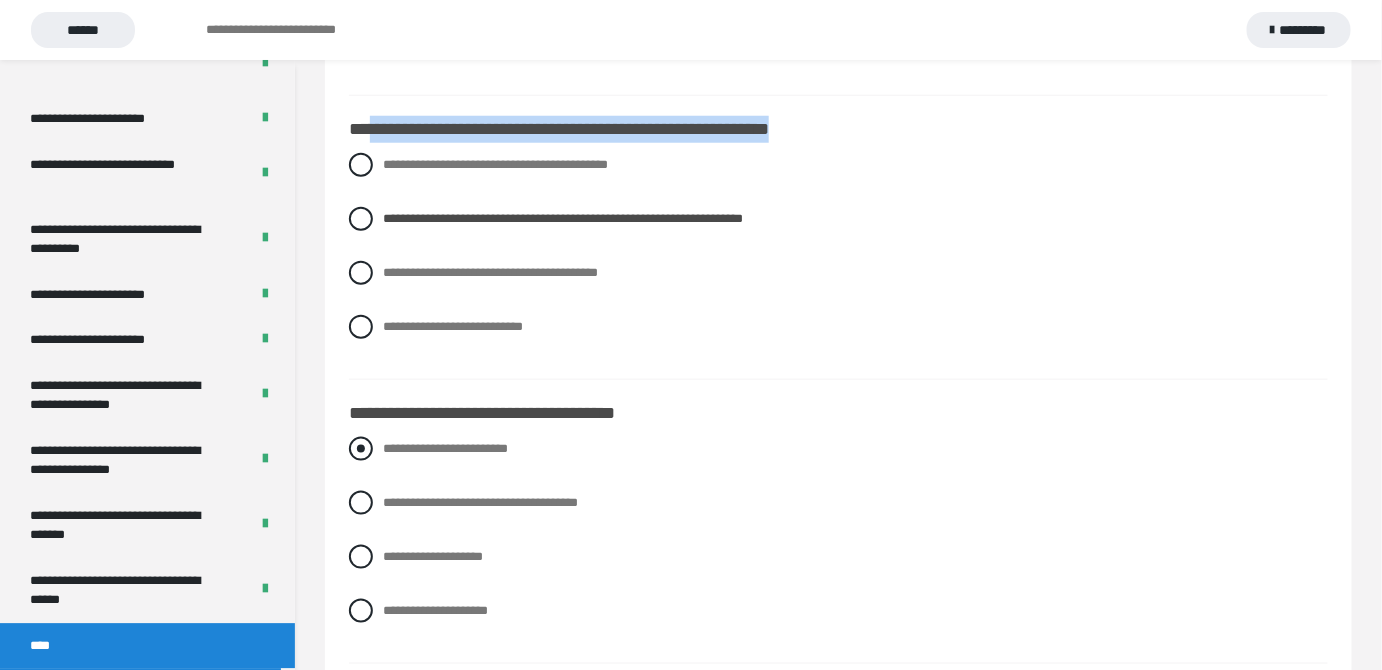 click at bounding box center (361, 449) 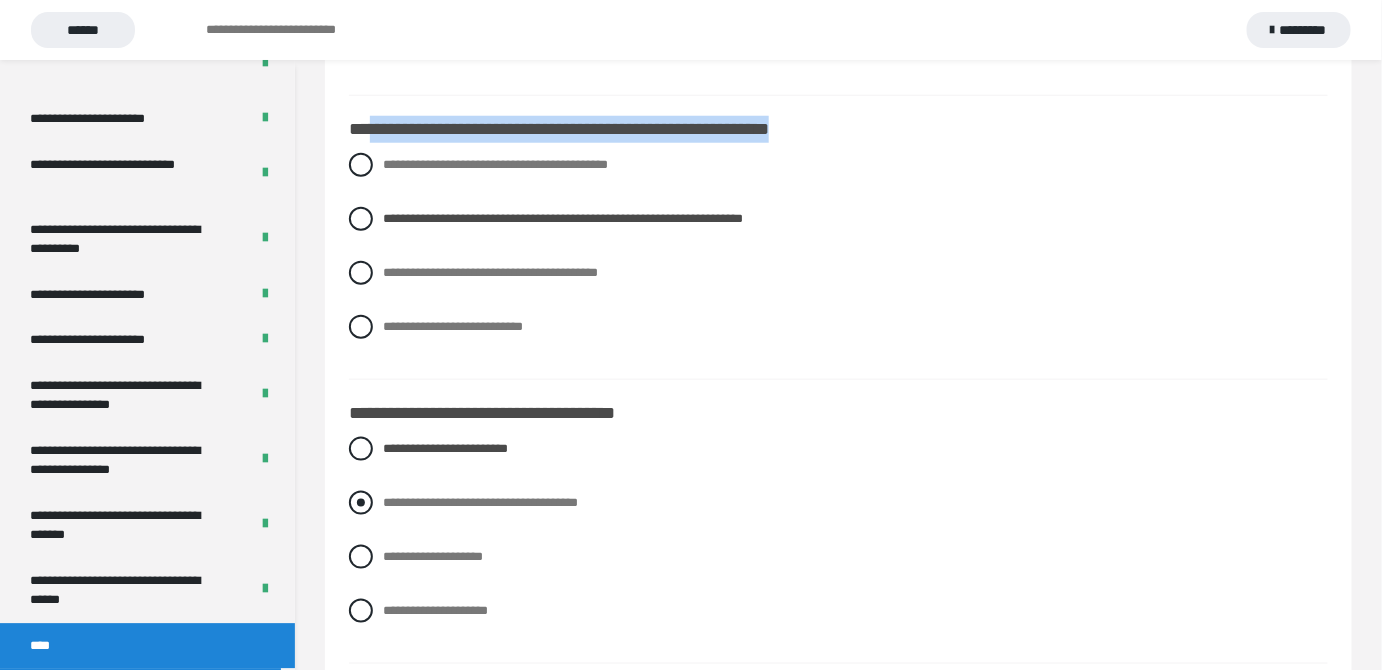 click at bounding box center (361, 503) 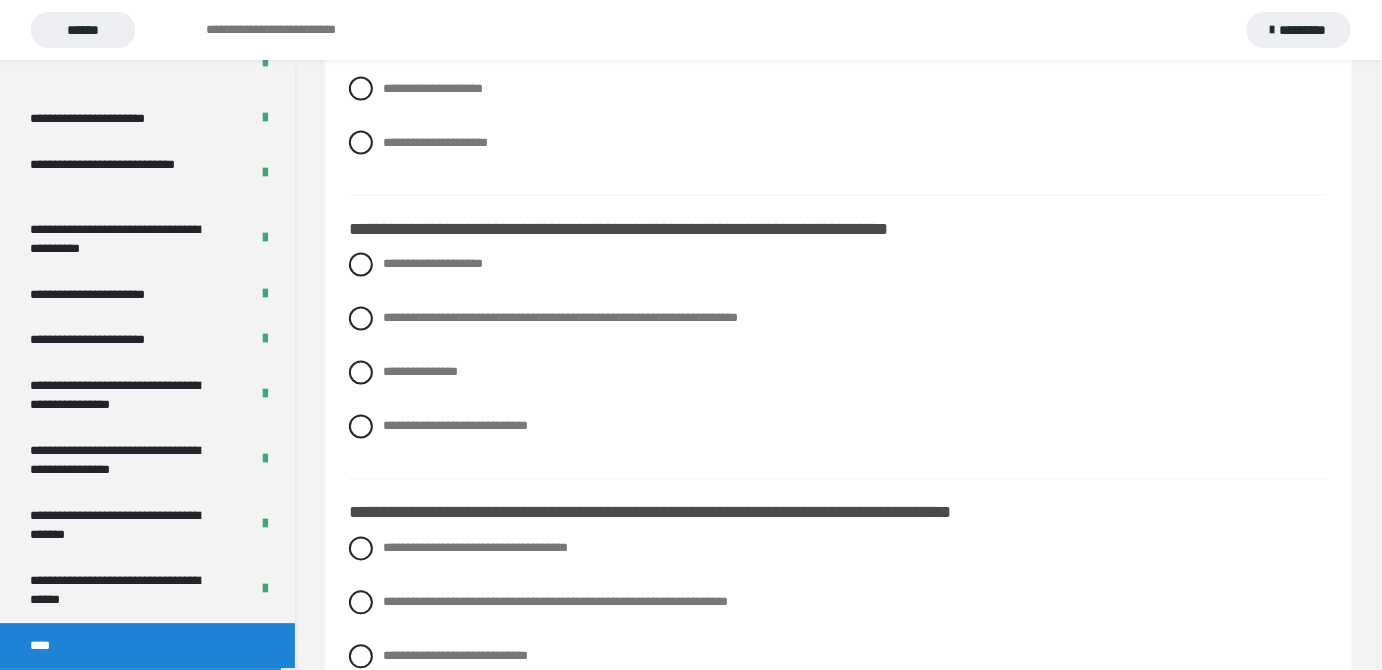 scroll, scrollTop: 1090, scrollLeft: 0, axis: vertical 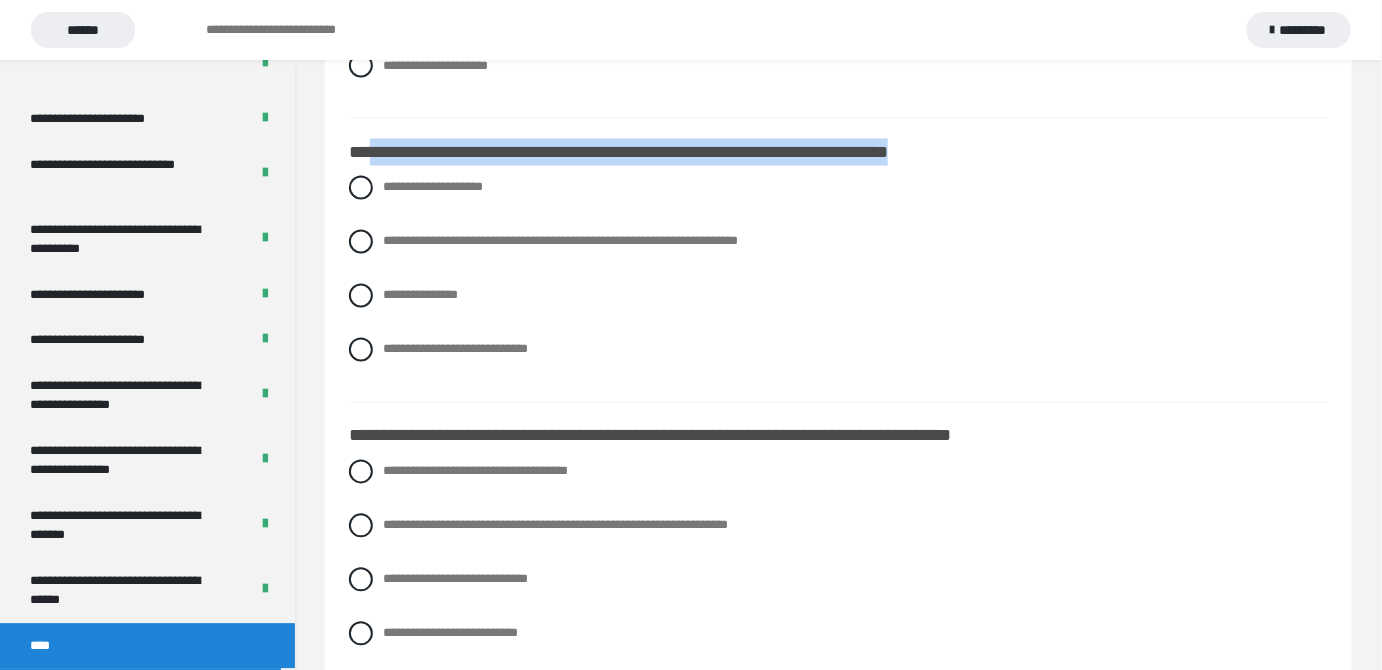 drag, startPoint x: 465, startPoint y: 151, endPoint x: 1094, endPoint y: 151, distance: 629 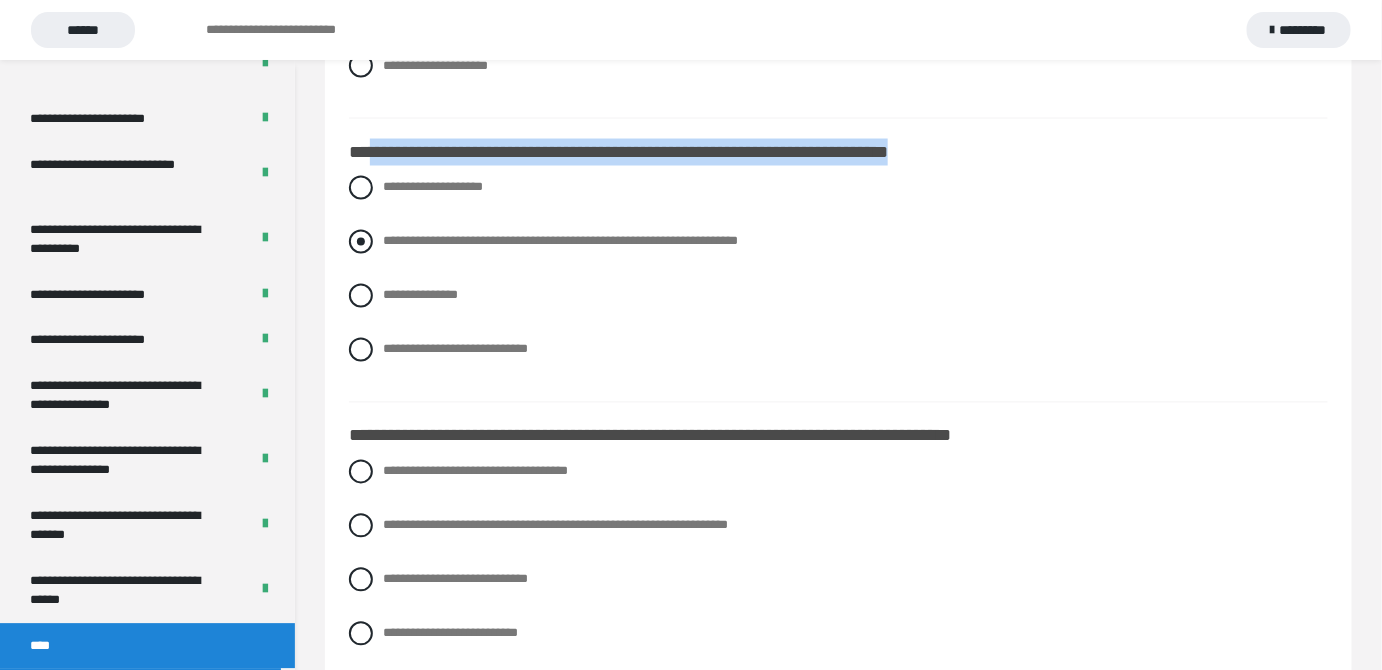click at bounding box center [361, 242] 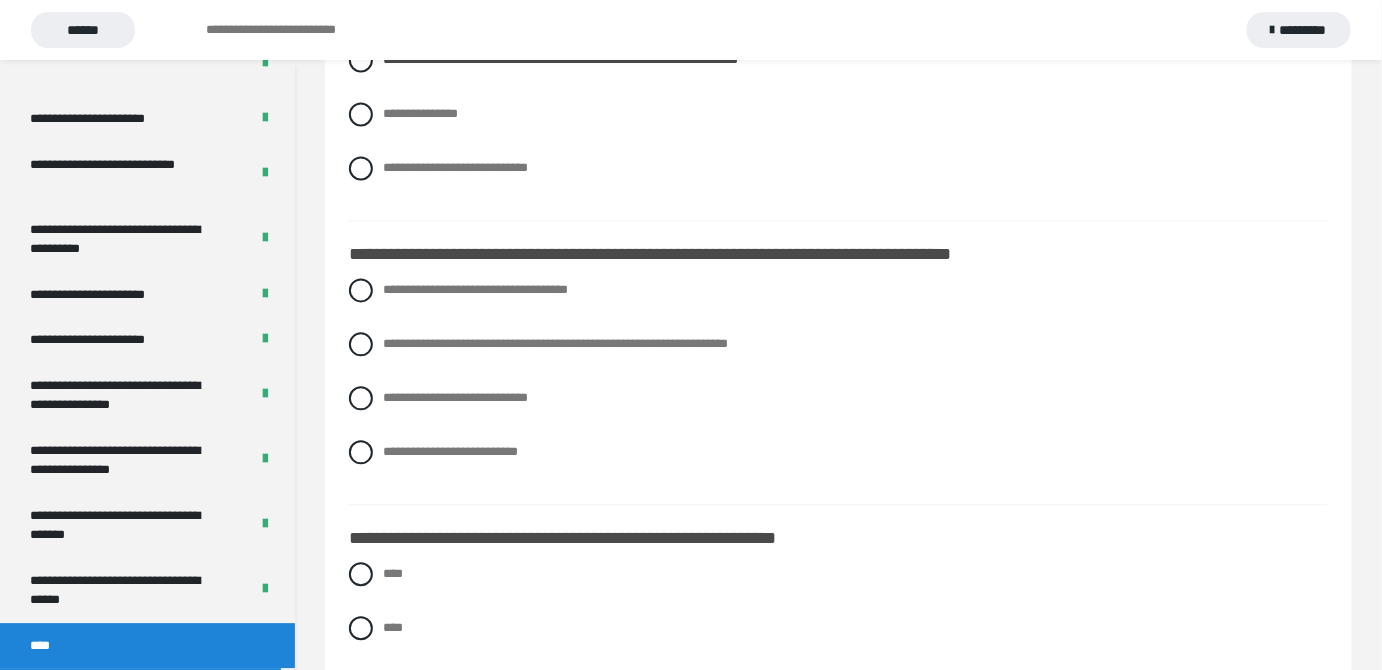 scroll, scrollTop: 1363, scrollLeft: 0, axis: vertical 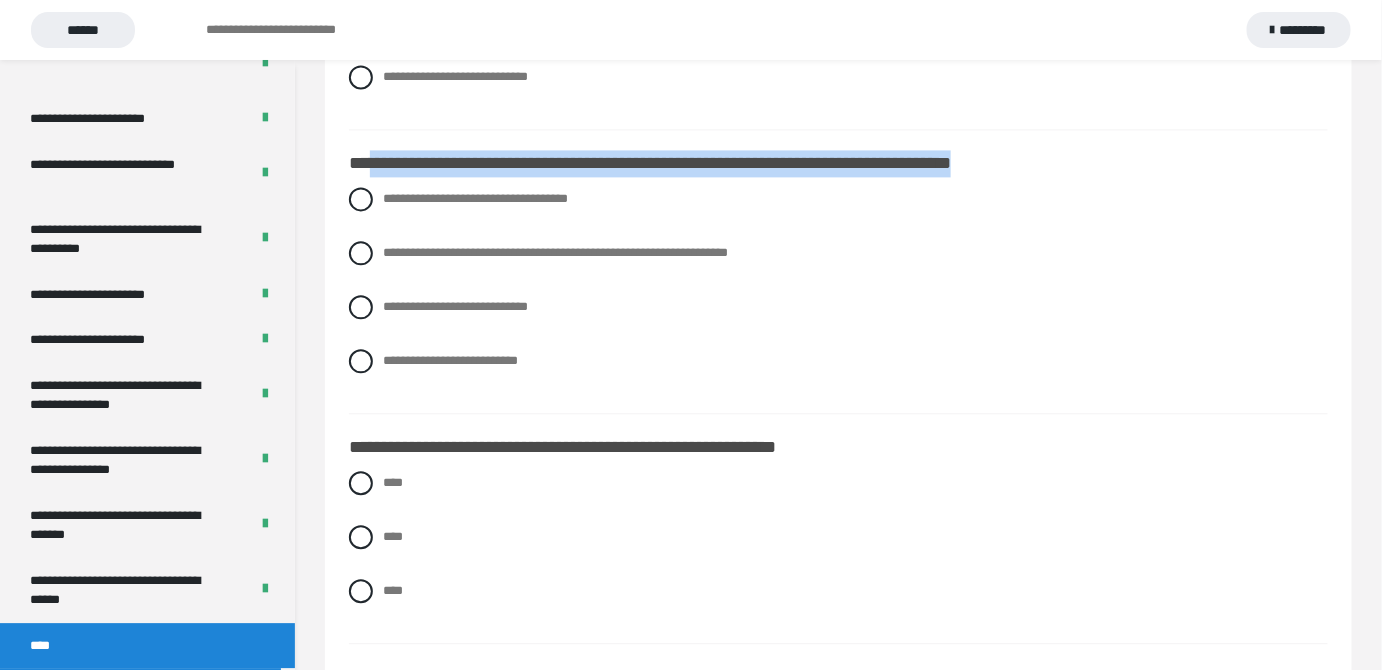 drag, startPoint x: 375, startPoint y: 166, endPoint x: 1187, endPoint y: 161, distance: 812.0154 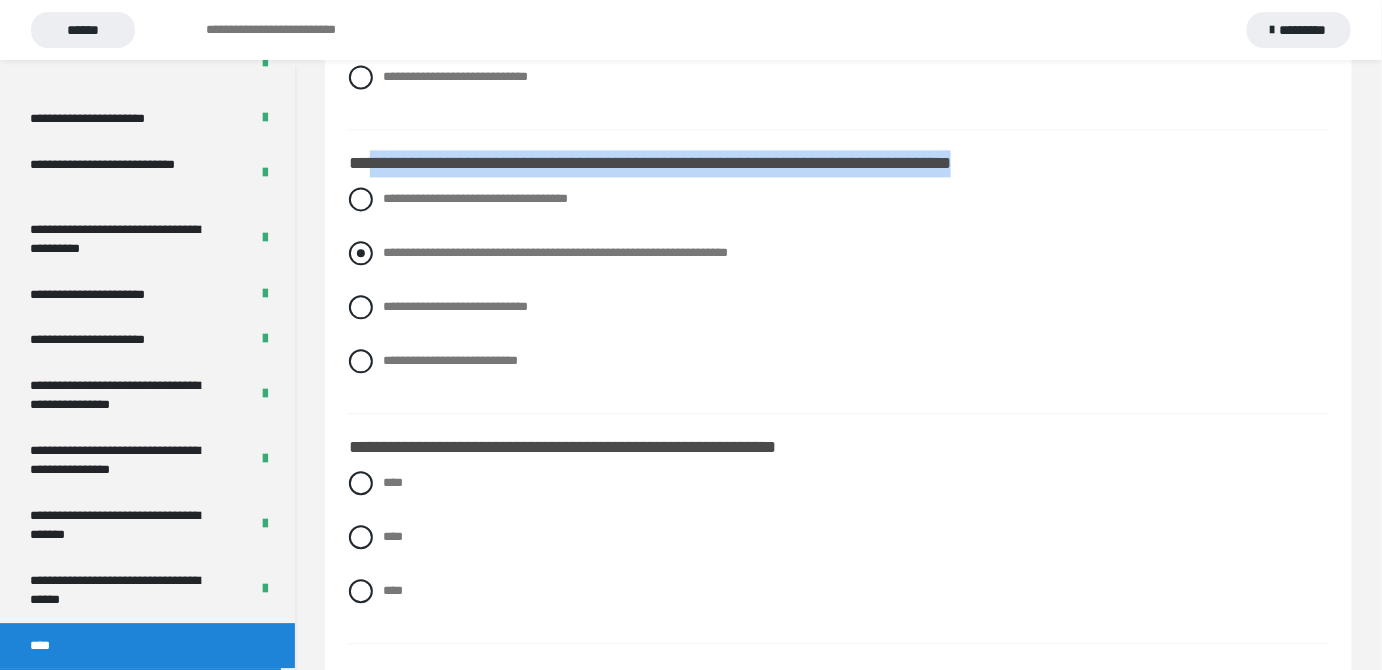 click on "**********" at bounding box center [838, 253] 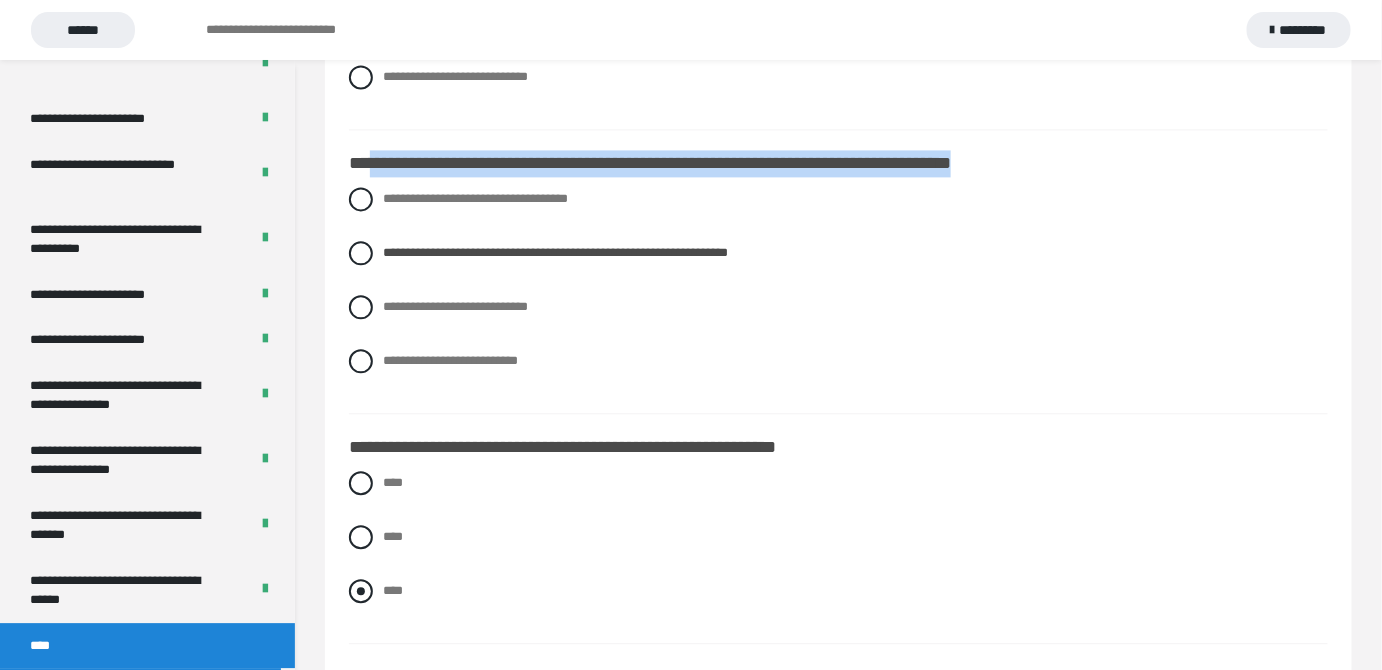 click on "****" at bounding box center [838, 591] 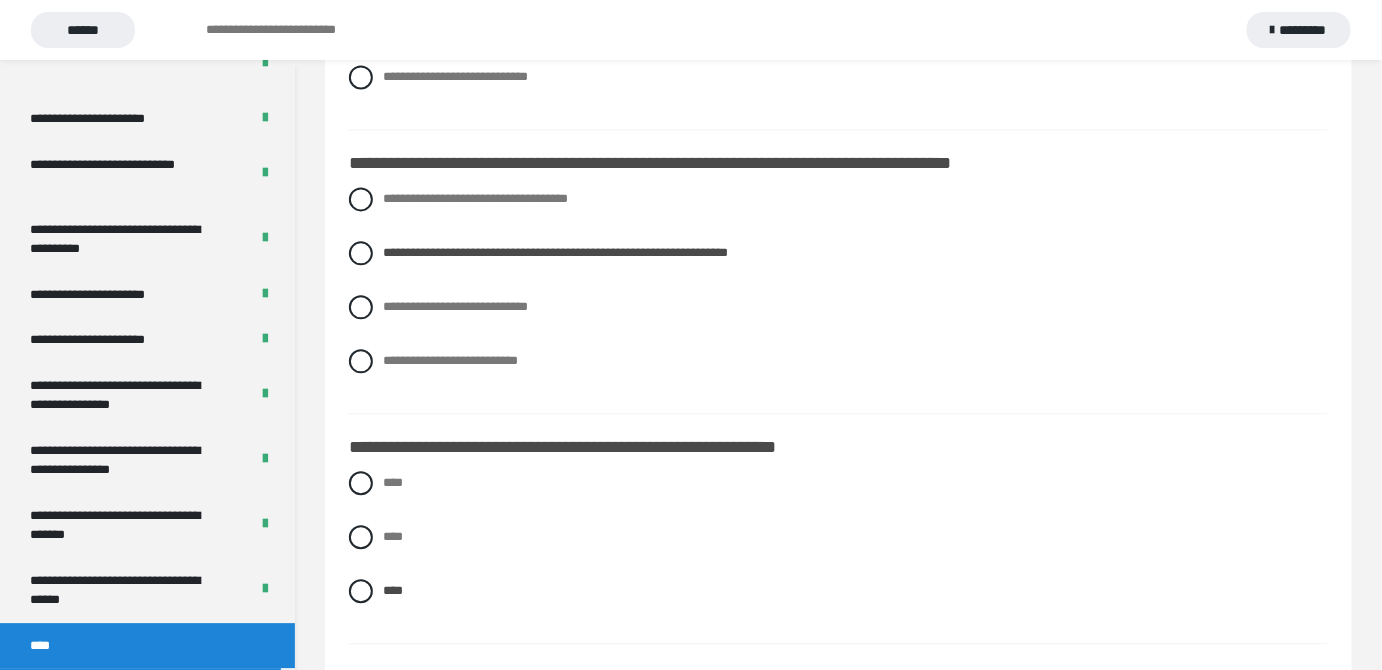 click on "**********" at bounding box center [573, 447] 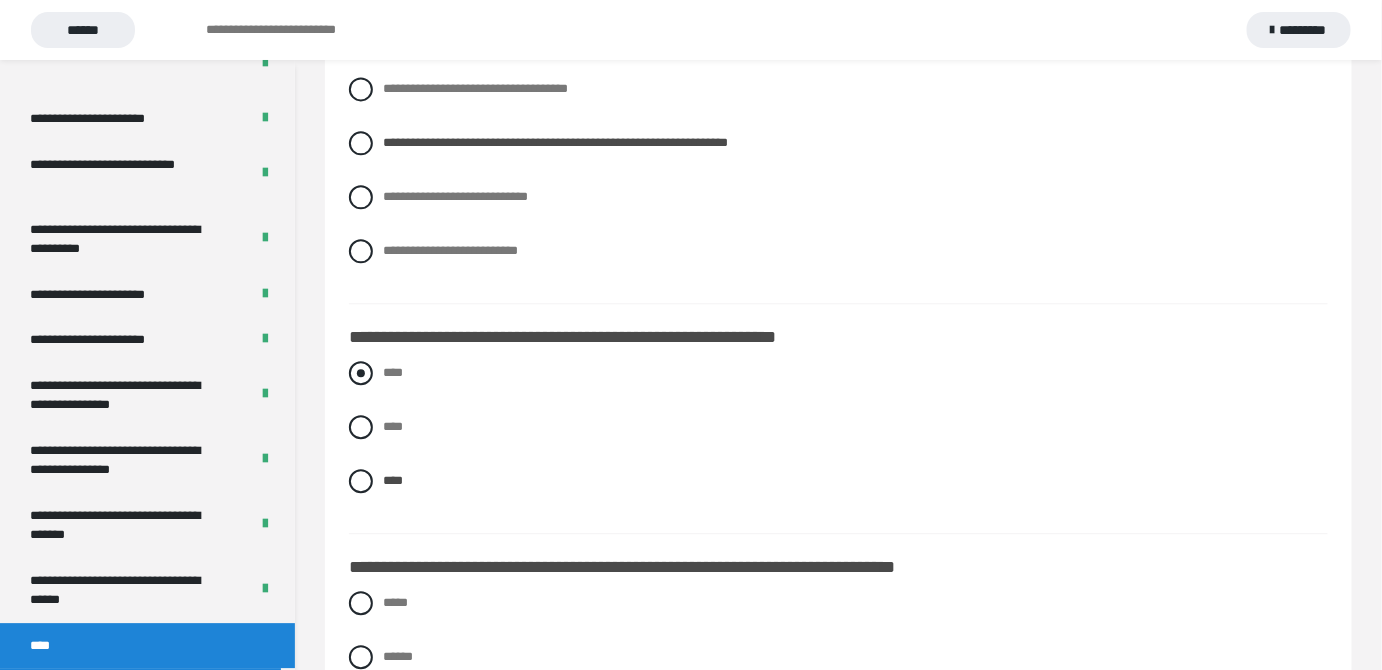 scroll, scrollTop: 1545, scrollLeft: 0, axis: vertical 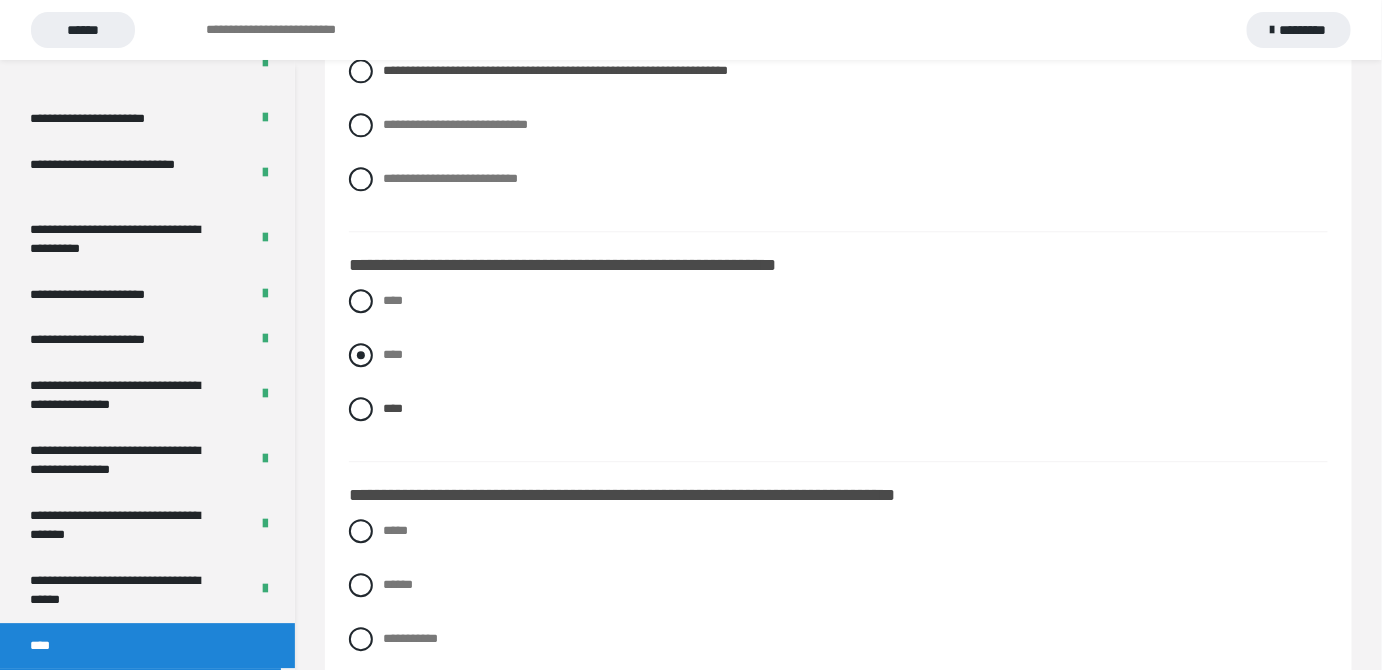 click at bounding box center [361, 355] 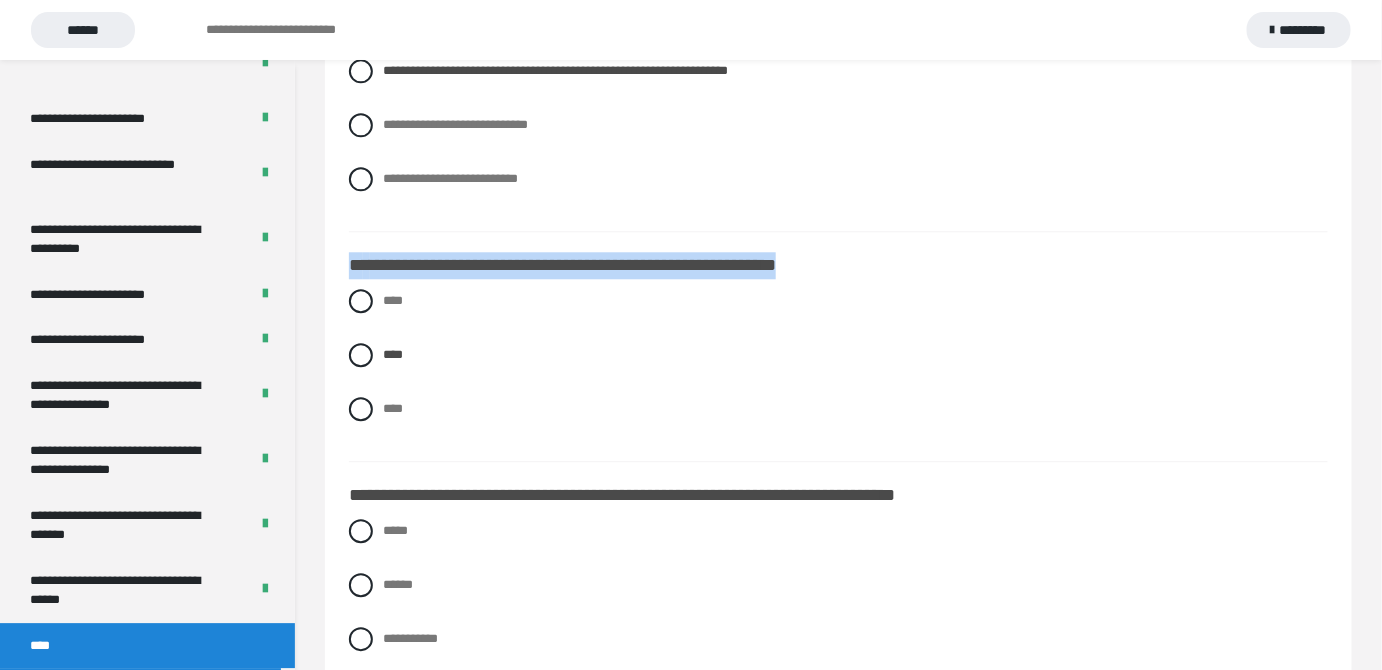 drag, startPoint x: 364, startPoint y: 255, endPoint x: 942, endPoint y: 268, distance: 578.1462 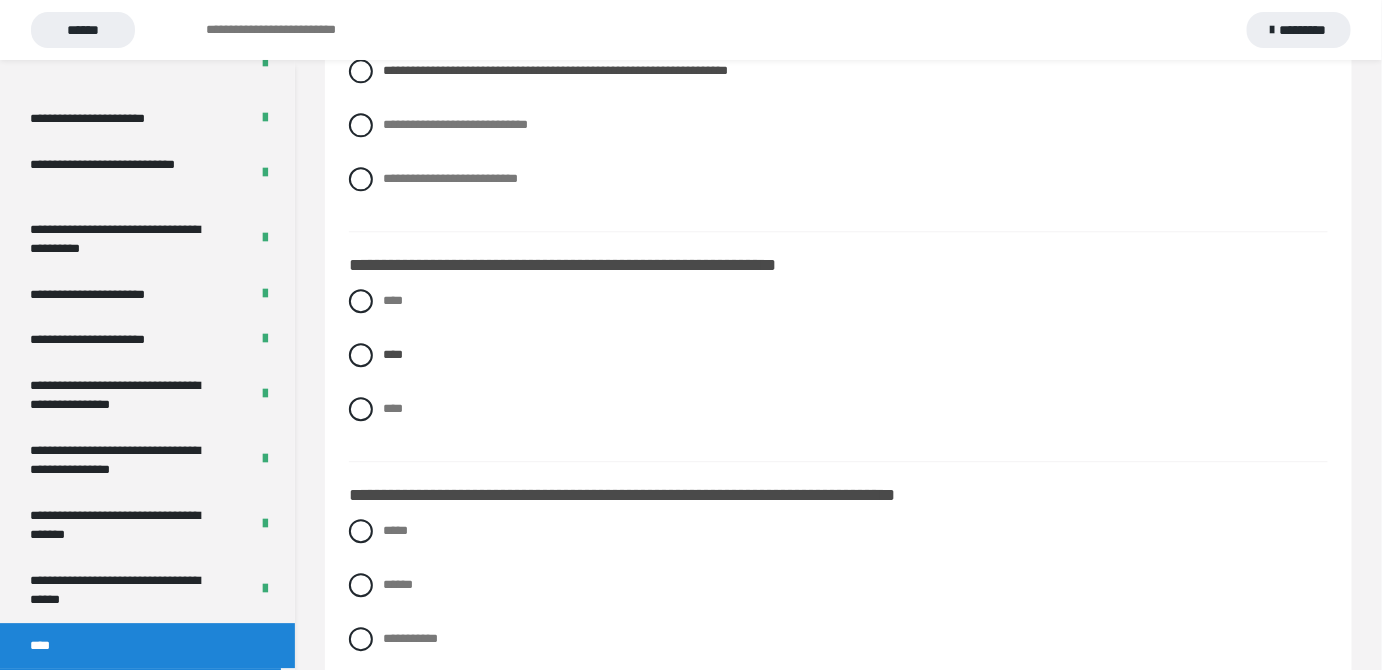 click on "**** **** ****" at bounding box center [838, 370] 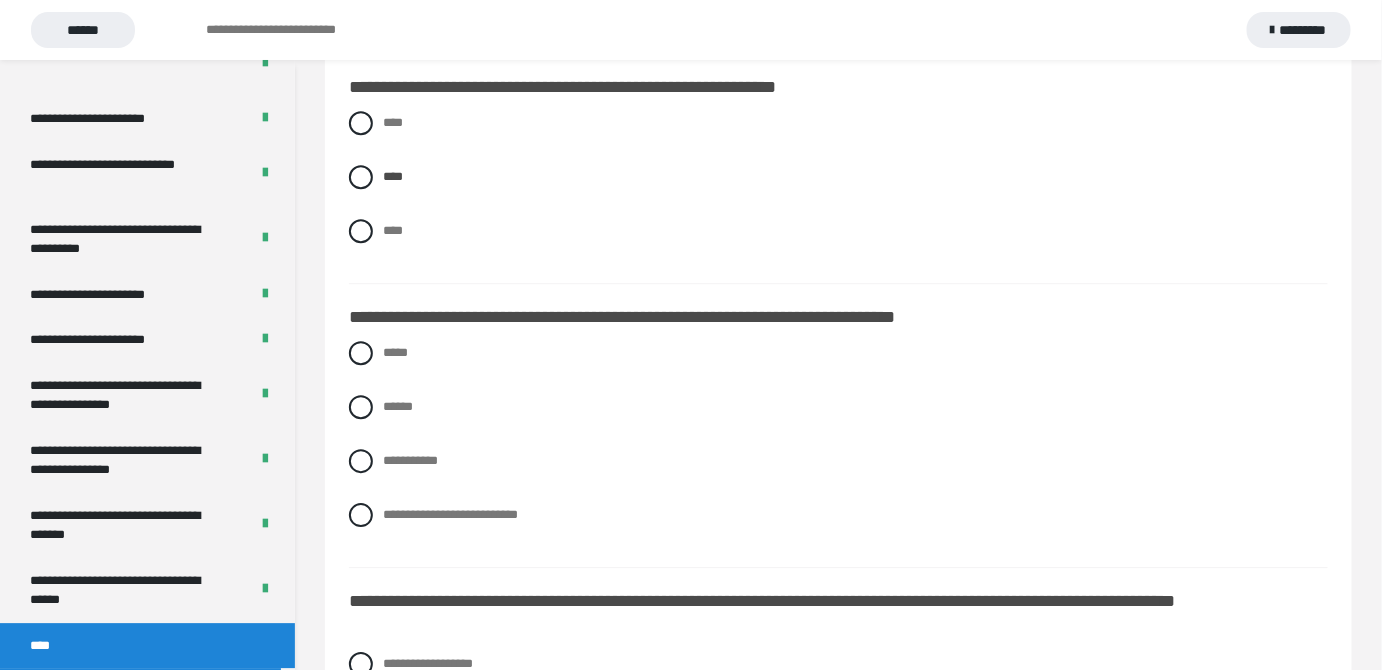 scroll, scrollTop: 1727, scrollLeft: 0, axis: vertical 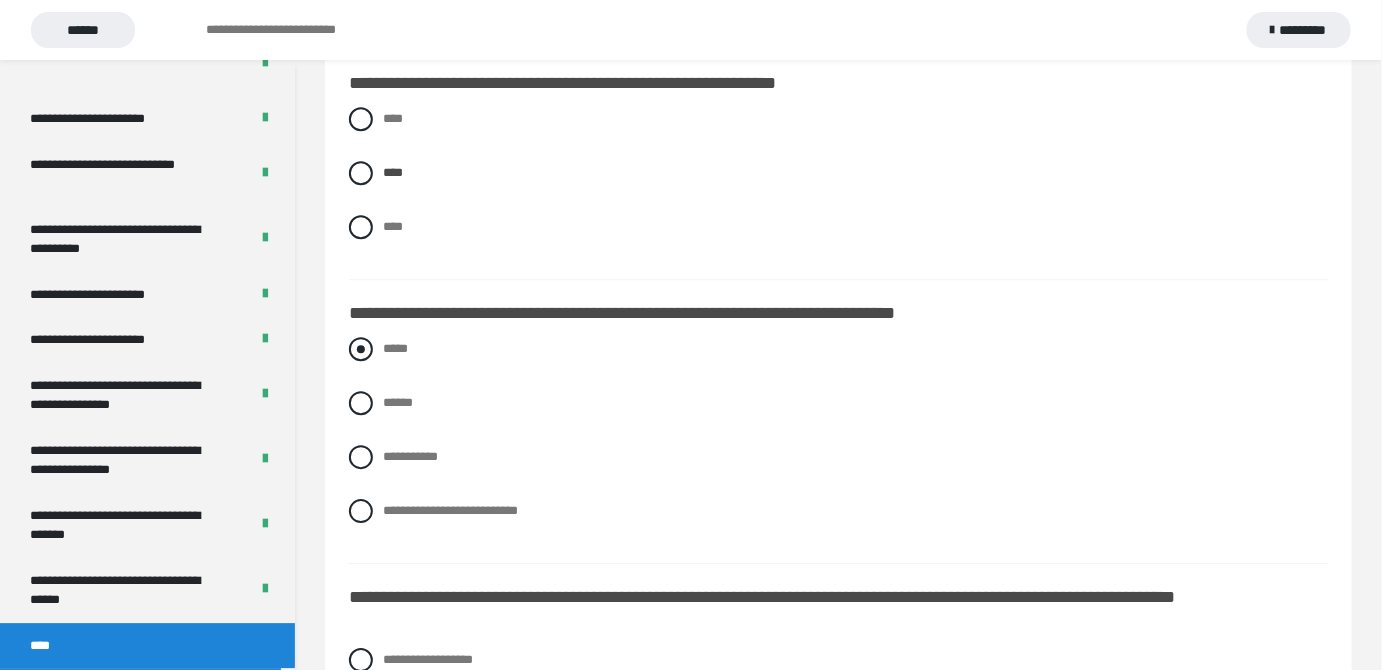 click at bounding box center [361, 349] 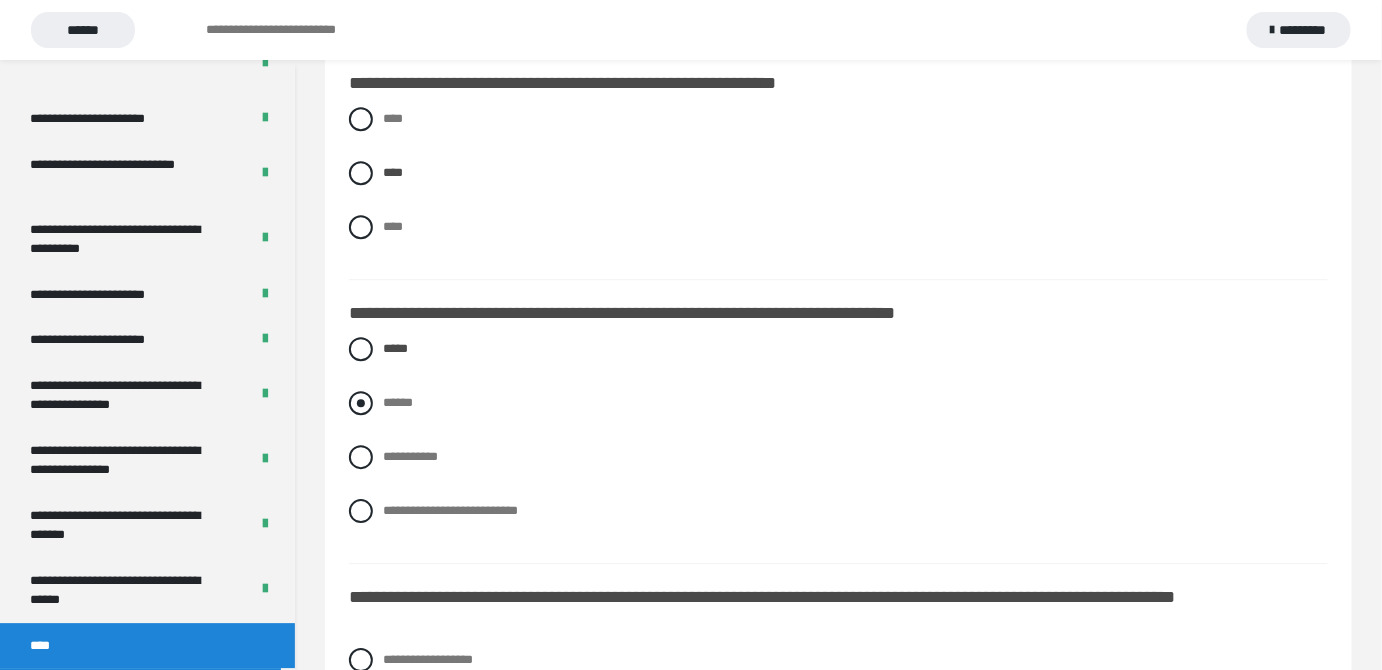 click at bounding box center (361, 403) 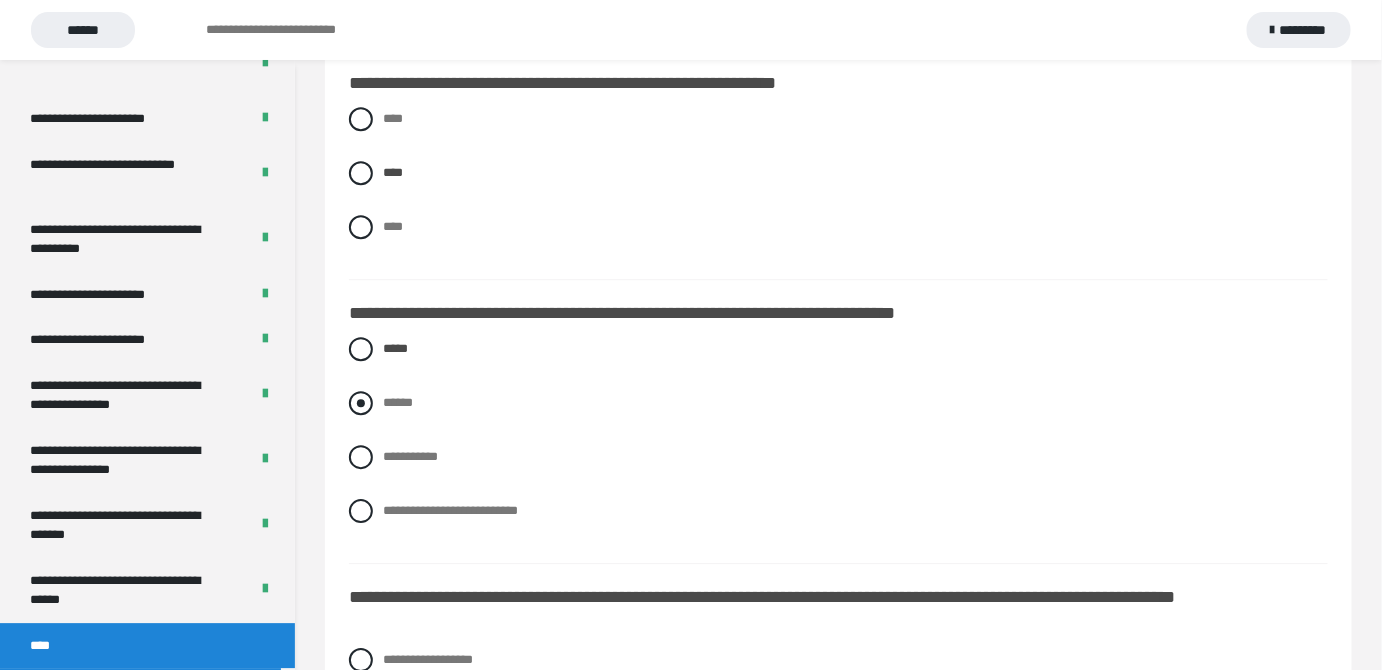 radio on "****" 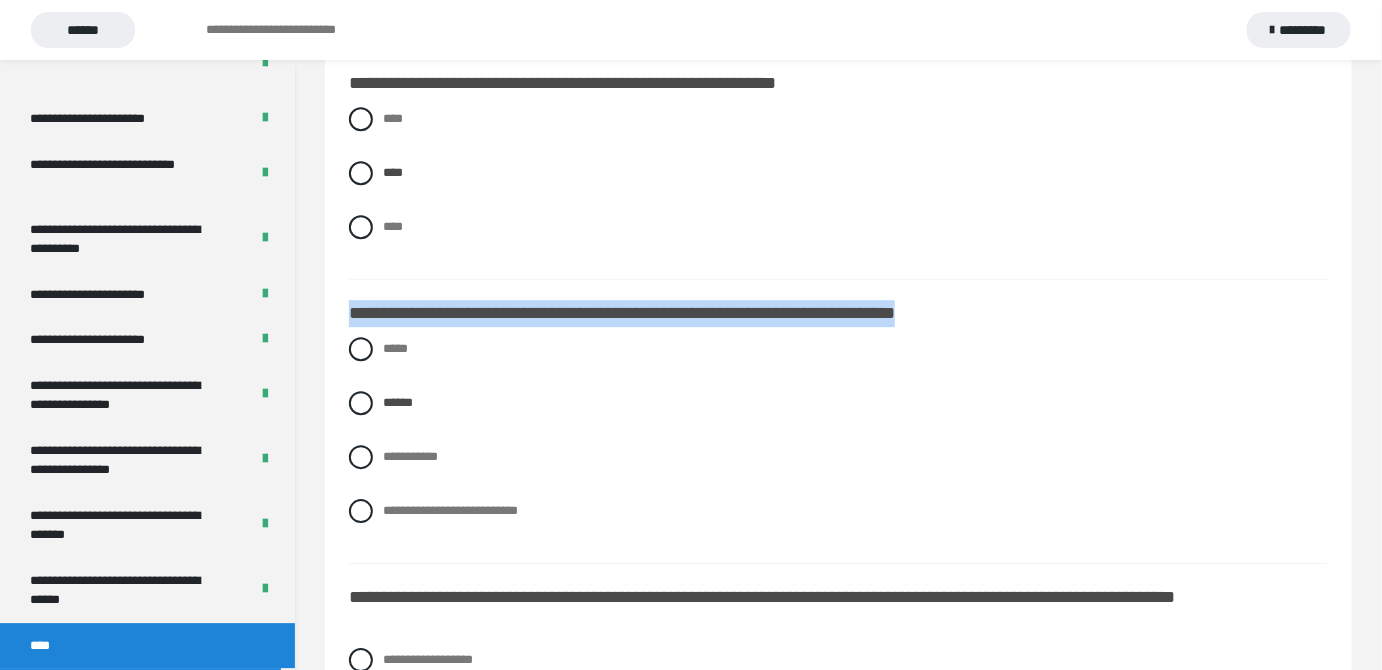 drag, startPoint x: 348, startPoint y: 311, endPoint x: 1117, endPoint y: 302, distance: 769.0527 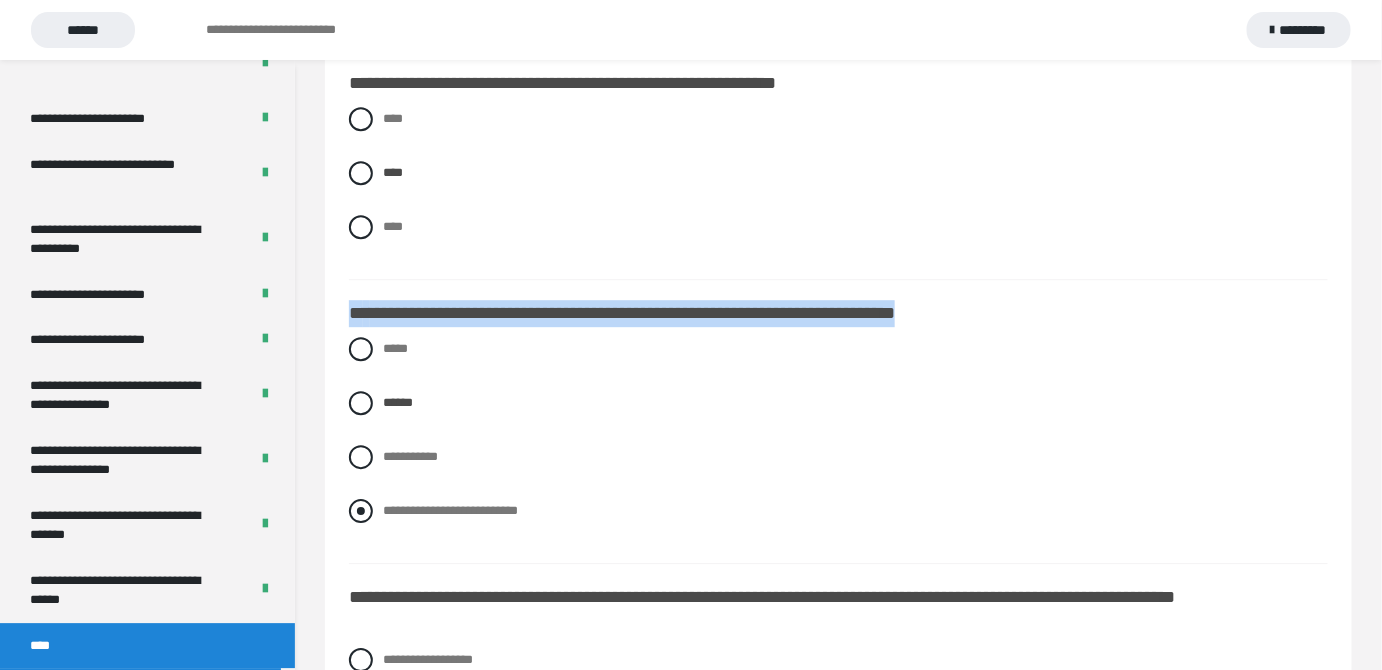 click at bounding box center [361, 511] 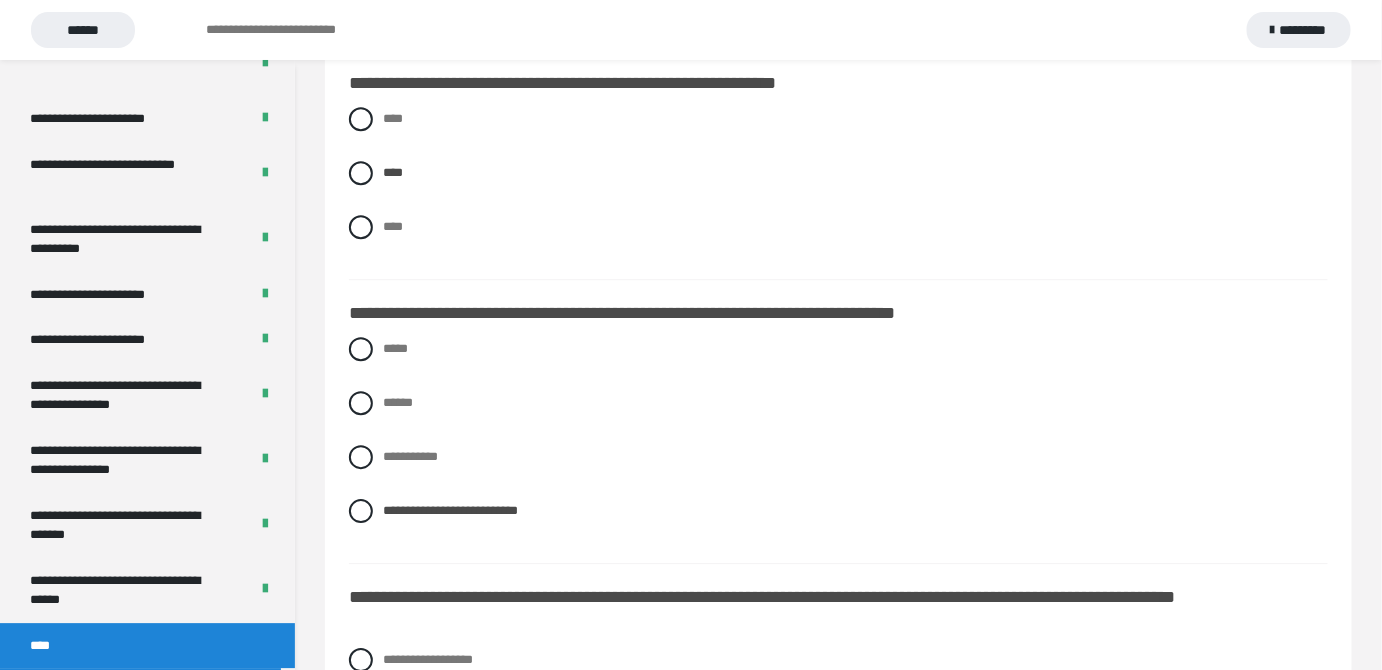 click on "**********" at bounding box center (838, 445) 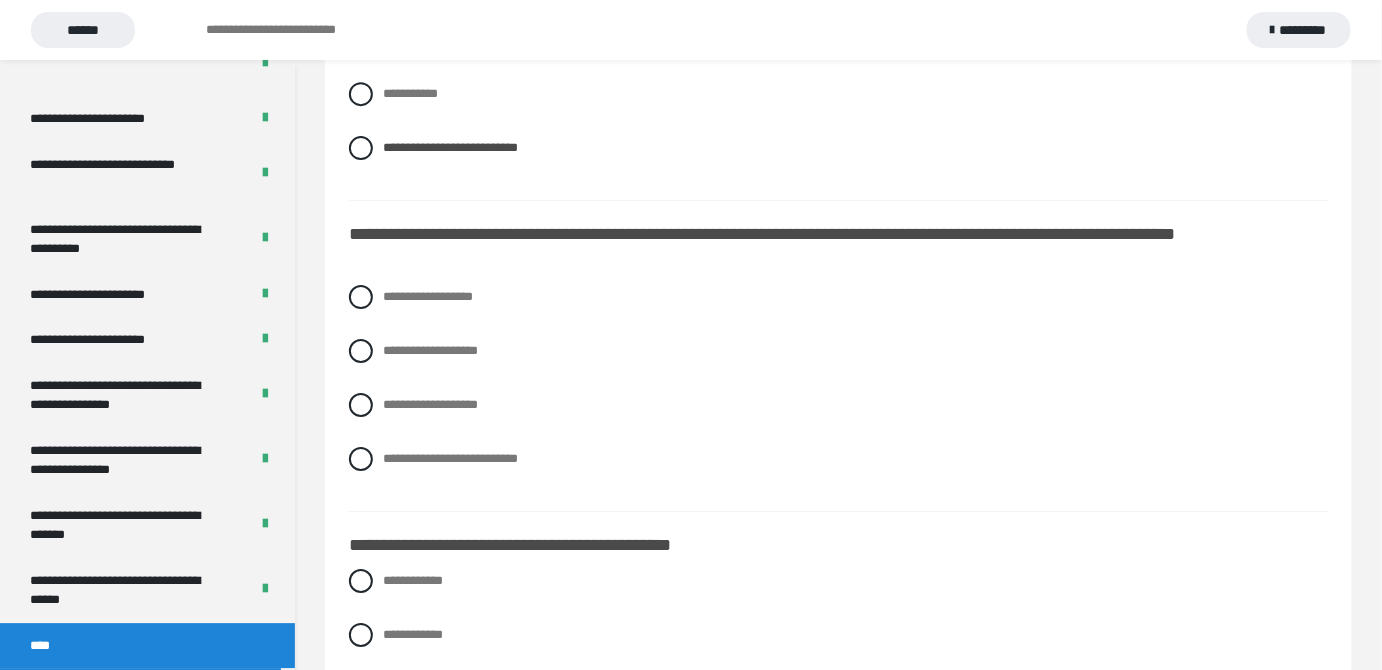 scroll, scrollTop: 2181, scrollLeft: 0, axis: vertical 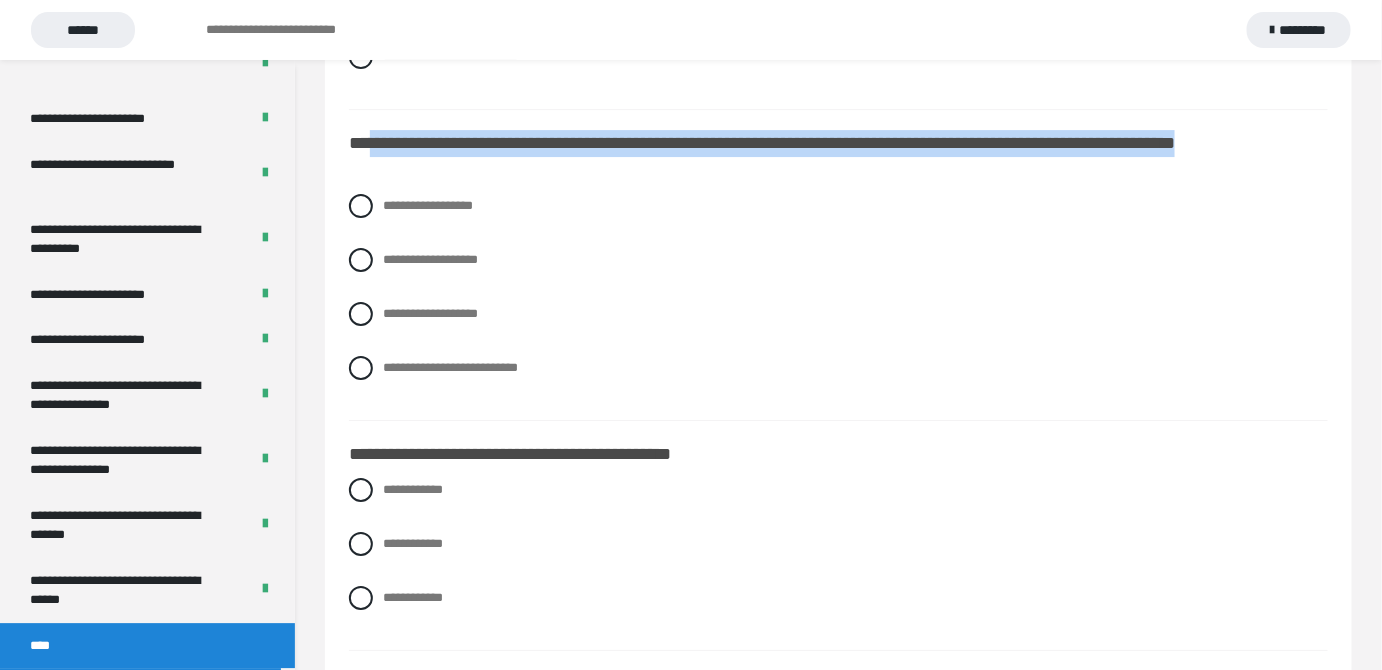 drag, startPoint x: 368, startPoint y: 140, endPoint x: 539, endPoint y: 166, distance: 172.96532 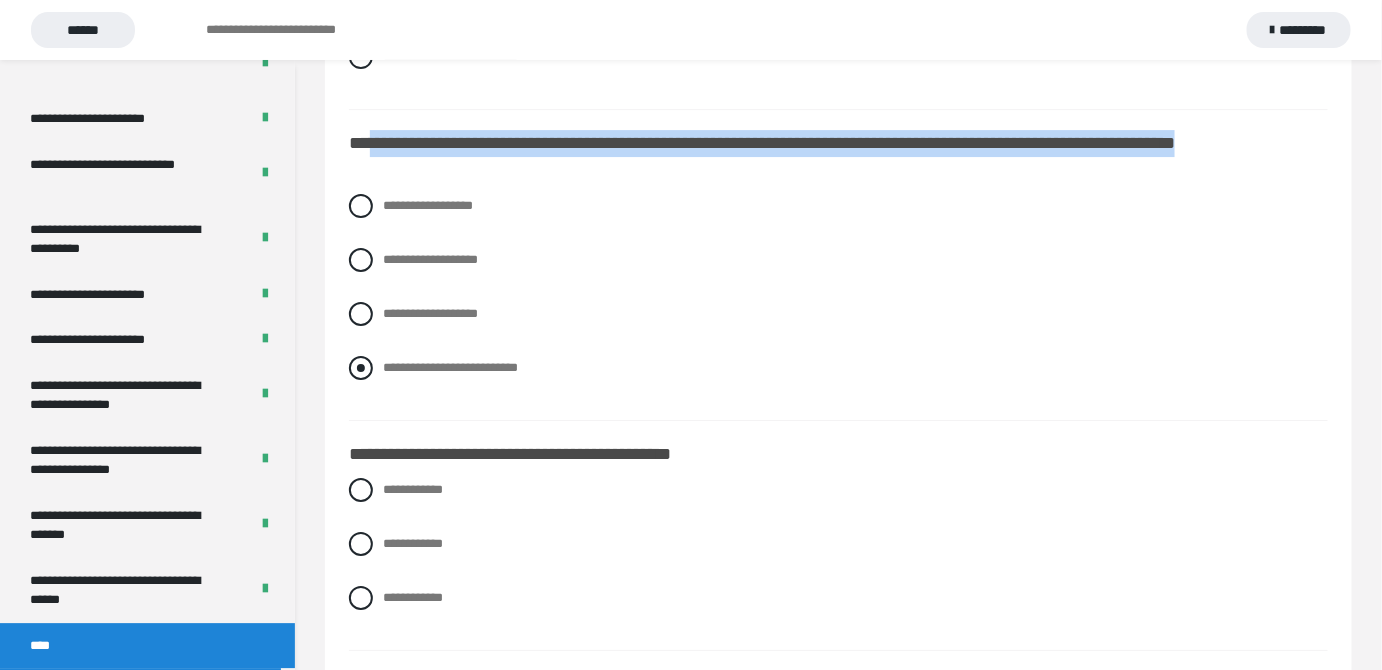 click at bounding box center [361, 368] 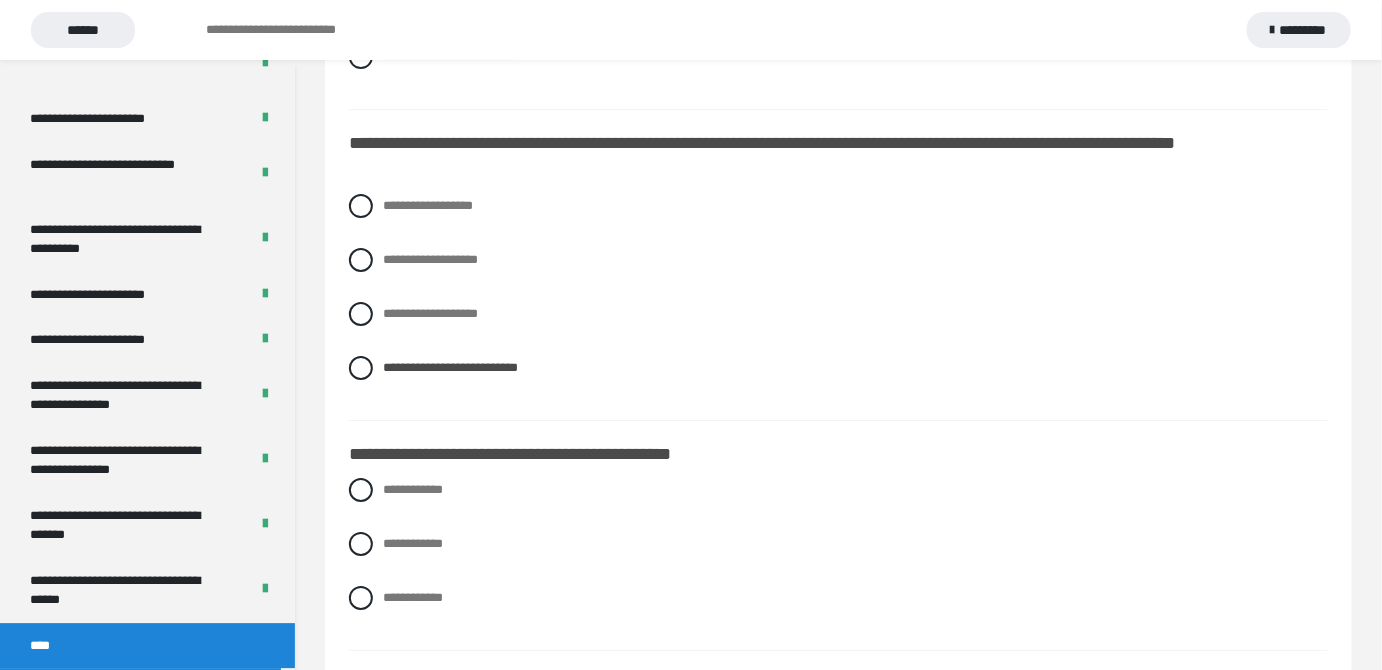click on "**********" at bounding box center (839, 454) 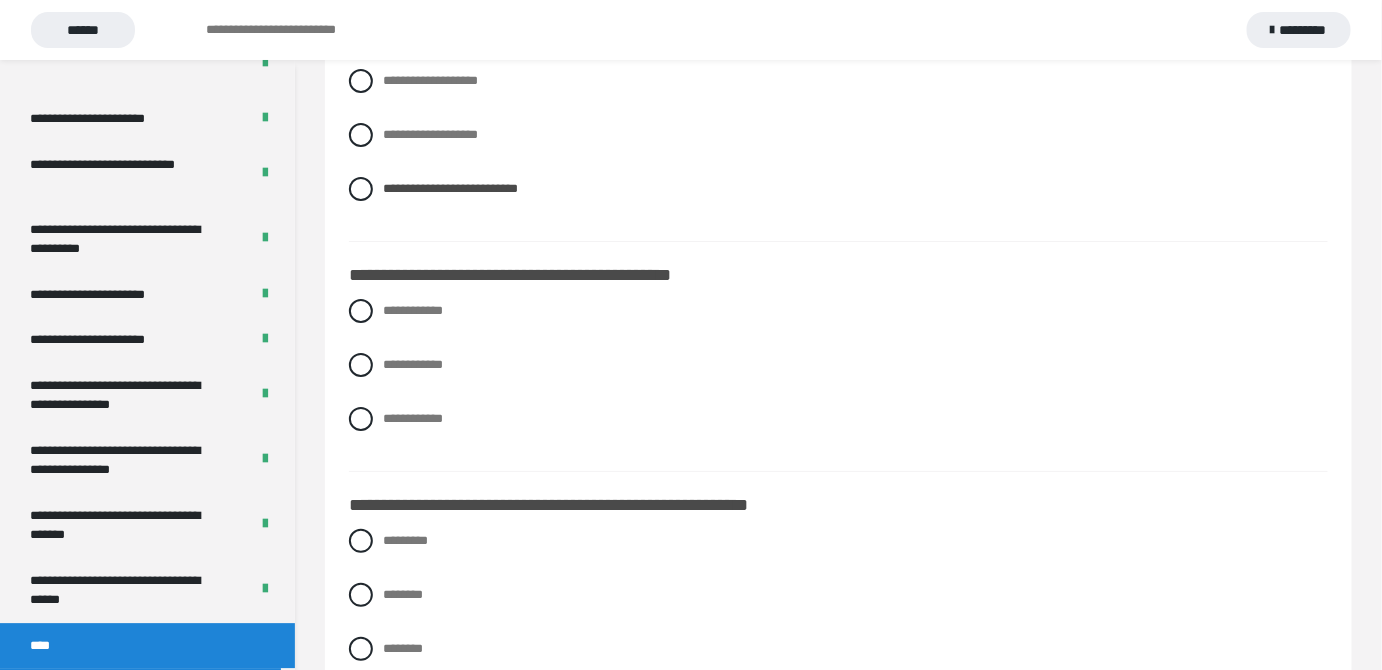 scroll, scrollTop: 2359, scrollLeft: 0, axis: vertical 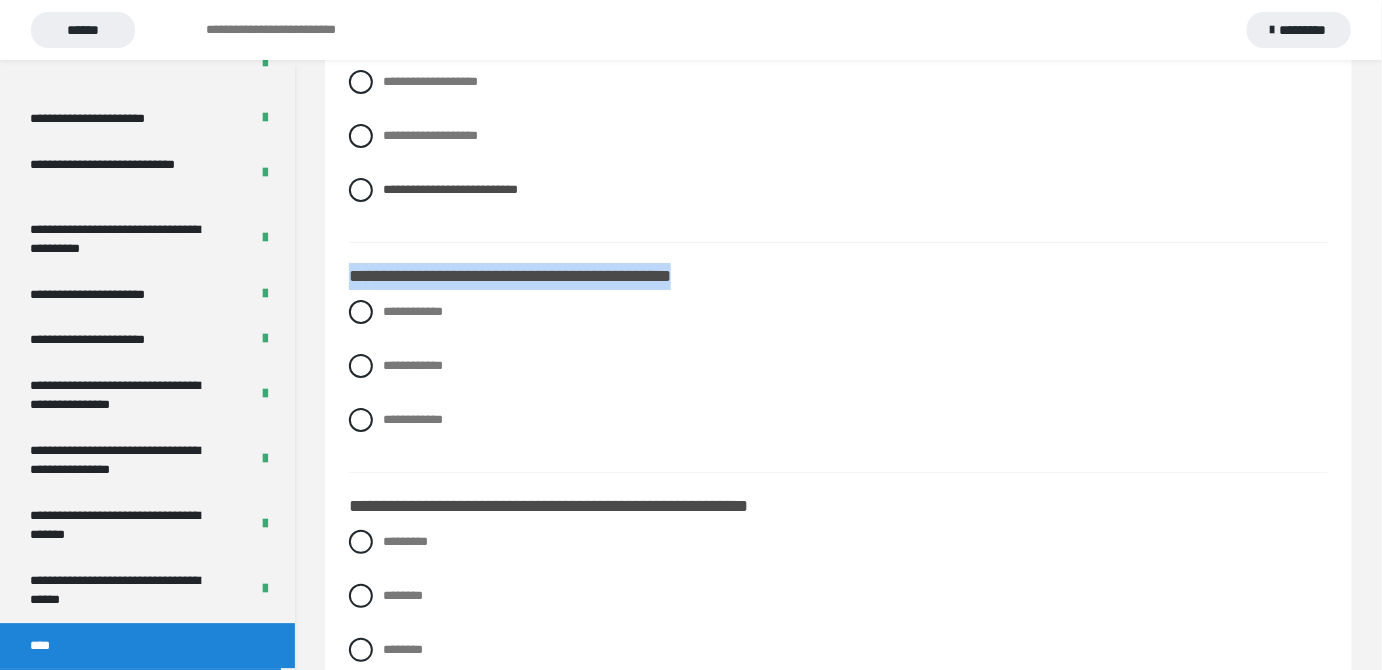 drag, startPoint x: 350, startPoint y: 267, endPoint x: 785, endPoint y: 249, distance: 435.37225 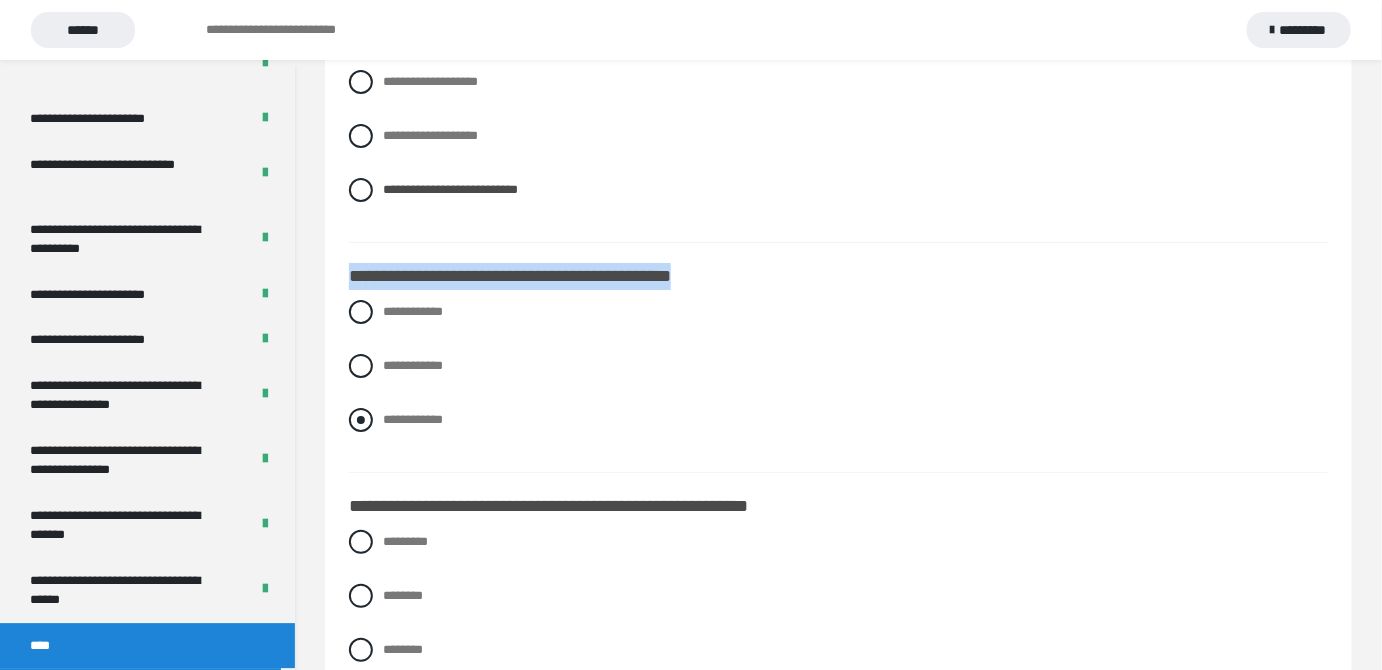 click at bounding box center [361, 420] 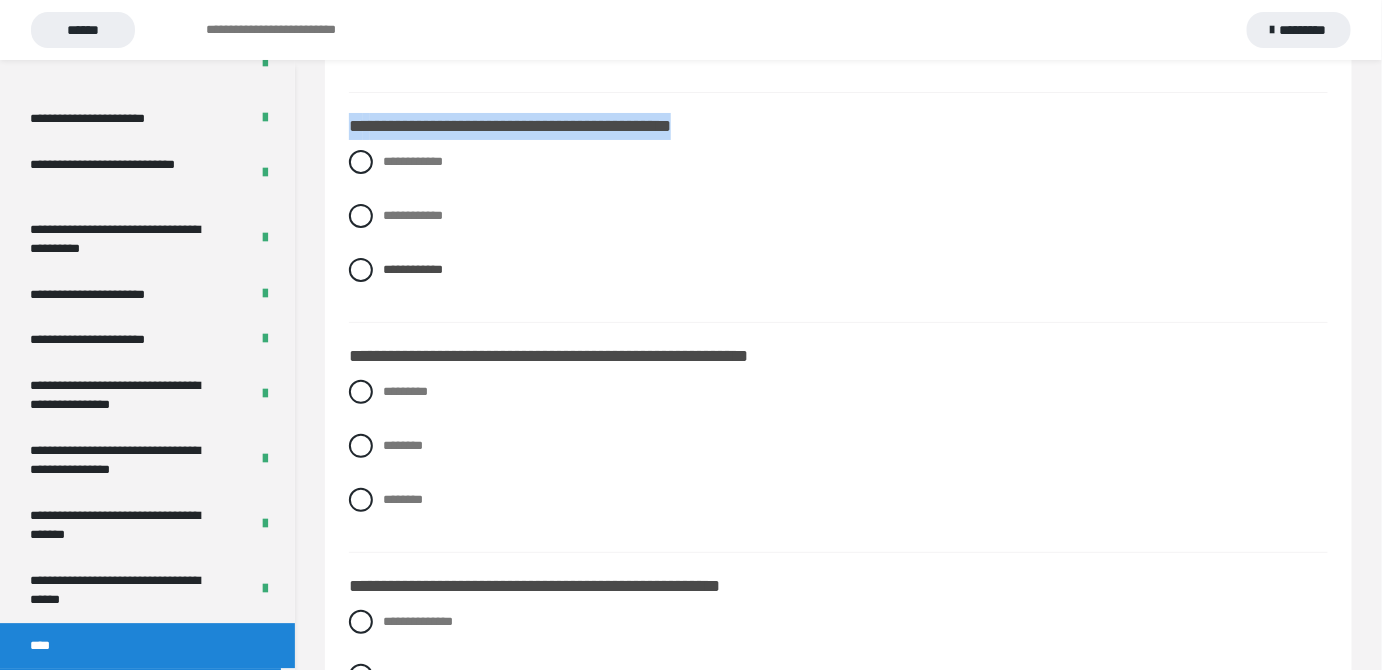 scroll, scrollTop: 2541, scrollLeft: 0, axis: vertical 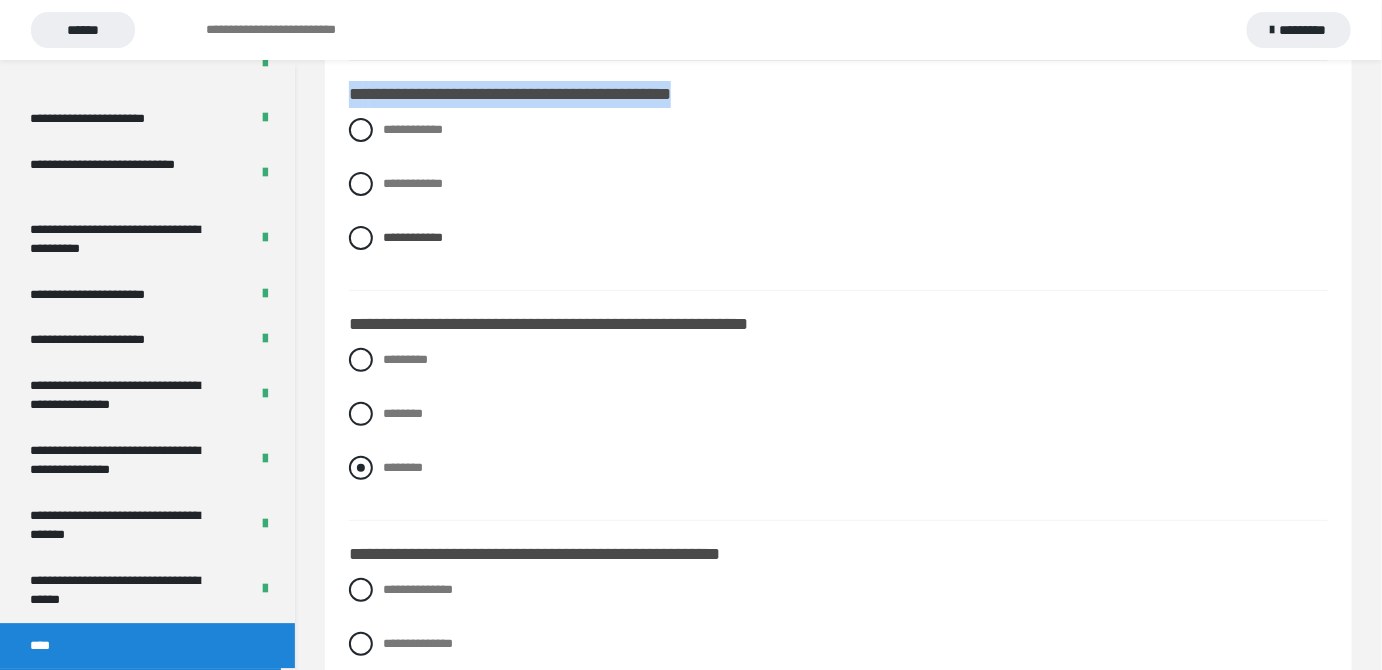 click at bounding box center (361, 468) 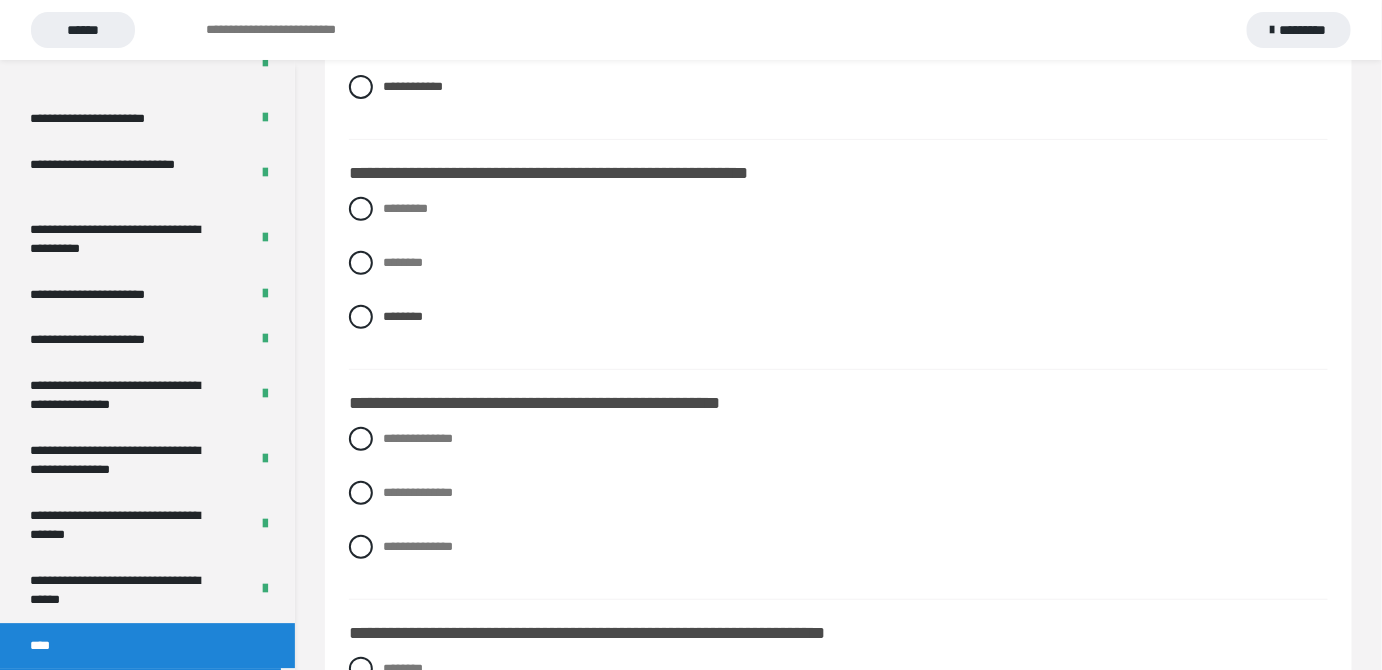 scroll, scrollTop: 2722, scrollLeft: 0, axis: vertical 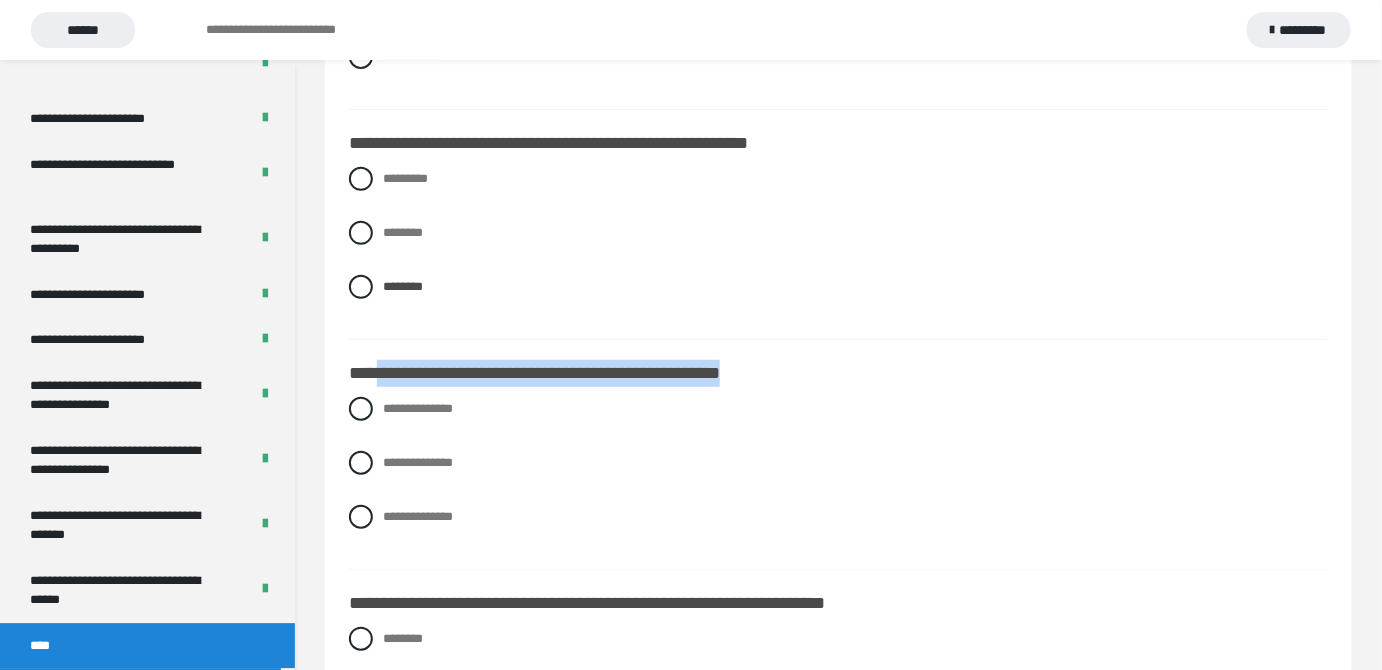 drag, startPoint x: 845, startPoint y: 359, endPoint x: 374, endPoint y: 347, distance: 471.15283 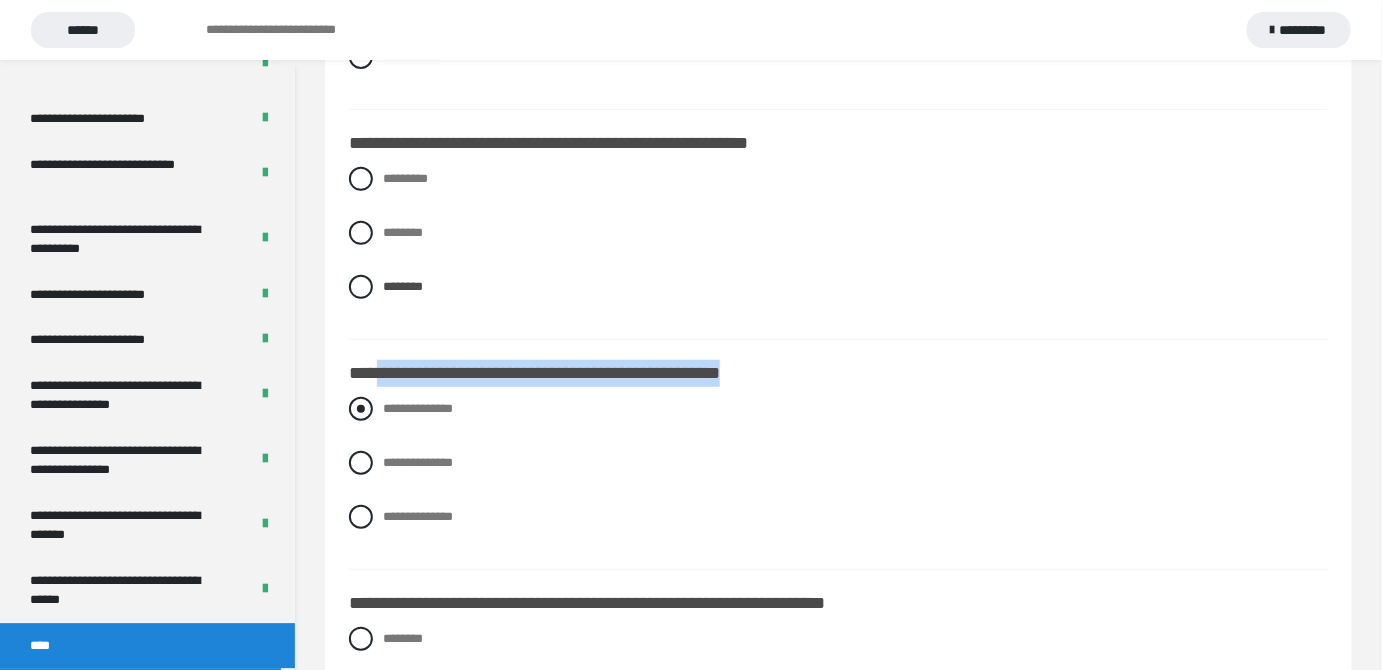 click at bounding box center (361, 409) 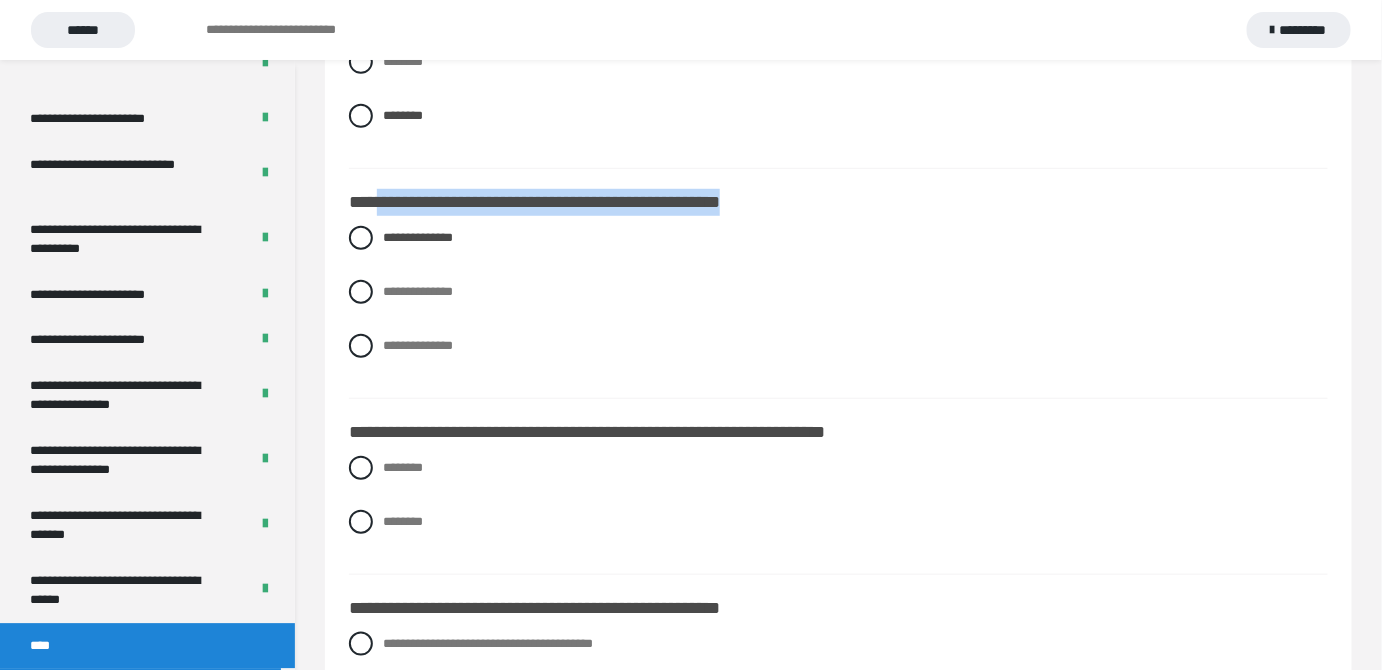 scroll, scrollTop: 2904, scrollLeft: 0, axis: vertical 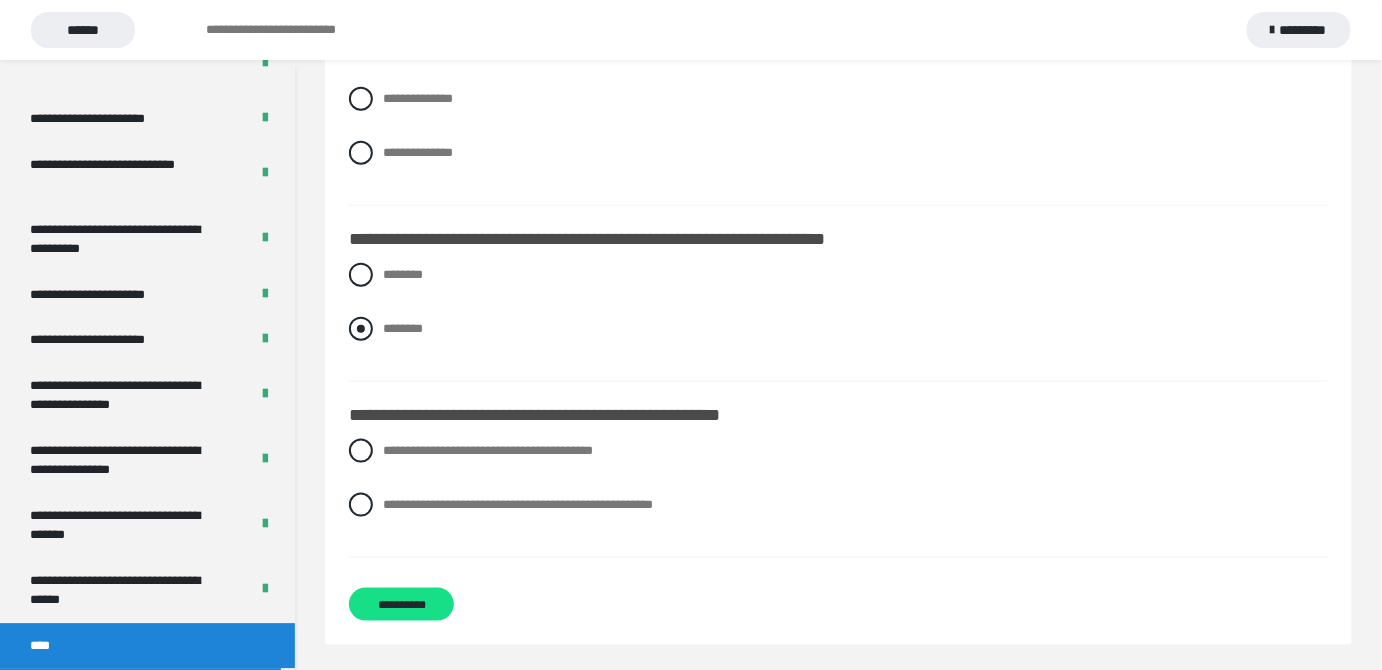 click at bounding box center (361, 329) 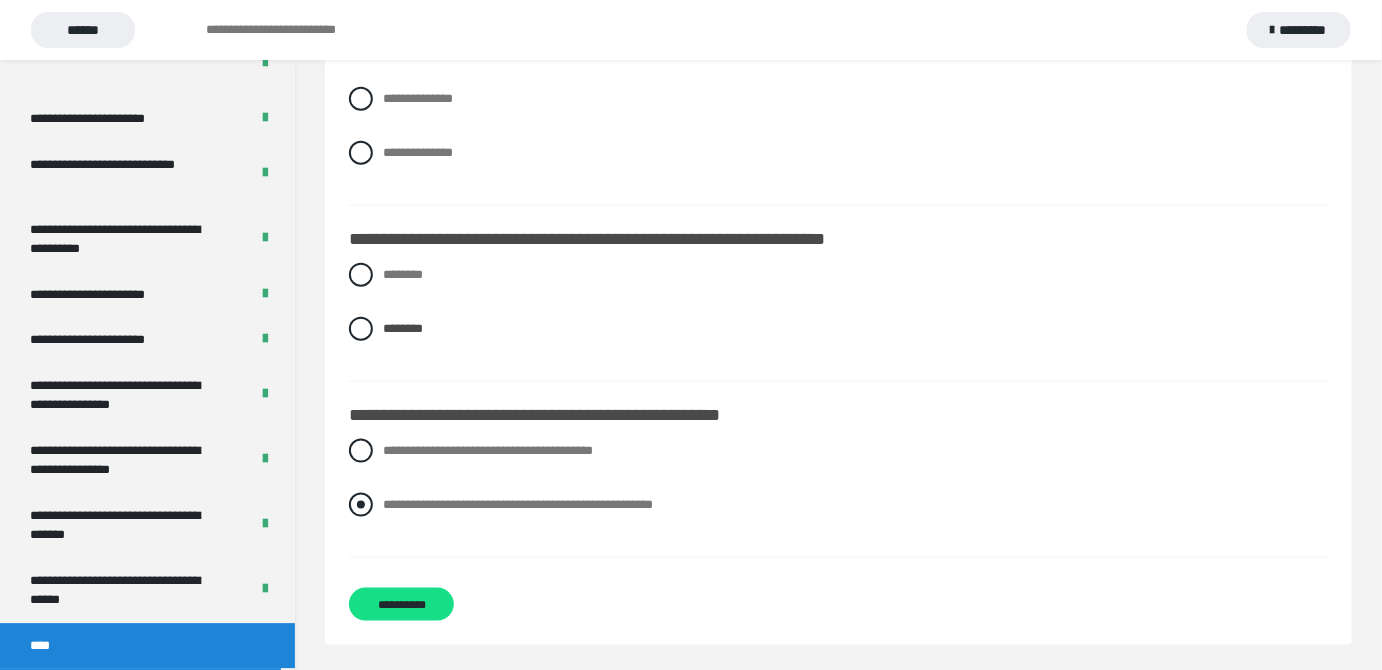 click at bounding box center (361, 505) 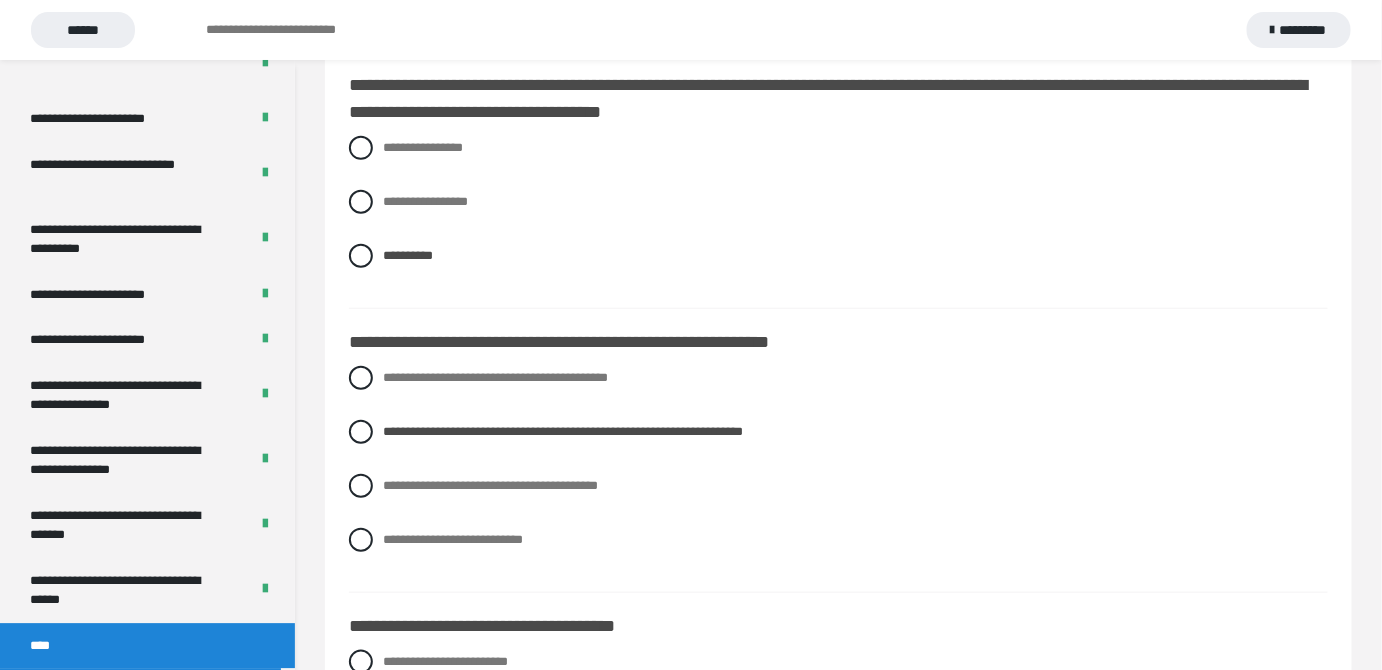 scroll, scrollTop: 363, scrollLeft: 0, axis: vertical 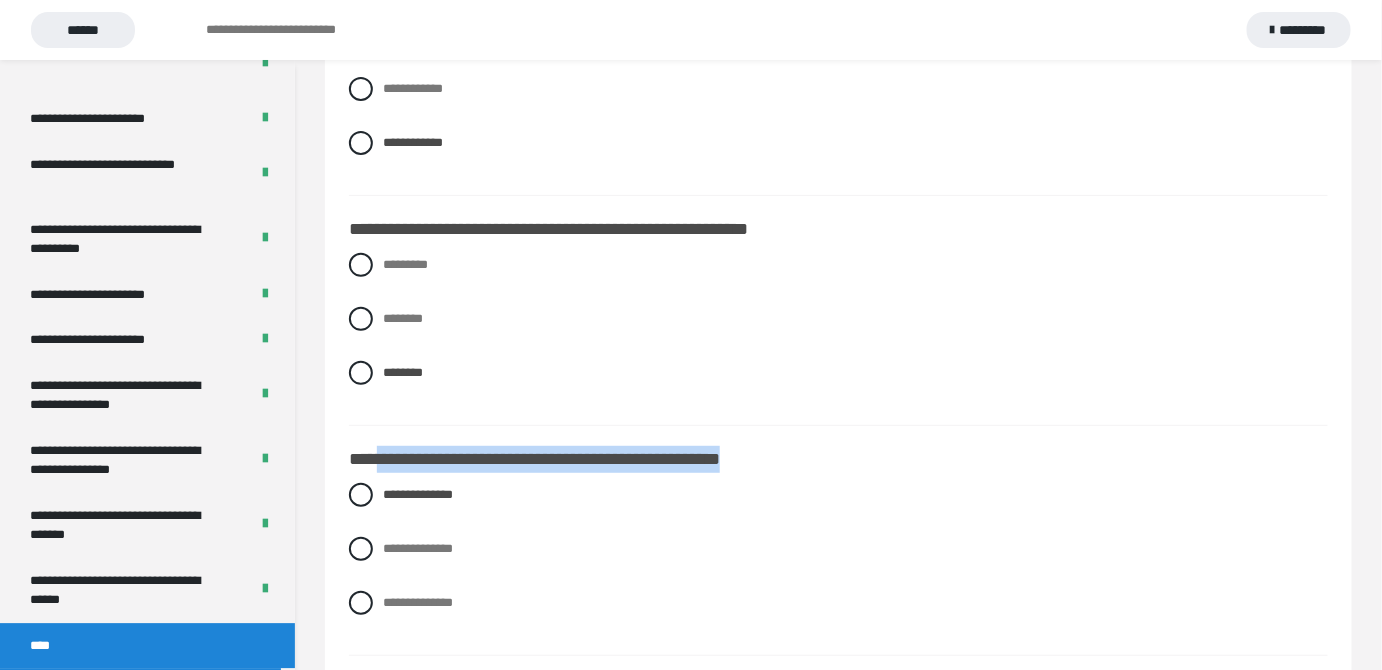 click on "**********" at bounding box center (838, -581) 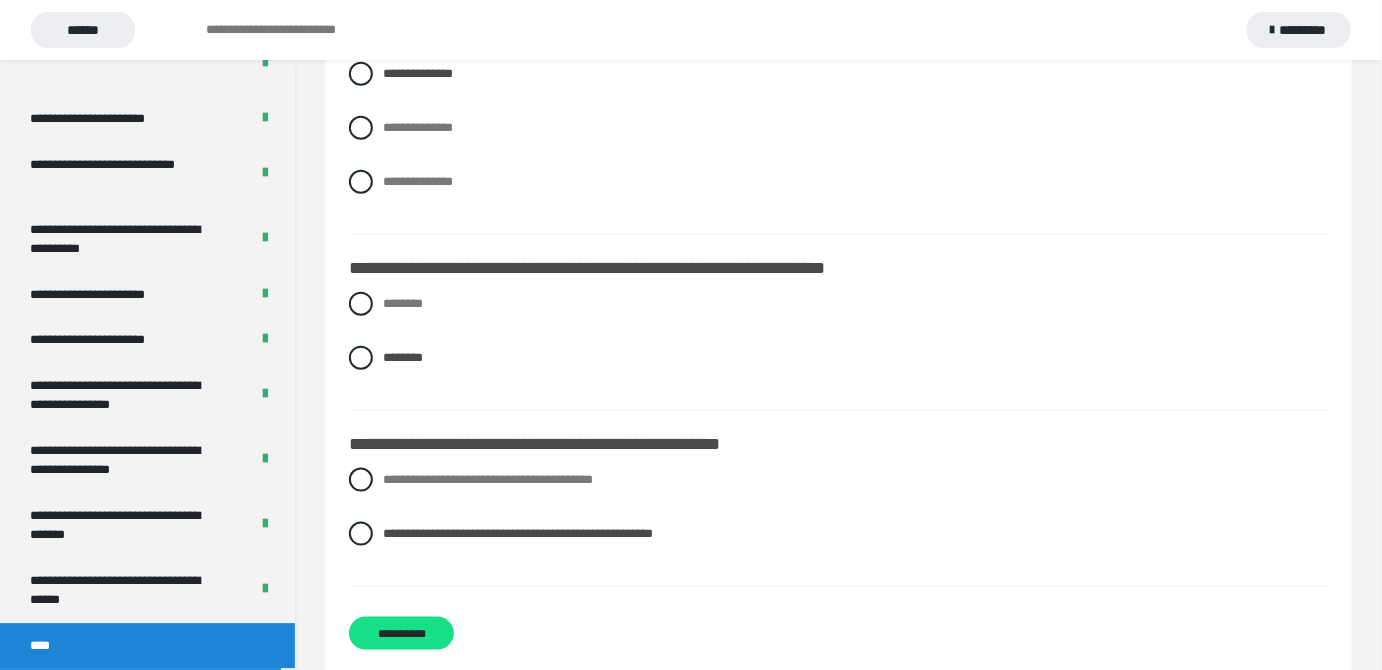 scroll, scrollTop: 3086, scrollLeft: 0, axis: vertical 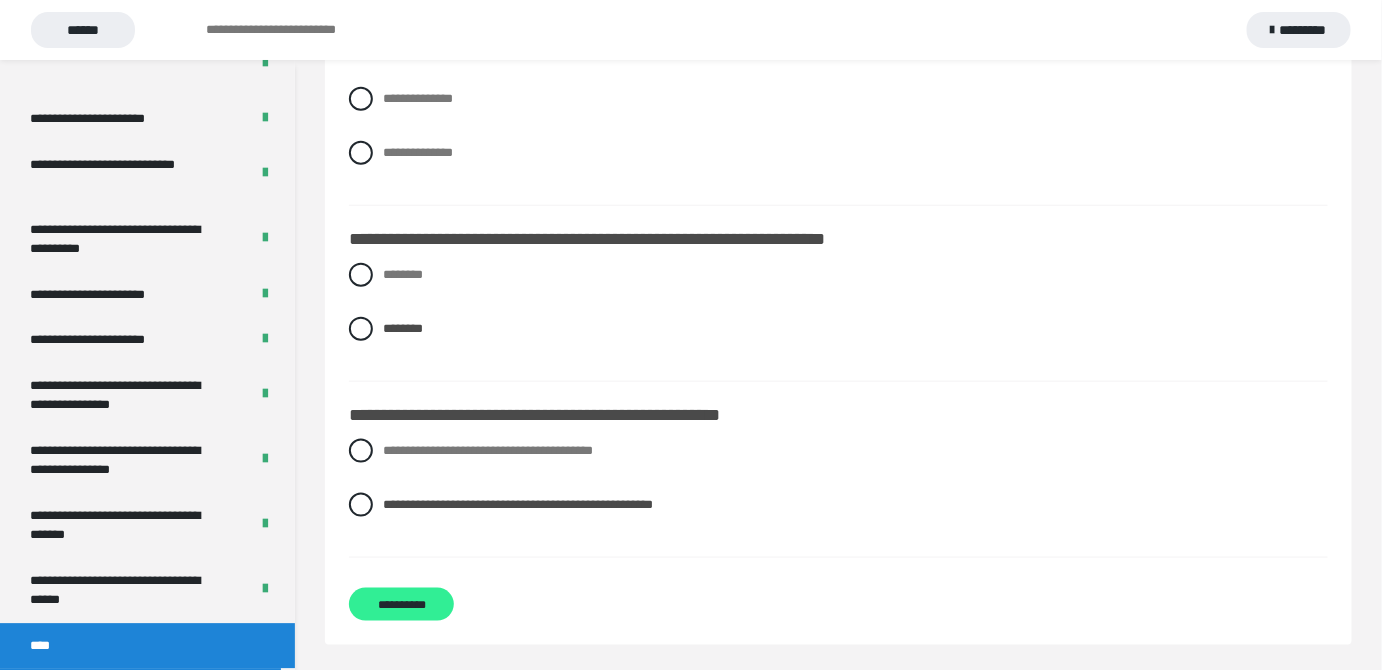 click on "**********" at bounding box center [401, 604] 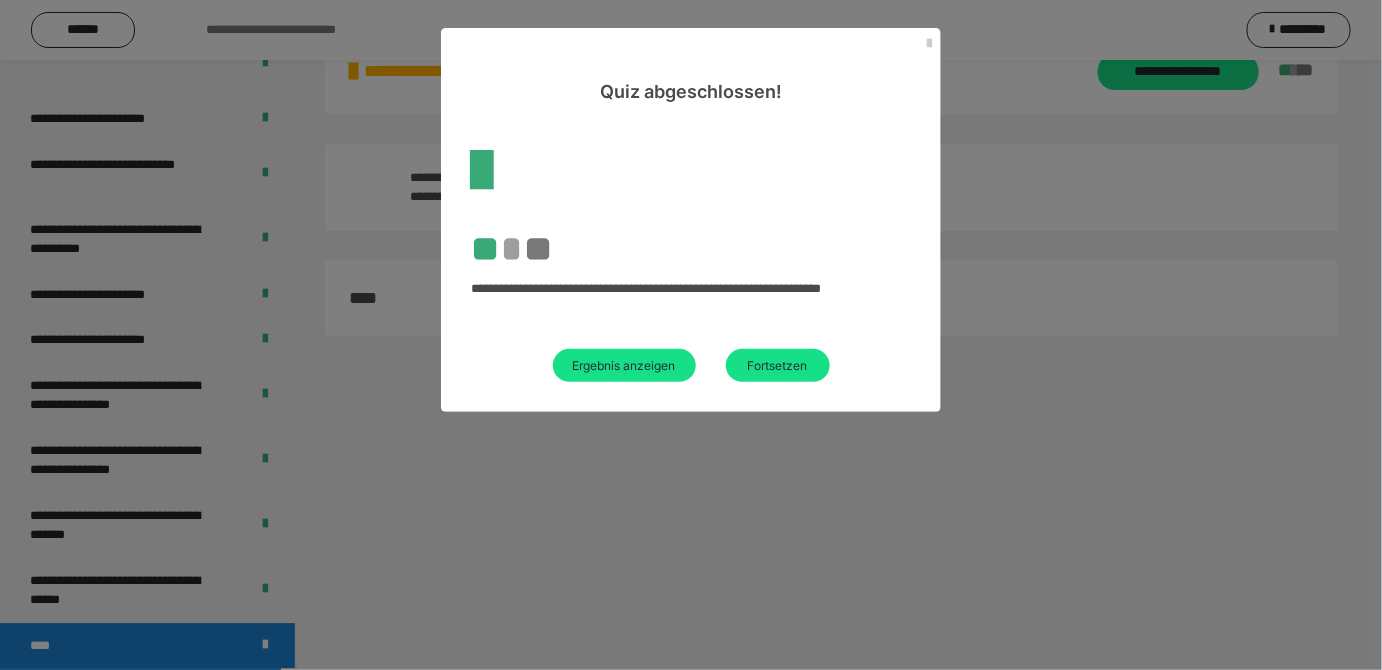 scroll, scrollTop: 60, scrollLeft: 0, axis: vertical 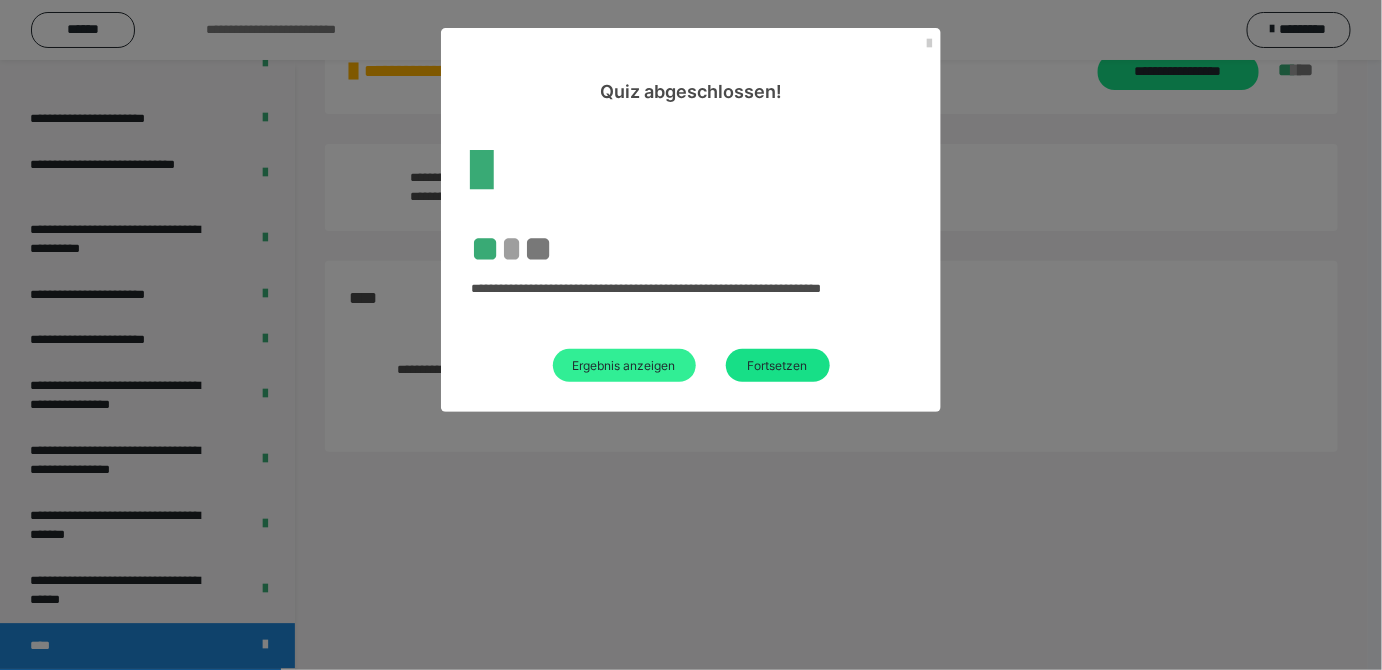click on "Ergebnis anzeigen" at bounding box center [624, 365] 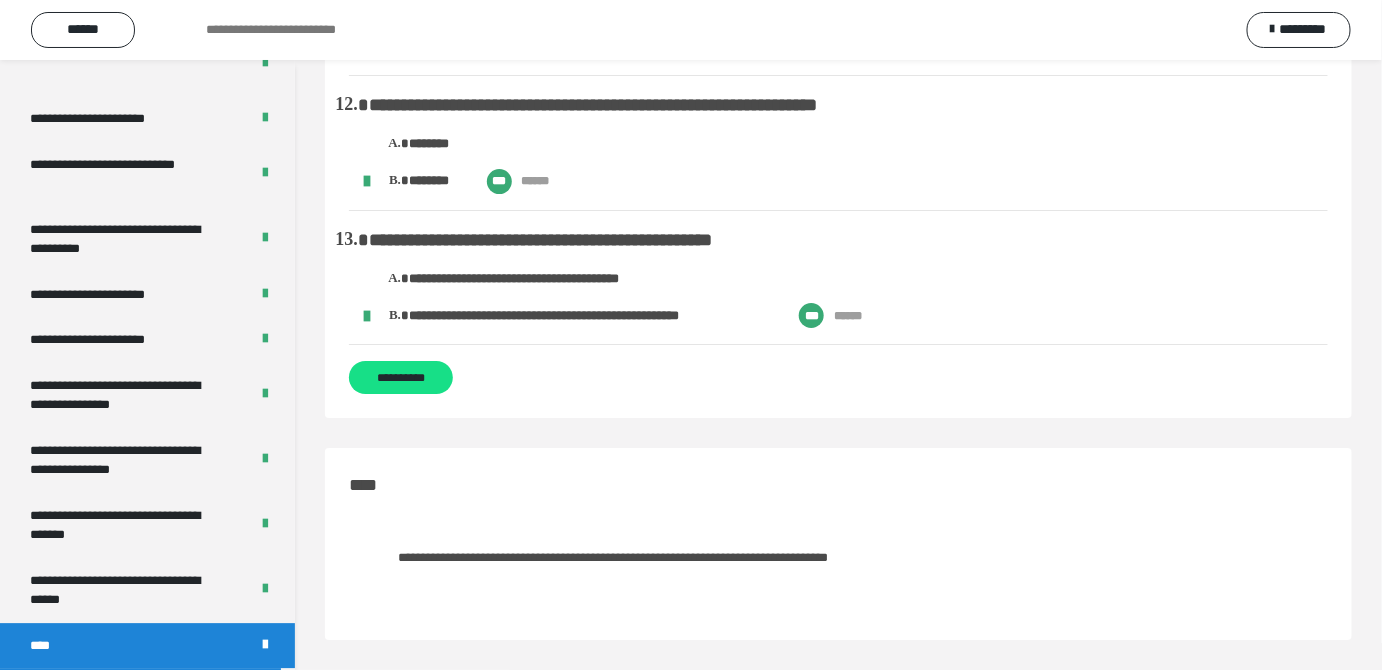 scroll, scrollTop: 2280, scrollLeft: 0, axis: vertical 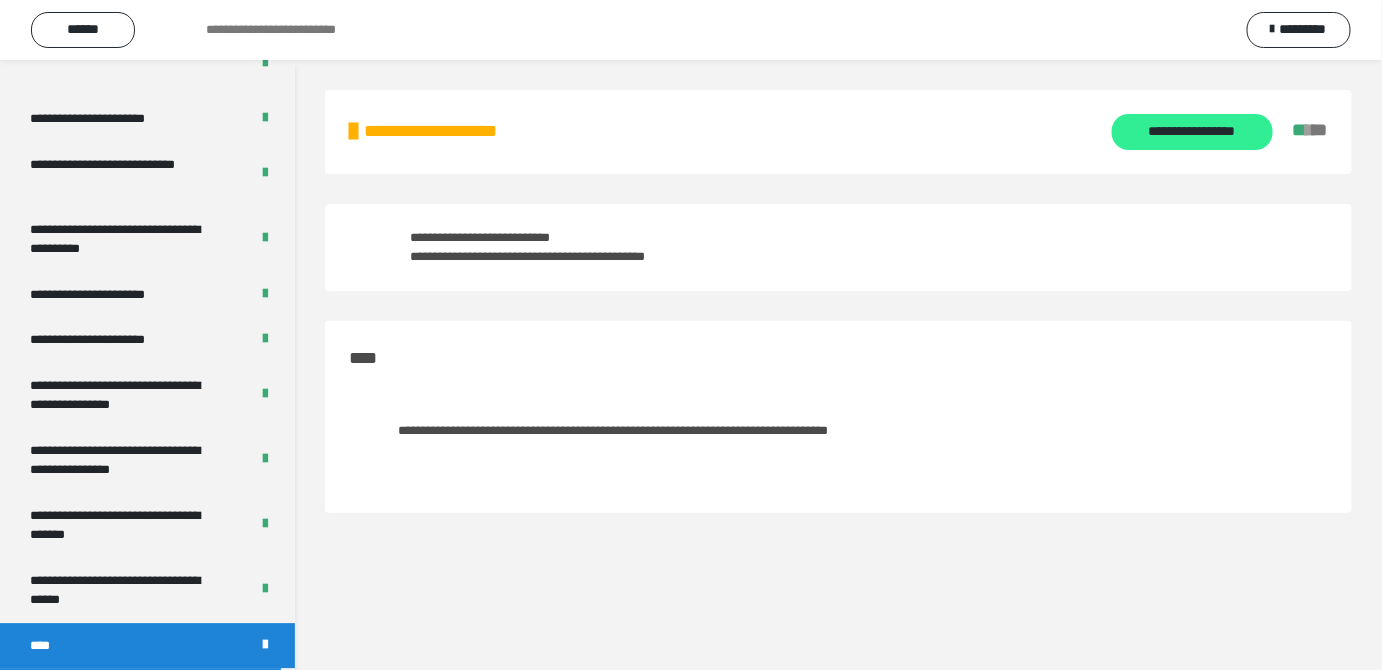 click on "**********" at bounding box center (1192, 132) 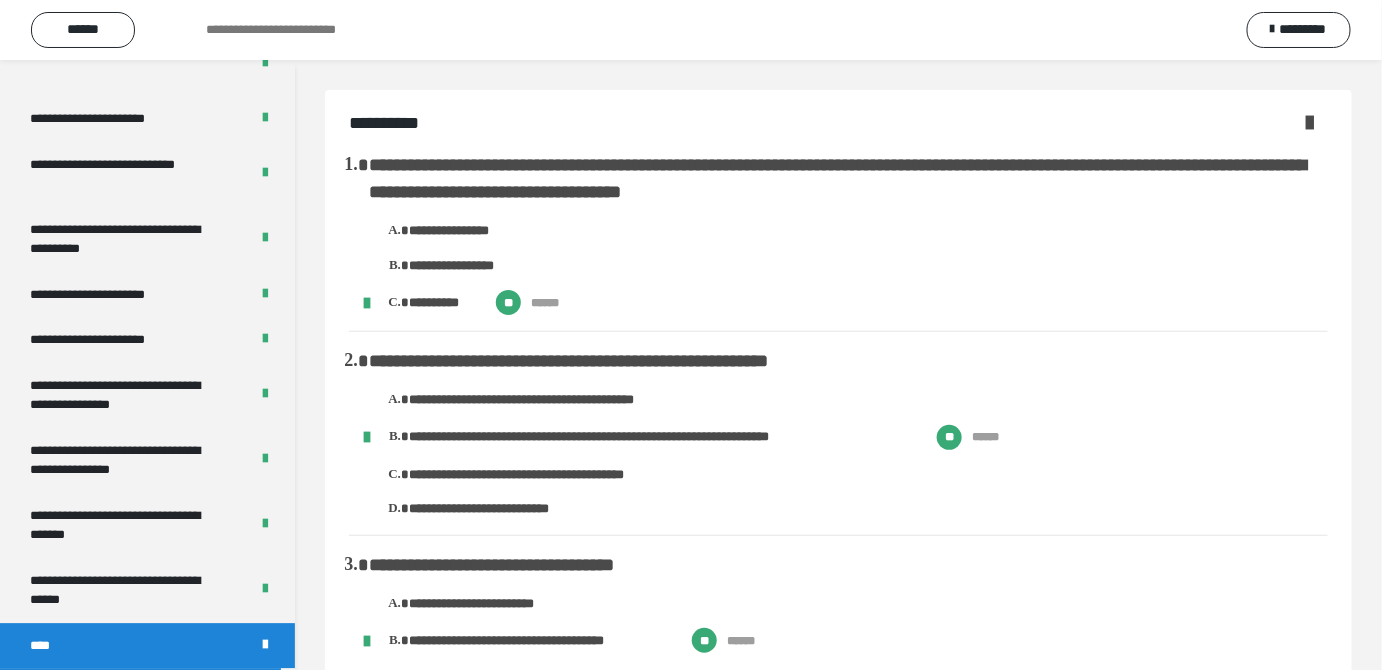 scroll, scrollTop: 0, scrollLeft: 0, axis: both 